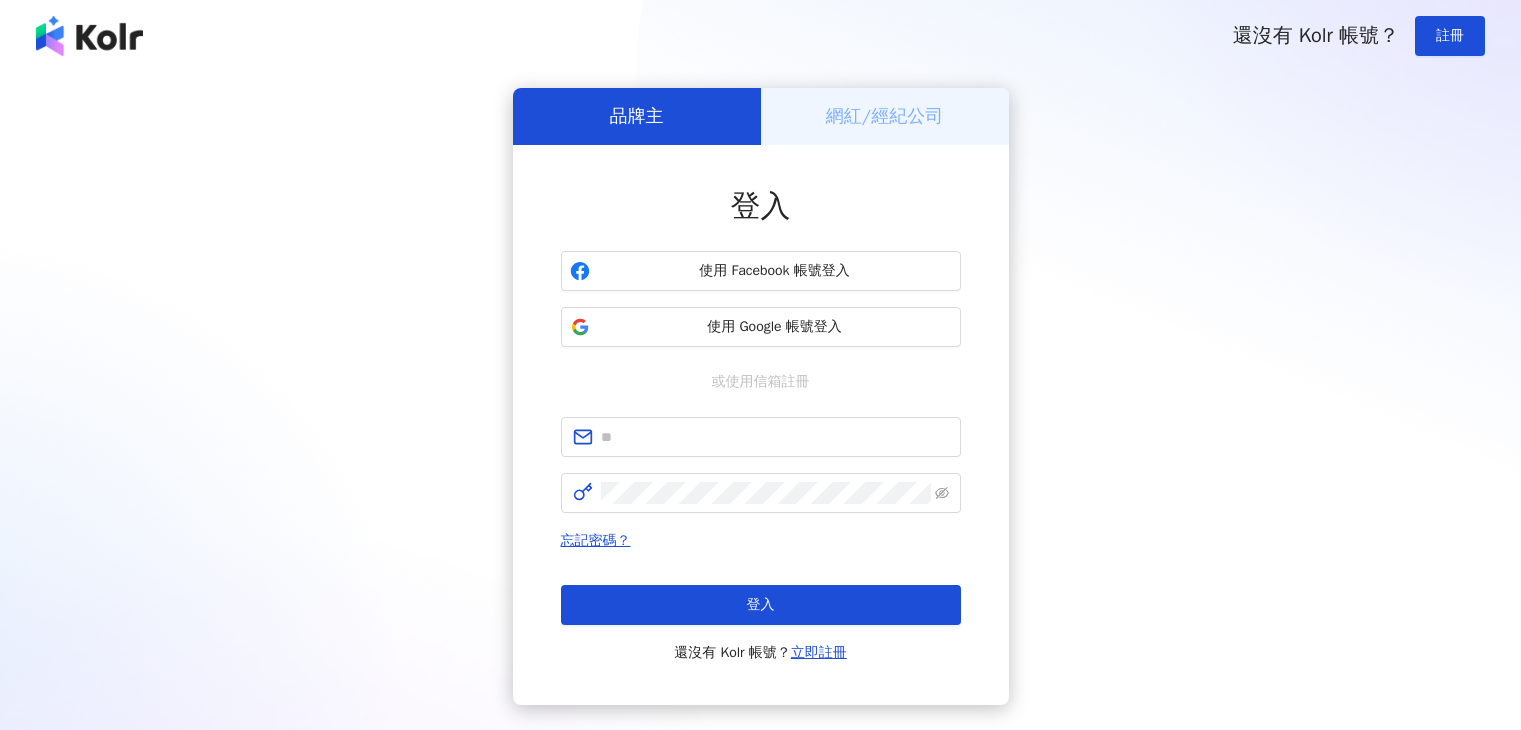 scroll, scrollTop: 0, scrollLeft: 0, axis: both 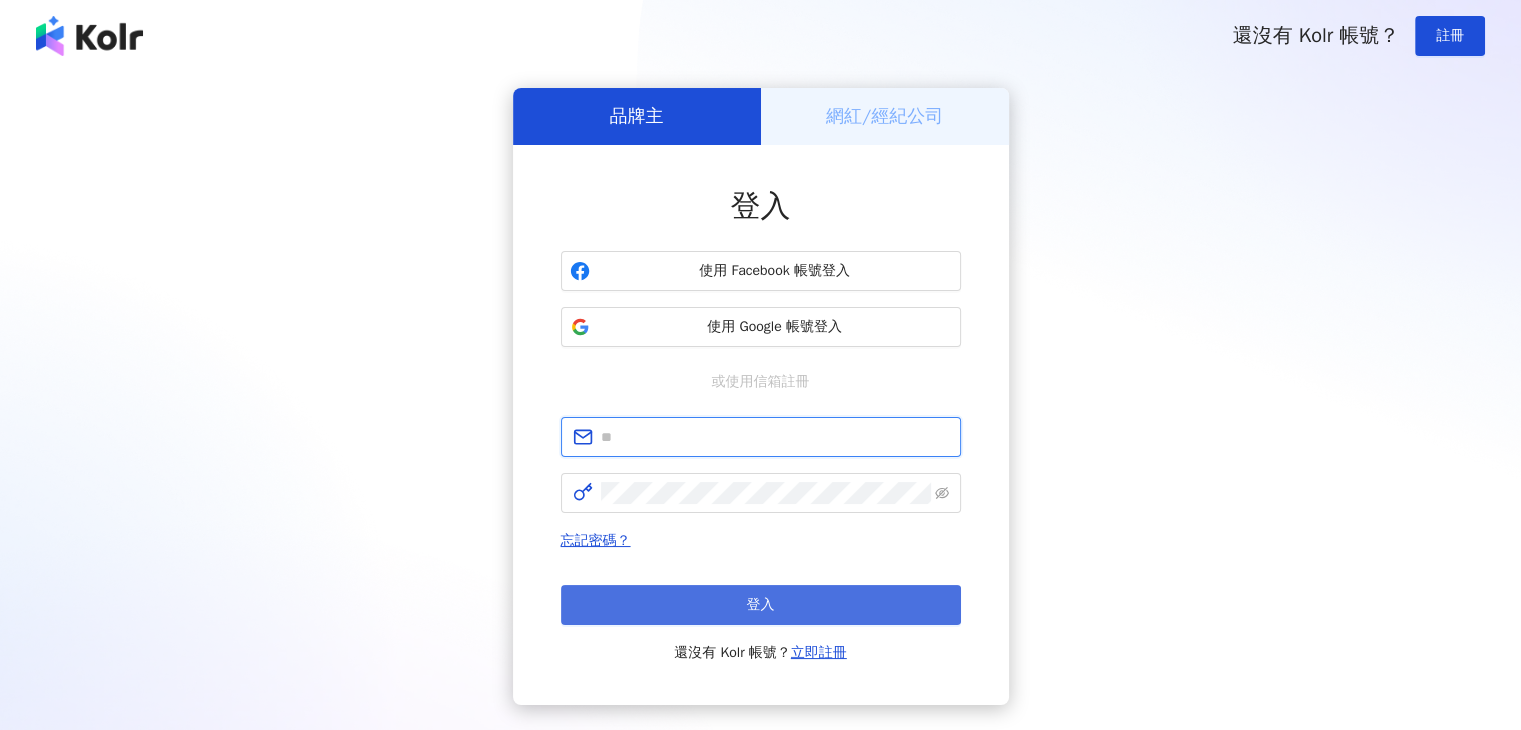 type on "**********" 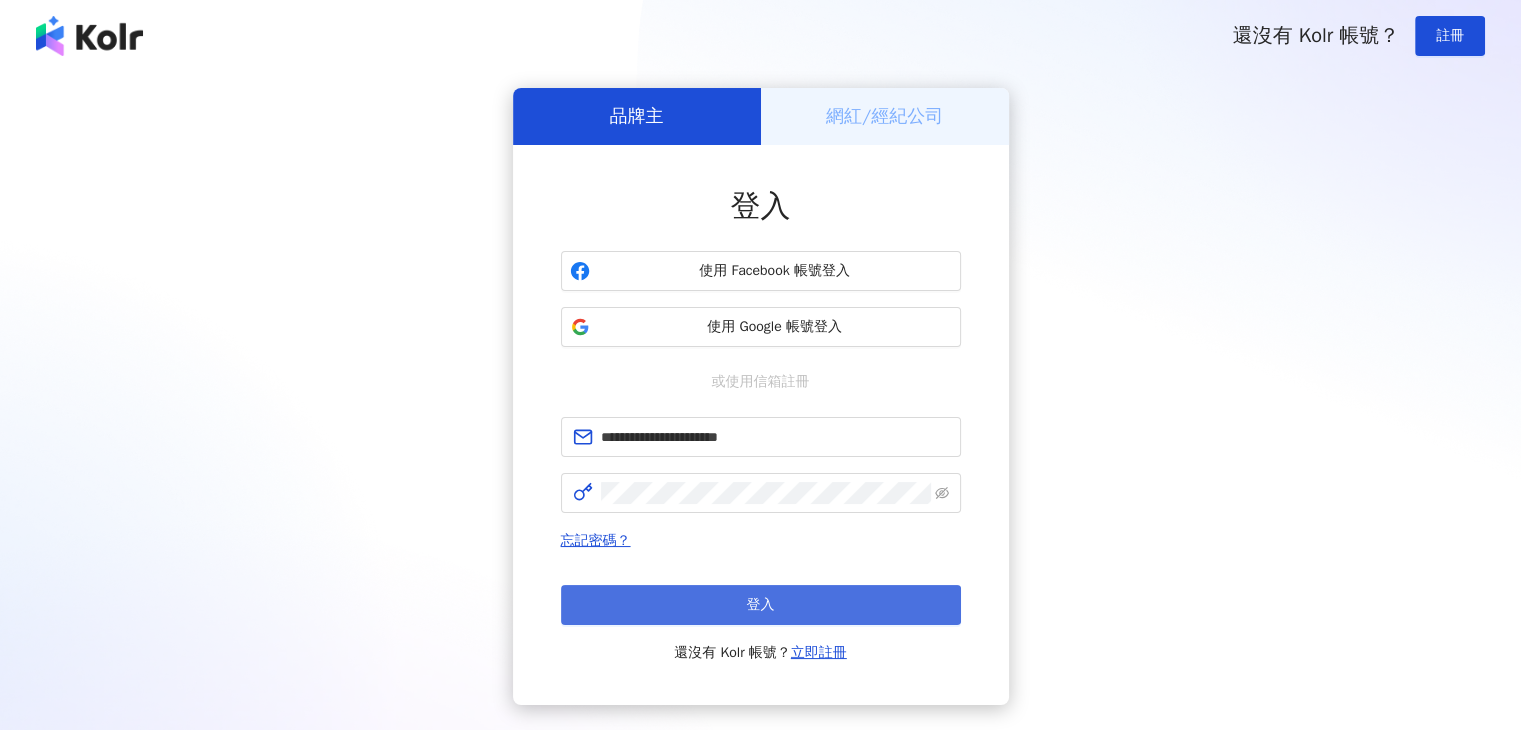 click on "登入" at bounding box center [761, 605] 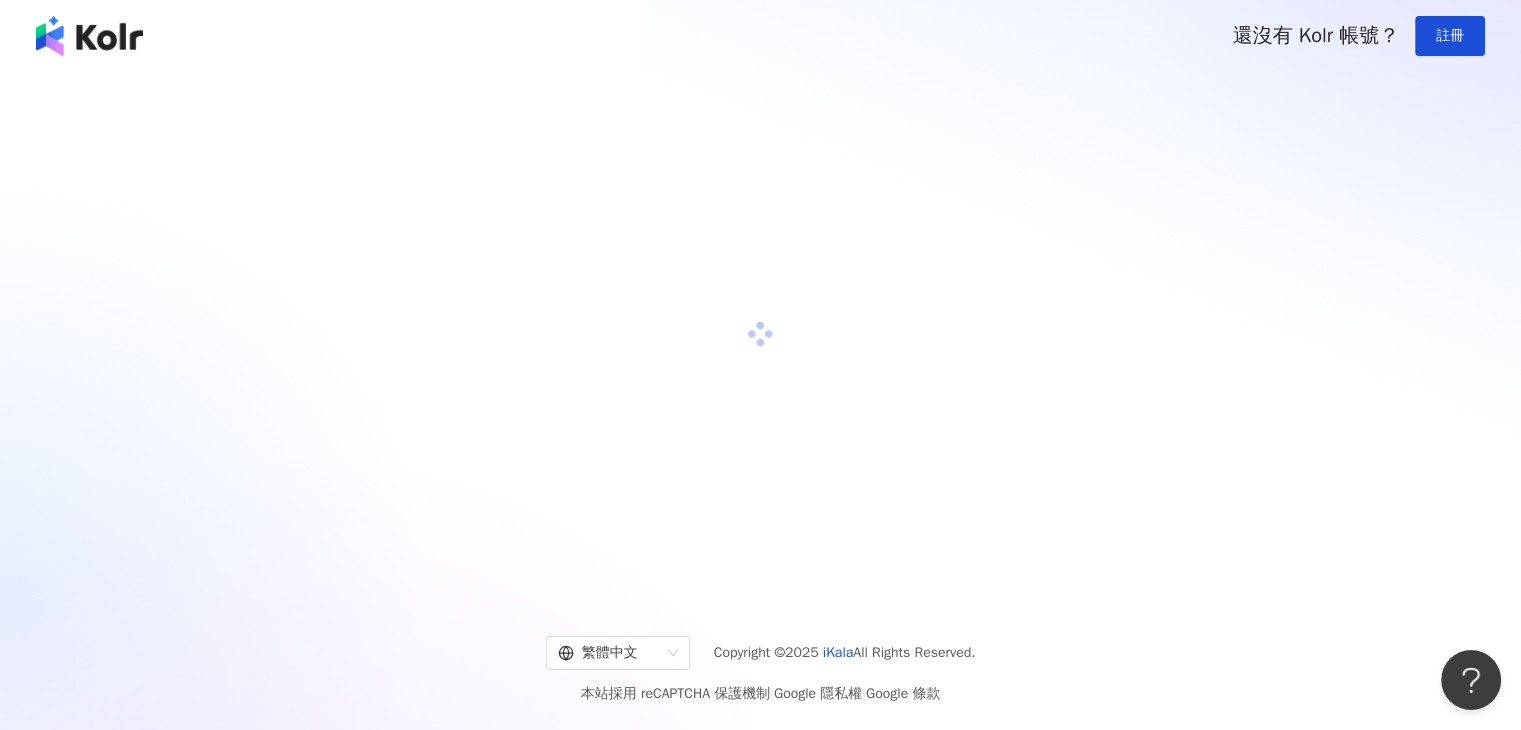 scroll, scrollTop: 0, scrollLeft: 0, axis: both 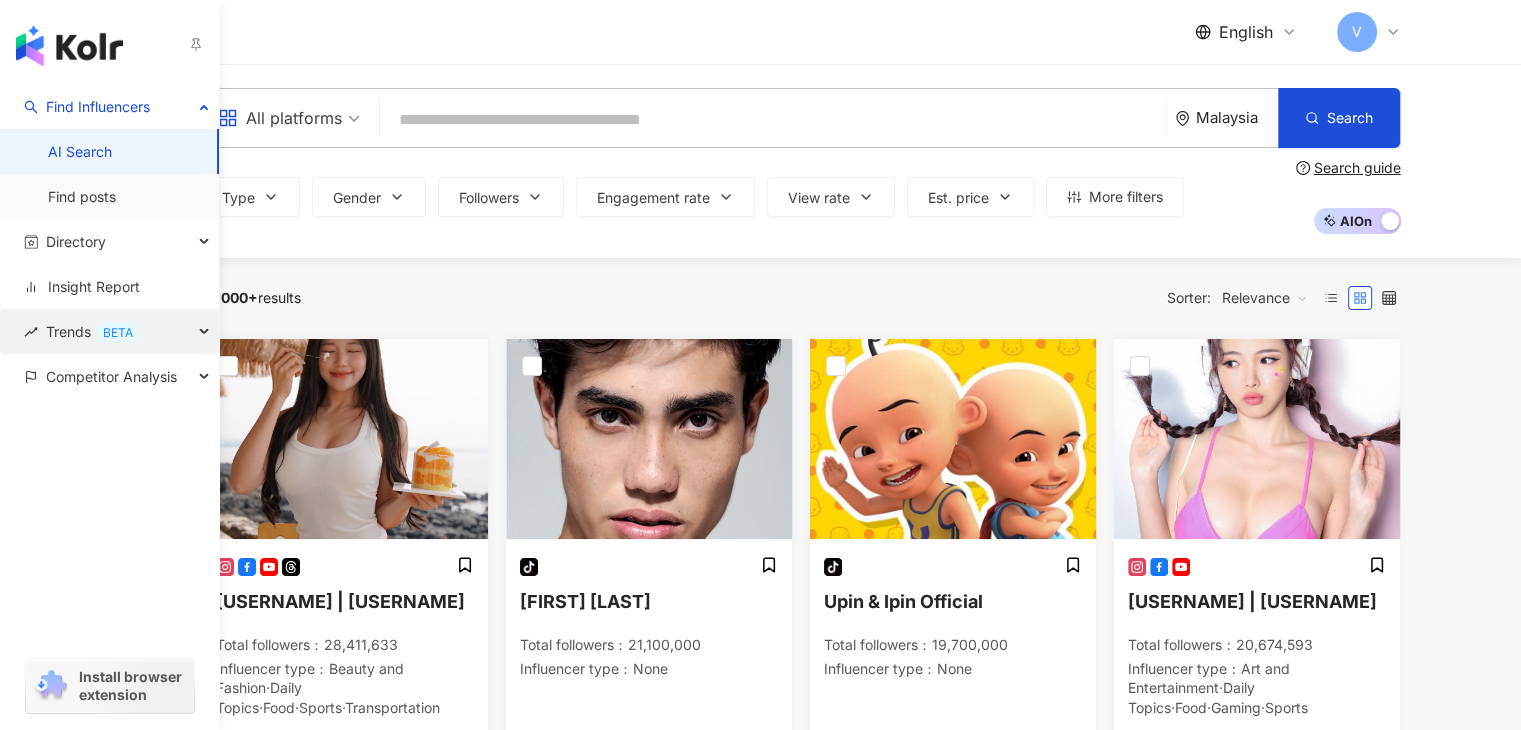 click on "BETA" at bounding box center (118, 333) 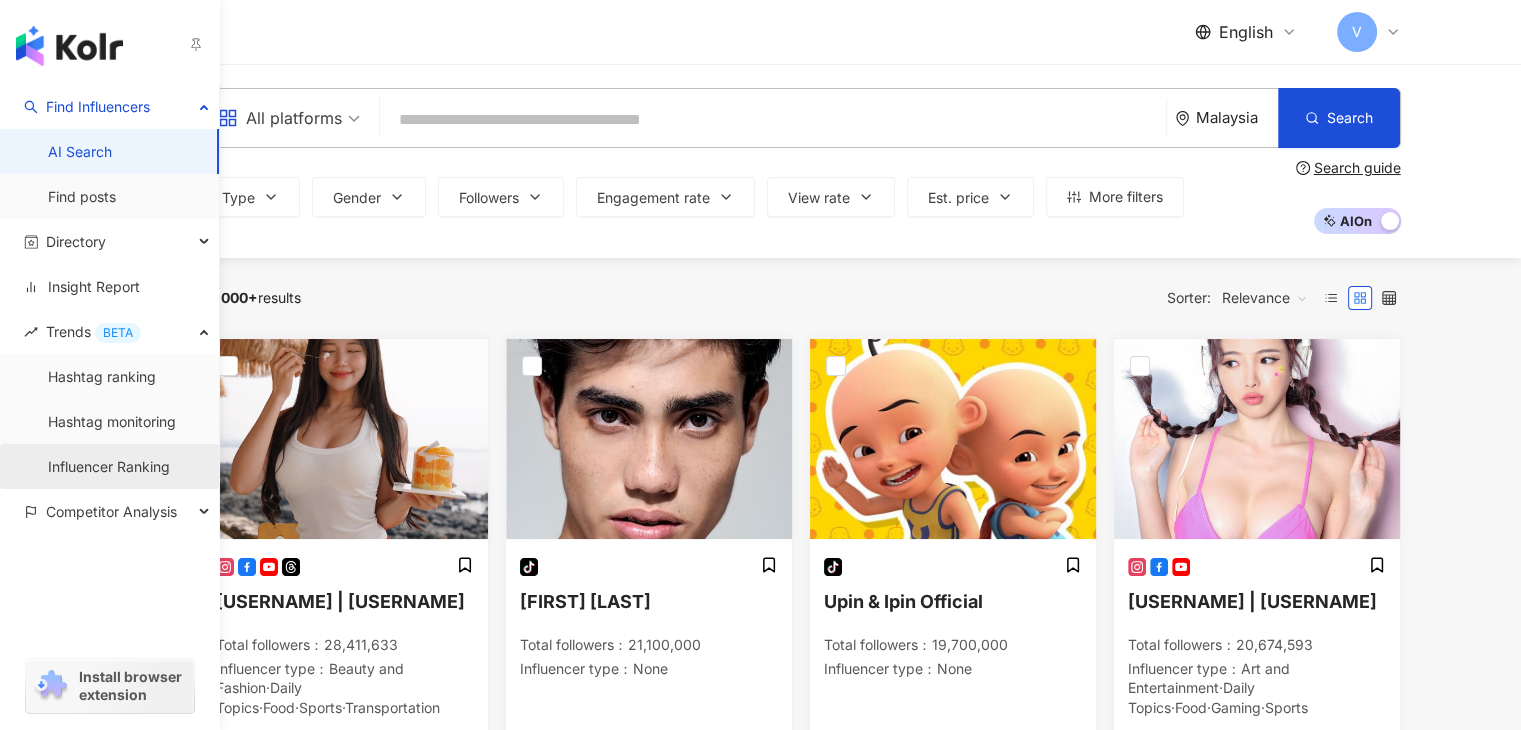 click on "Influencer Ranking" at bounding box center [109, 467] 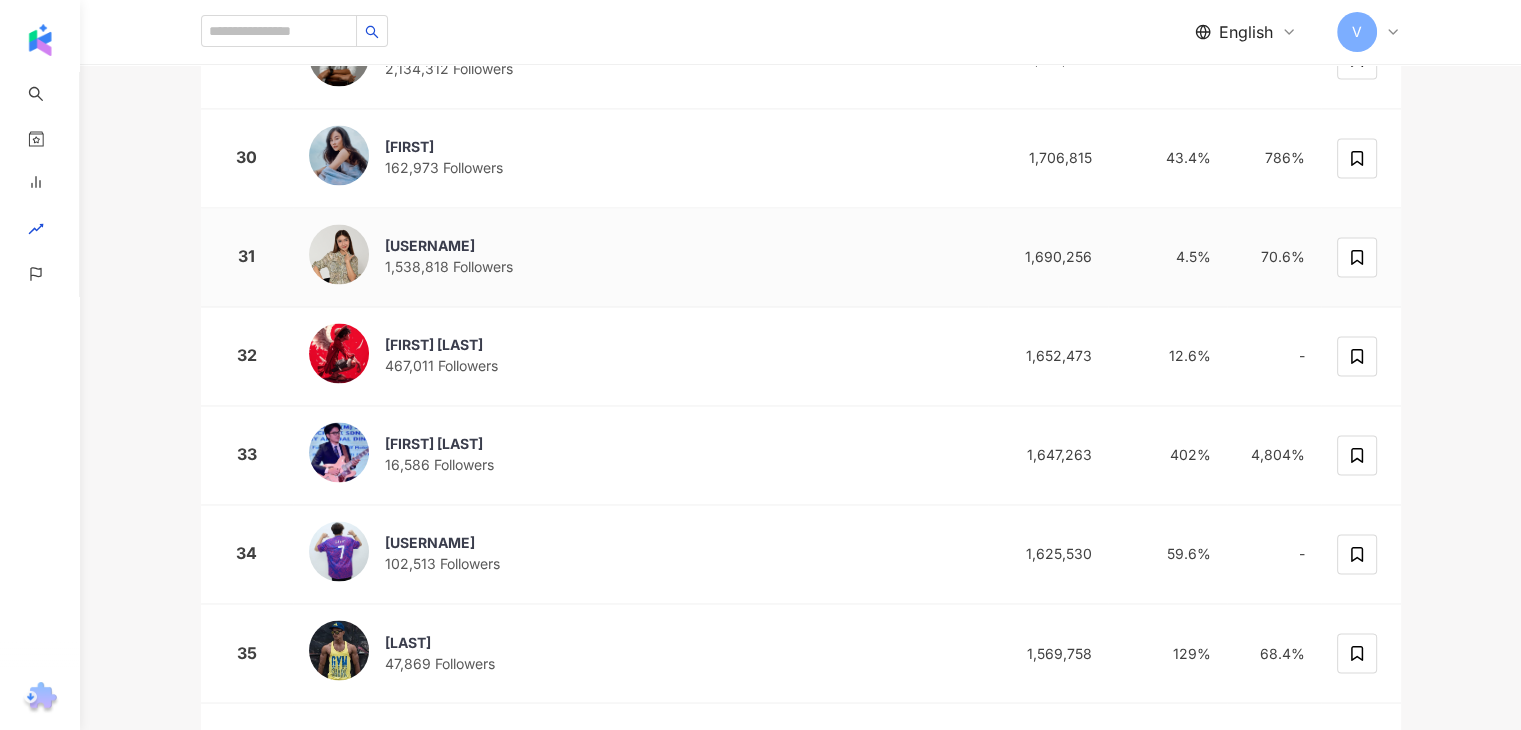 scroll, scrollTop: 3218, scrollLeft: 0, axis: vertical 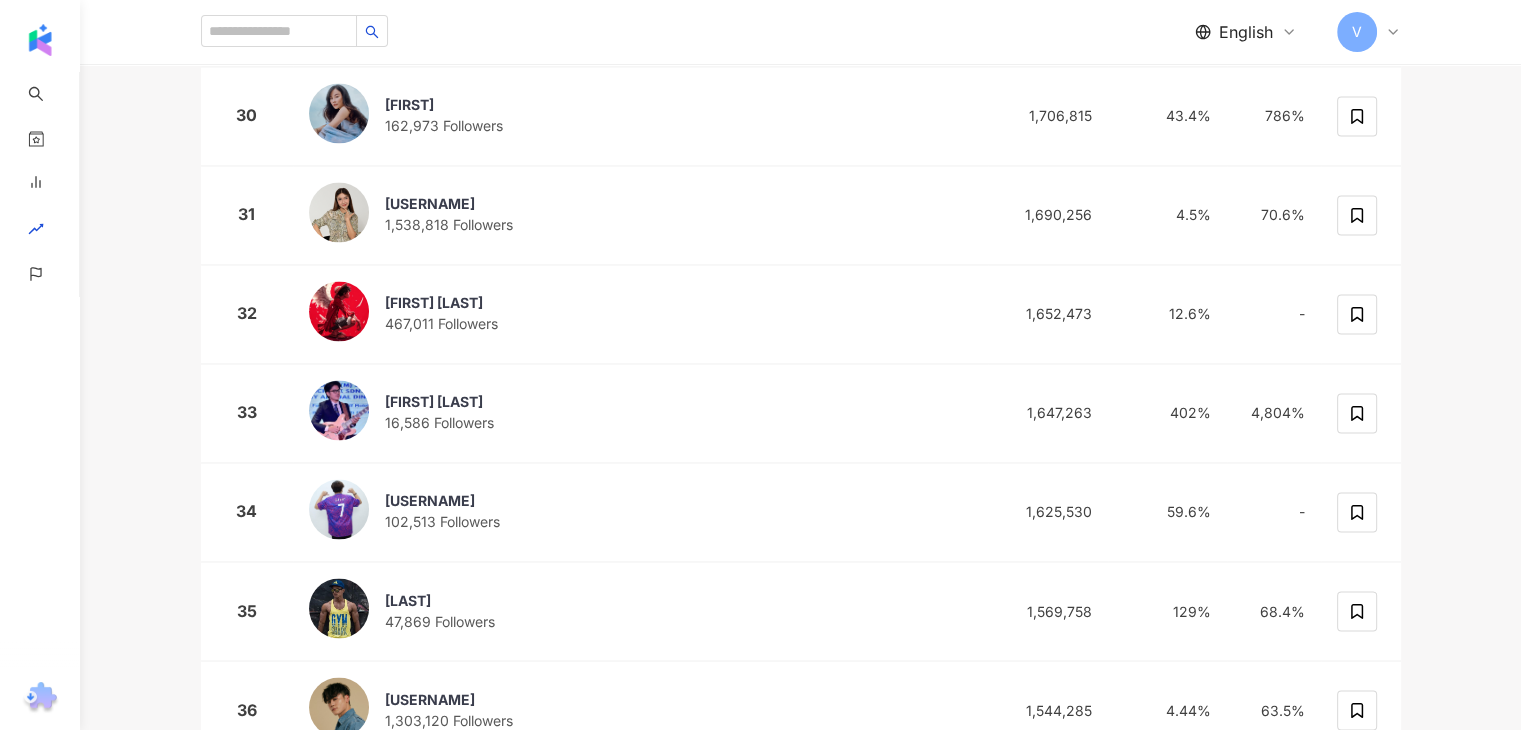 drag, startPoint x: 1518, startPoint y: 260, endPoint x: 1510, endPoint y: 317, distance: 57.558666 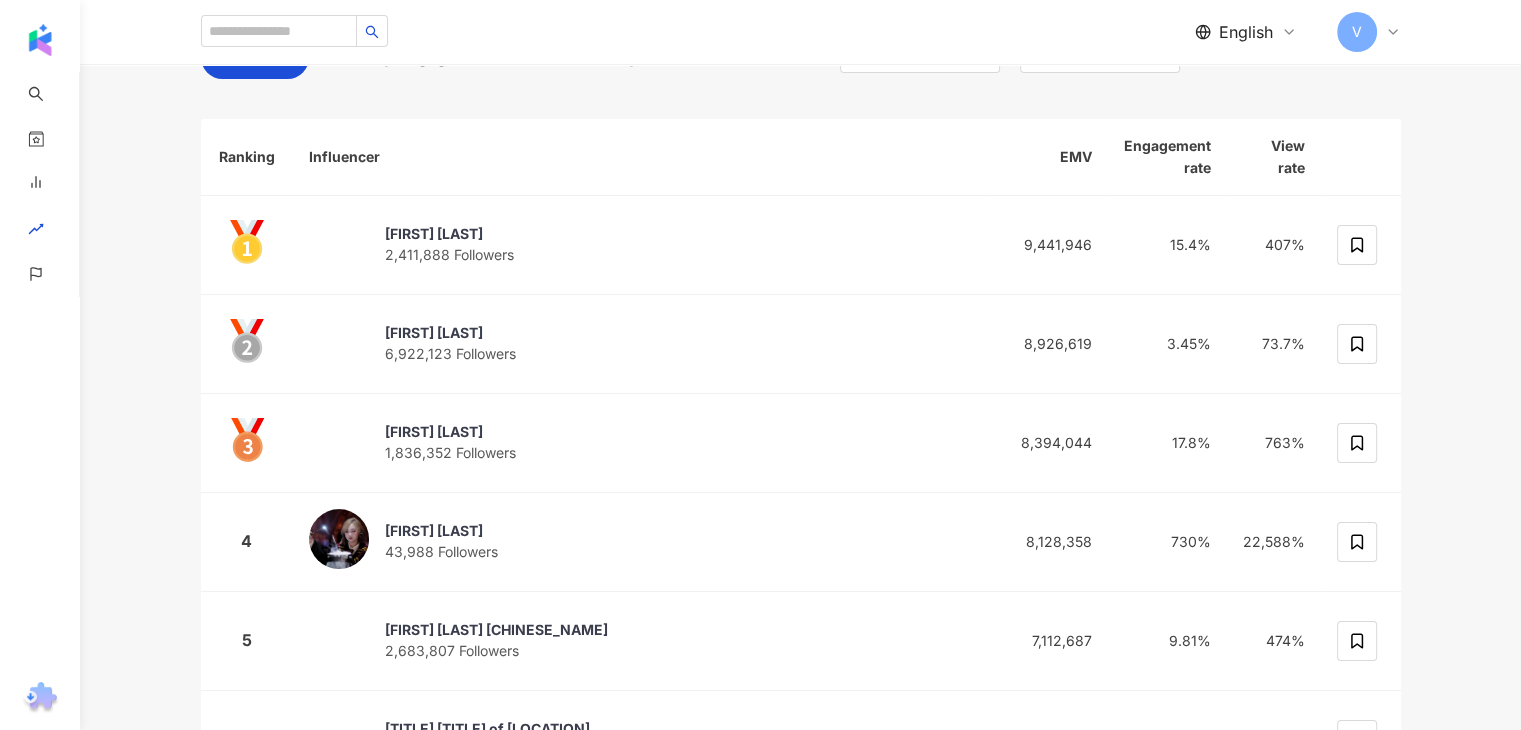 scroll, scrollTop: 0, scrollLeft: 0, axis: both 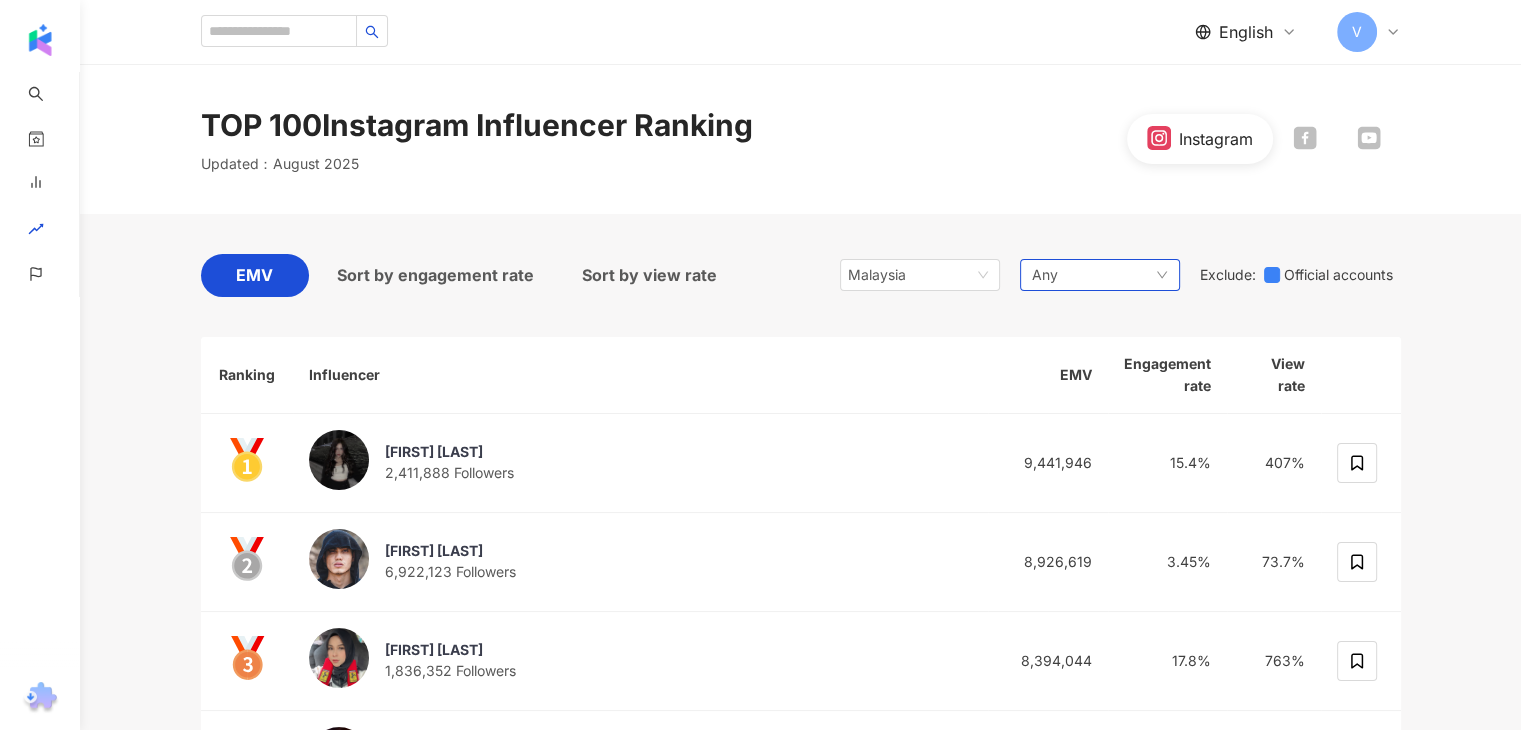 click on "Any" at bounding box center (1100, 275) 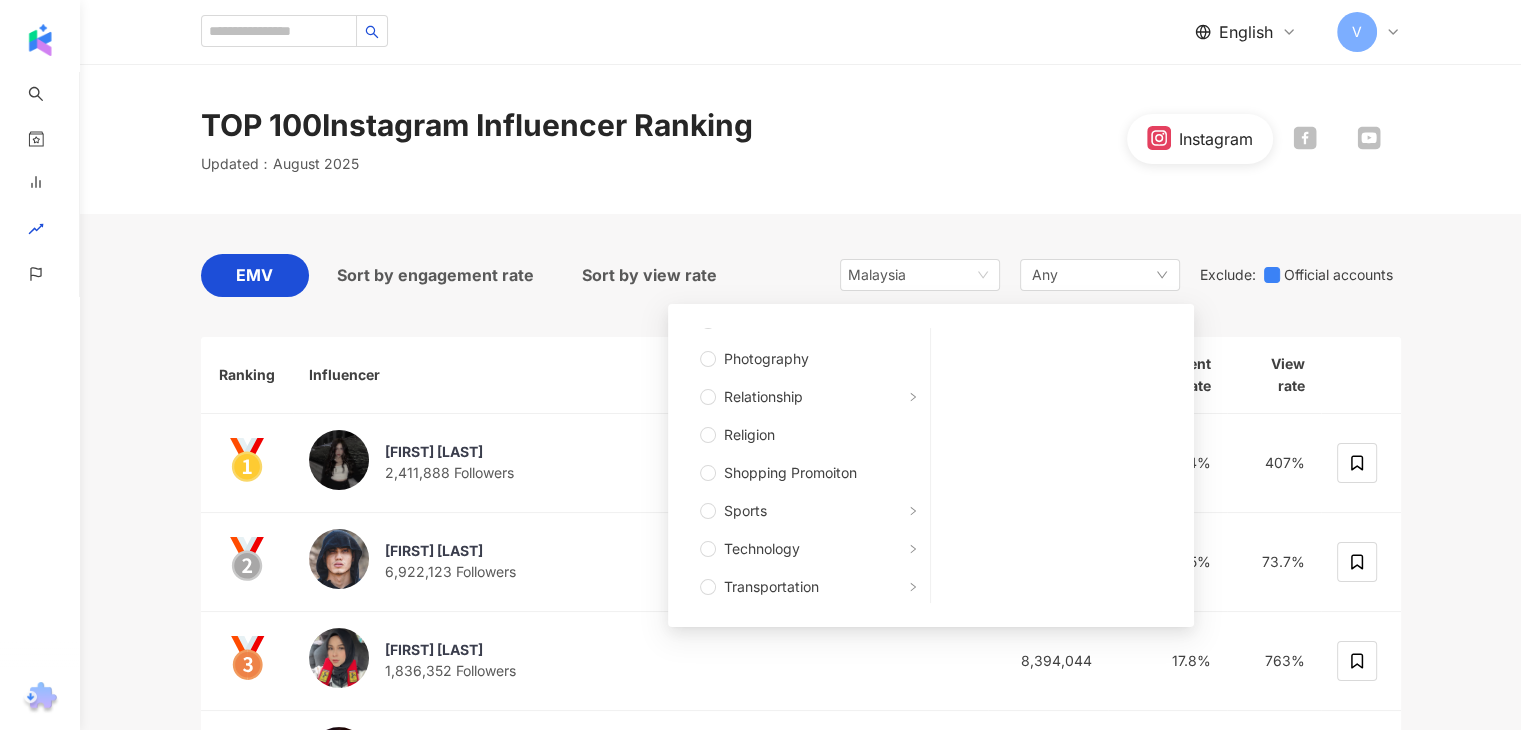 scroll, scrollTop: 275, scrollLeft: 0, axis: vertical 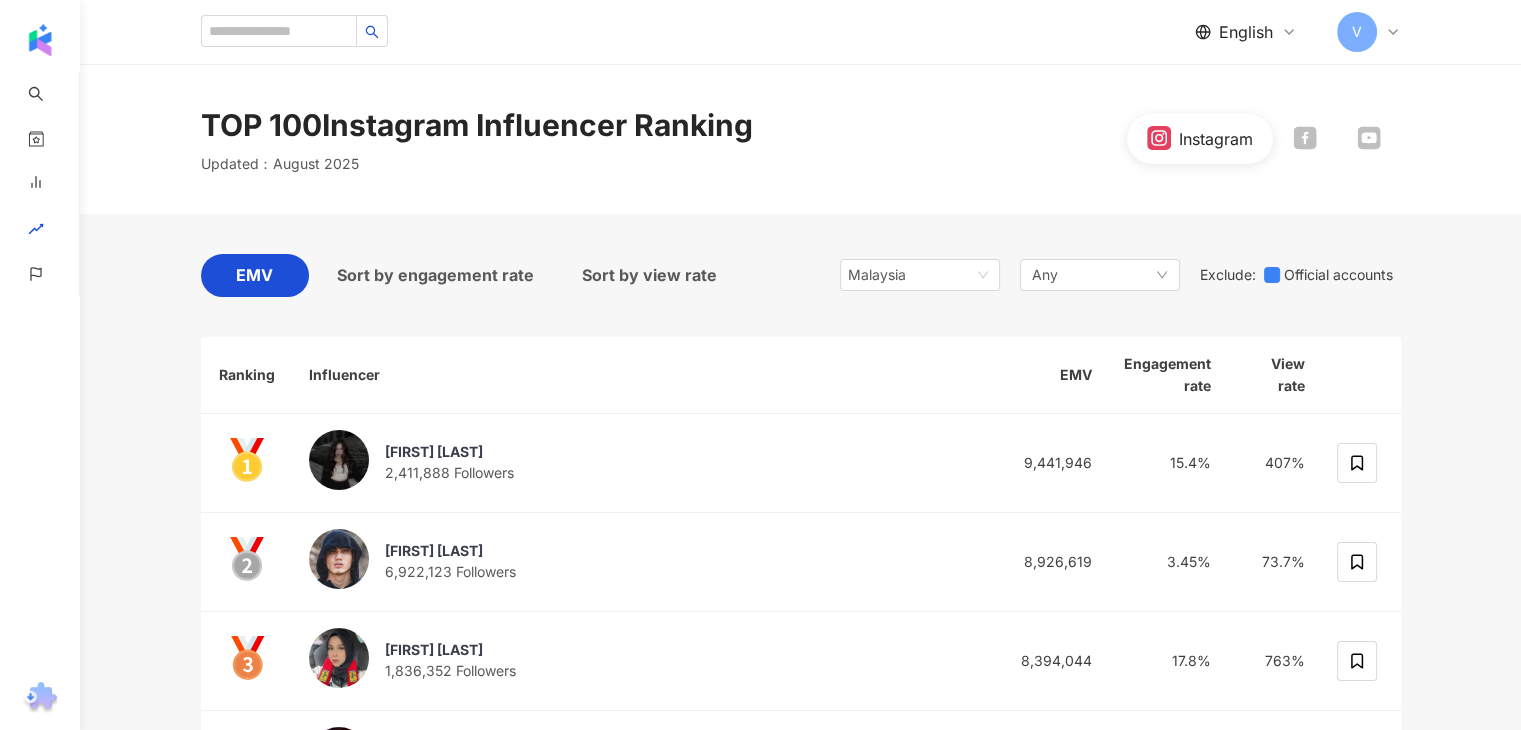 click on "EMV Sort by engagement rate Sort by view rate Malaysia Any Any Art and Entertainment Beauty and Fashion Climate and Environment Daily Topics Education Family Finance Food Fortunetelling Gaming Law and Society Life Style Media Entertainment Medical and Health Pets Photography Relationship Religion Shopping Promoiton Sports Technology Transportation Travel Adult Exclude : Official accounts Ranking Influencer EMV Engagement rate View rate             emilya rs 2,411,888   Followers 9,441,946 15.4% 407% Aisar Khaledd 6,922,123   Followers 8,926,619 3.45% 73.7% Farah Syazwani 1,836,352   Followers 8,394,044 17.8% 763% 4 joan lee 43,988   Followers 8,128,358 730% 22,588% 5 Michelle Yeoh 楊紫瓊 2,683,807   Followers 7,112,687 9.81% 474% 6 HRH Crown Prince of Johor 5,620,844   Followers 5,525,049 4.07% 8.48% 7 ANAS Zahrin 839,903   Followers 5,185,148 16.2% - 8 ARIEFF YONG 728,523   Followers 4,056,683 18.7% 317% 9 Kevin Ray Mendoza Hansen 571,743   Followers 3,788,217 22.7% 338% 10 rèy 15,769   Followers" at bounding box center (801, 5284) 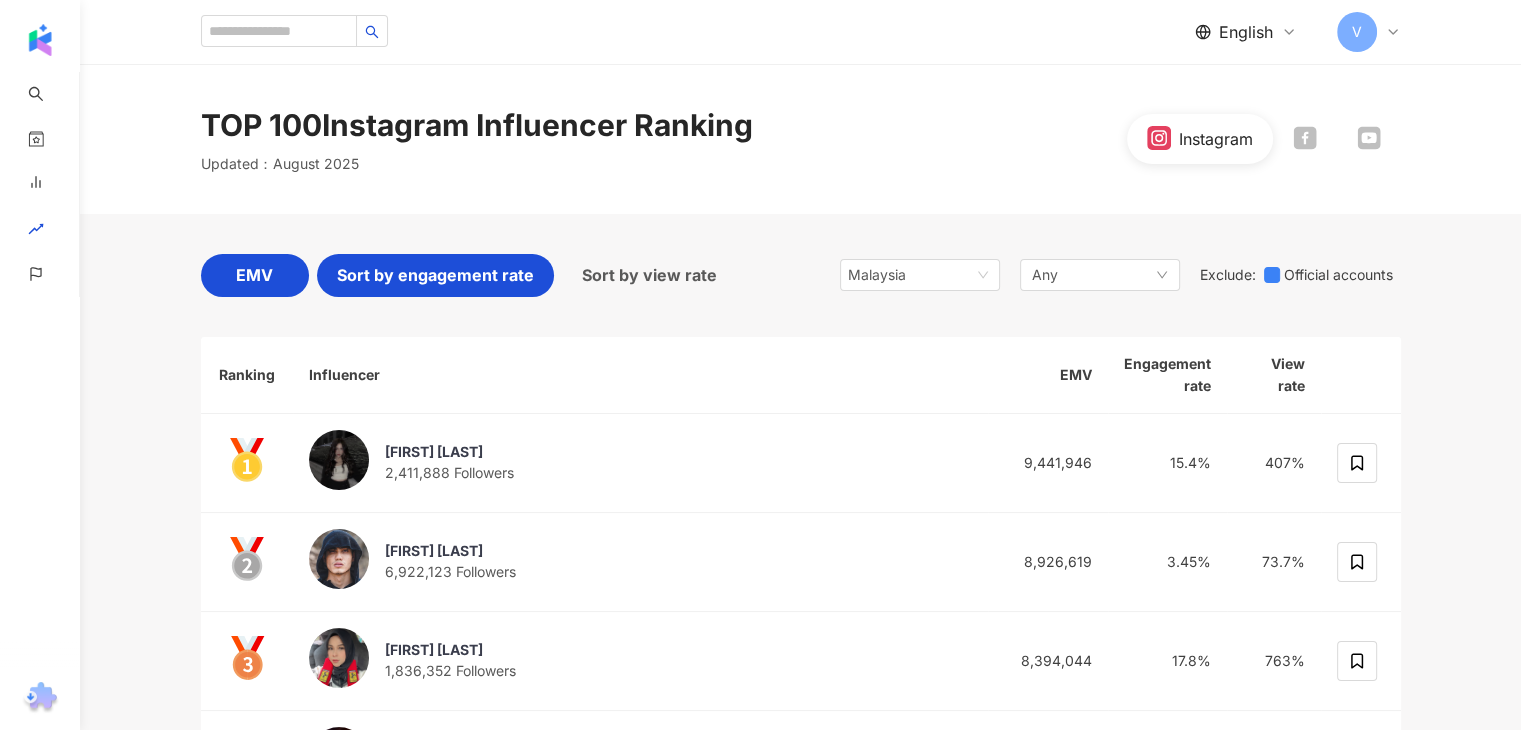 click on "Sort by engagement rate" at bounding box center [435, 275] 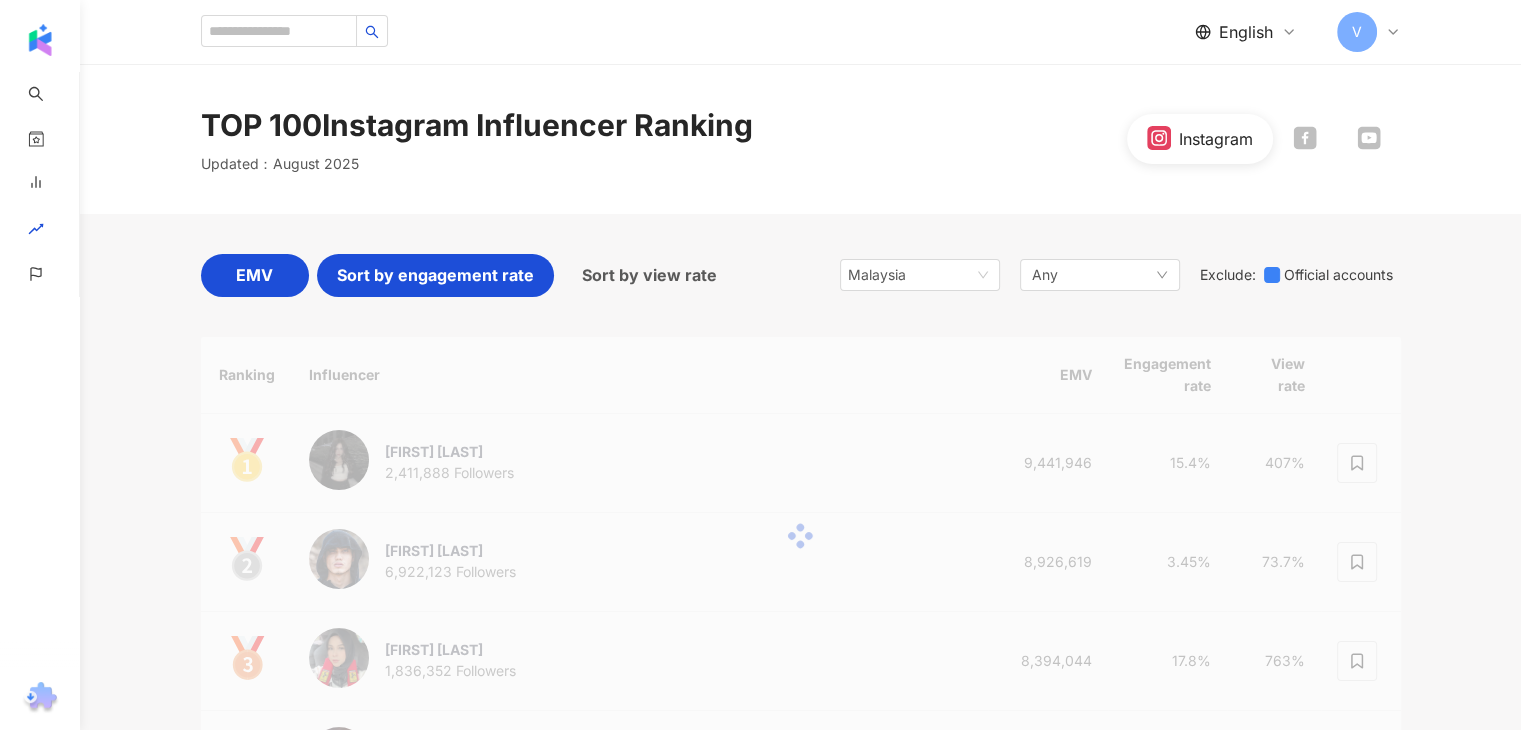 click on "EMV" at bounding box center (254, 275) 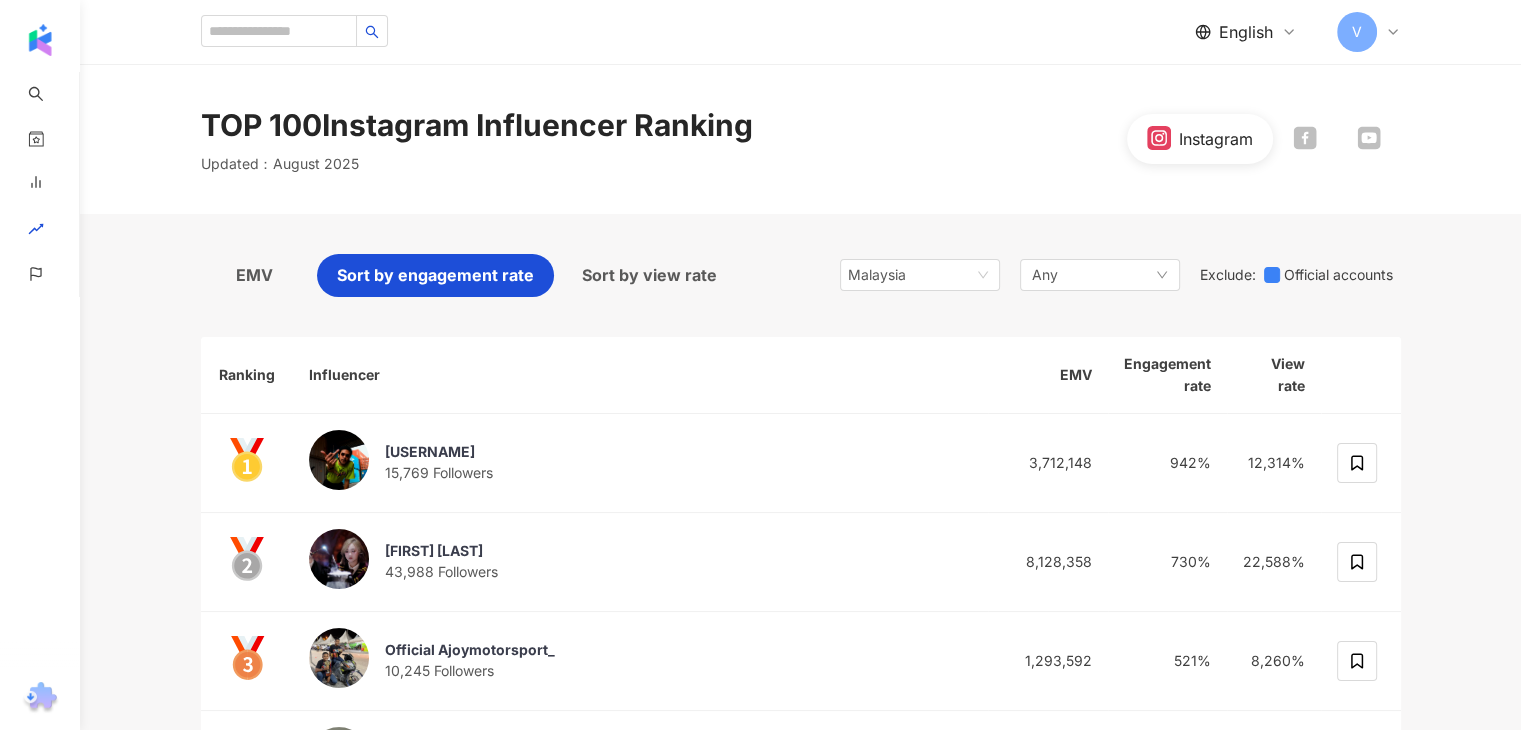 click 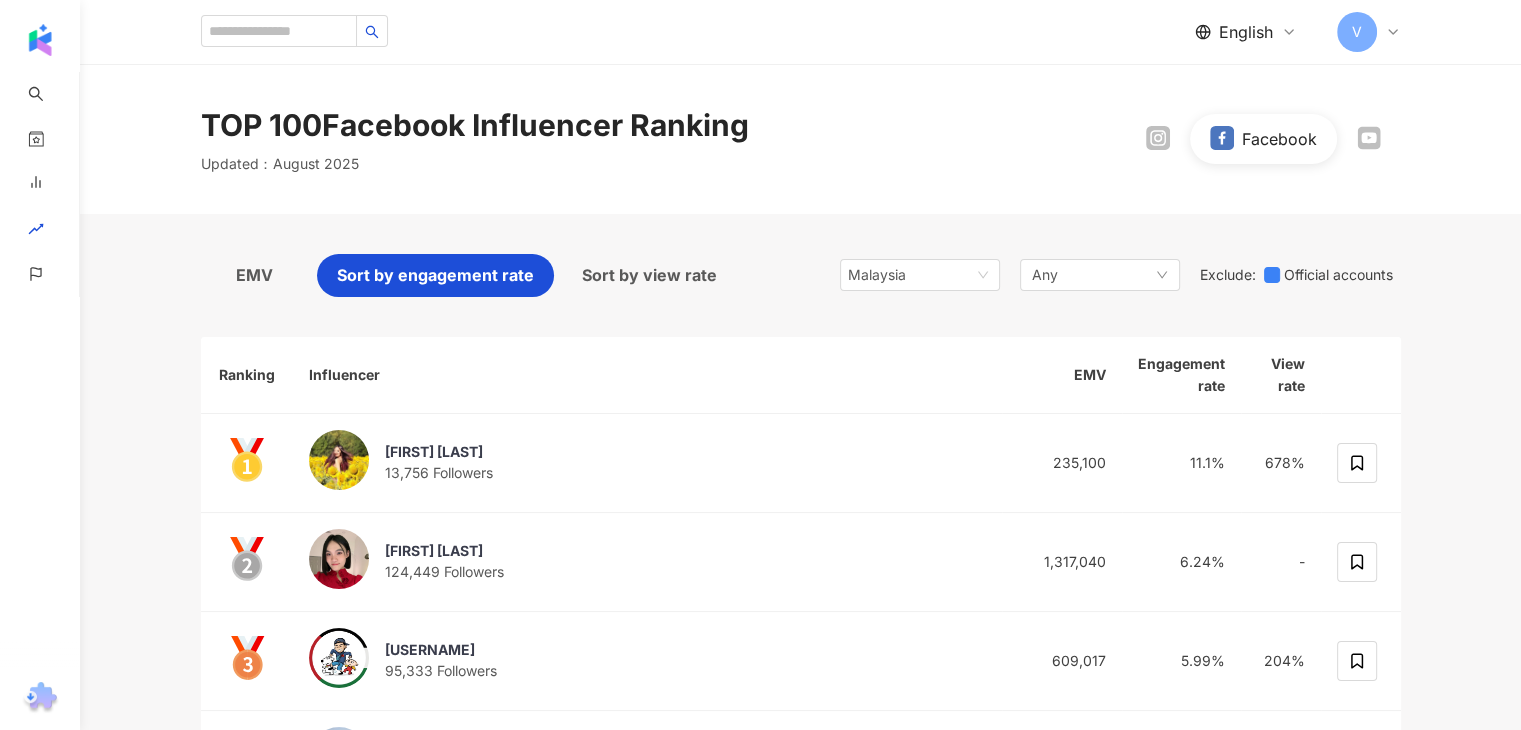 click 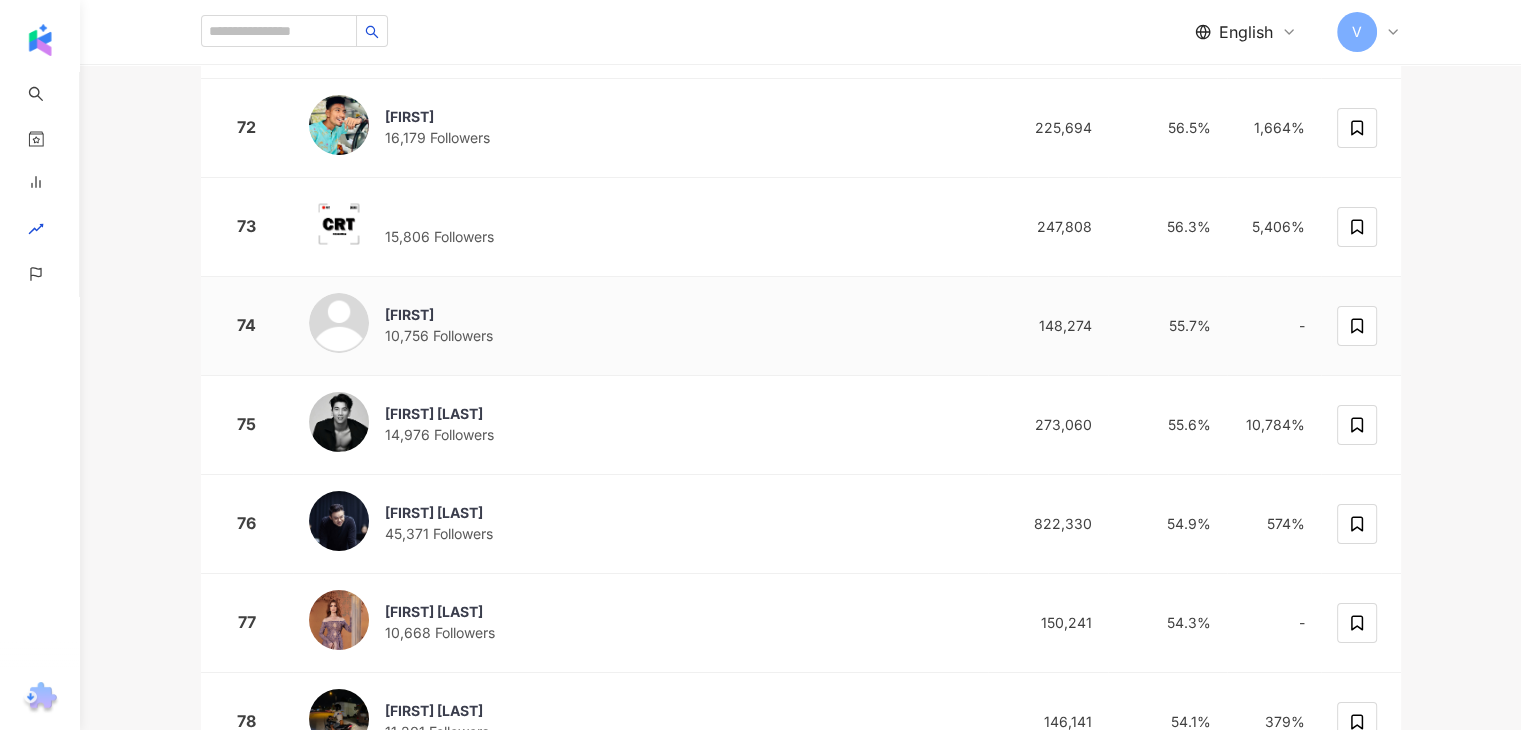 scroll, scrollTop: 7400, scrollLeft: 0, axis: vertical 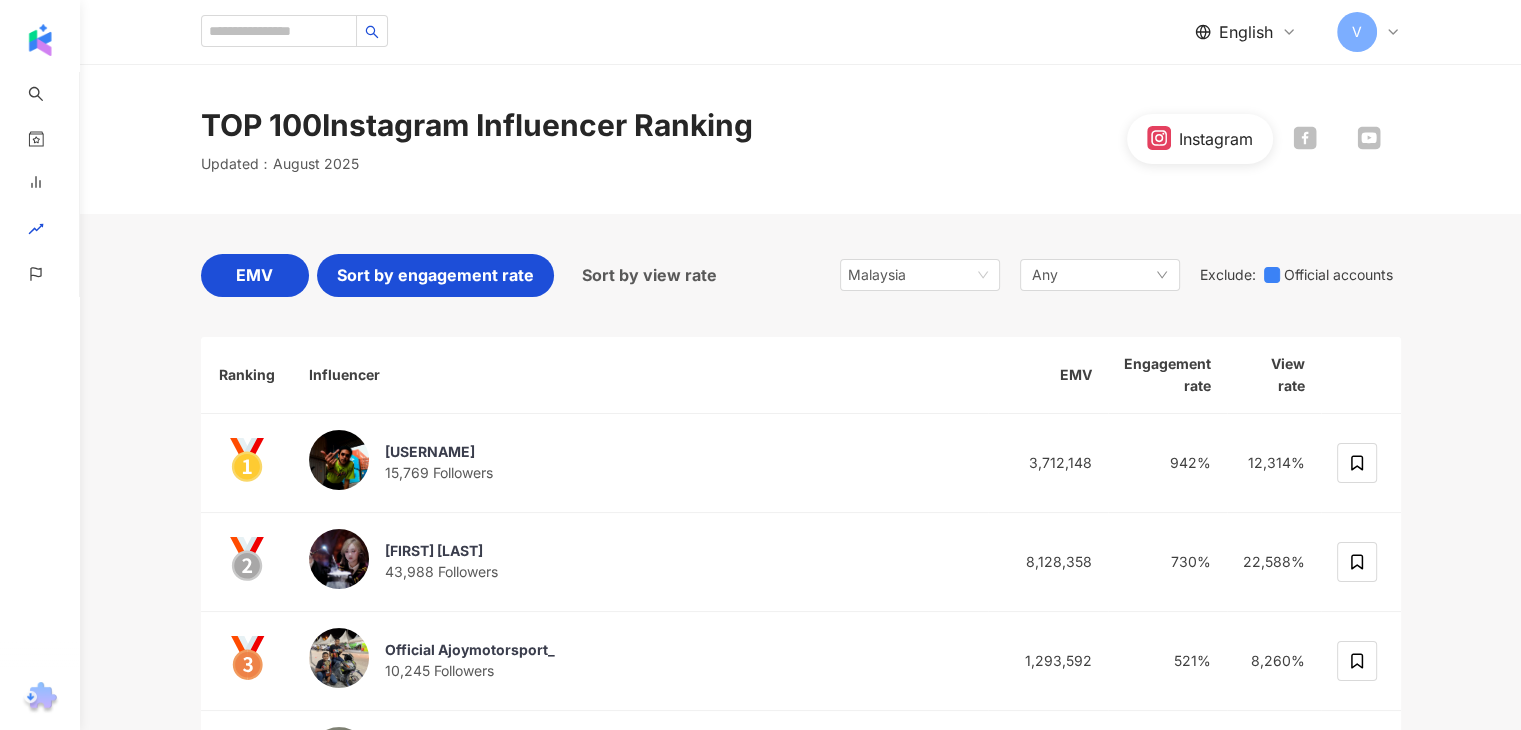 click on "EMV" at bounding box center (254, 275) 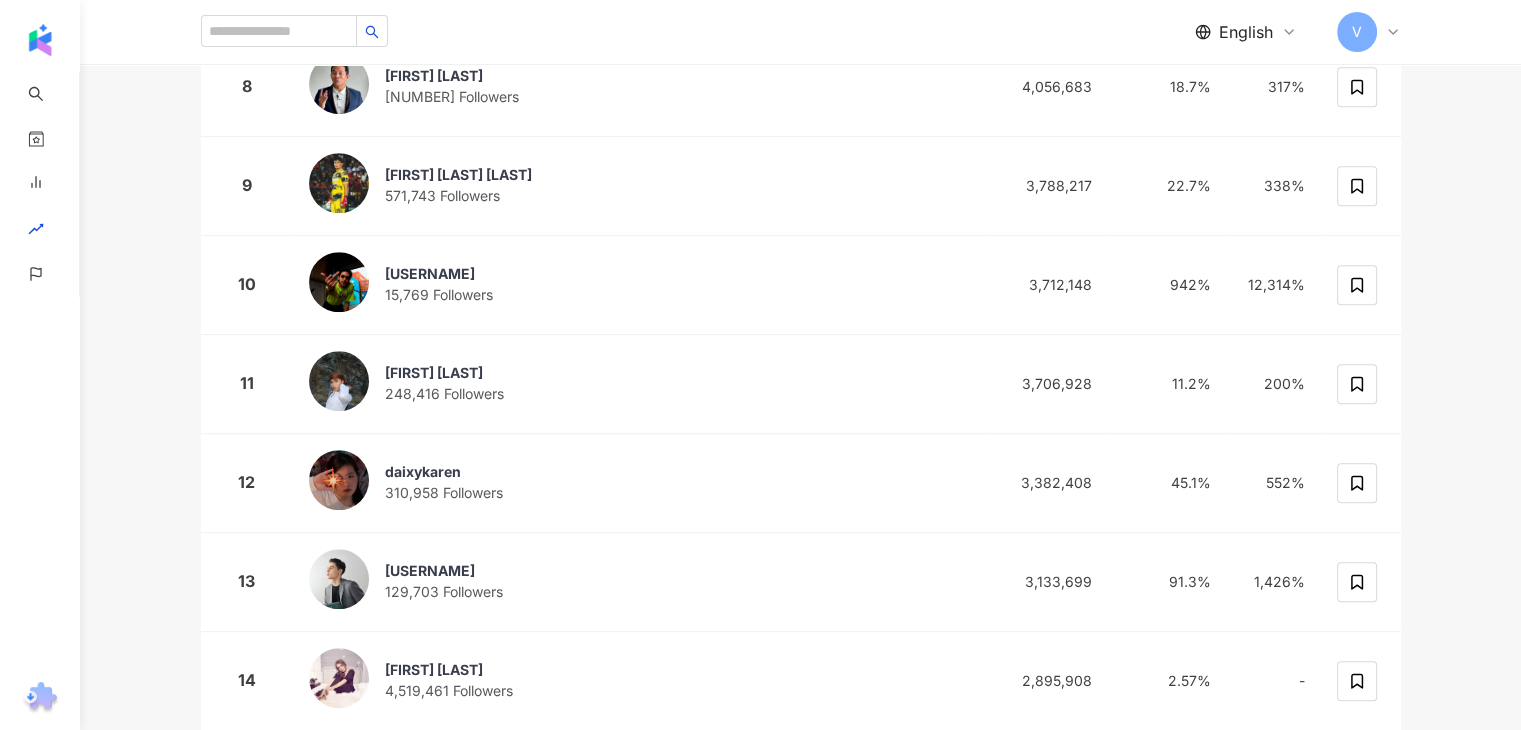 scroll, scrollTop: 1300, scrollLeft: 0, axis: vertical 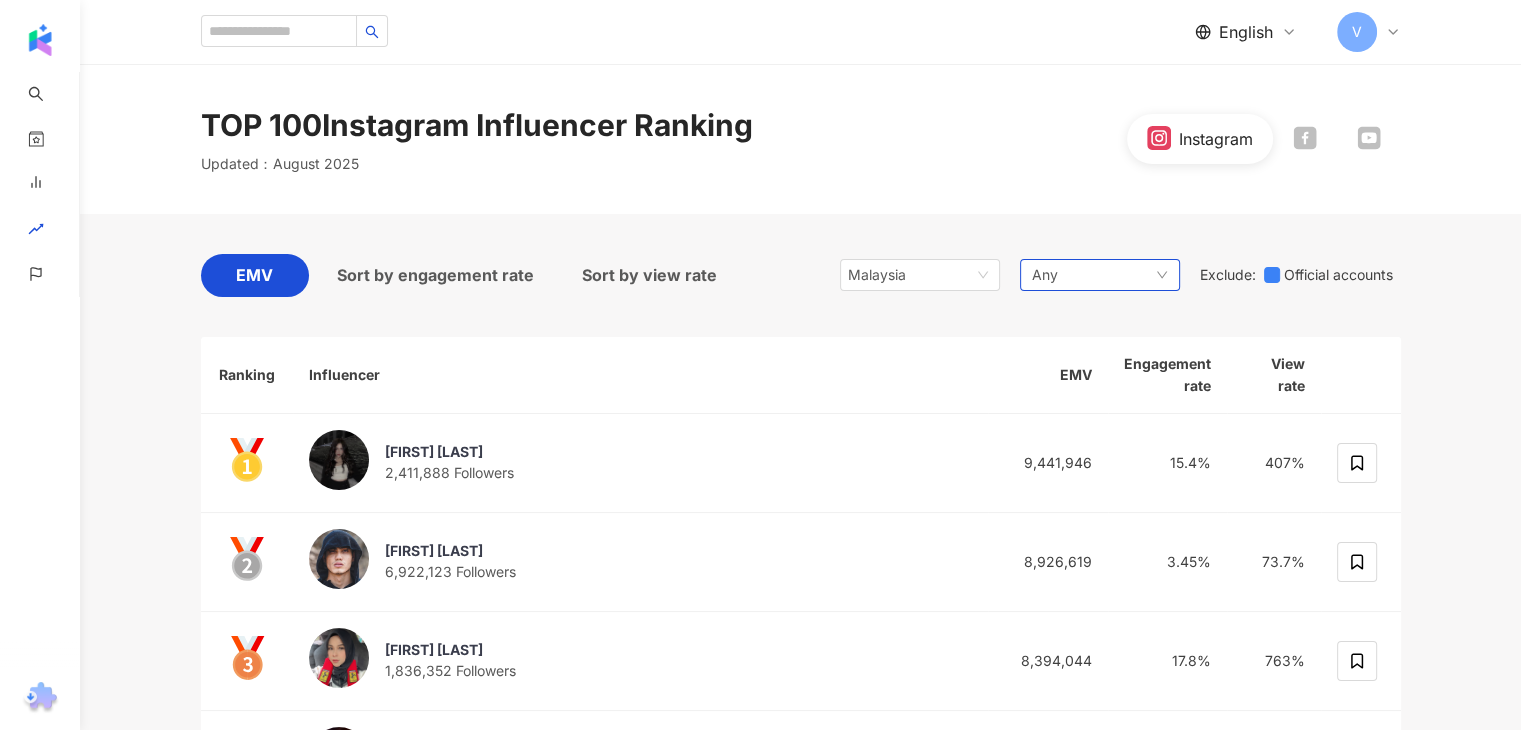 click on "Any" at bounding box center [1100, 275] 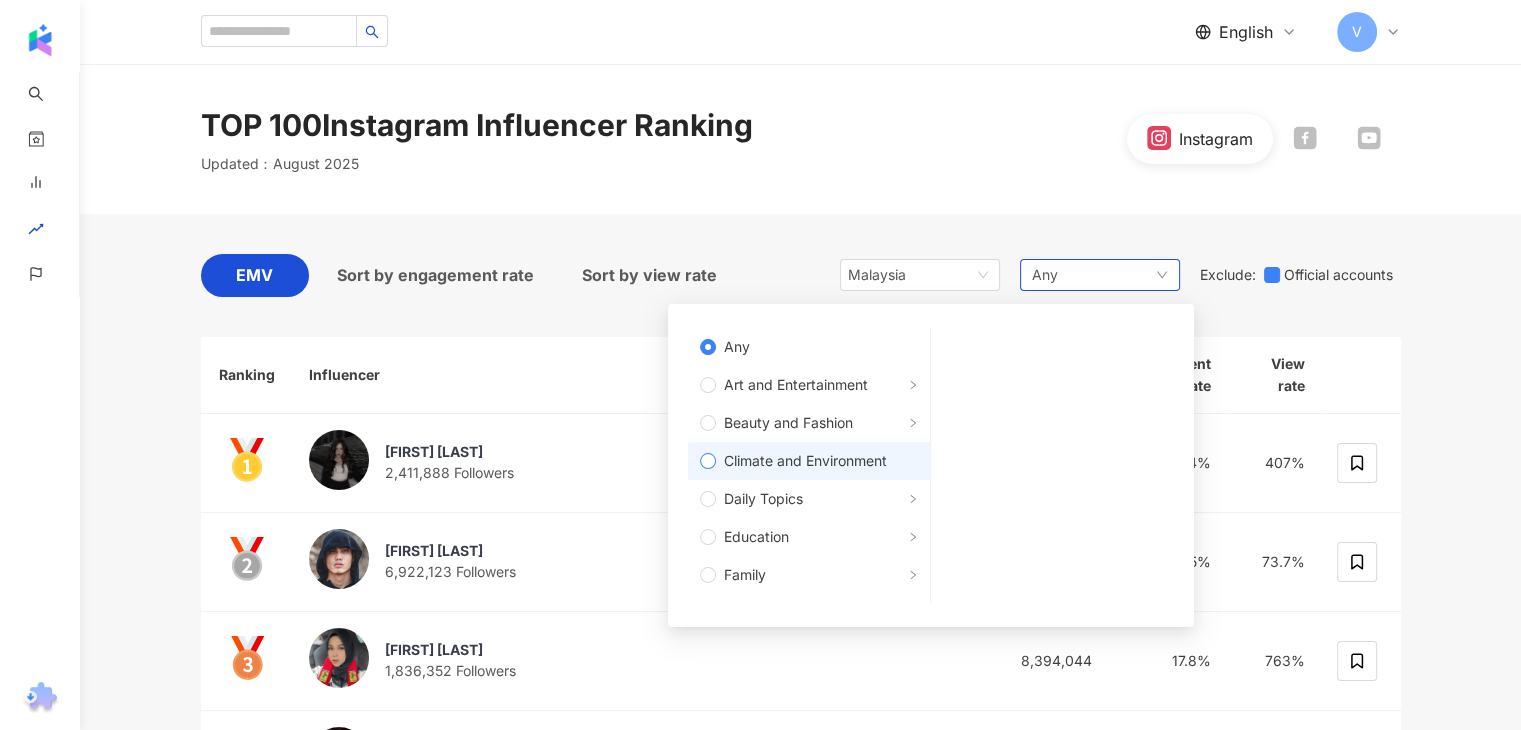 scroll, scrollTop: 675, scrollLeft: 0, axis: vertical 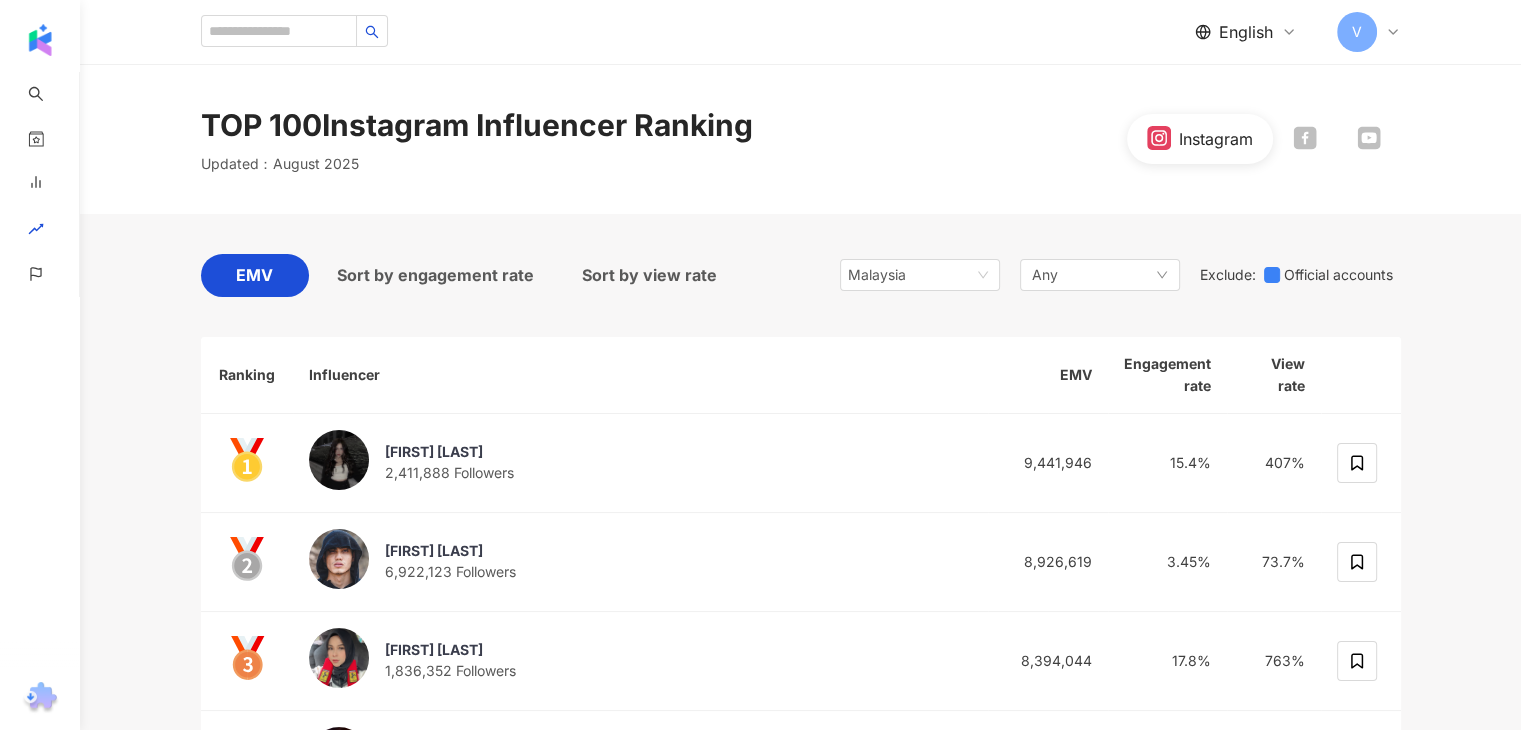 click on "EMV Sort by engagement rate Sort by view rate Malaysia Any Any Art and Entertainment Beauty and Fashion Climate and Environment Daily Topics Education Family Finance Food Fortunetelling Gaming Law and Society Life Style Media Entertainment Medical and Health Pets Photography Relationship Religion Shopping Promoiton Sports Technology Transportation Travel Adult Exclude : Official accounts Ranking Influencer EMV Engagement rate View rate             emilya rs 2,411,888   Followers 9,441,946 15.4% 407% Aisar Khaledd 6,922,123   Followers 8,926,619 3.45% 73.7% Farah Syazwani 1,836,352   Followers 8,394,044 17.8% 763% 4 joan lee 43,988   Followers 8,128,358 730% 22,588% 5 Michelle Yeoh 楊紫瓊 2,683,807   Followers 7,112,687 9.81% 474% 6 HRH Crown Prince of Johor 5,620,844   Followers 5,525,049 4.07% 8.48% 7 ANAS Zahrin 839,903   Followers 5,185,148 16.2% - 8 ARIEFF YONG 728,523   Followers 4,056,683 18.7% 317% 9 Kevin Ray Mendoza Hansen 571,743   Followers 3,788,217 22.7% 338% 10 rèy 15,769   Followers" at bounding box center (801, 5284) 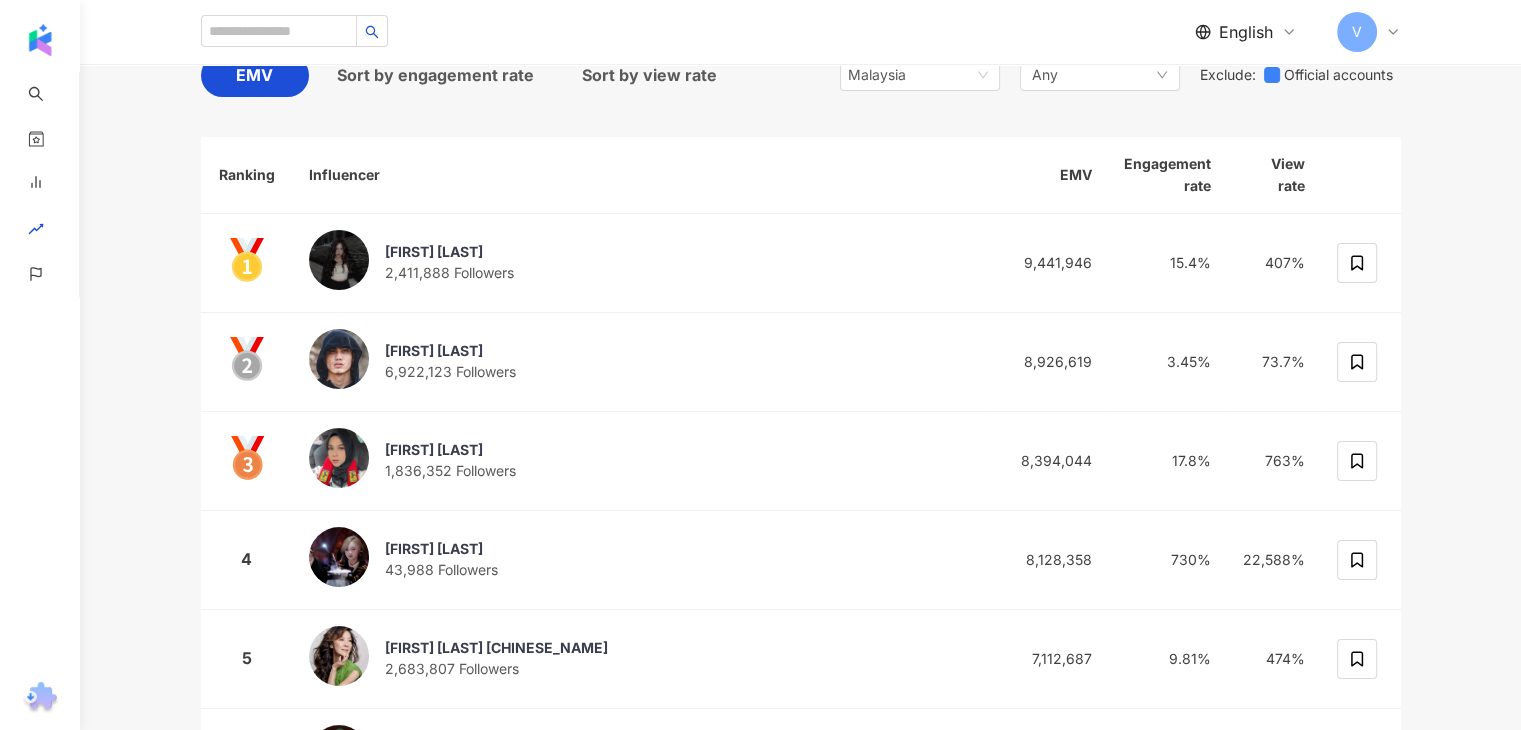 scroll, scrollTop: 0, scrollLeft: 0, axis: both 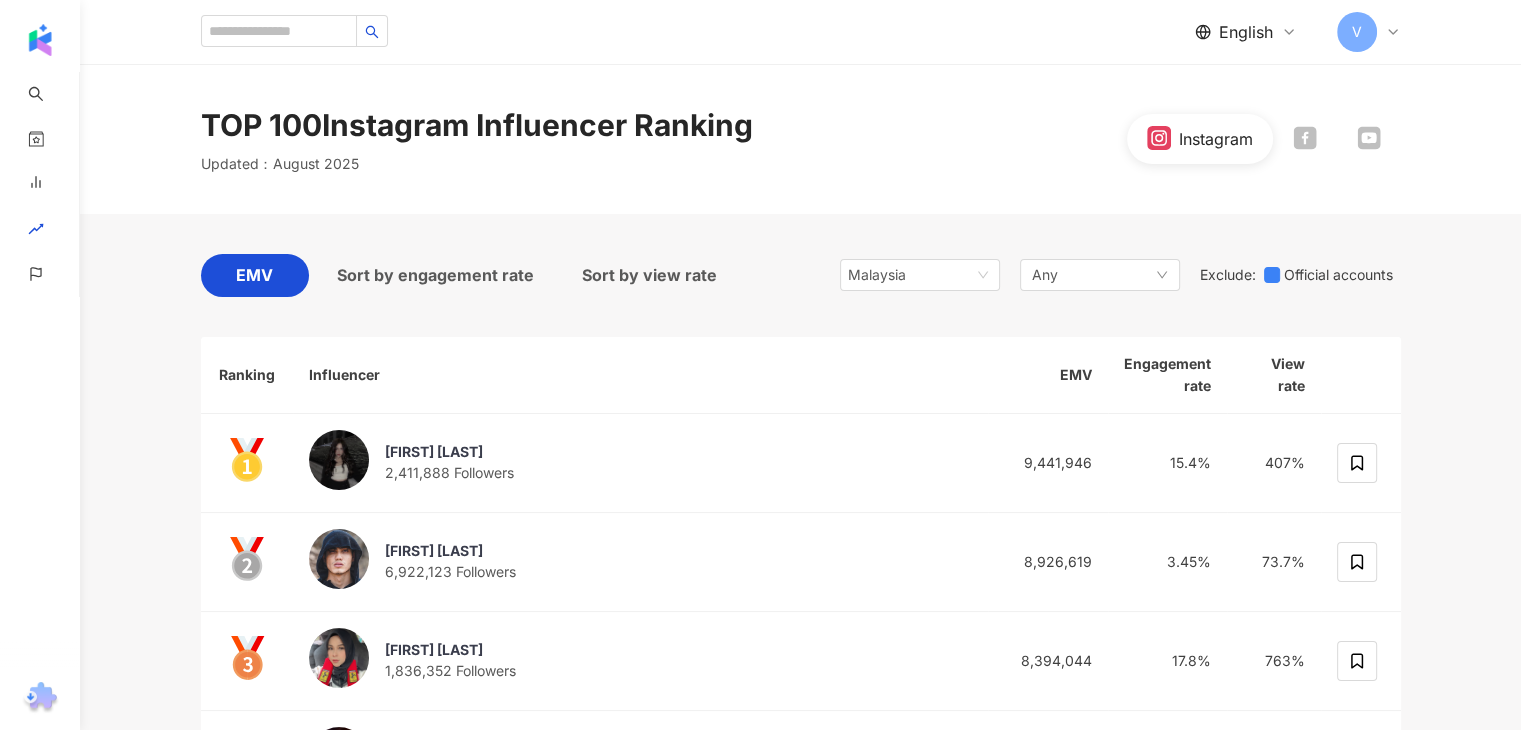 click 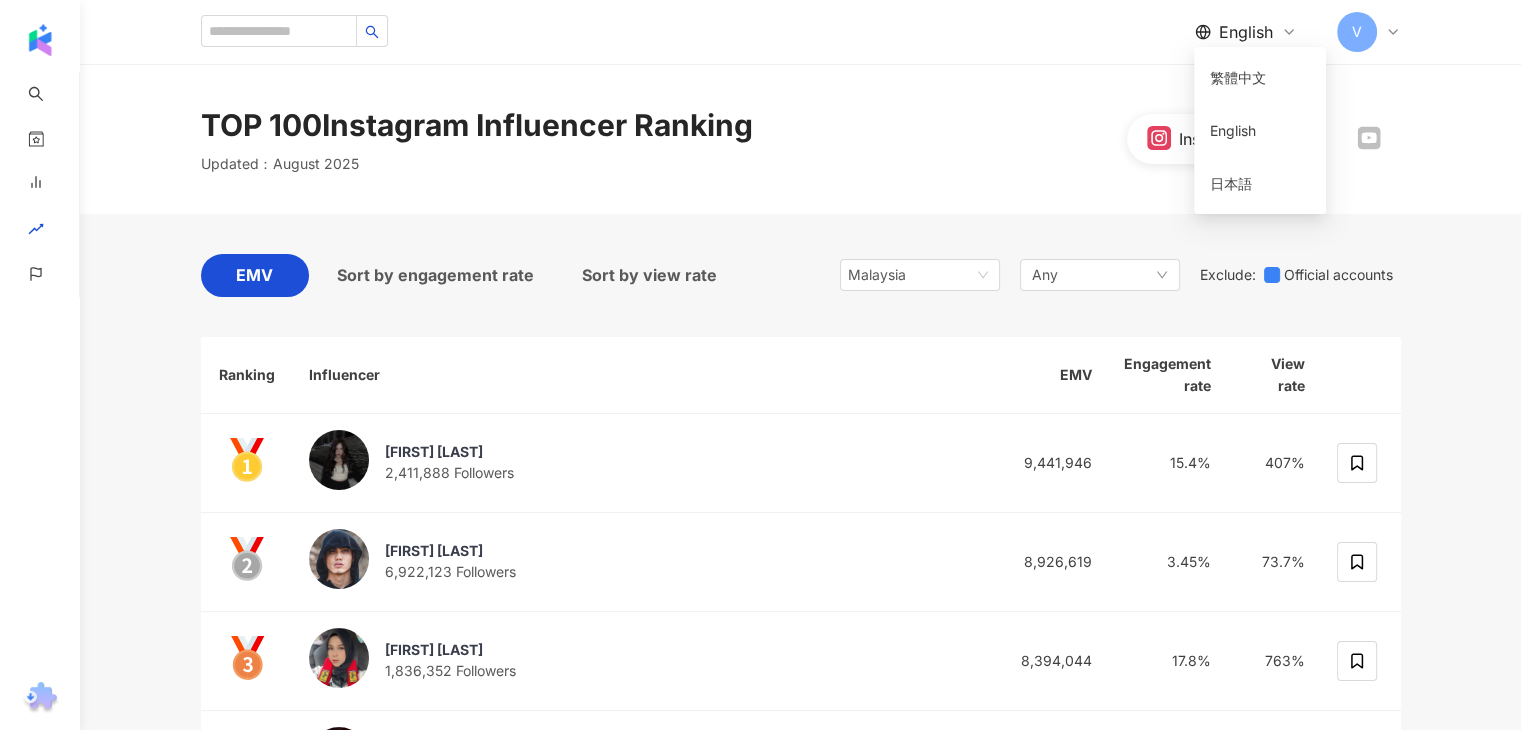 click on "TOP 100  Instagram   Influencer Ranking Updated ： August 2025 Instagram" at bounding box center [800, 139] 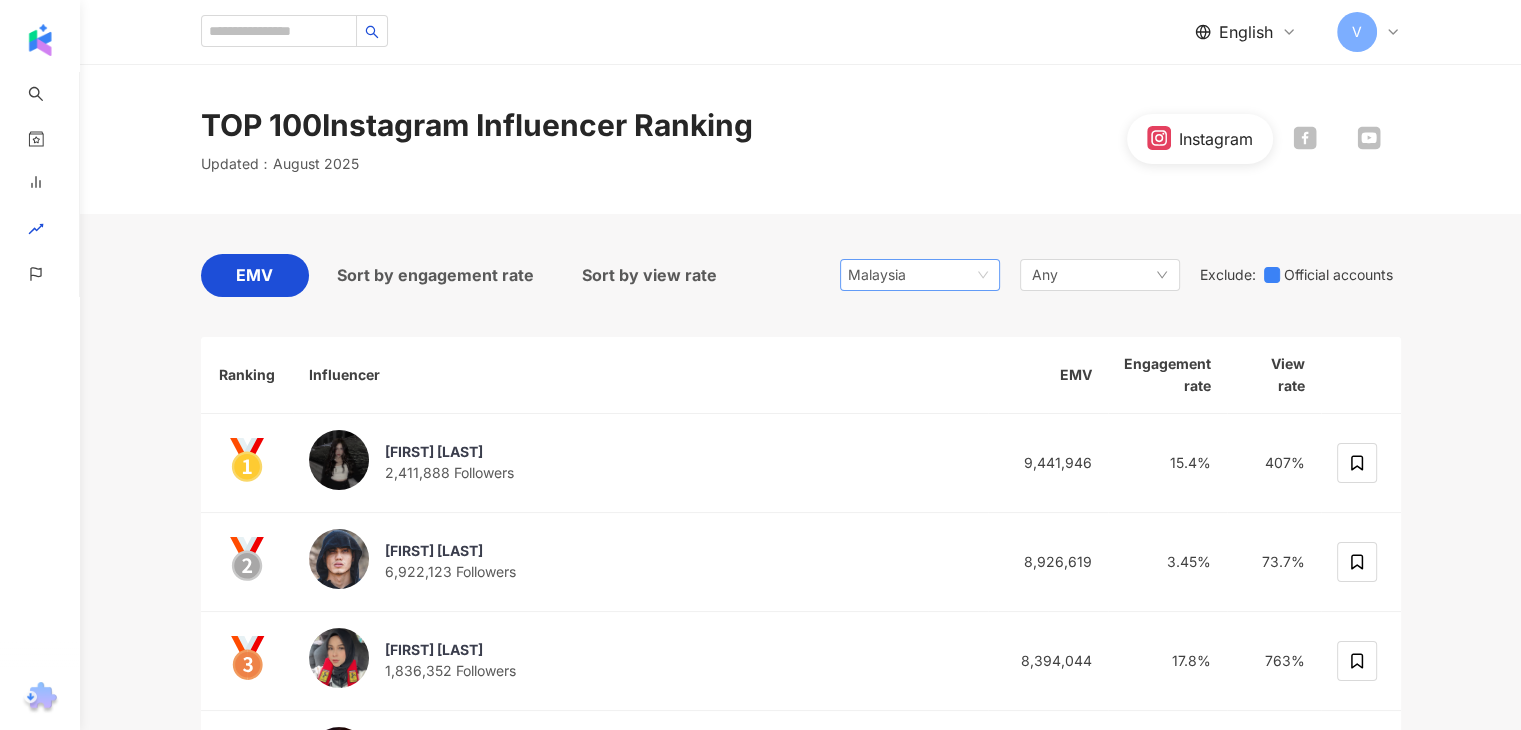 click on "Malaysia" at bounding box center (920, 275) 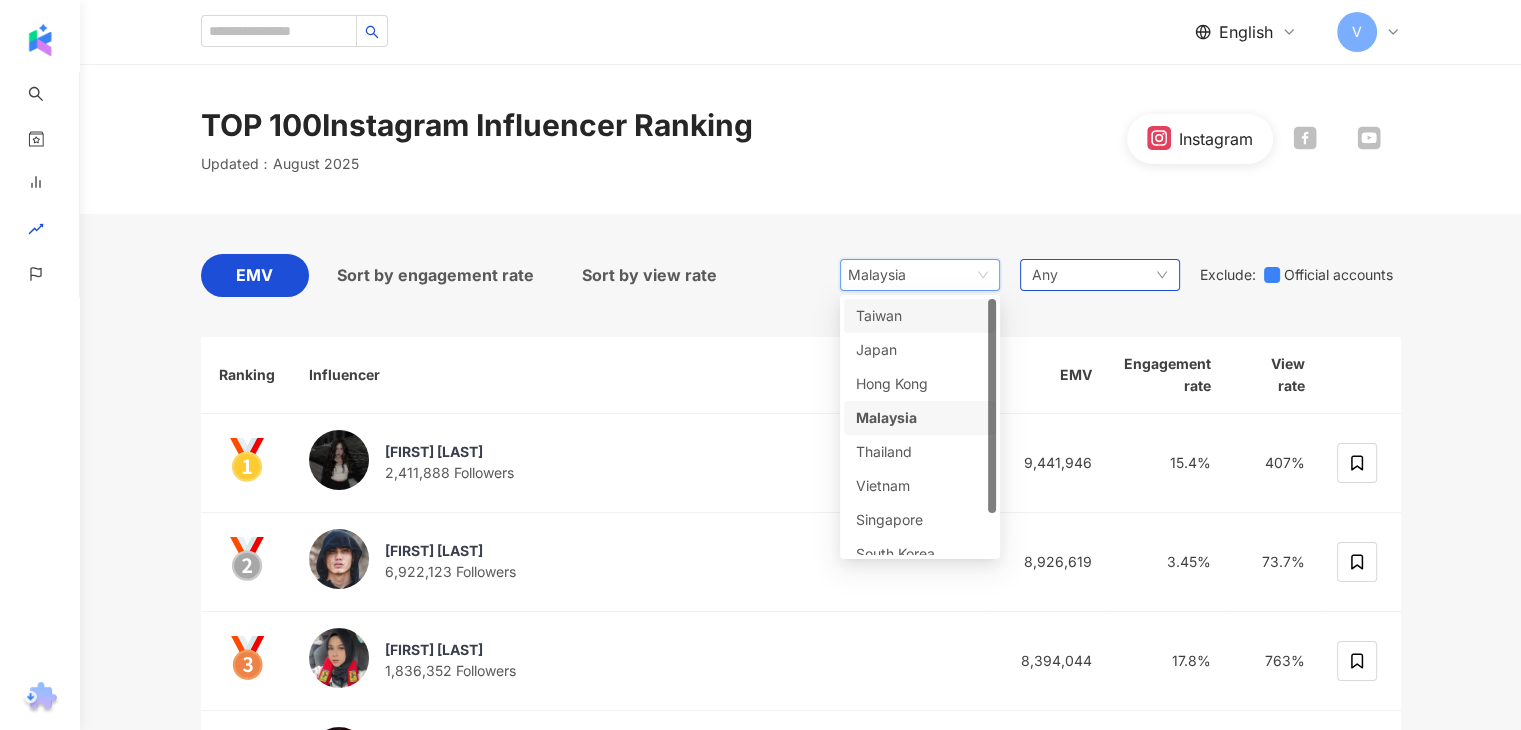 click on "Any" at bounding box center (1100, 275) 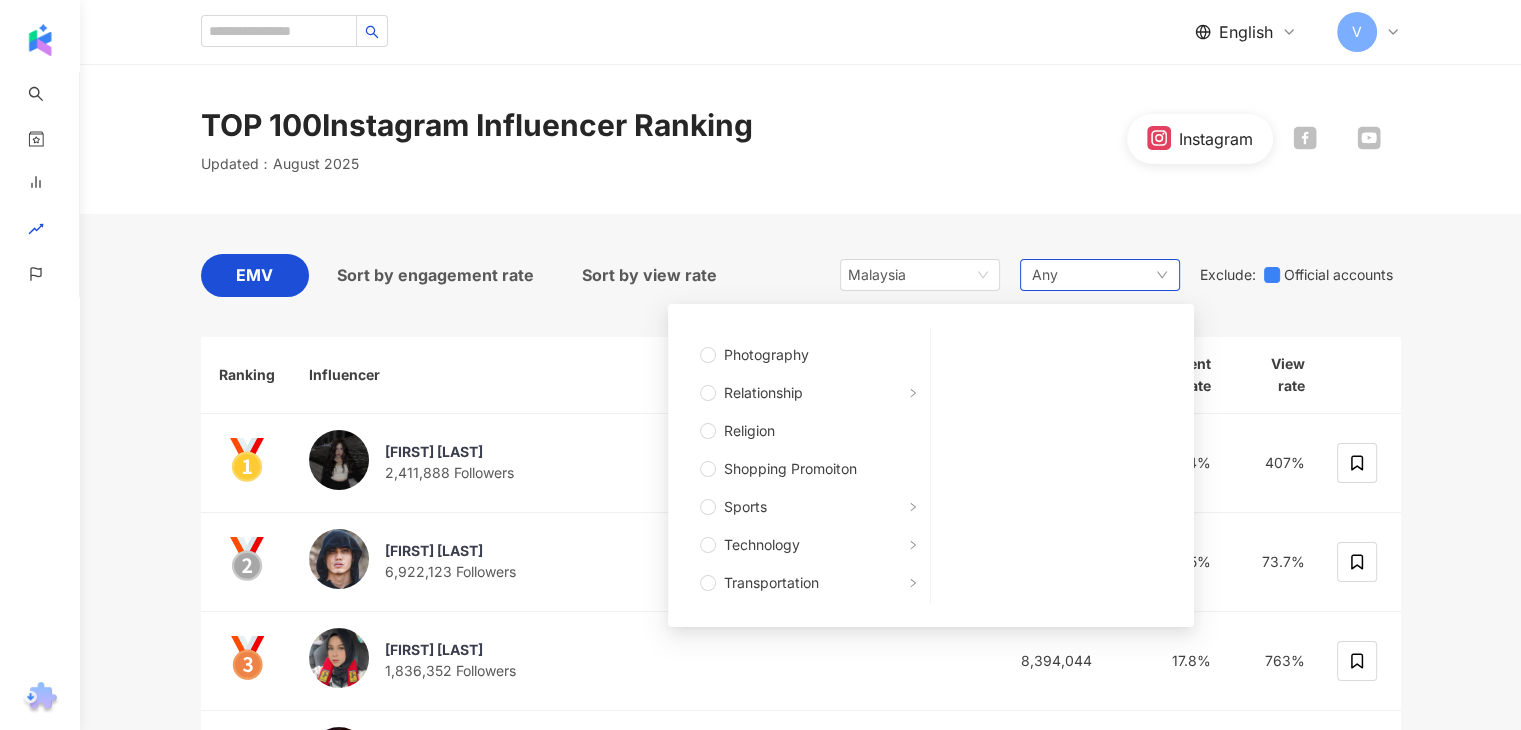 scroll, scrollTop: 675, scrollLeft: 0, axis: vertical 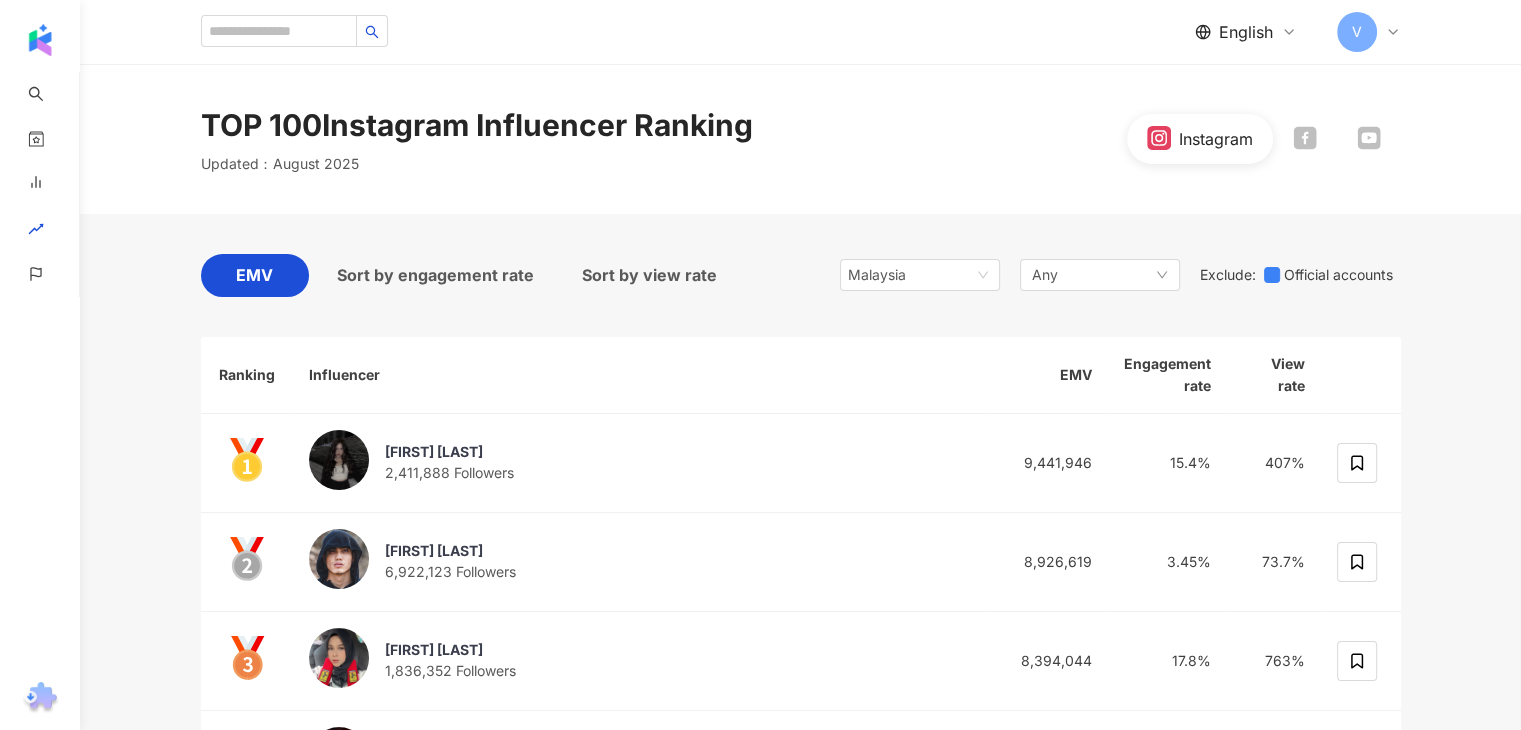 click on "EMV Sort by engagement rate Sort by view rate Malaysia tw jp Taiwan Japan Hong Kong Malaysia Thailand Vietnam Singapore South Korea United States Any Any Art and Entertainment Beauty and Fashion Climate and Environment Daily Topics Education Family Finance Food Fortunetelling Gaming Law and Society Life Style Media Entertainment Medical and Health Pets Photography Relationship Religion Shopping Promoiton Sports Technology Transportation Travel Adult Exclude : Official accounts Ranking Influencer EMV Engagement rate View rate             emilya rs 2,411,888   Followers 9,441,946 15.4% 407% Aisar Khaledd 6,922,123   Followers 8,926,619 3.45% 73.7% Farah Syazwani 1,836,352   Followers 8,394,044 17.8% 763% 4 joan lee 43,988   Followers 8,128,358 730% 22,588% 5 Michelle Yeoh 楊紫瓊 2,683,807   Followers 7,112,687 9.81% 474% 6 HRH Crown Prince of Johor 5,620,844   Followers 5,525,049 4.07% 8.48% 7 ANAS Zahrin 839,903   Followers 5,185,148 16.2% - 8 ARIEFF YONG 728,523   Followers 4,056,683 18.7% 317% 9" at bounding box center (801, 5284) 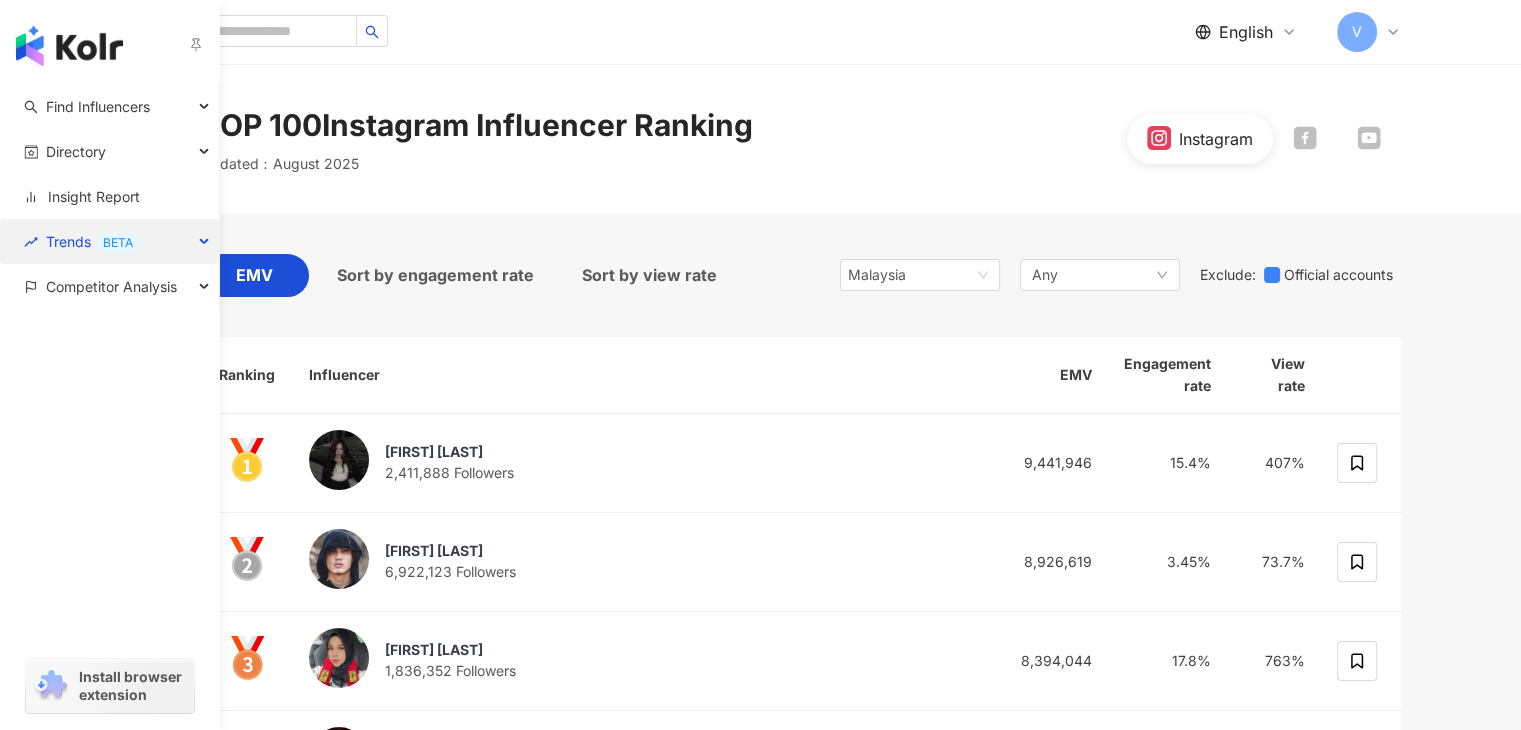click on "Trends BETA" at bounding box center (109, 241) 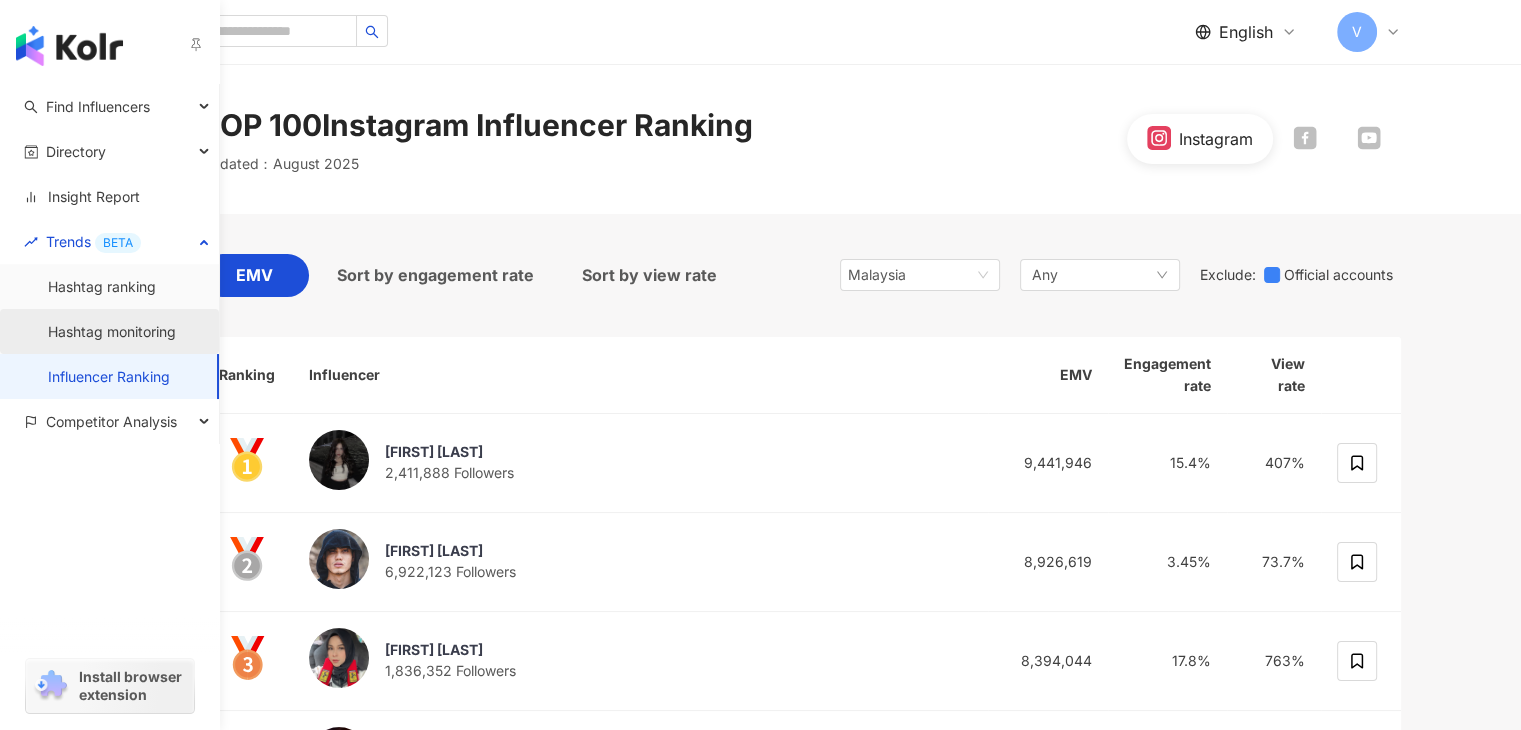 click on "Hashtag monitoring" at bounding box center [112, 332] 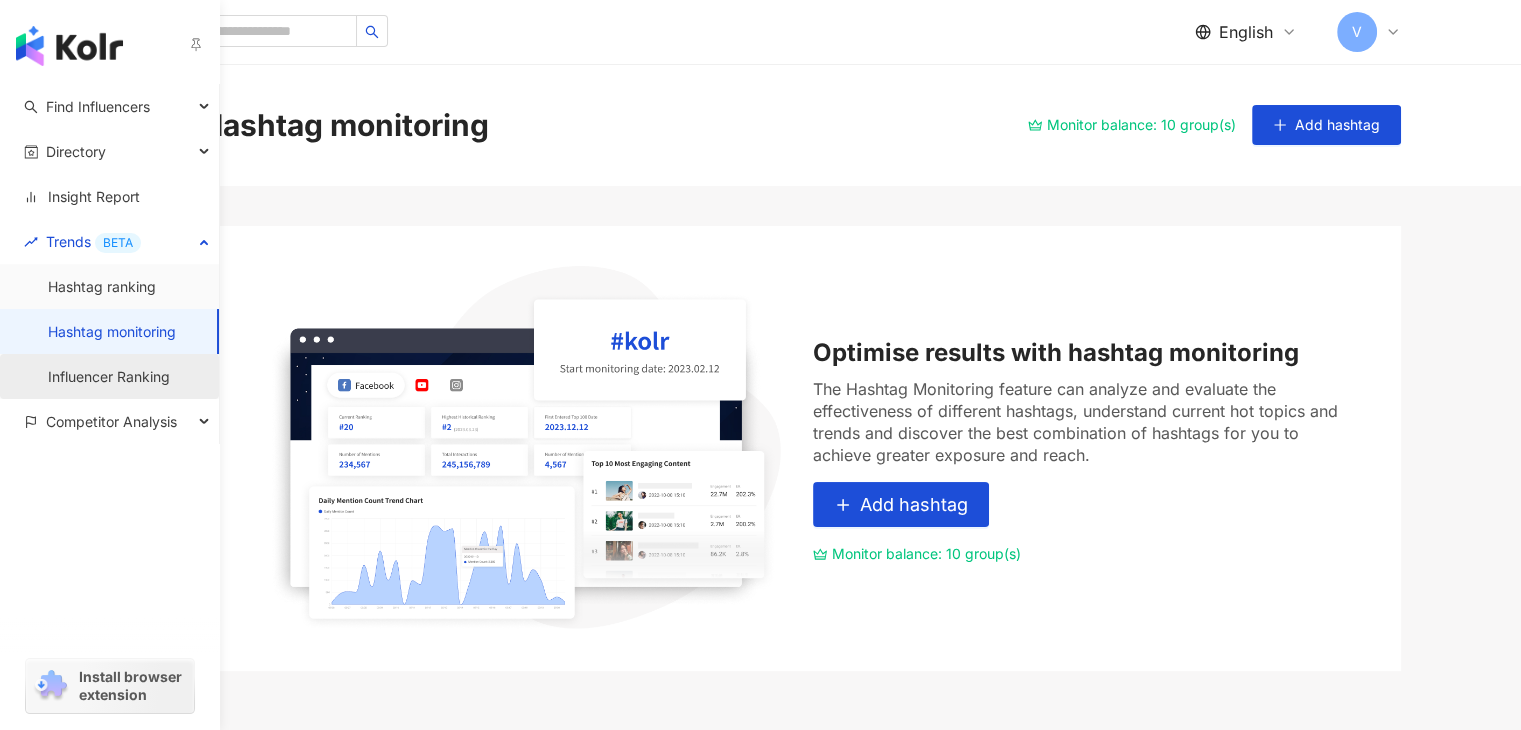 click on "Influencer Ranking" at bounding box center [109, 377] 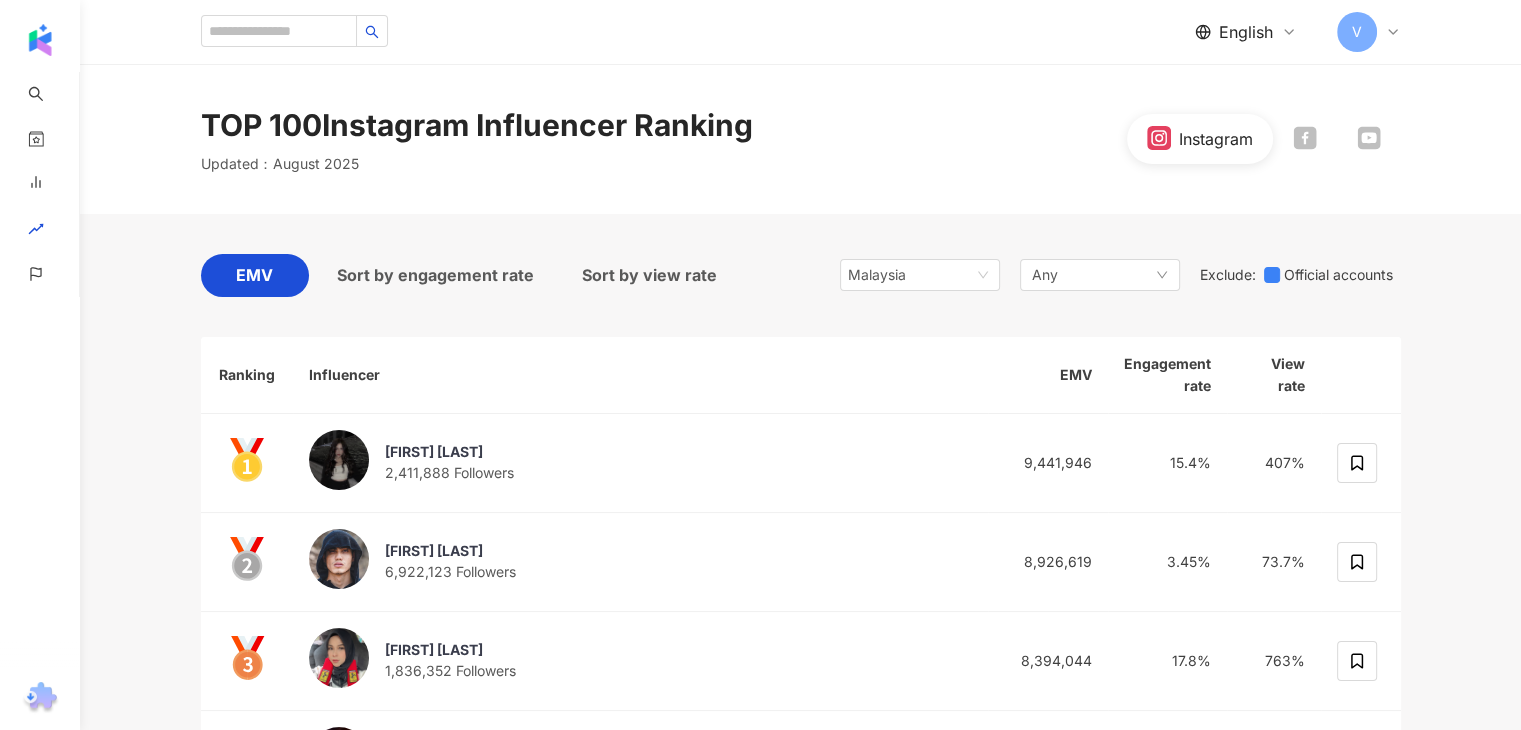 scroll, scrollTop: 100, scrollLeft: 0, axis: vertical 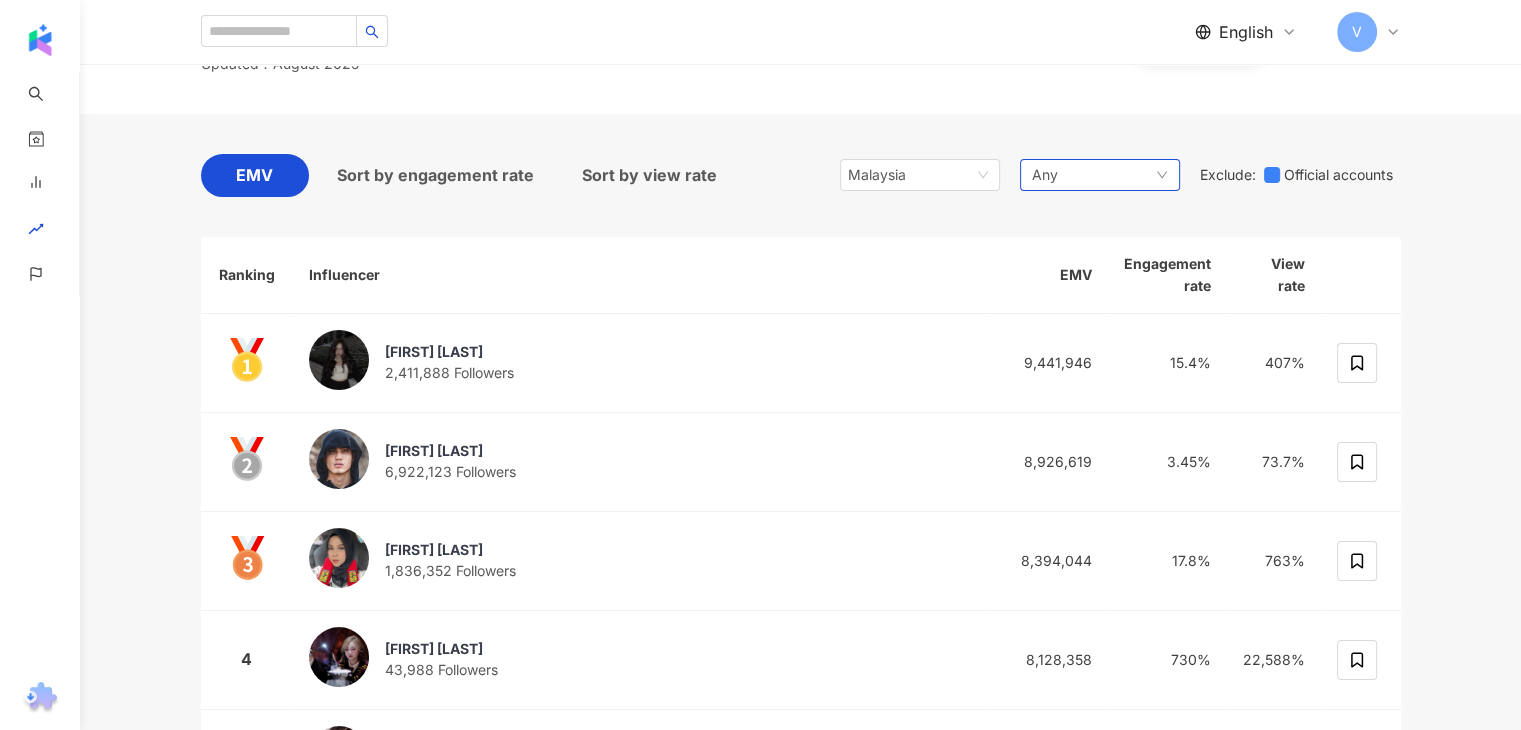 click on "Any" at bounding box center [1100, 175] 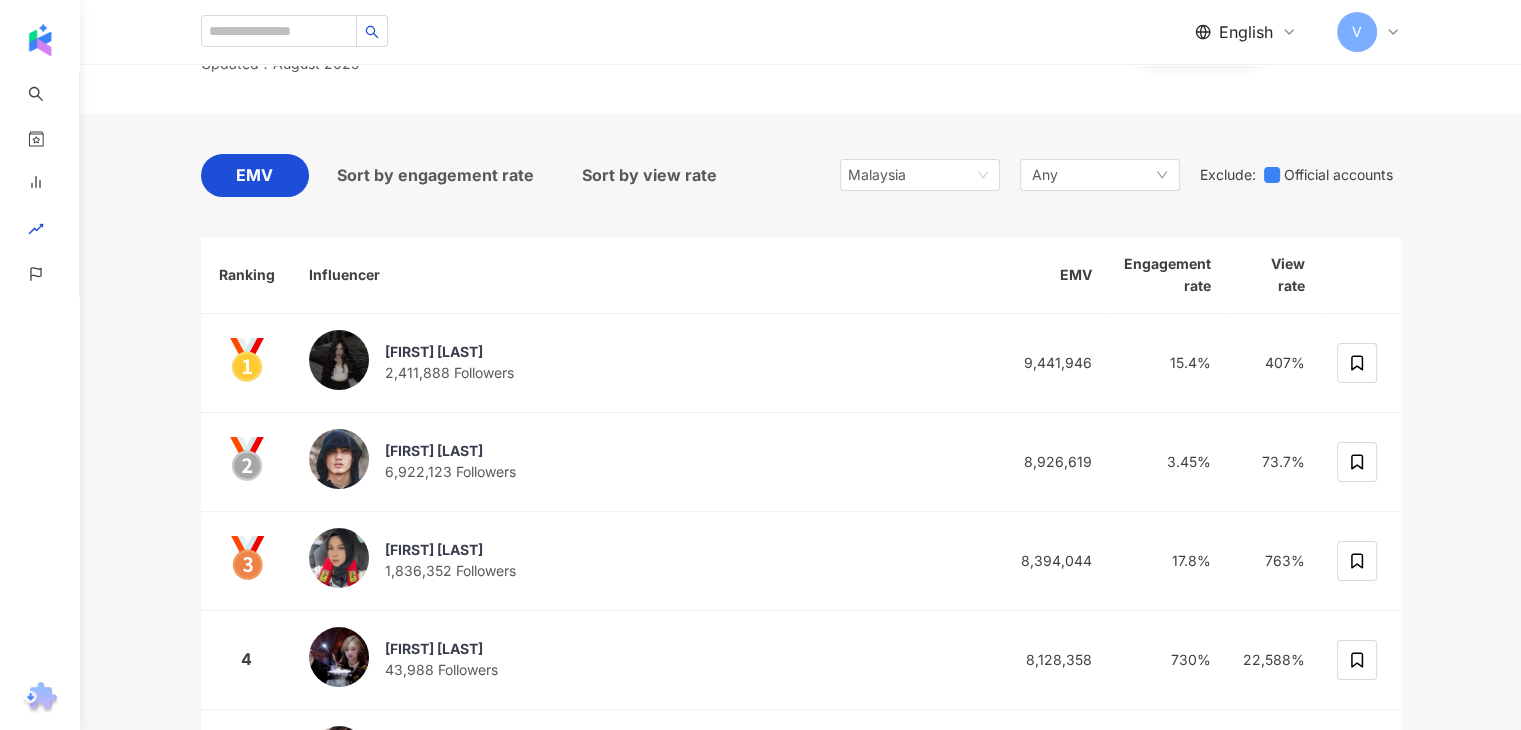 click on "TOP 100  Instagram   Influencer Ranking Updated ： August 2025 Instagram" at bounding box center [800, 39] 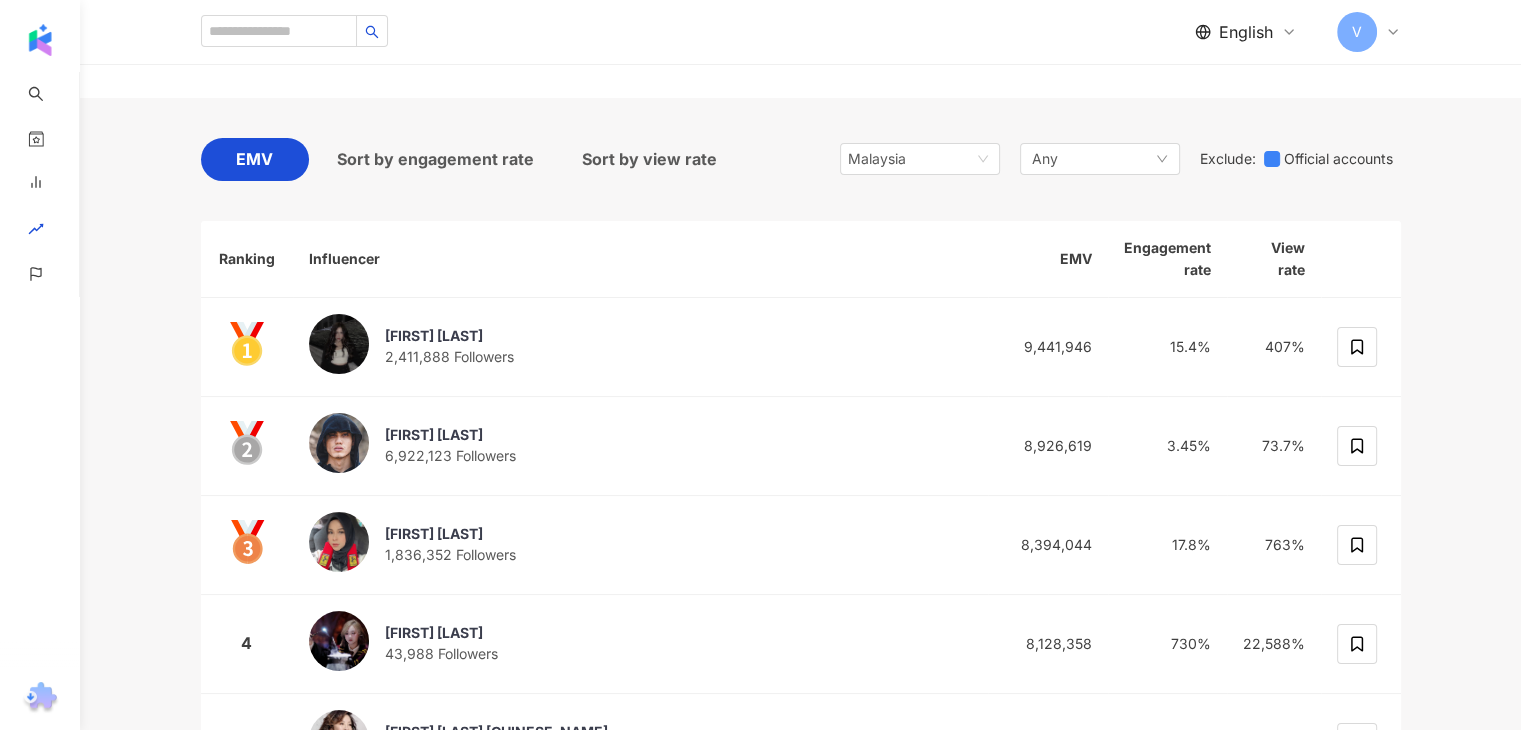 scroll, scrollTop: 0, scrollLeft: 0, axis: both 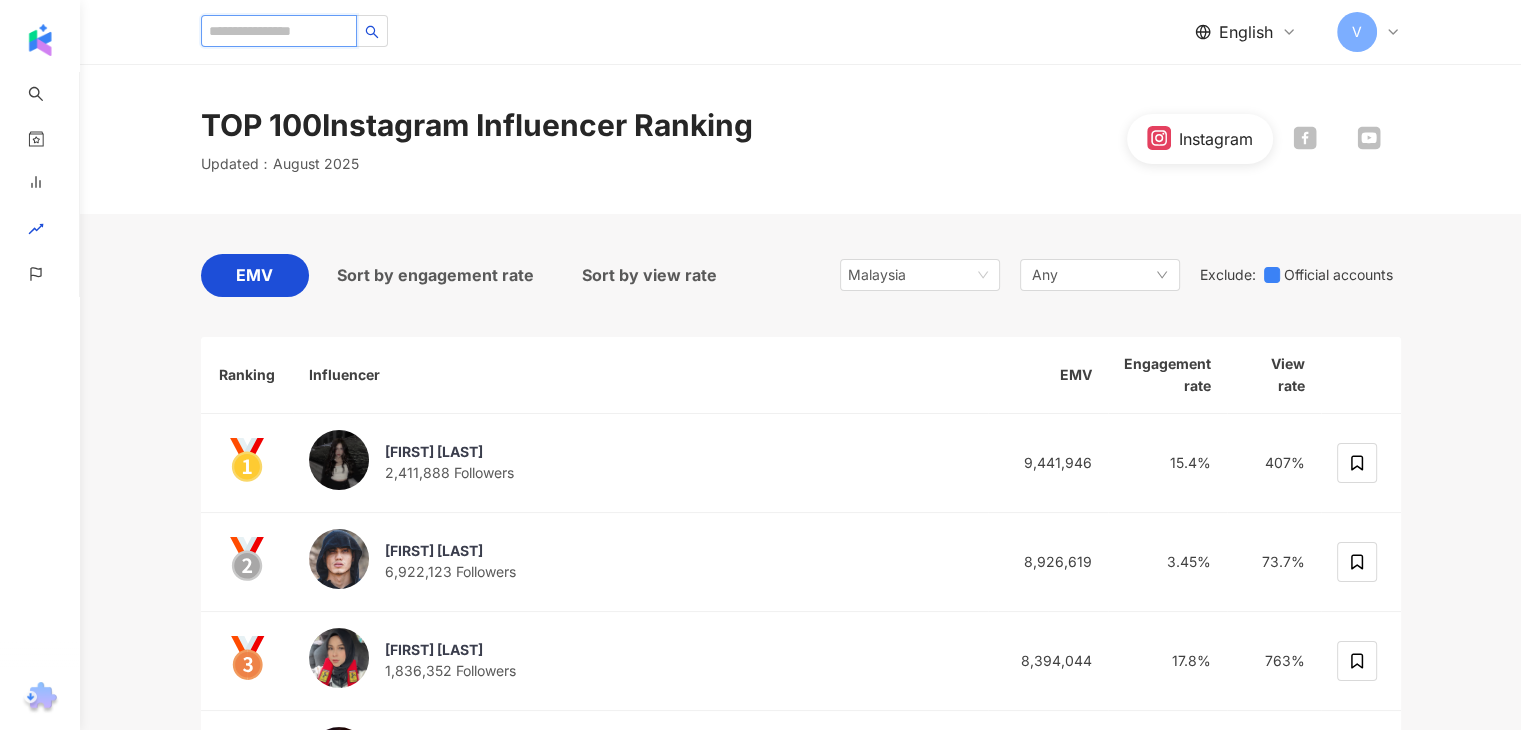 click at bounding box center [279, 31] 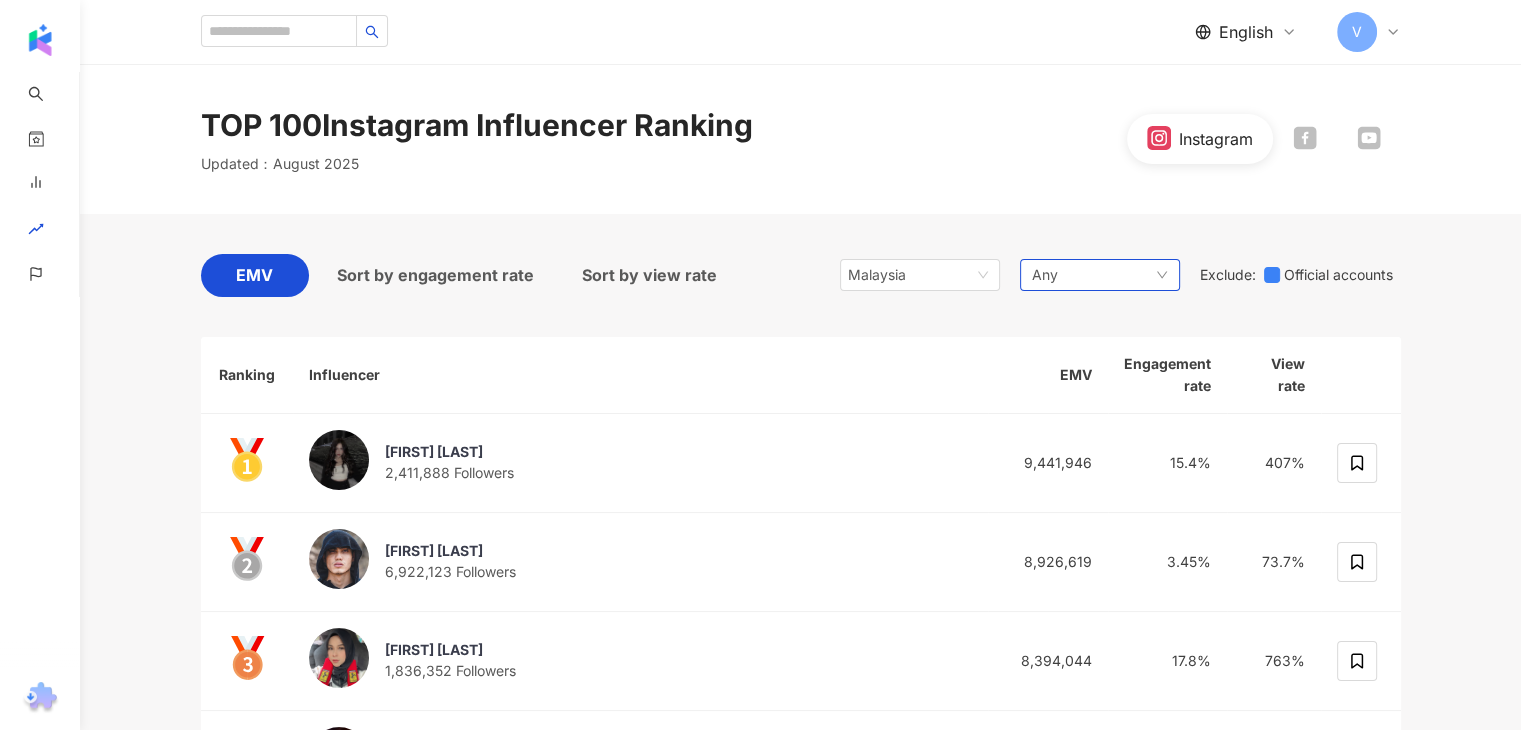 click on "Any" at bounding box center [1100, 275] 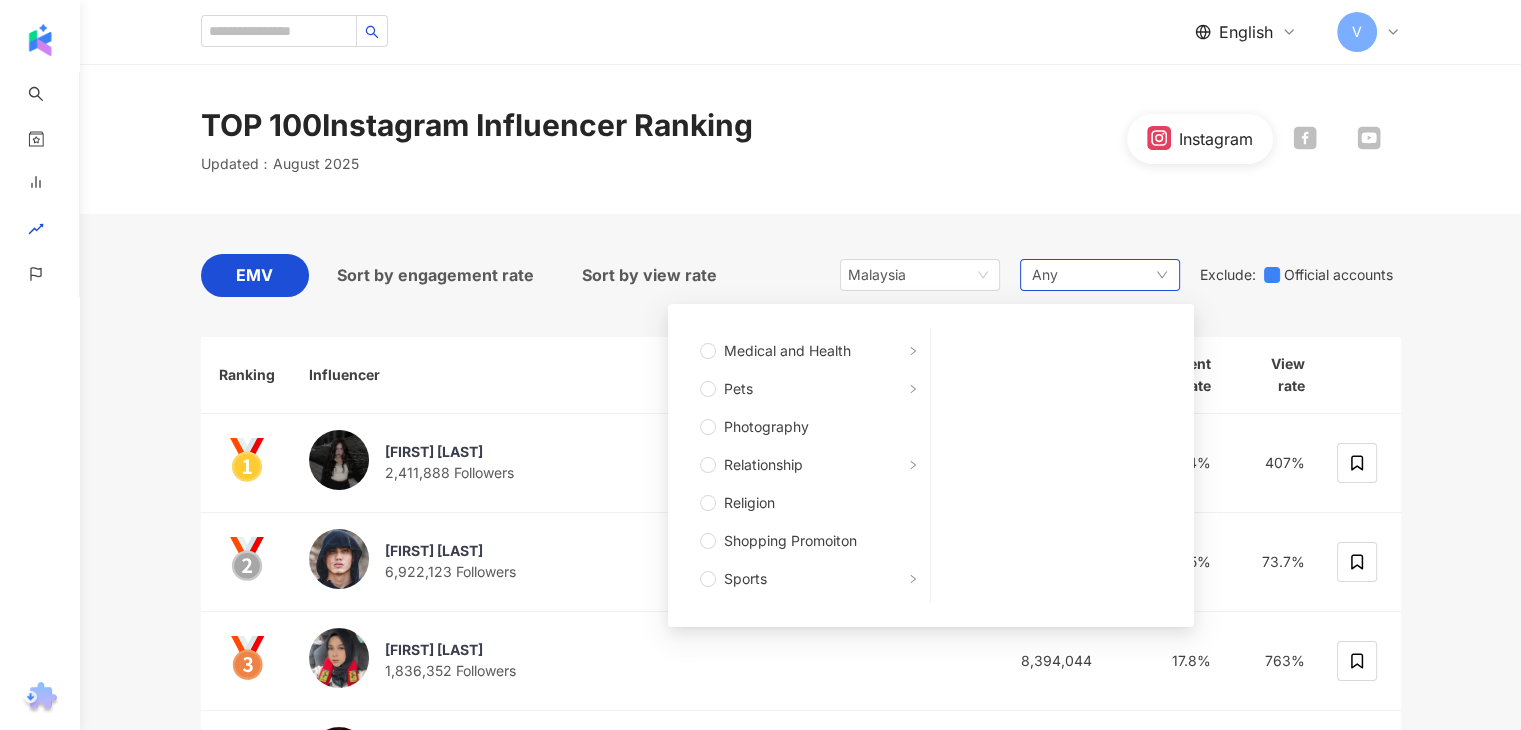 scroll, scrollTop: 675, scrollLeft: 0, axis: vertical 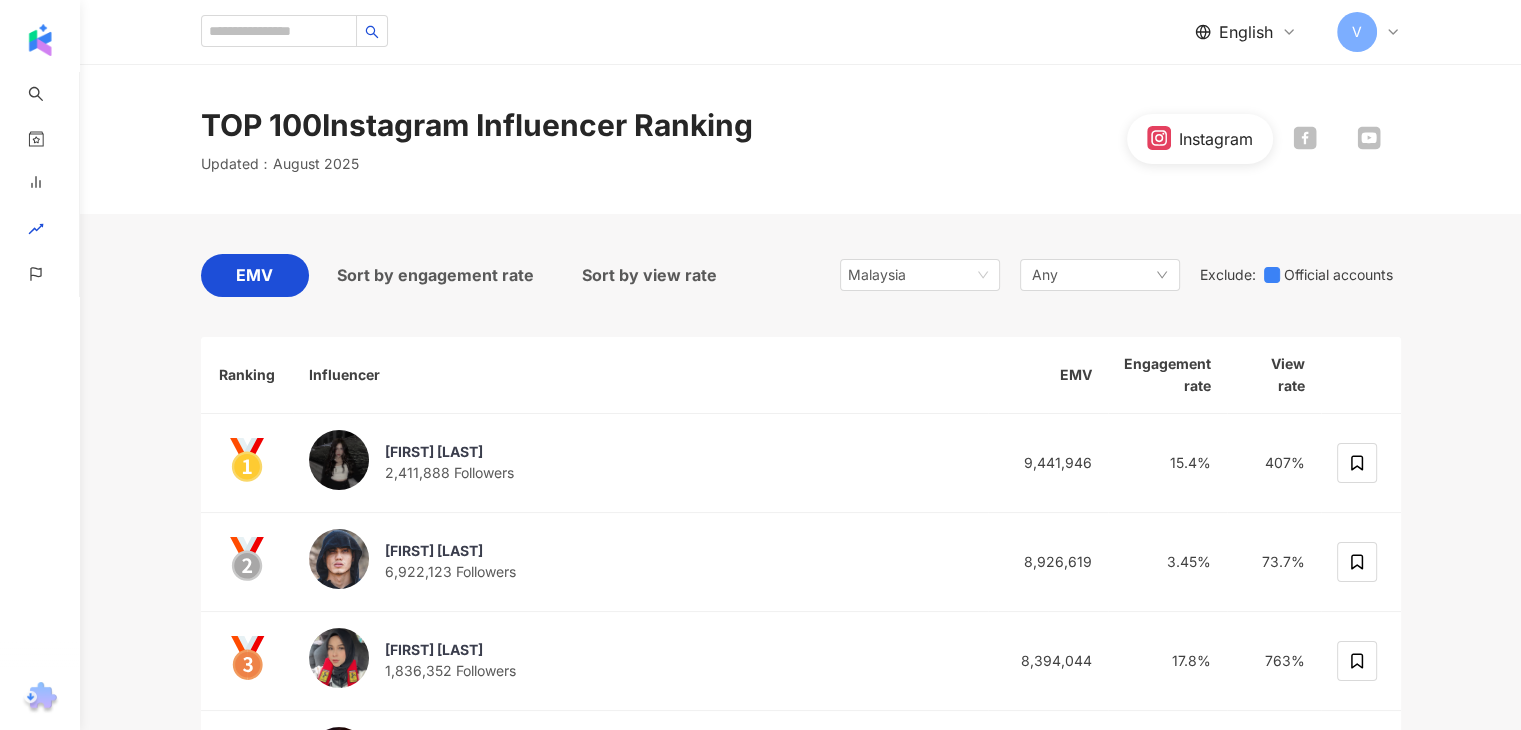 click on "TOP 100  Instagram   Influencer Ranking Updated ： August 2025 Instagram" at bounding box center (800, 139) 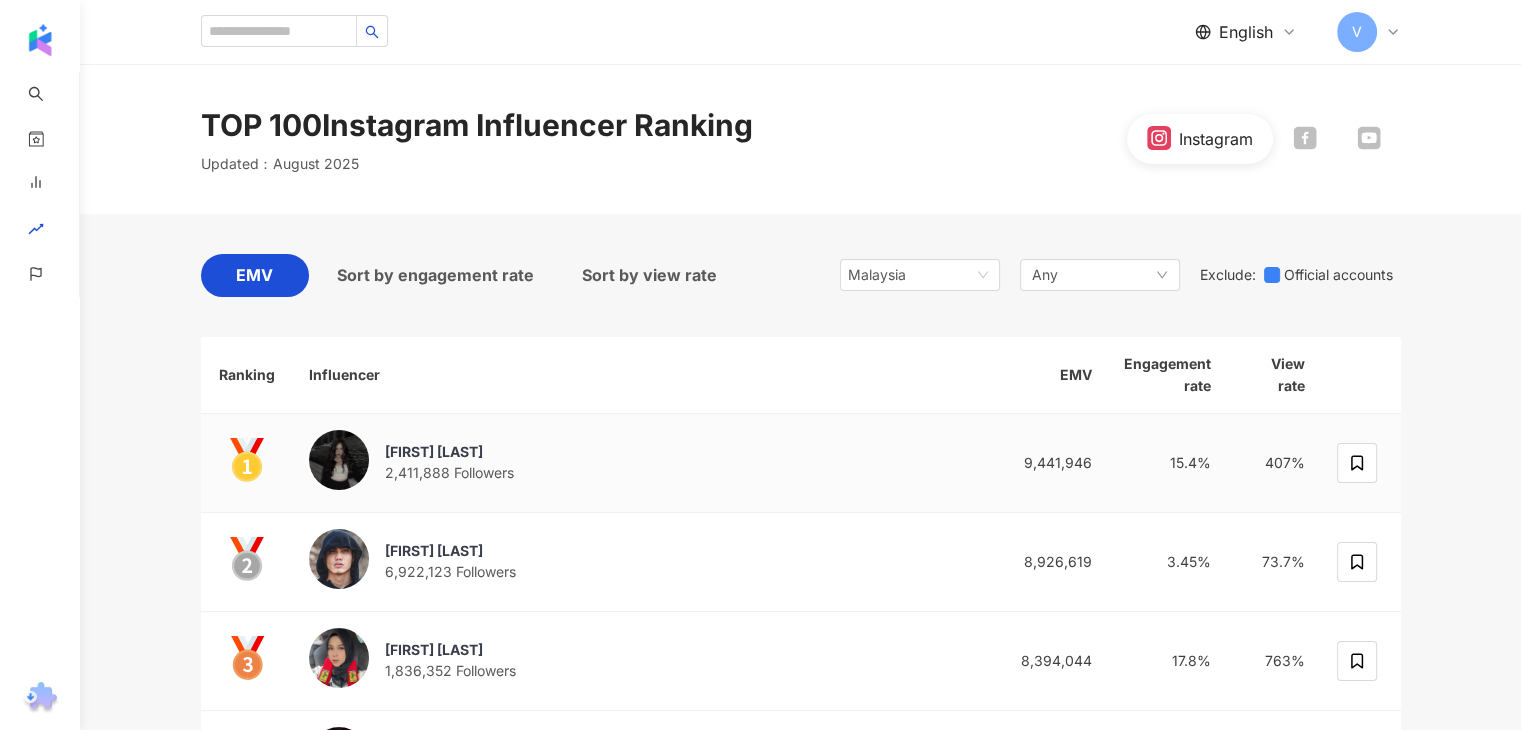 click on "emilya rs 2,411,888   Followers" at bounding box center [640, 463] 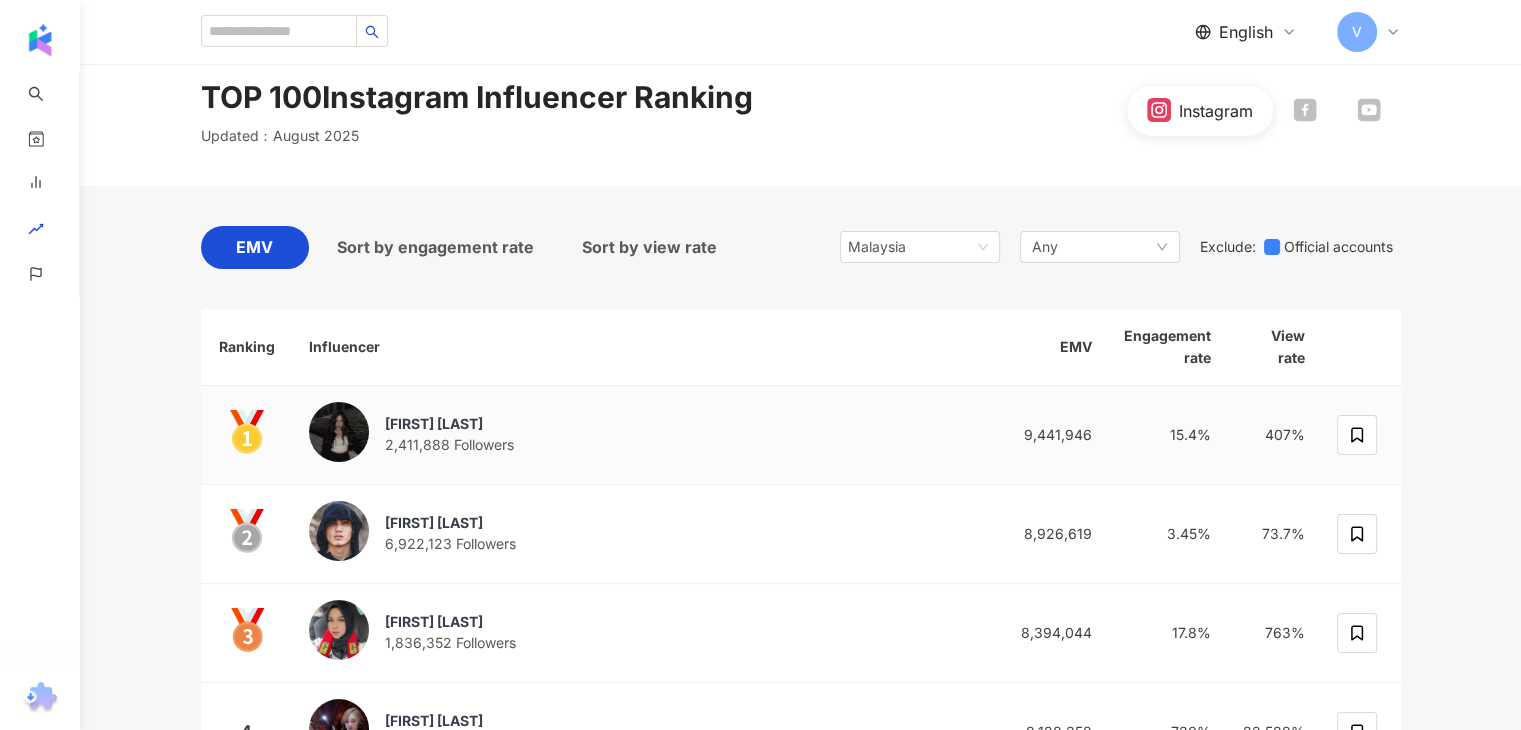 scroll, scrollTop: 0, scrollLeft: 0, axis: both 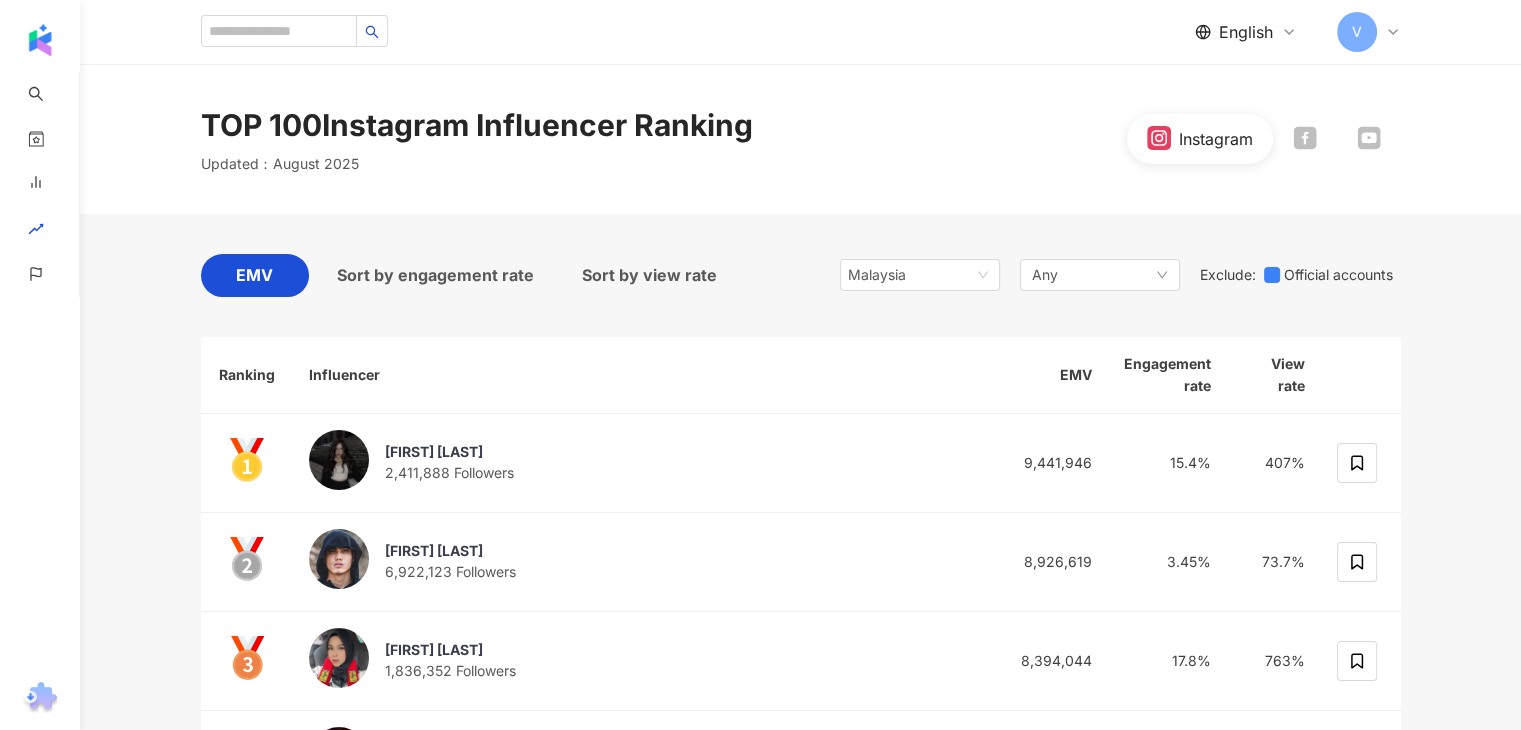 click at bounding box center [1369, 139] 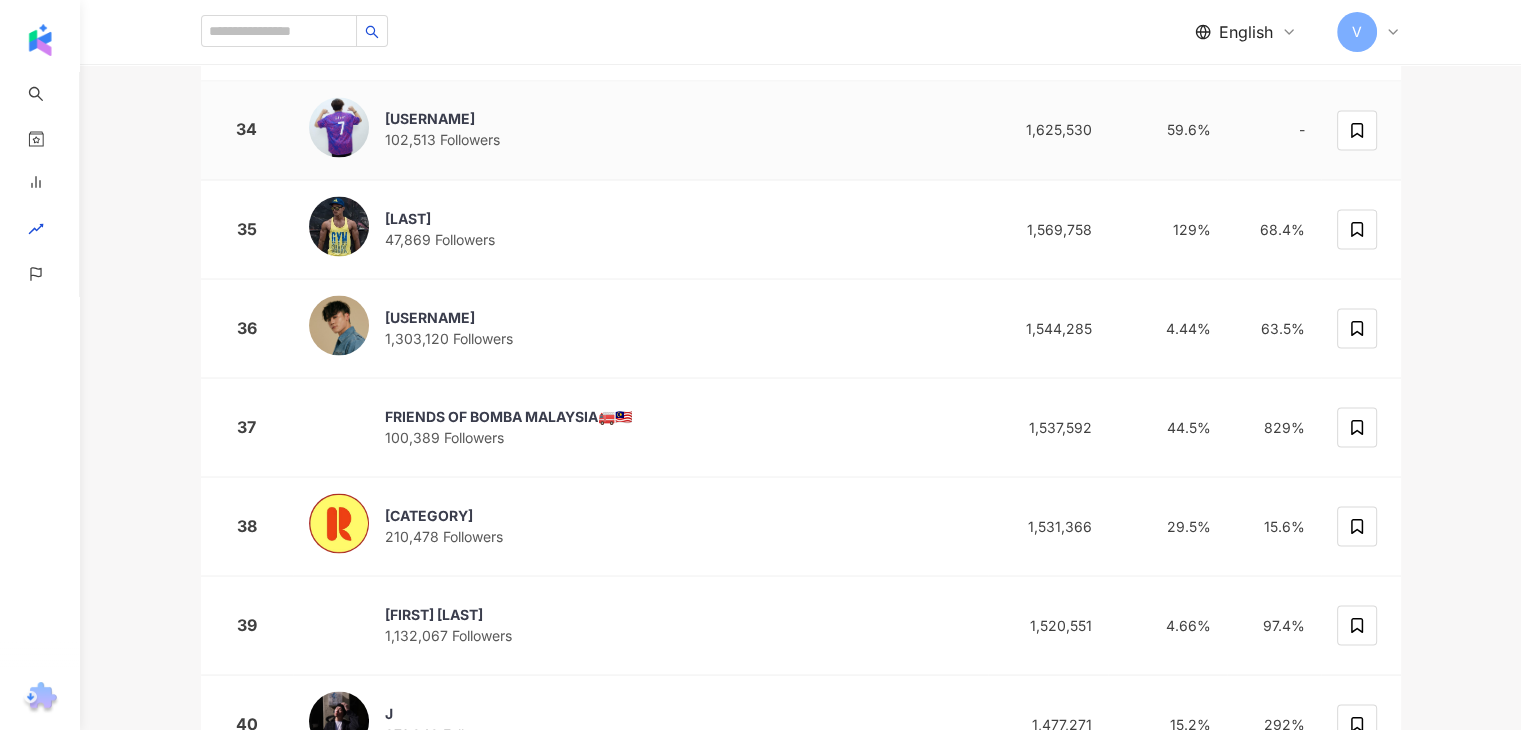 scroll, scrollTop: 3800, scrollLeft: 0, axis: vertical 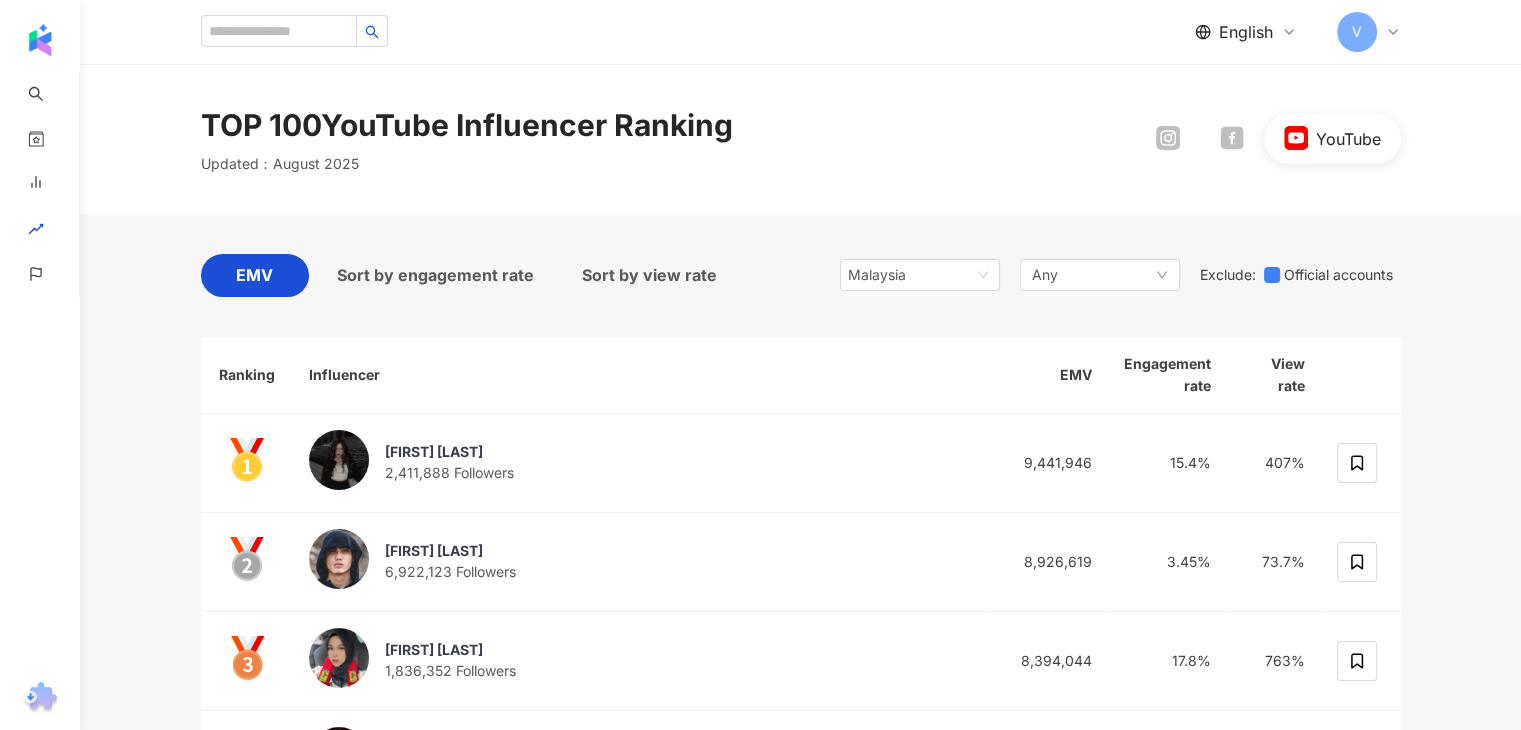 click on "YouTube" at bounding box center [1268, 139] 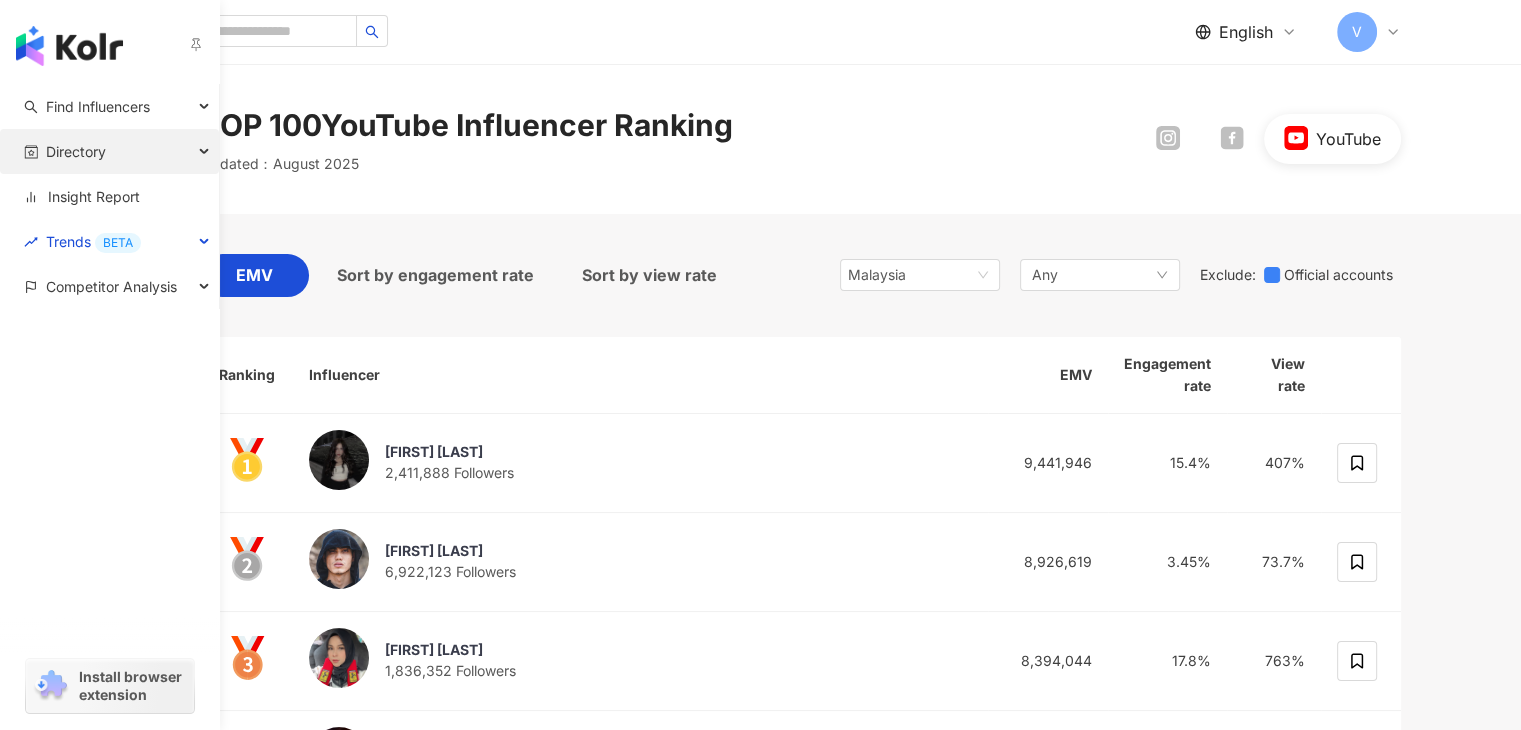 click on "Directory" at bounding box center (109, 151) 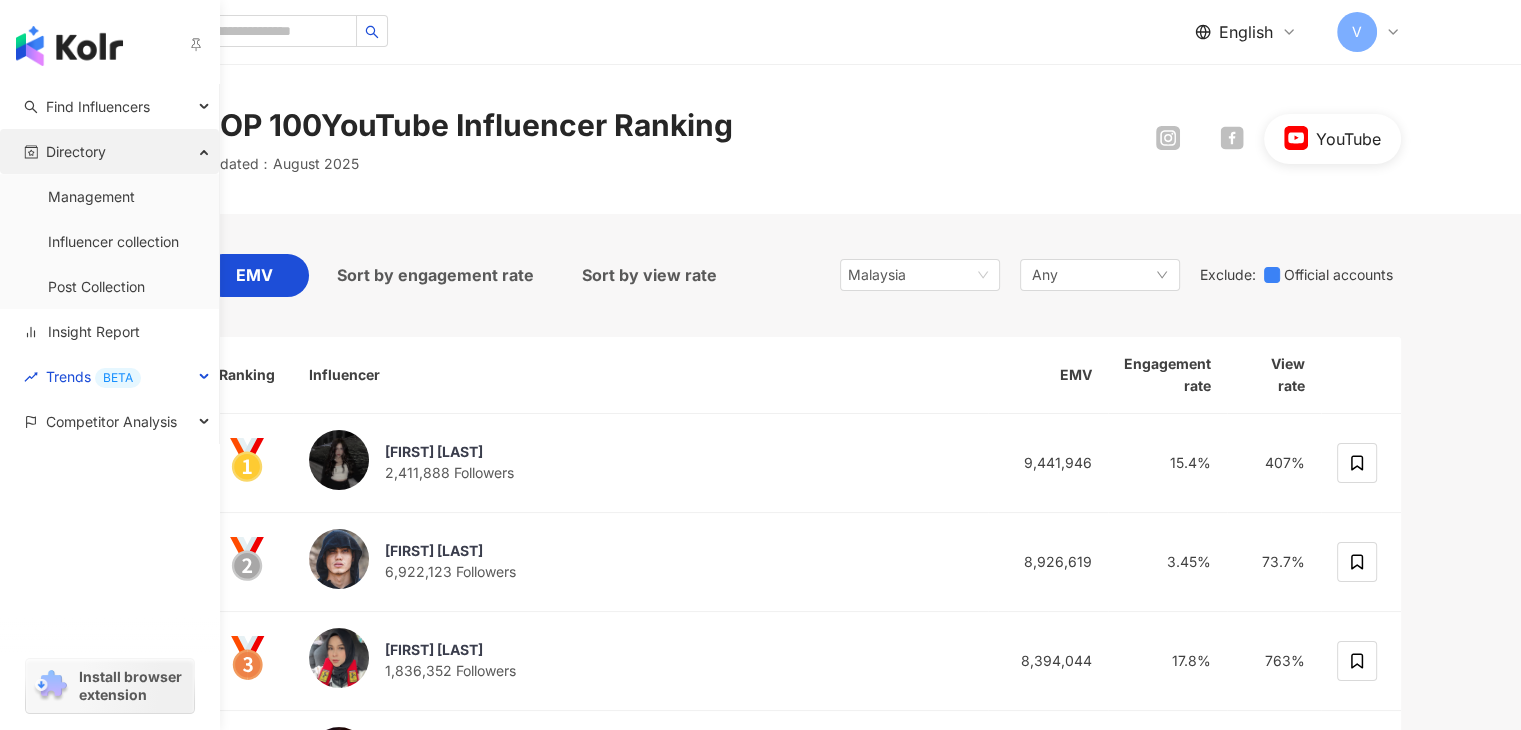 click on "Directory" at bounding box center (109, 151) 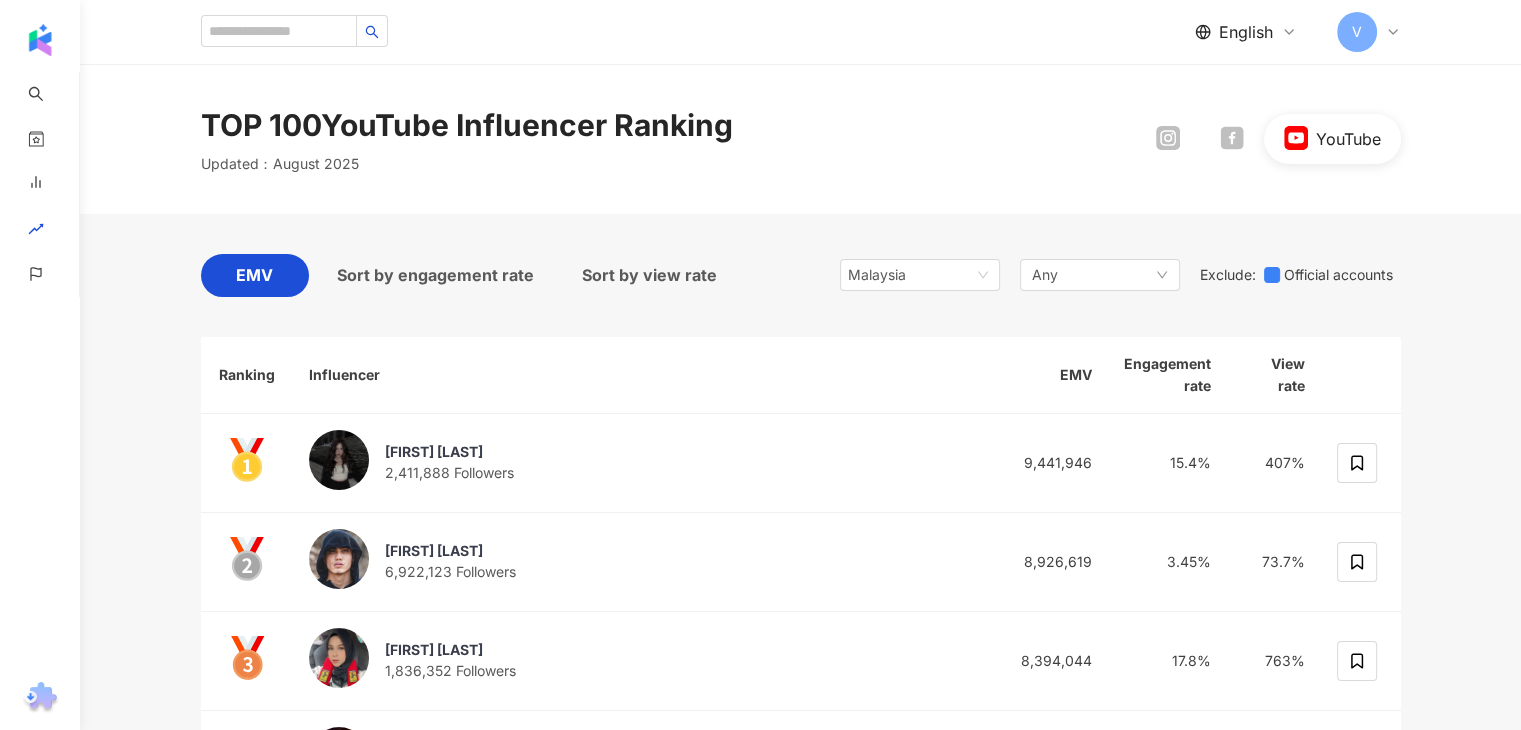 click on "TOP 100  YouTube   Influencer Ranking" at bounding box center (467, 125) 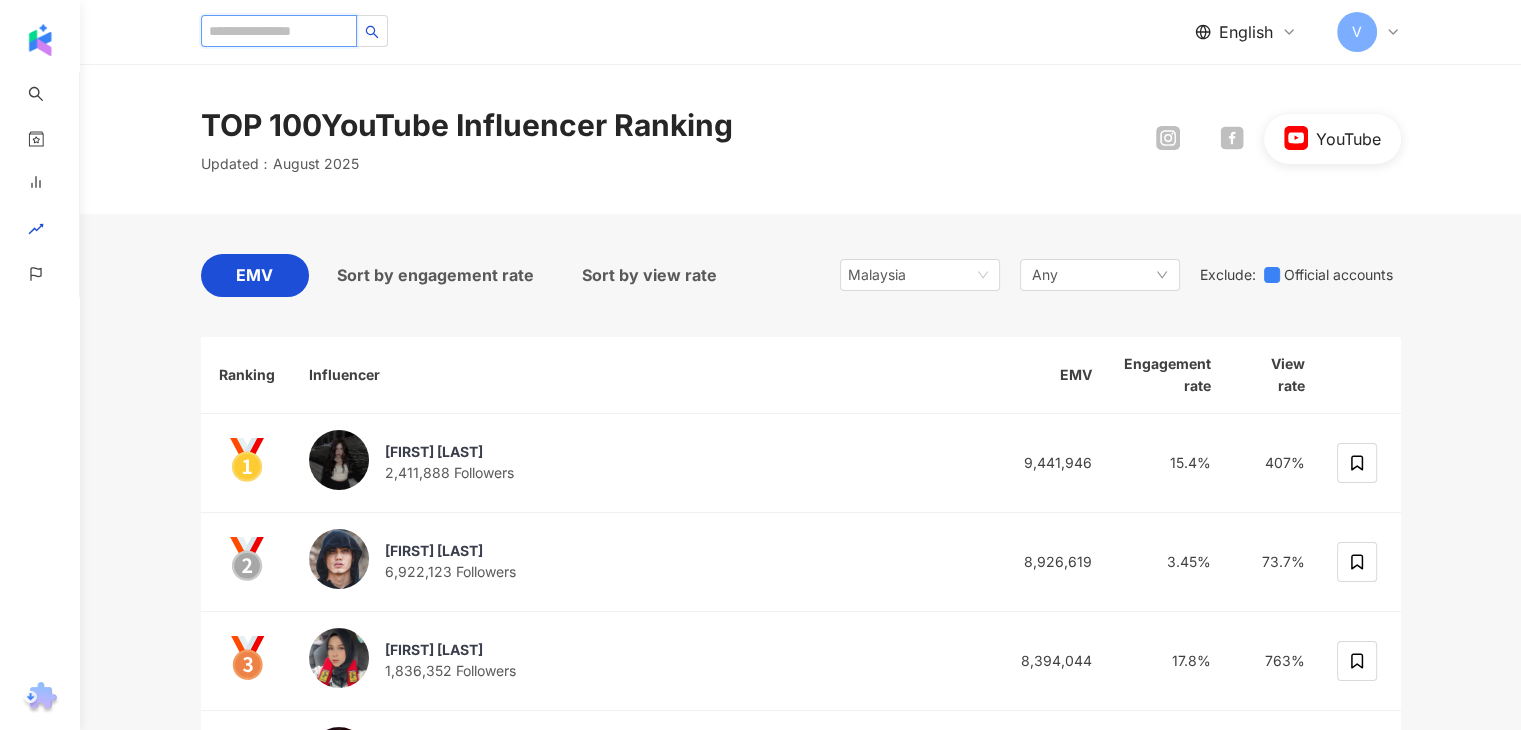 click at bounding box center [279, 31] 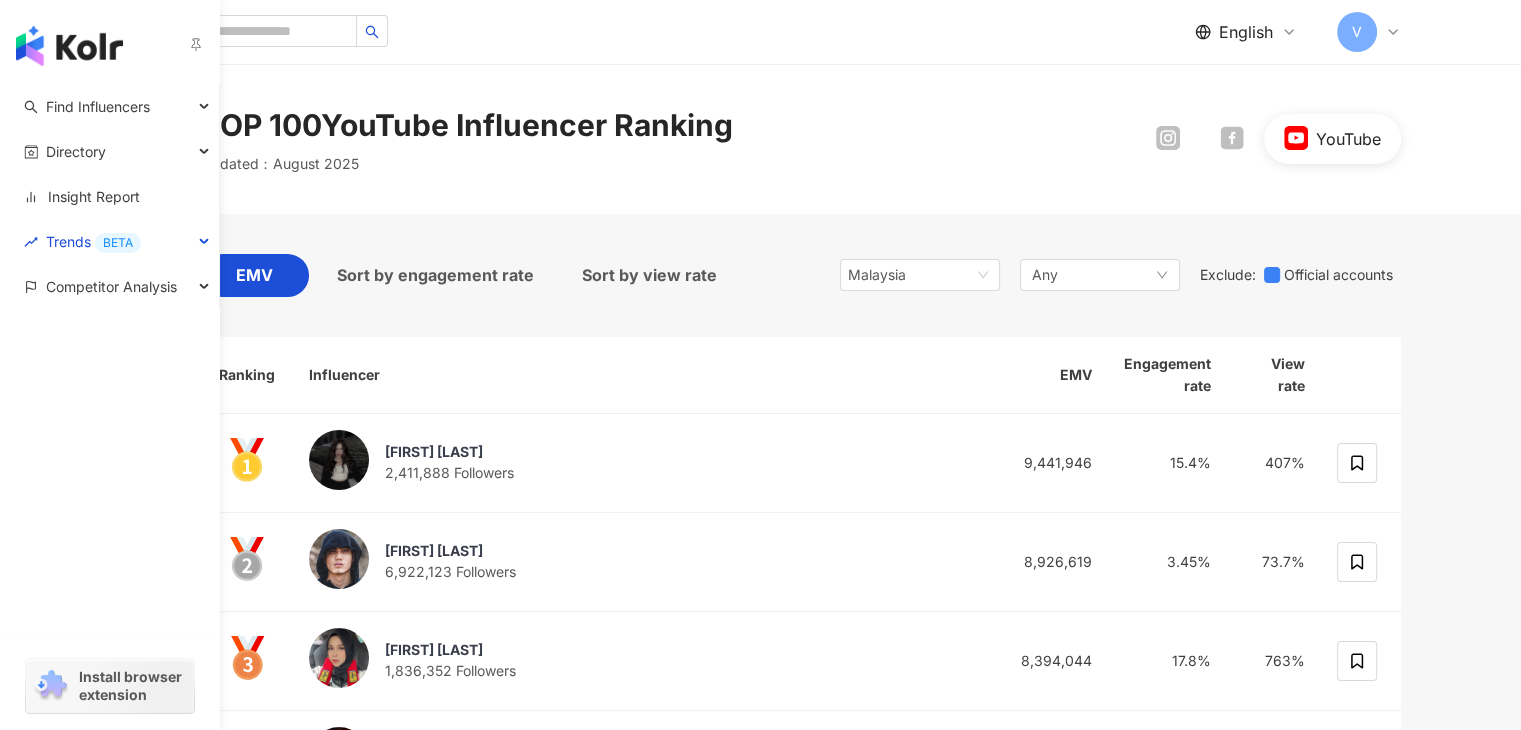 click at bounding box center (69, 46) 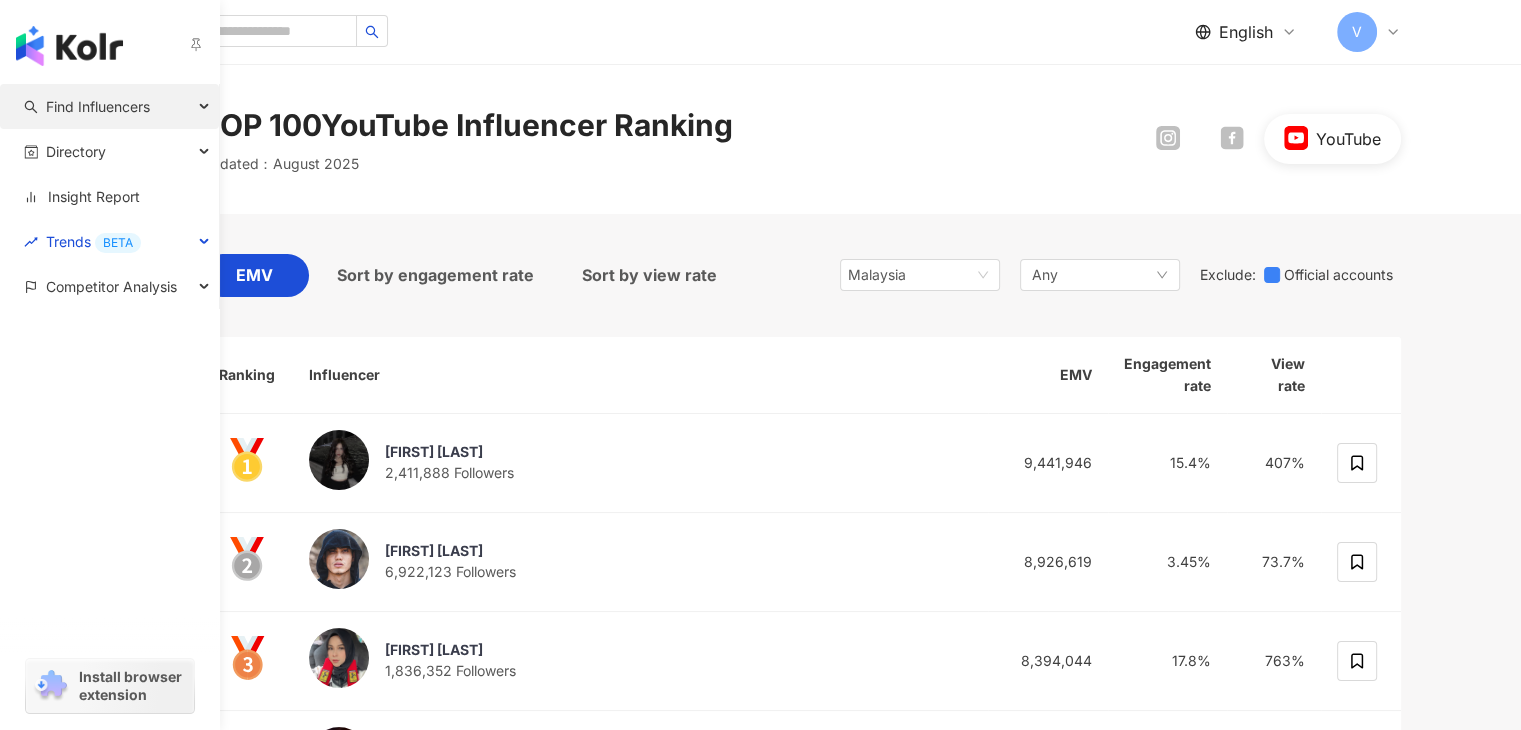 click on "Find Influencers" at bounding box center [98, 106] 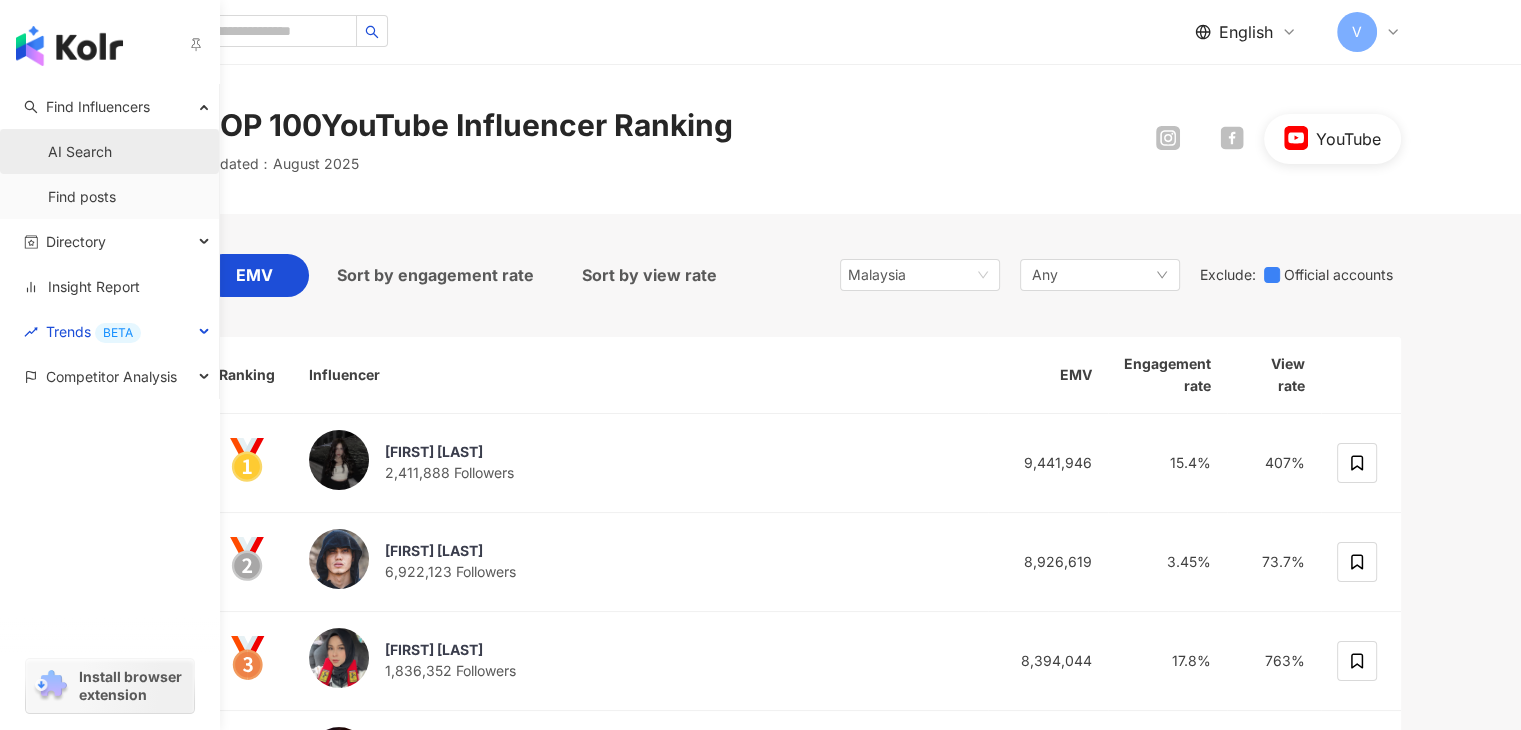 click on "AI Search" at bounding box center (80, 152) 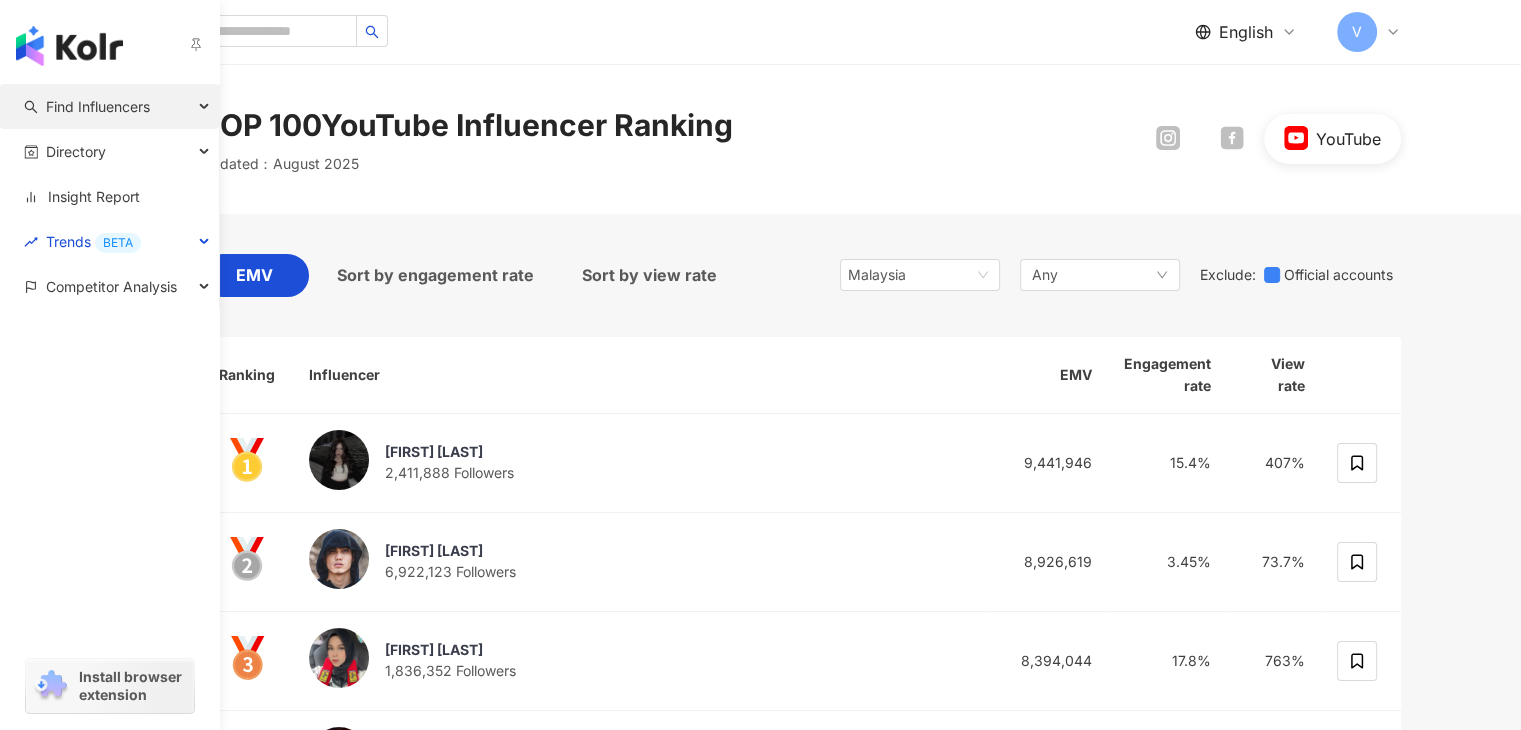 click on "Find Influencers" at bounding box center (98, 106) 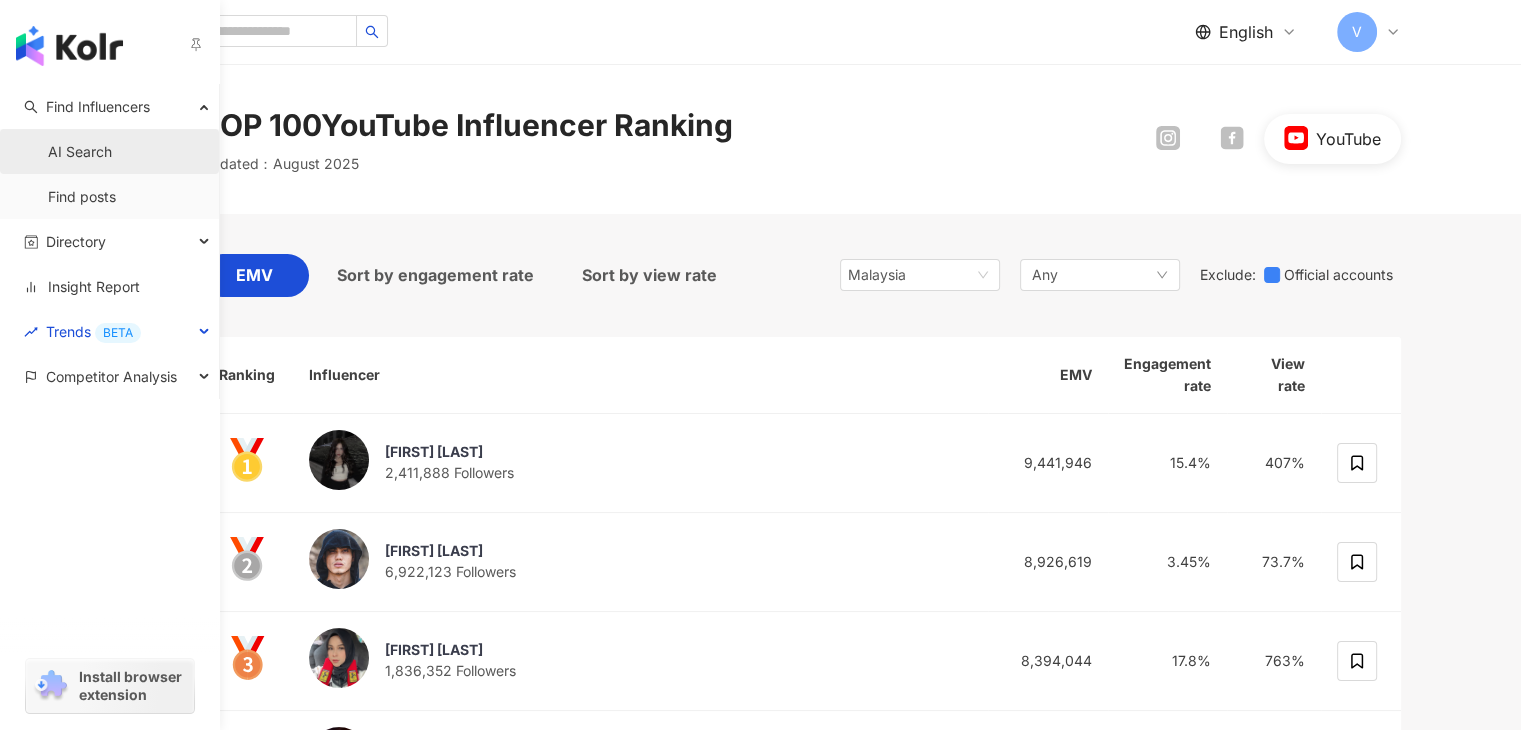 click on "AI Search" at bounding box center [80, 152] 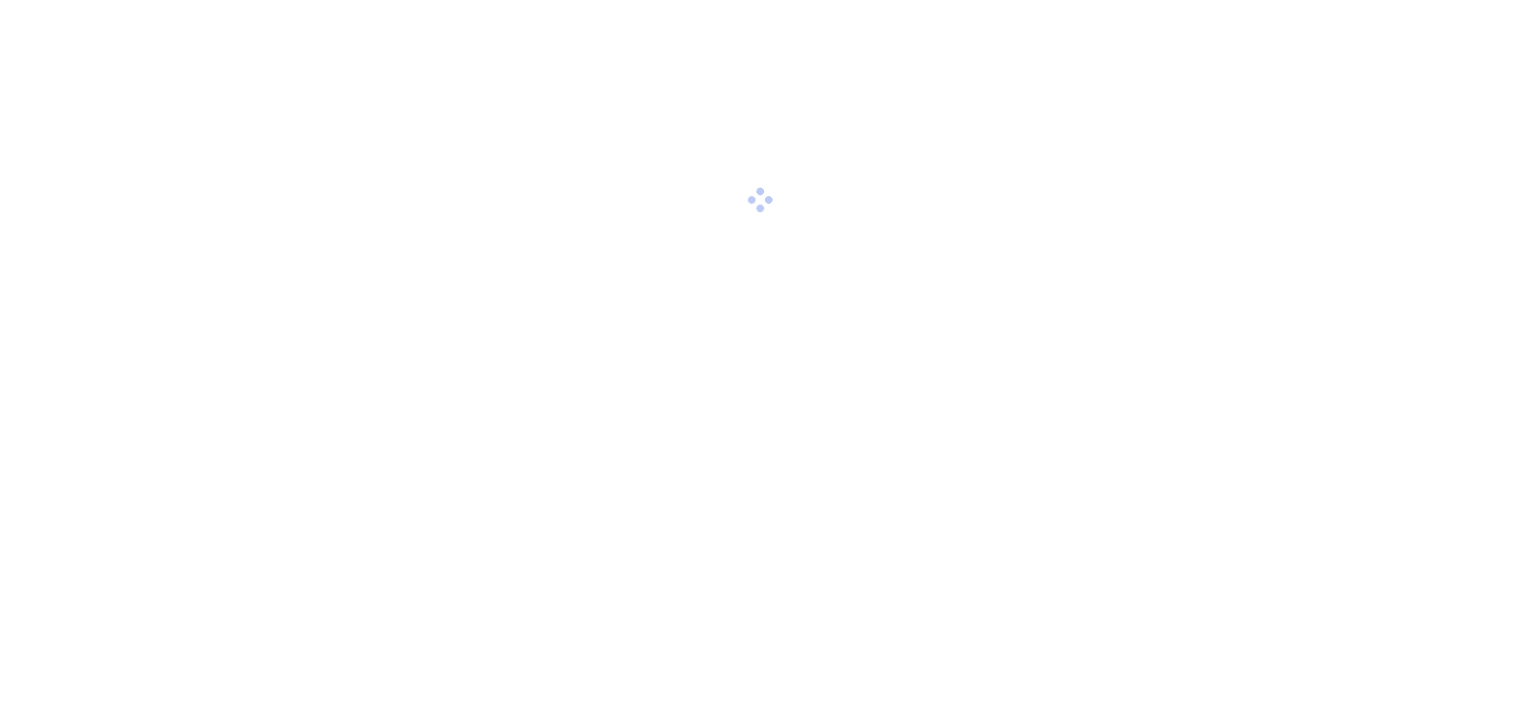 scroll, scrollTop: 0, scrollLeft: 0, axis: both 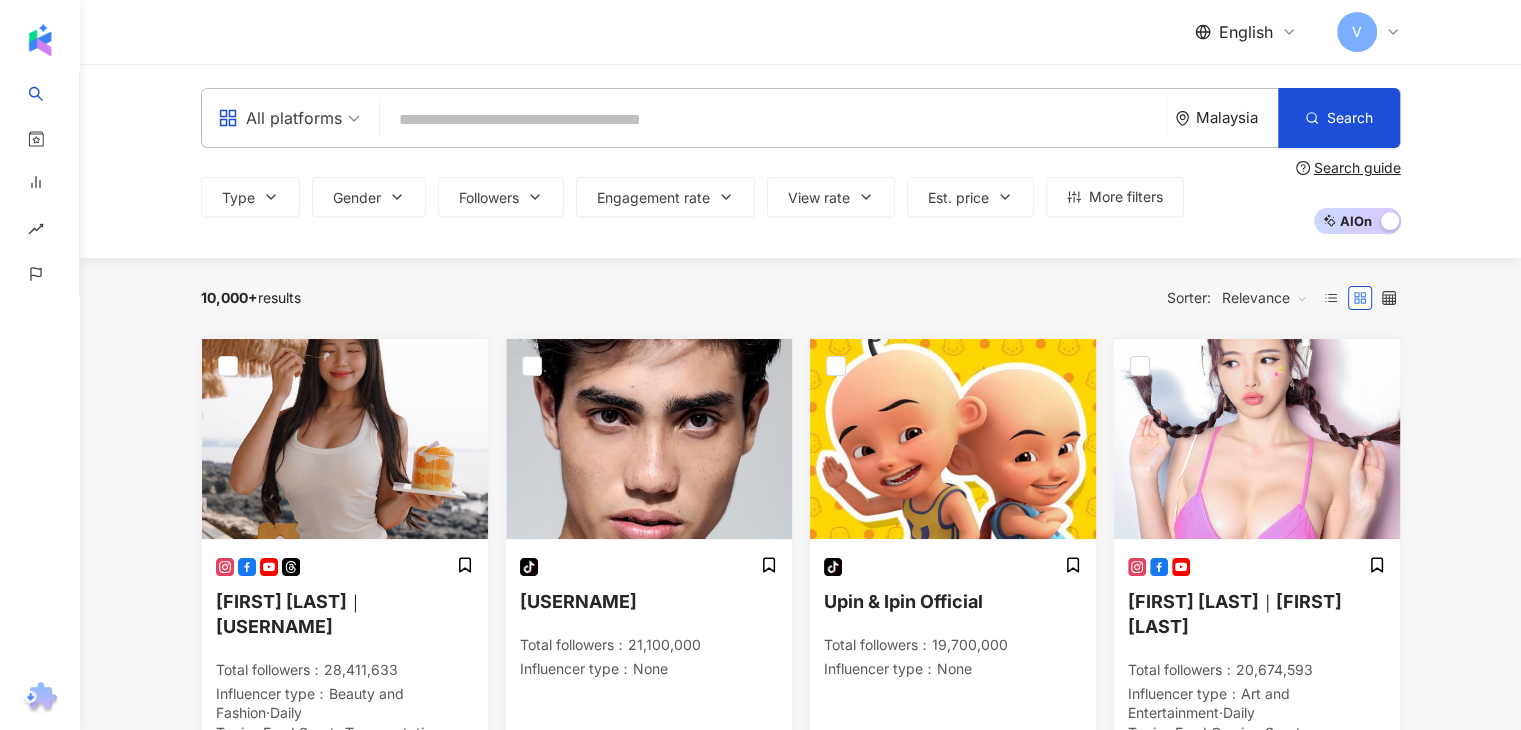 click on "Relevance" at bounding box center [1265, 298] 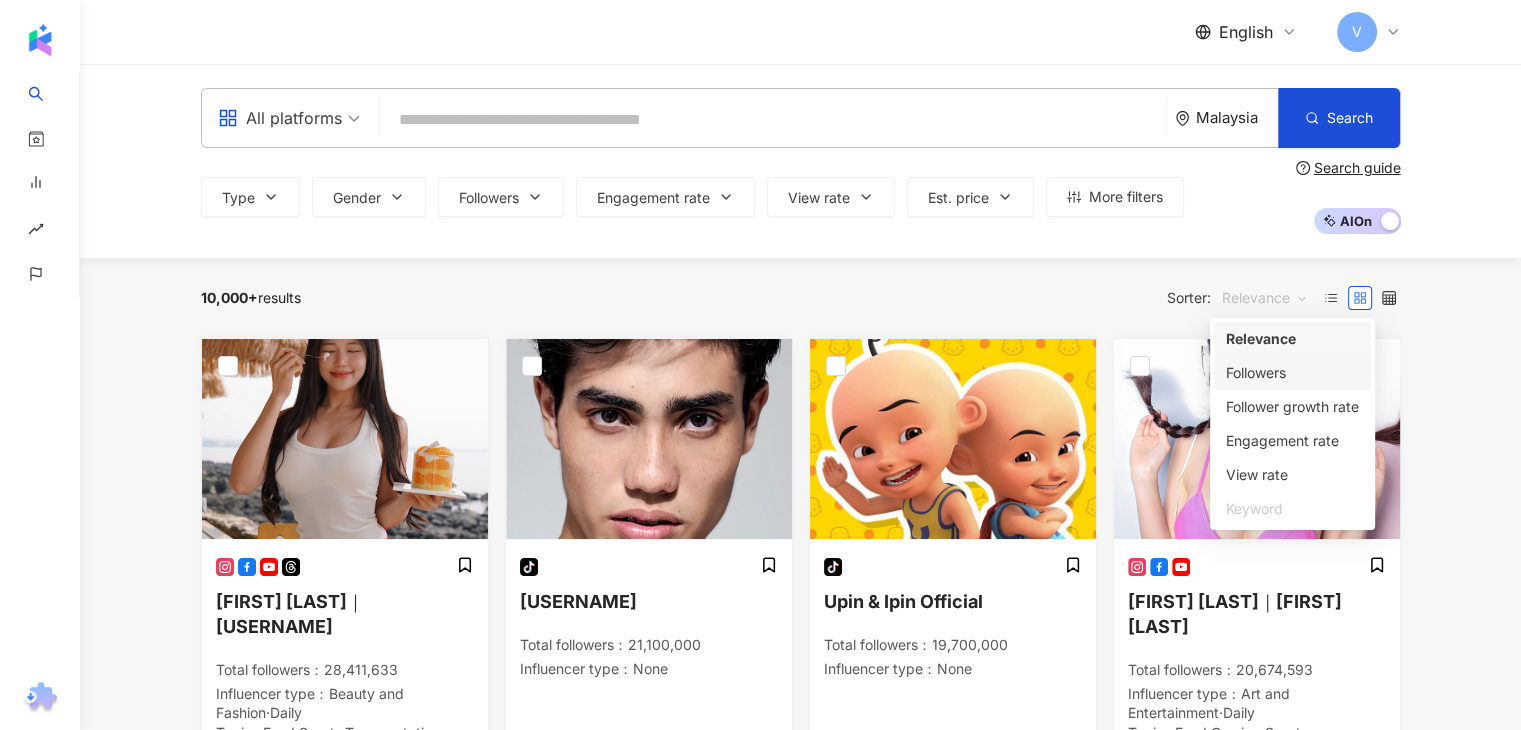 click on "Followers" at bounding box center [1292, 373] 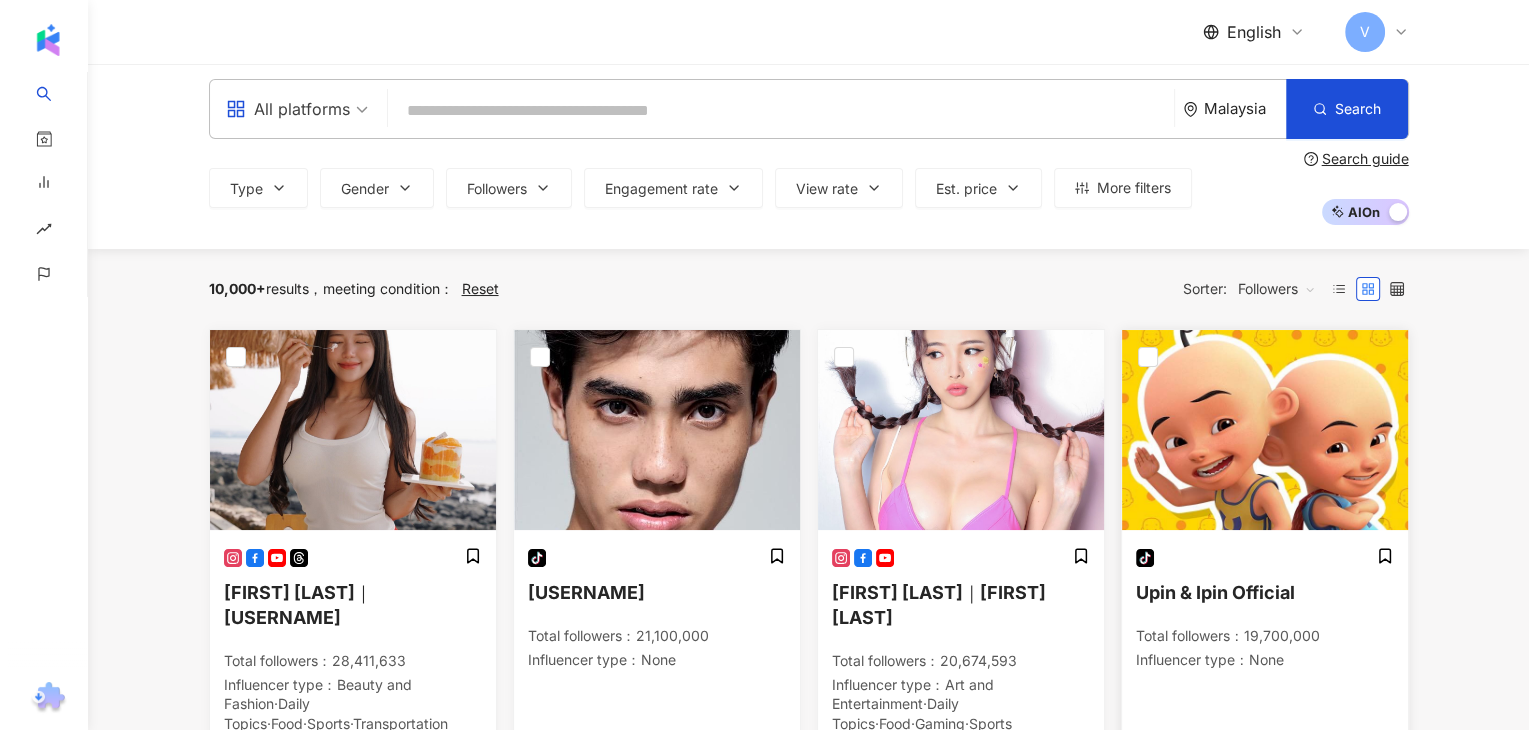 scroll, scrollTop: 0, scrollLeft: 0, axis: both 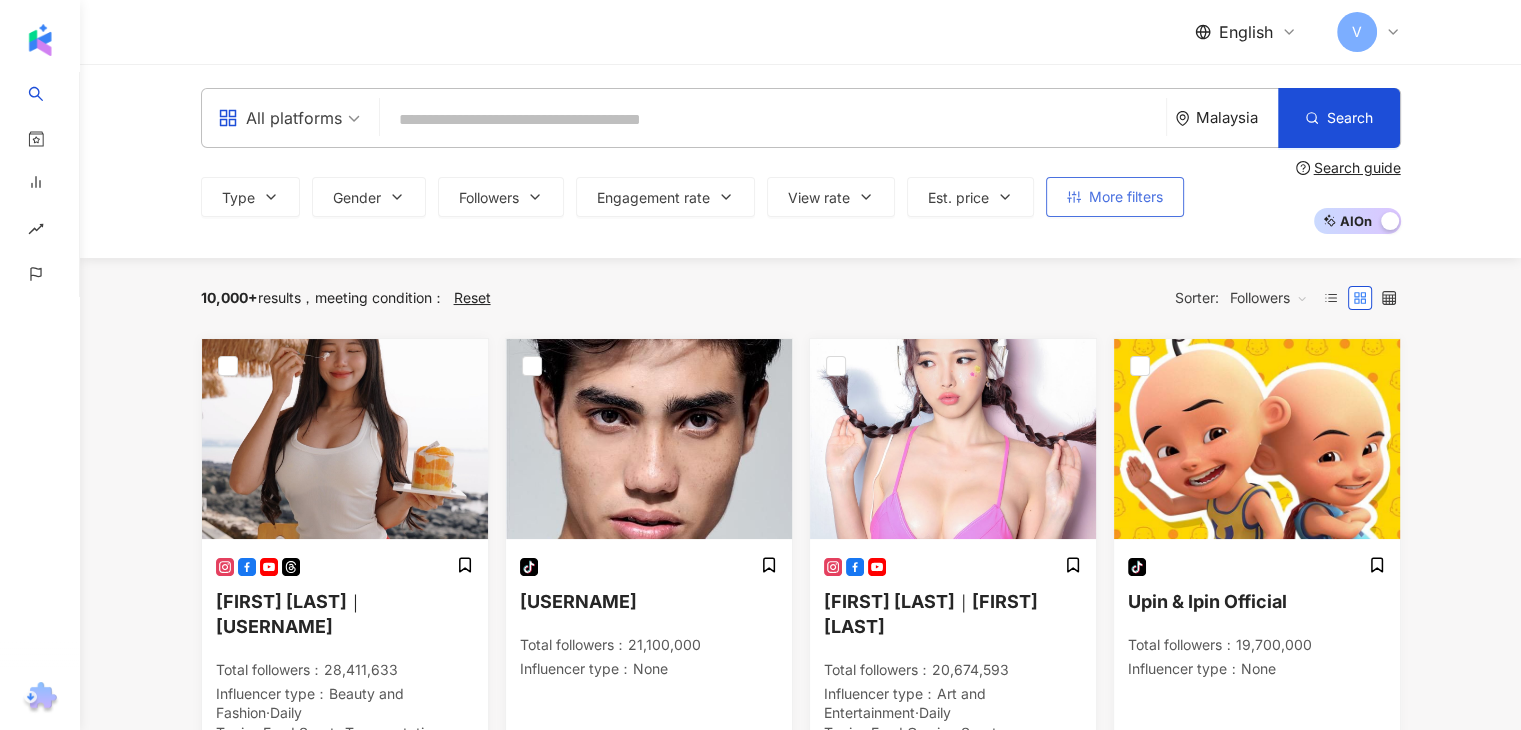 click on "More filters" at bounding box center (1126, 197) 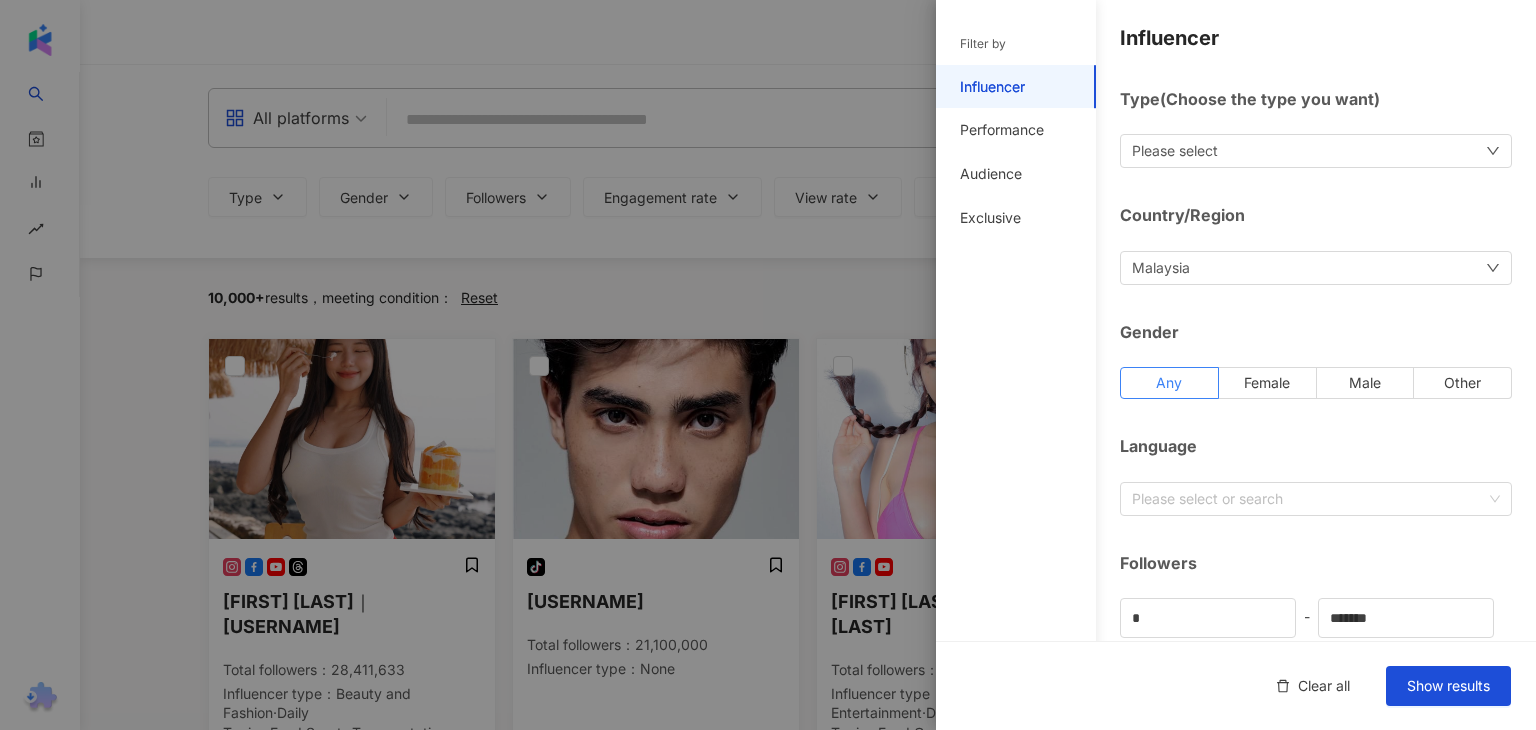 click on "Influencer Type  ( Choose the type you want ) Please select Country/Region Malaysia Gender Any Female Male Other Language     Please select or search Followers *  -  ******* Any Small Nano (< 10k) Micro (10K-30k) Small (30k-50k) Medium Lower Mid (50k-100k) Mid (100k-300k) Upper Mid (300k-500k) Macro Macro (500K-1M) Mega (1M+) Est. price Any Budget limit $ *  -  $ ***** Currency : USD USD" at bounding box center [1236, 711] 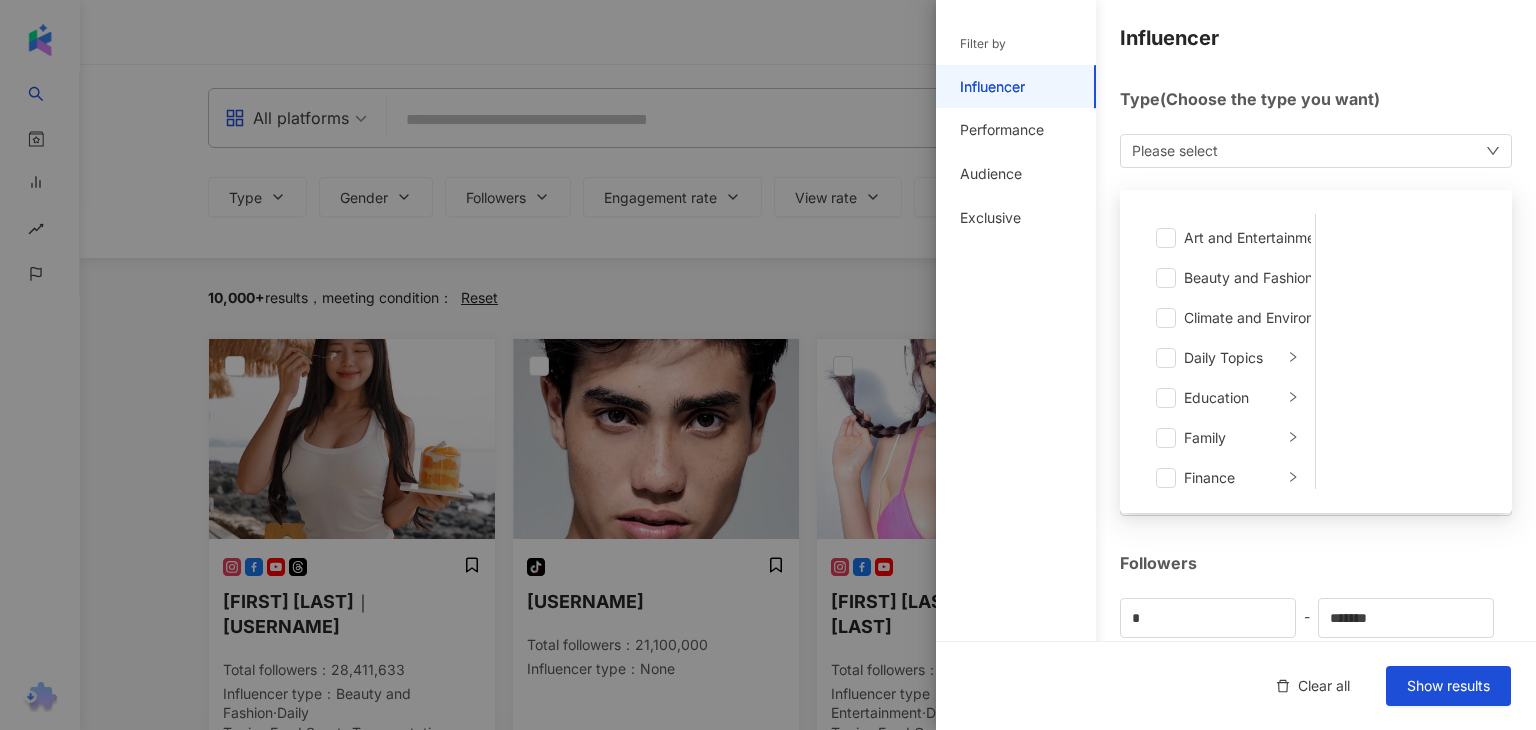 click on "Influencer Type  ( Choose the type you want ) Please select Art and Entertainment Beauty and Fashion Climate and Environment Daily Topics Education Family Finance Food Fortunetelling Gaming Law and Society Life Style Media Entertainment Medical and Health Pets Photography Relationship Religion Shopping Promoiton Sports Technology Transportation Travel Adult Country/Region Malaysia Gender Any Female Male Other Language     Please select or search Followers *  -  ******* Any Small Nano (< 10k) Micro (10K-30k) Small (30k-50k) Medium Lower Mid (50k-100k) Mid (100k-300k) Upper Mid (300k-500k) Macro Macro (500K-1M) Mega (1M+) Est. price Any Budget limit $ *  -  $ ***** Currency : USD USD" at bounding box center (1236, 711) 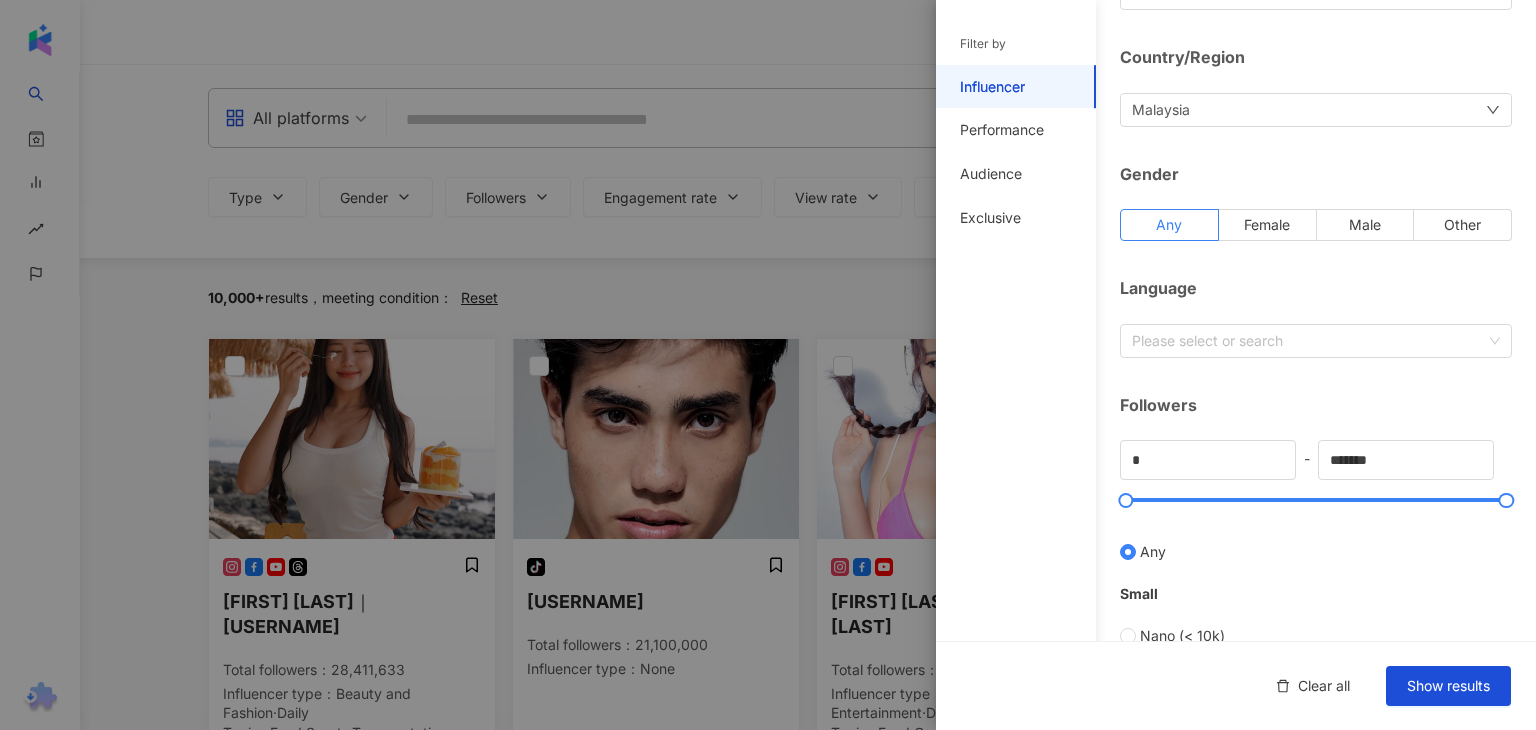 scroll, scrollTop: 200, scrollLeft: 0, axis: vertical 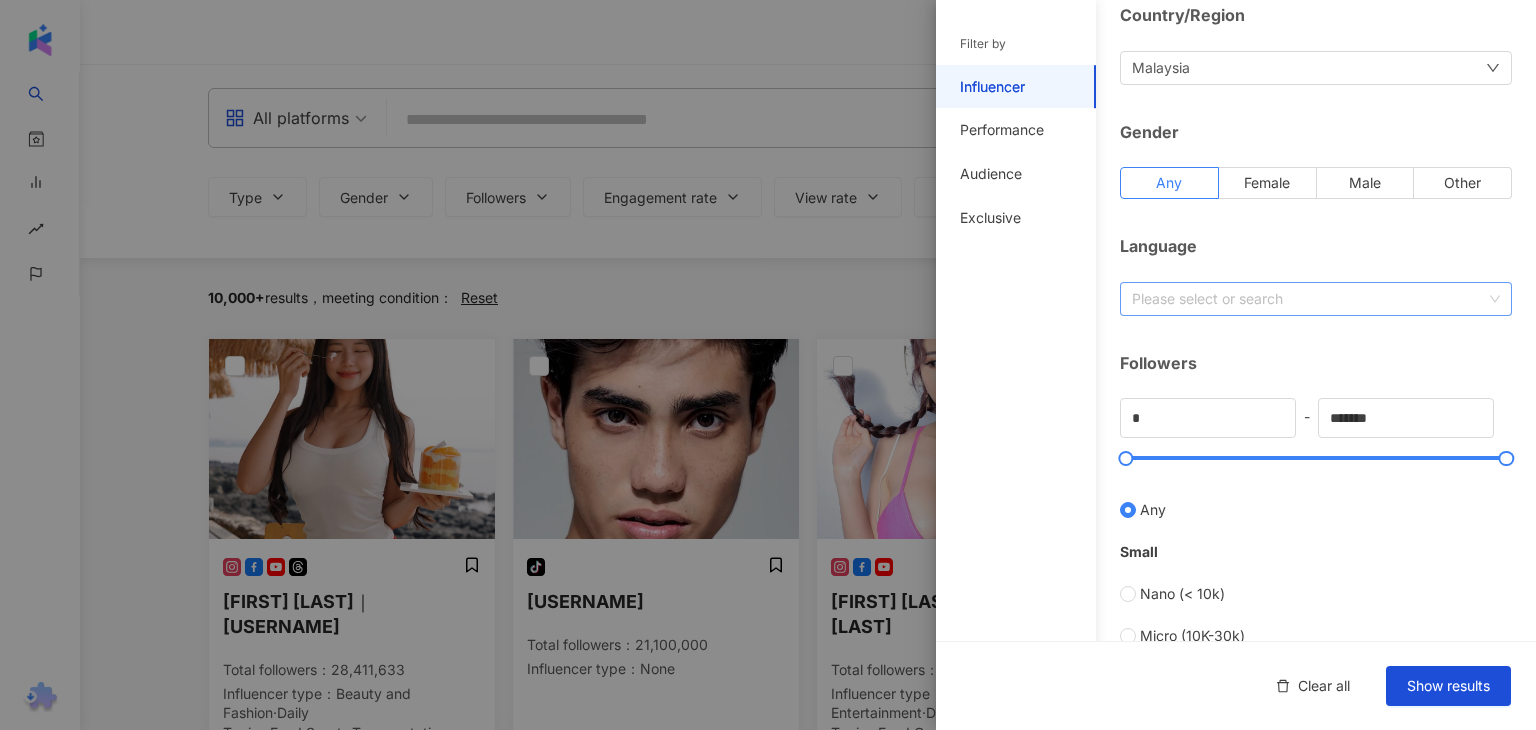 click at bounding box center (1305, 298) 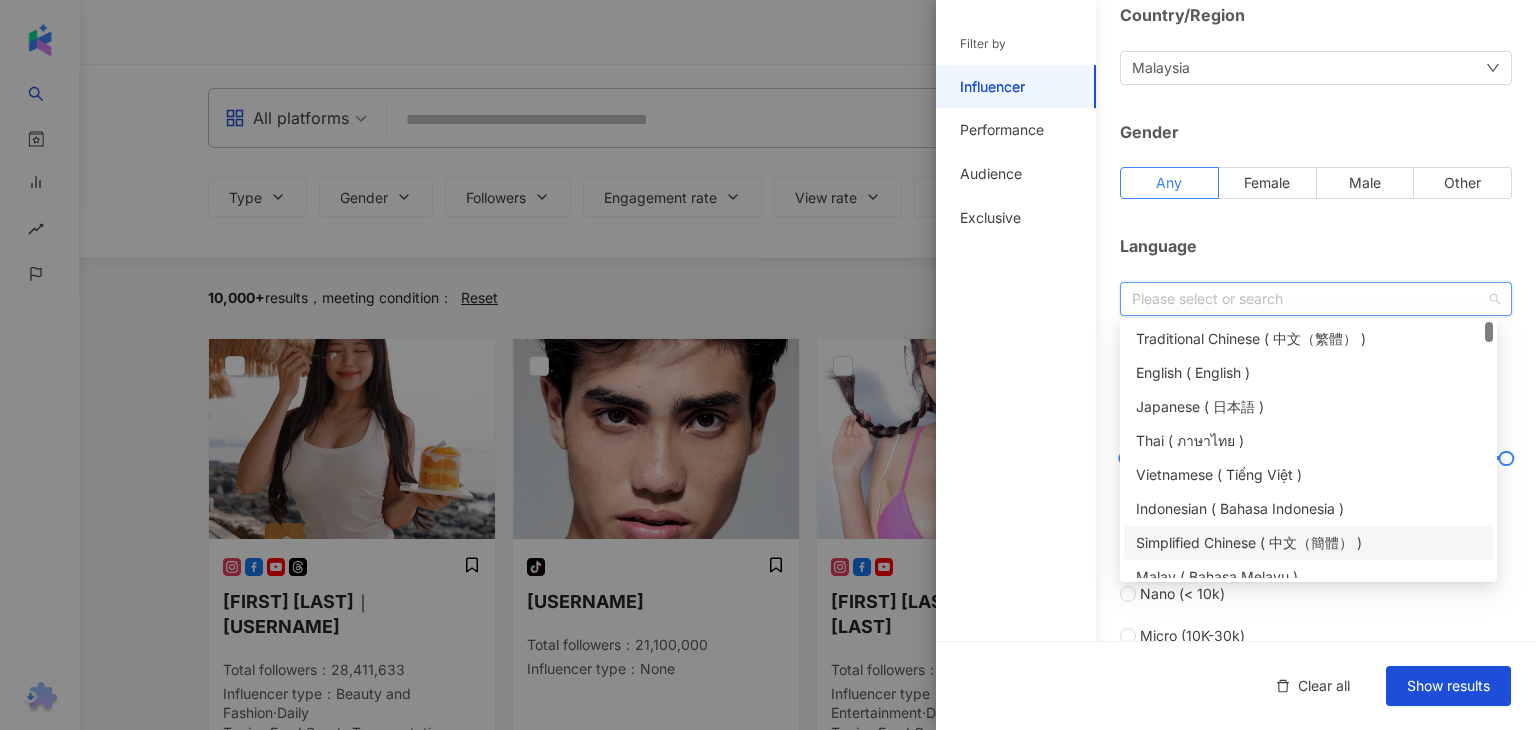 click on "Simplified Chinese ( 中文（簡體） )" at bounding box center (1308, 543) 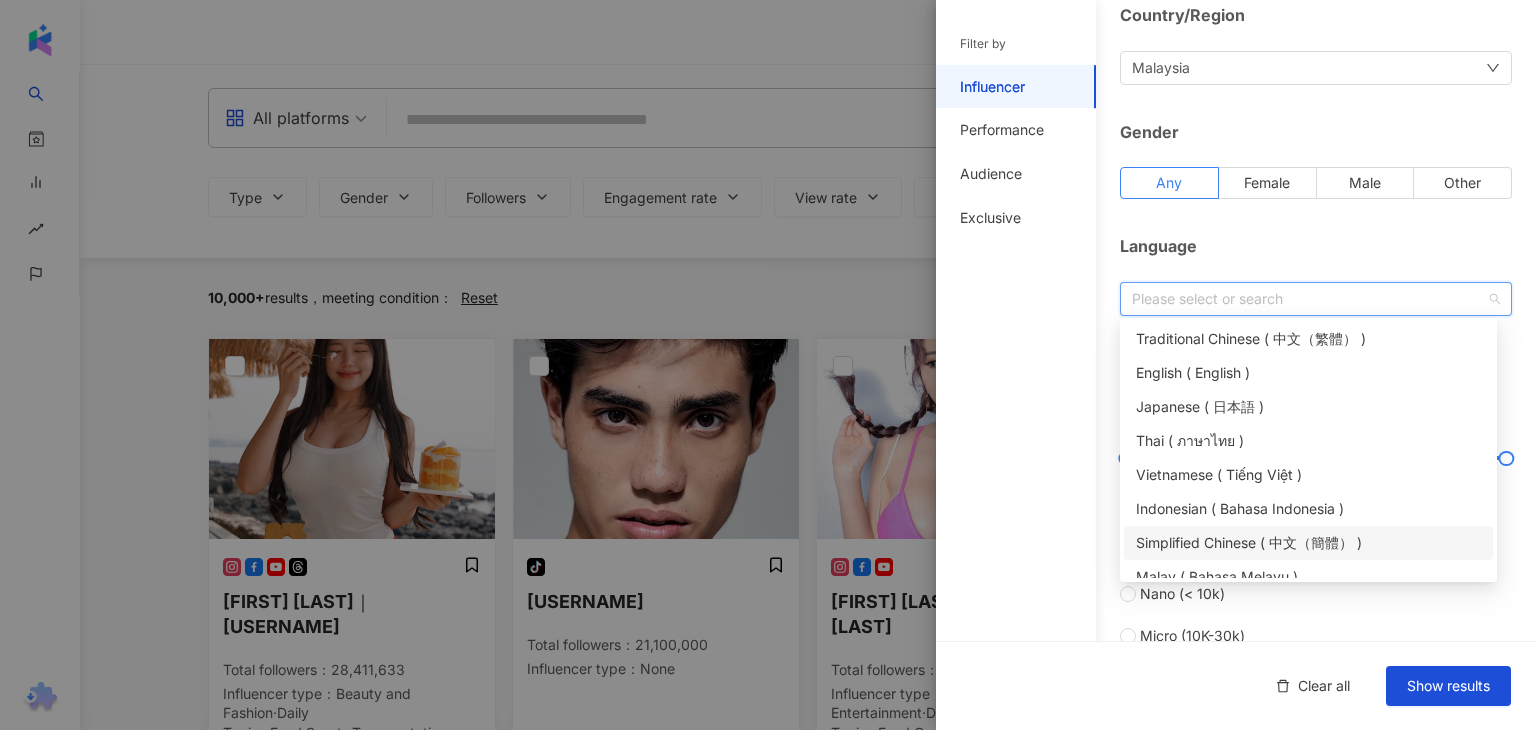 click on "Simplified Chinese ( 中文（簡體） )" at bounding box center [1308, 543] 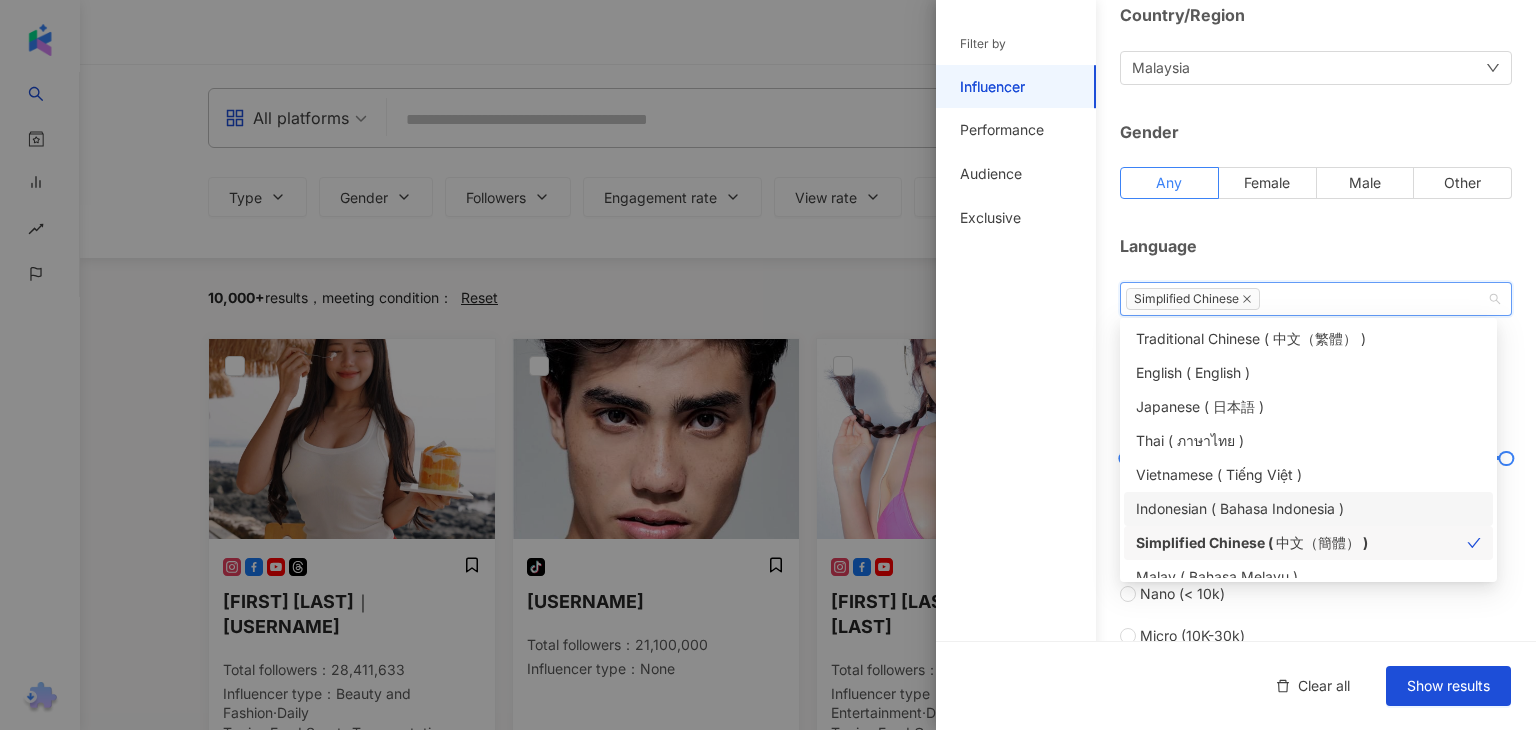 click on "Filter by Influencer Performance Audience Exclusive" at bounding box center (1016, 377) 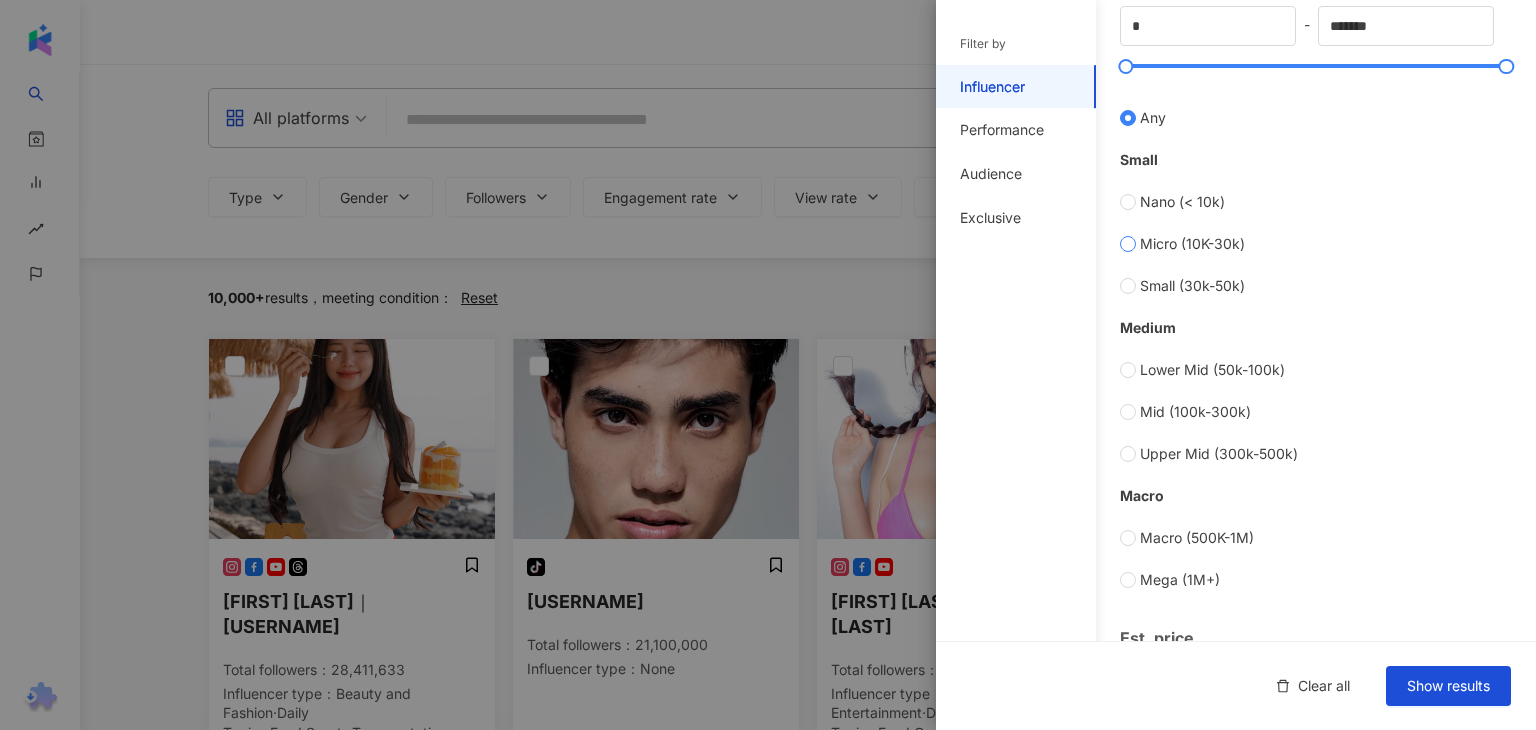 scroll, scrollTop: 478, scrollLeft: 0, axis: vertical 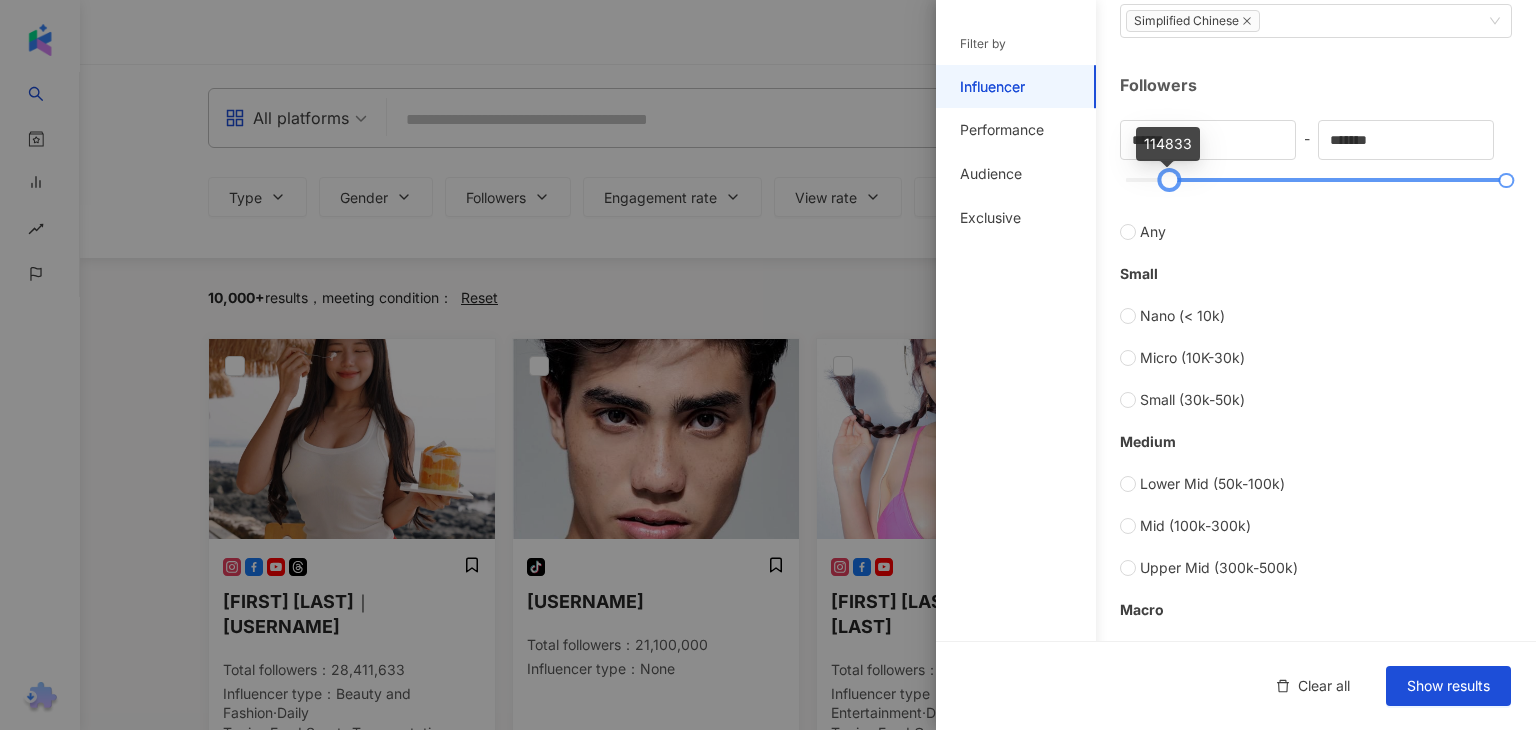 drag, startPoint x: 1127, startPoint y: 175, endPoint x: 1169, endPoint y: 177, distance: 42.047592 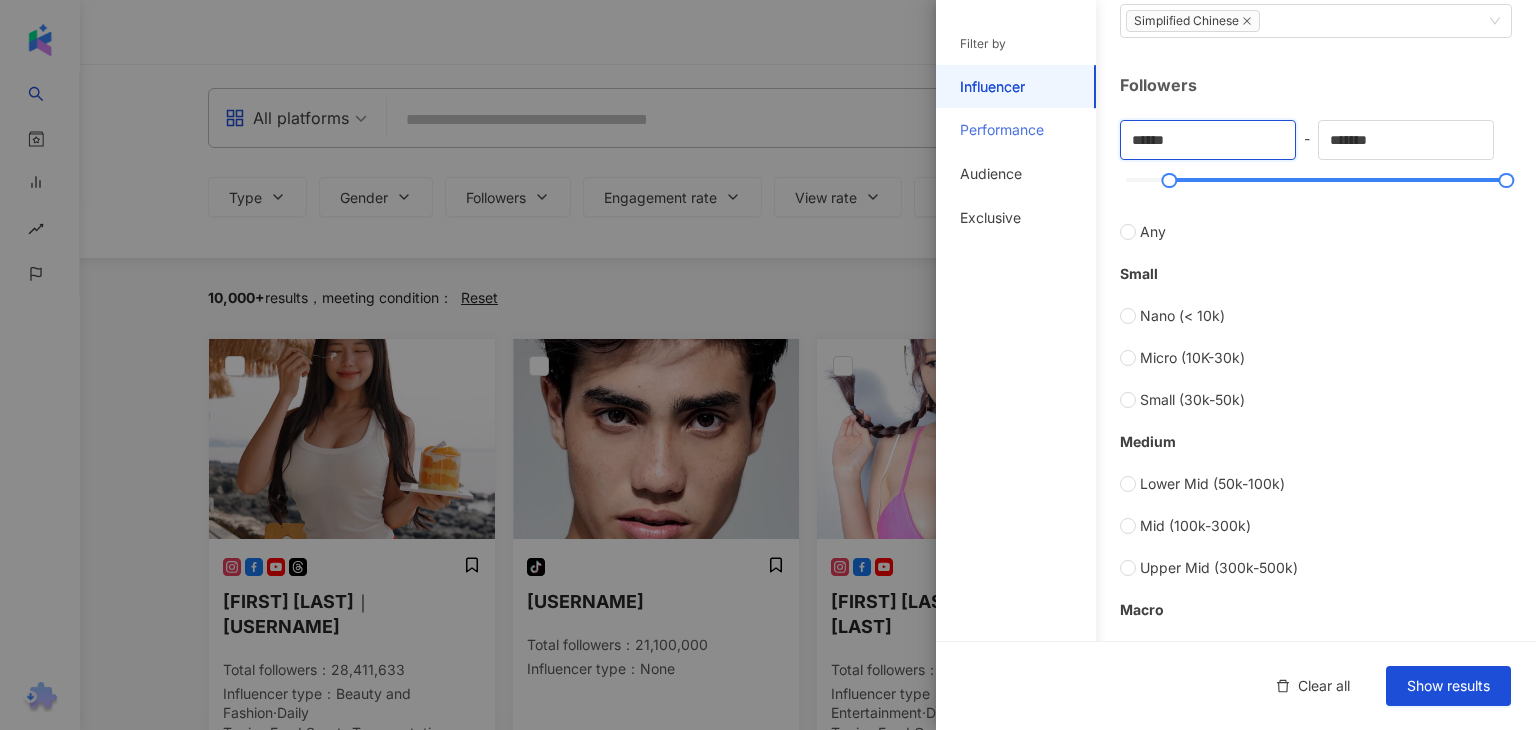 drag, startPoint x: 1216, startPoint y: 148, endPoint x: 1095, endPoint y: 127, distance: 122.80879 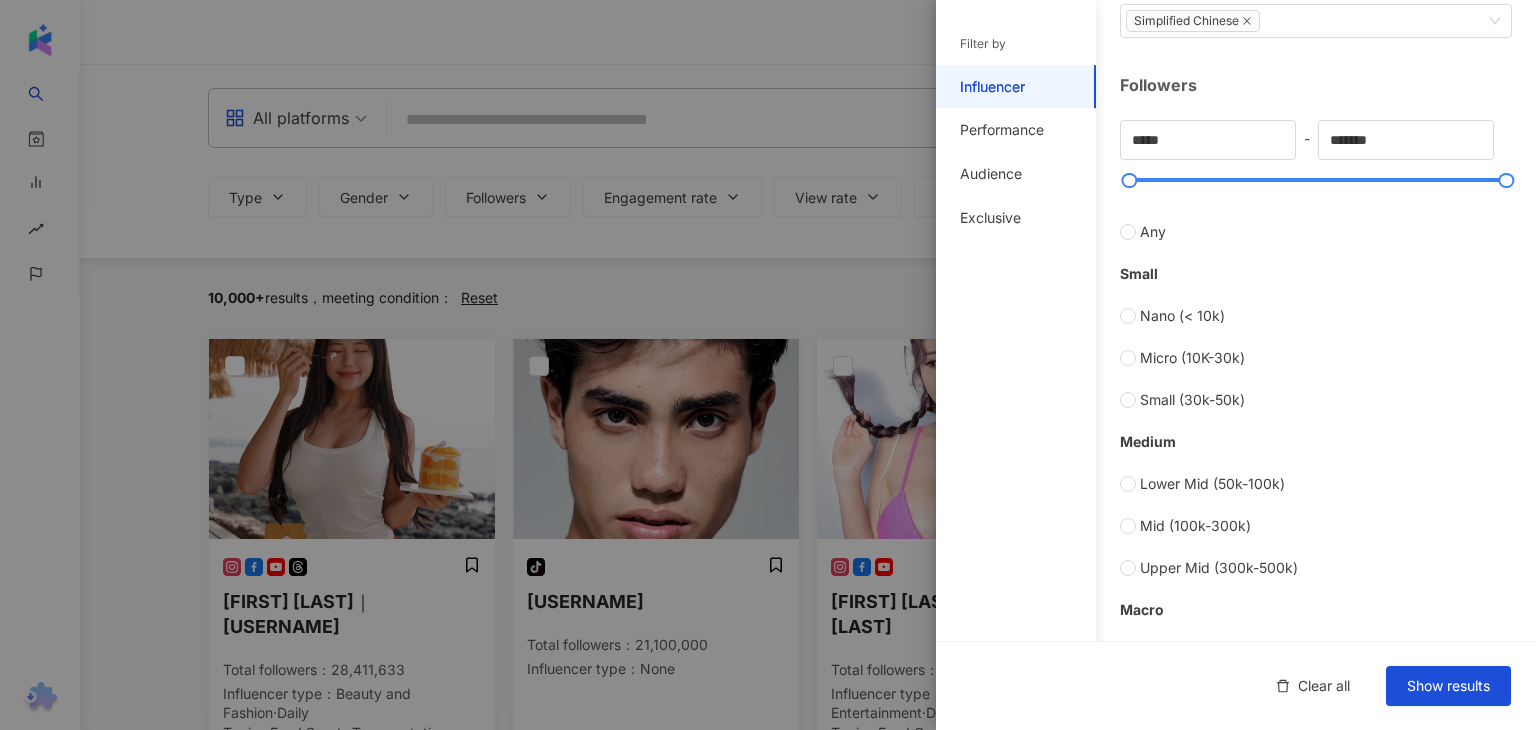 click on "Small Nano (< 10k) Micro (10K-30k) Small (30k-50k)" at bounding box center (1316, 327) 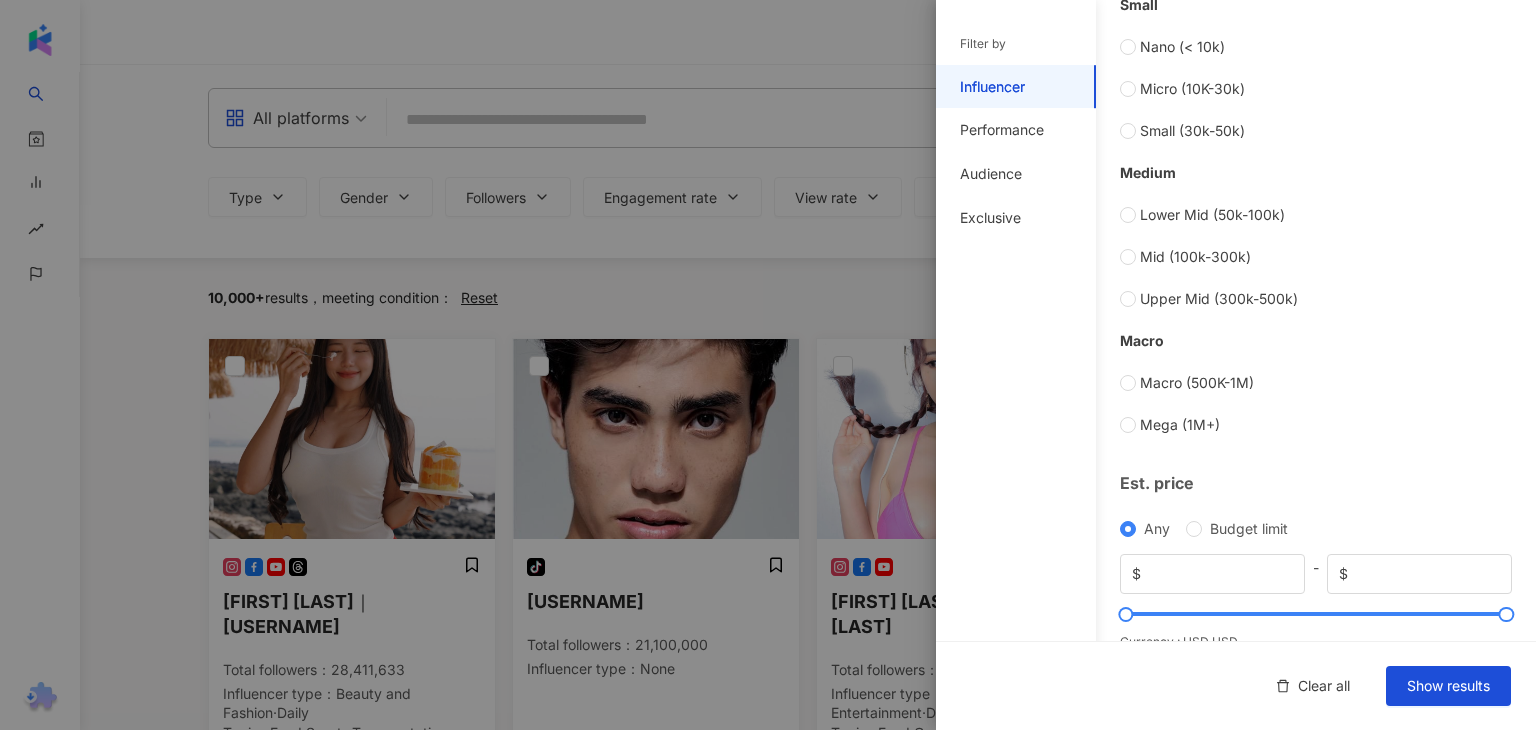 scroll, scrollTop: 778, scrollLeft: 0, axis: vertical 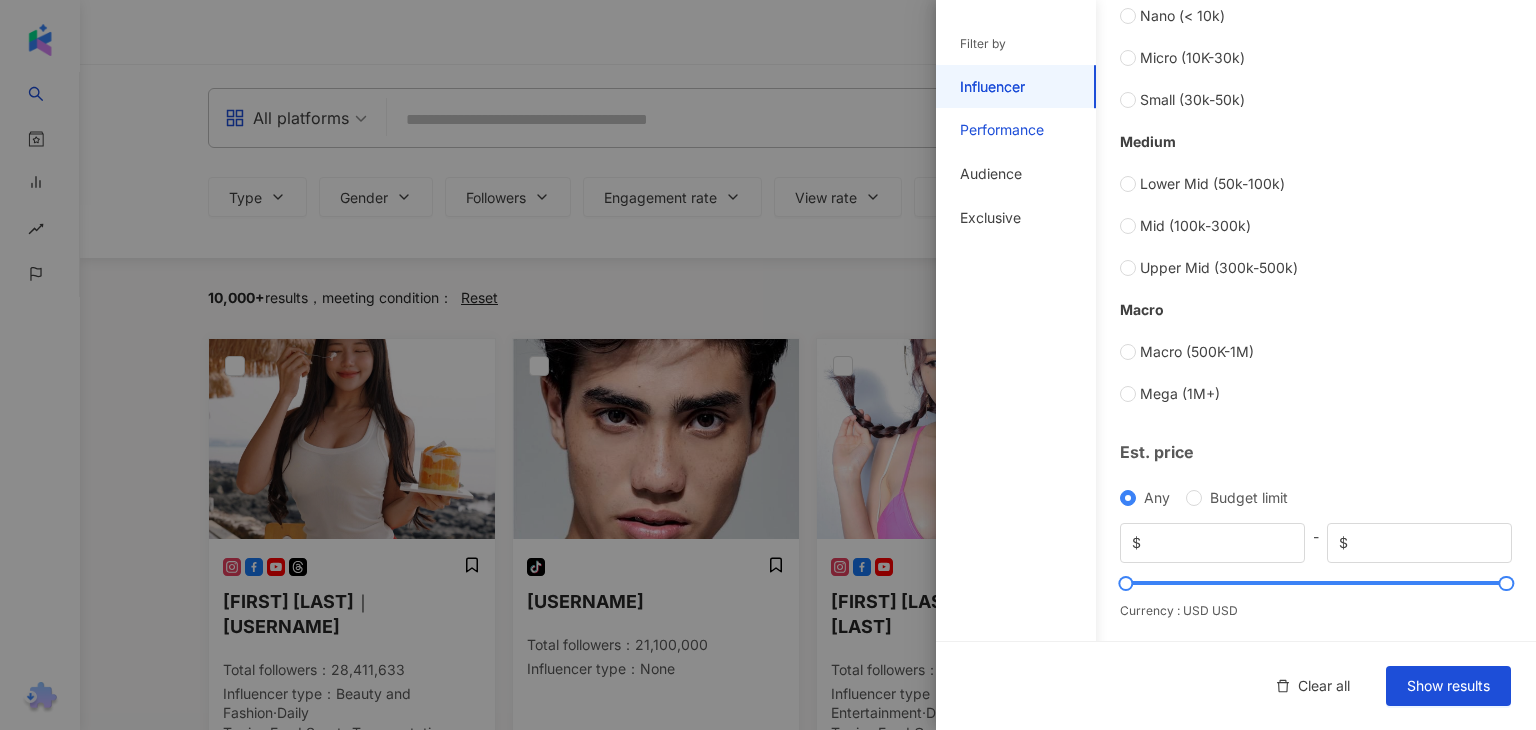 click on "Performance" at bounding box center (1002, 130) 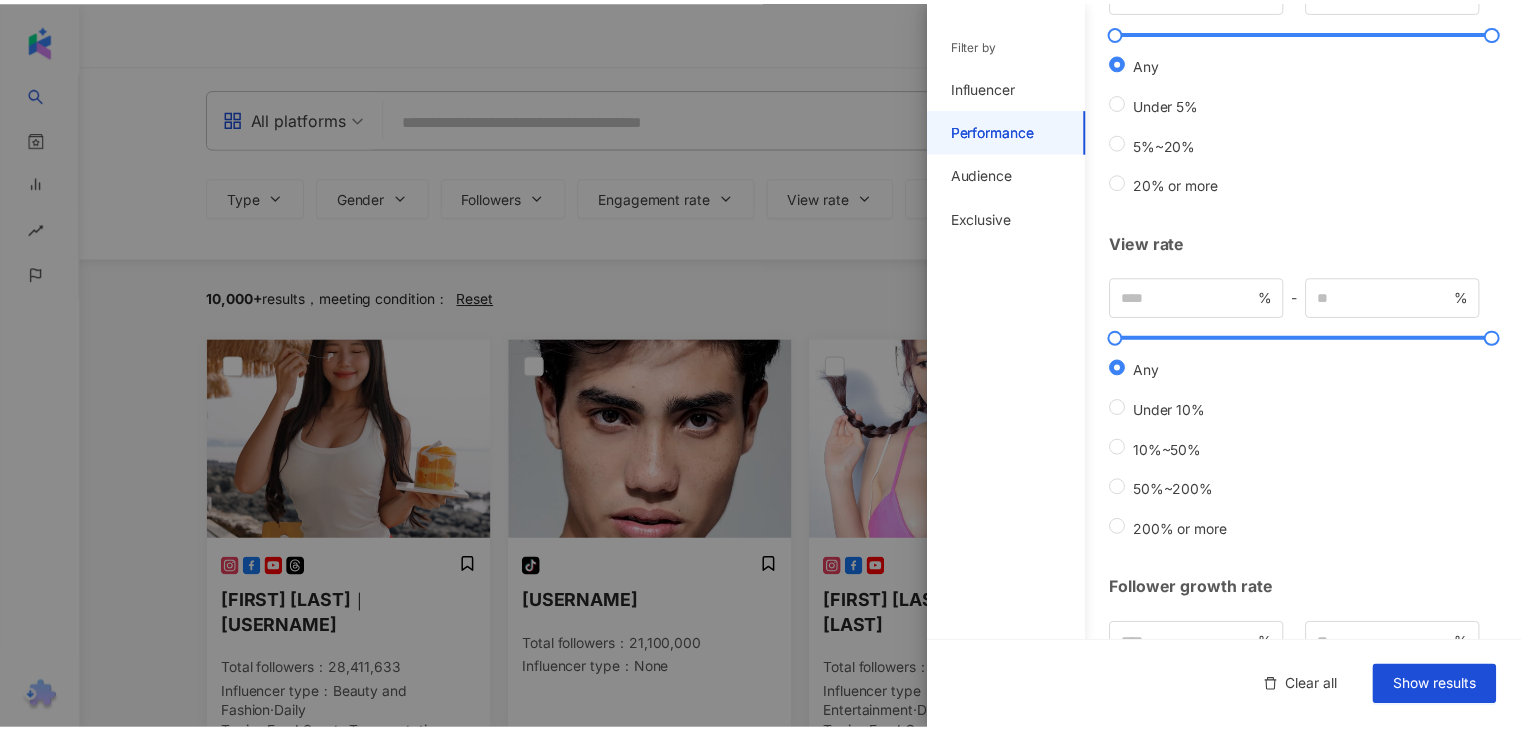 scroll, scrollTop: 0, scrollLeft: 0, axis: both 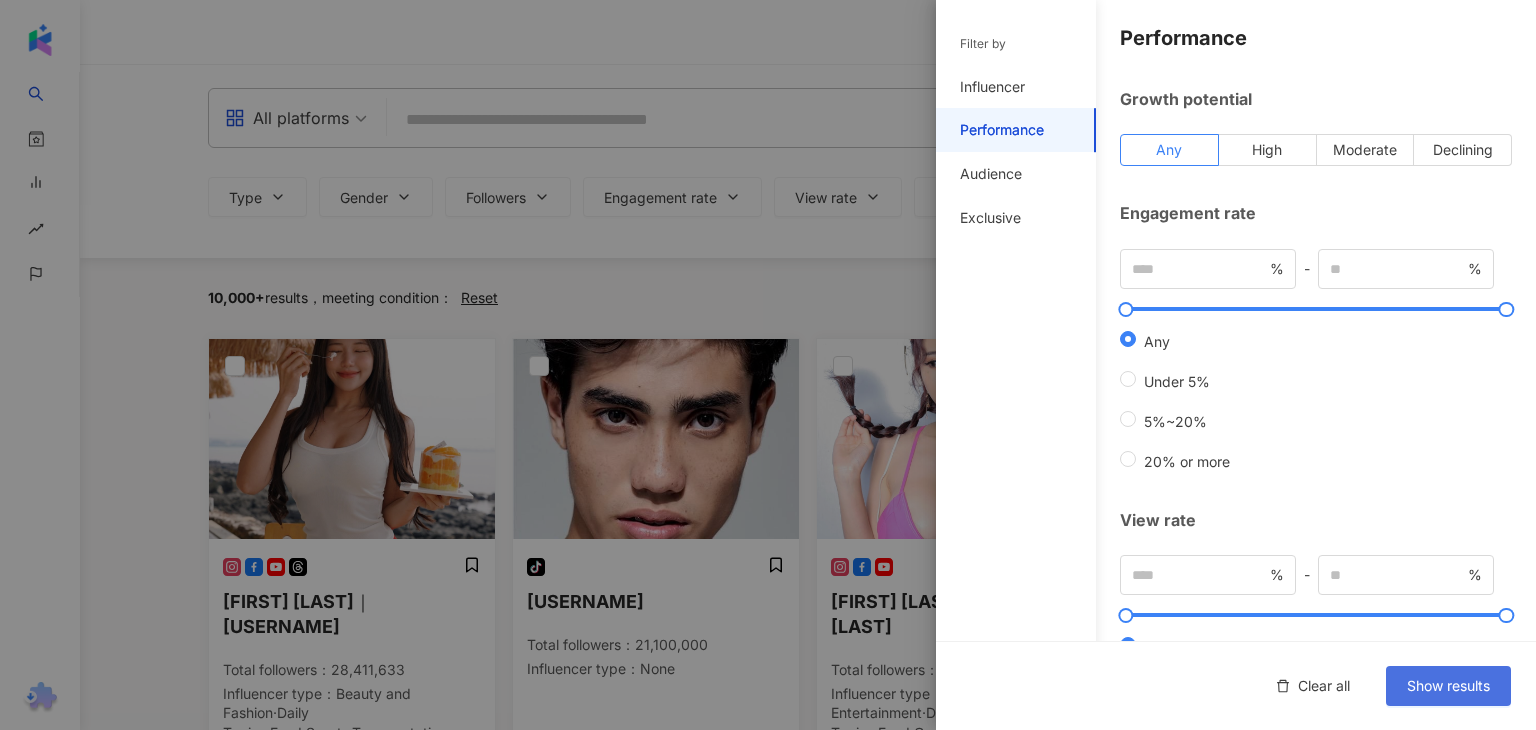 click on "Show results" at bounding box center [1448, 686] 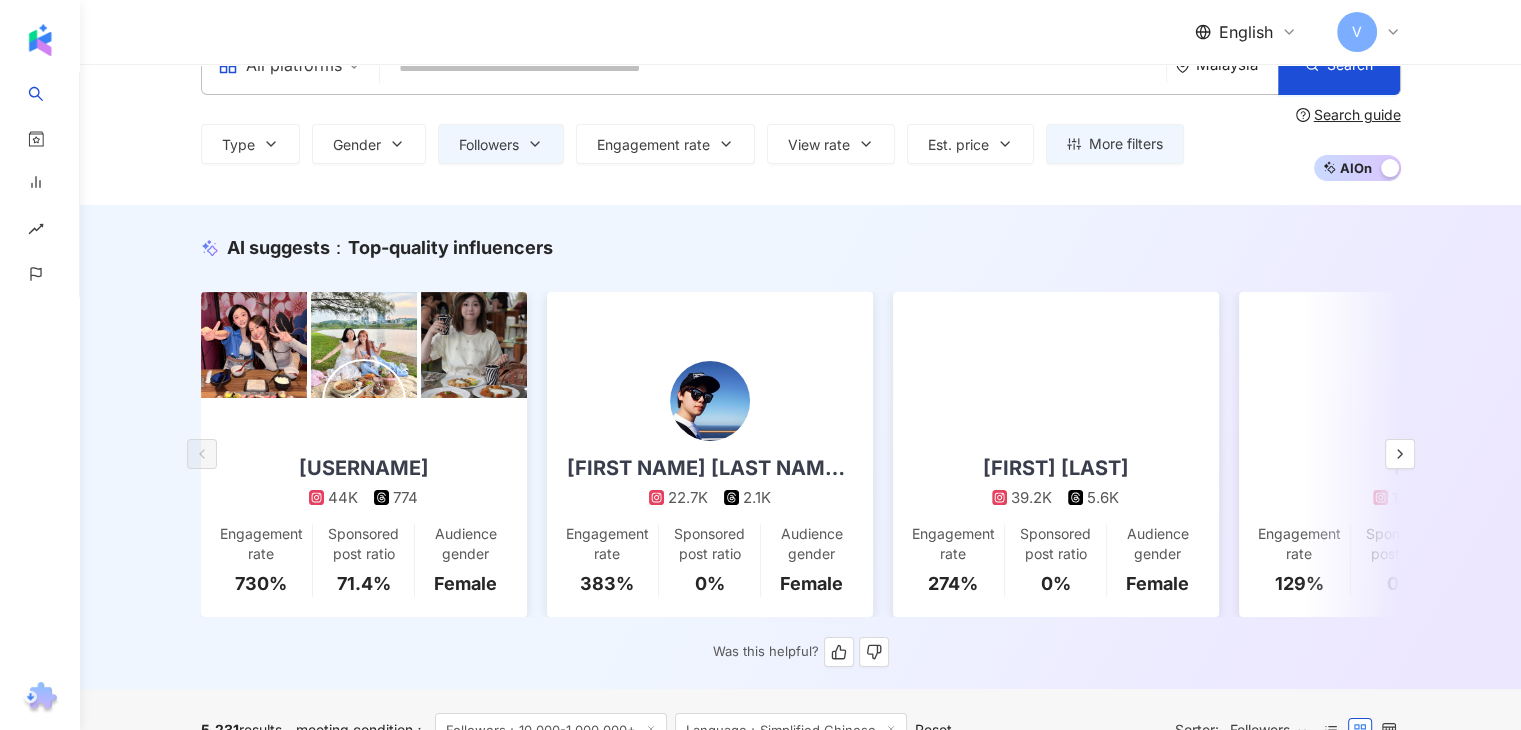 scroll, scrollTop: 100, scrollLeft: 0, axis: vertical 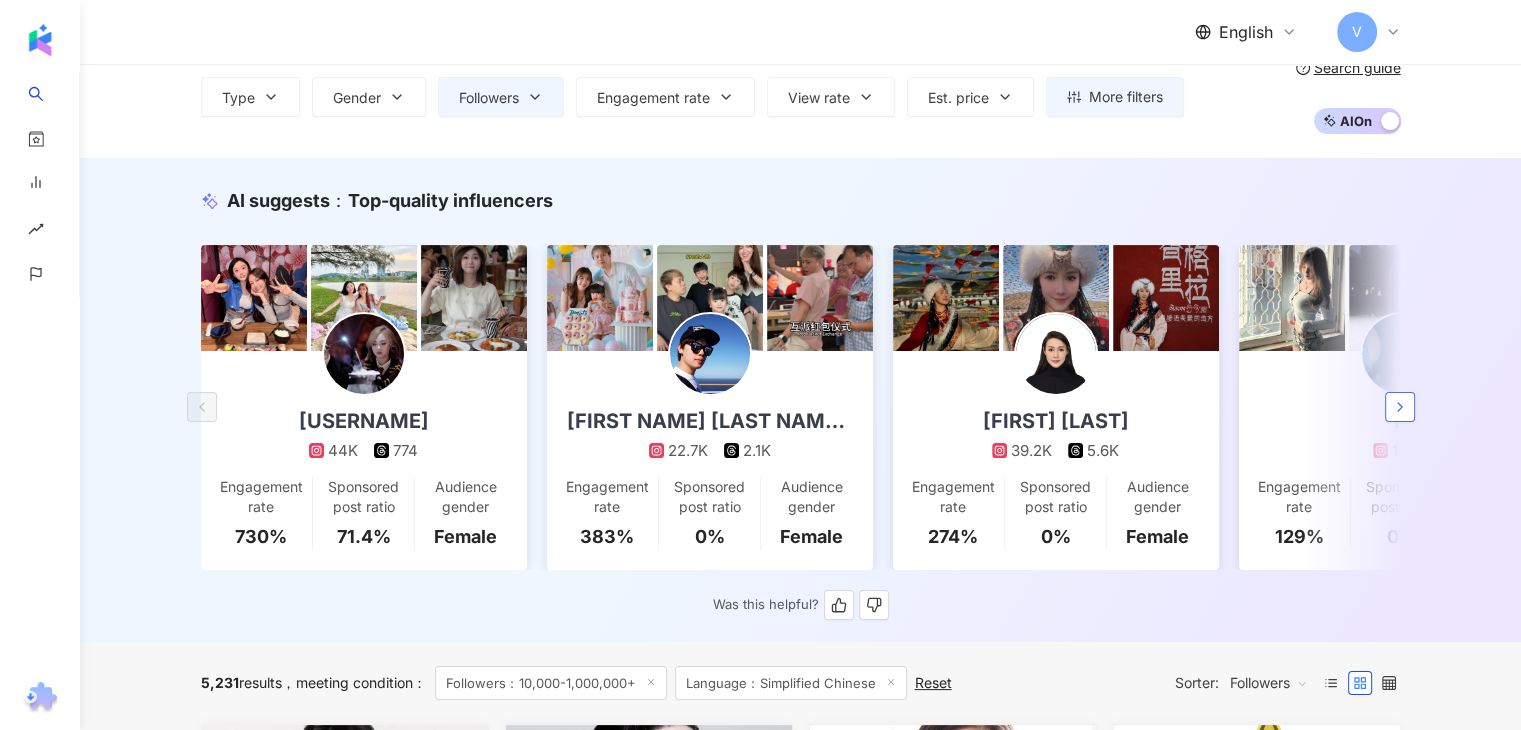click at bounding box center (1400, 407) 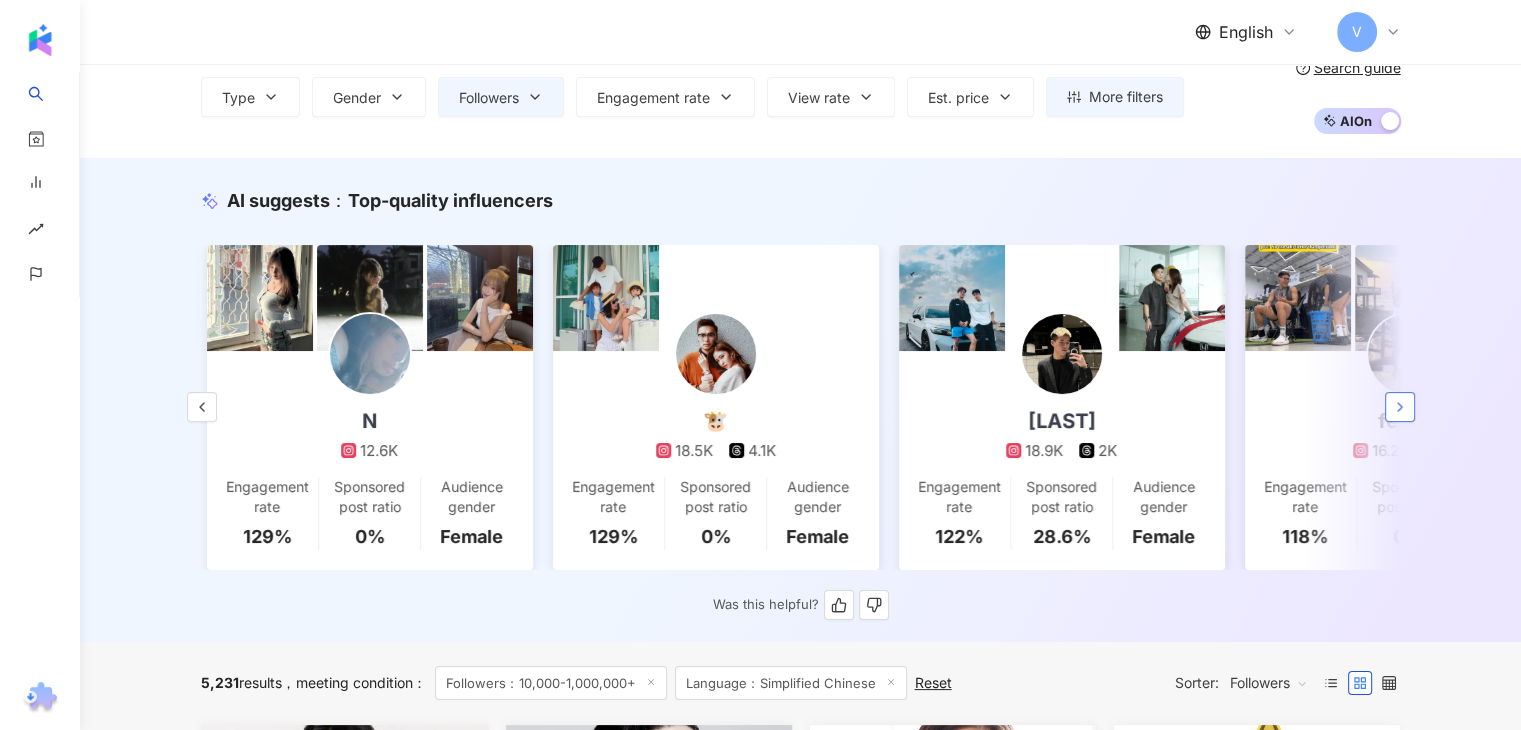 scroll, scrollTop: 0, scrollLeft: 1038, axis: horizontal 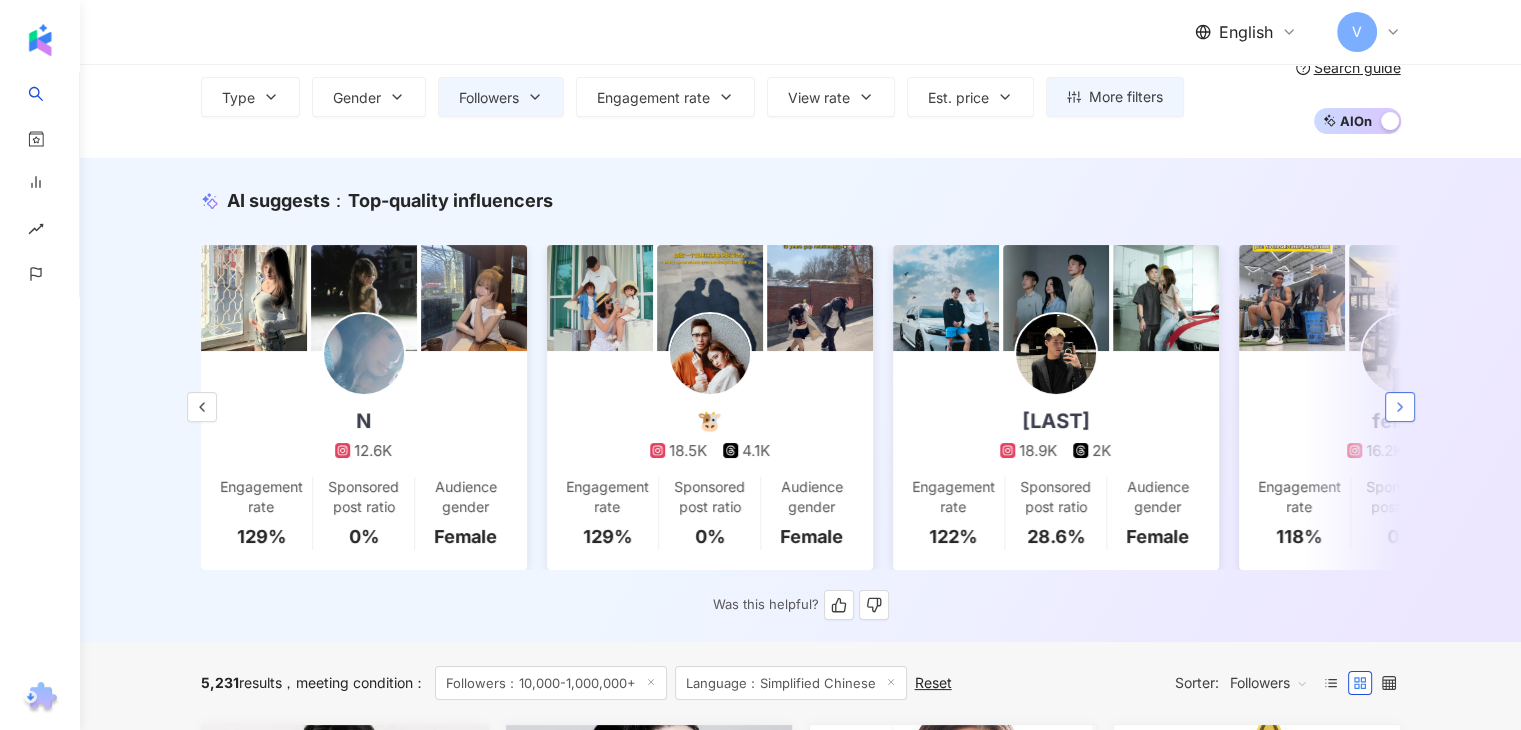 click at bounding box center (1400, 407) 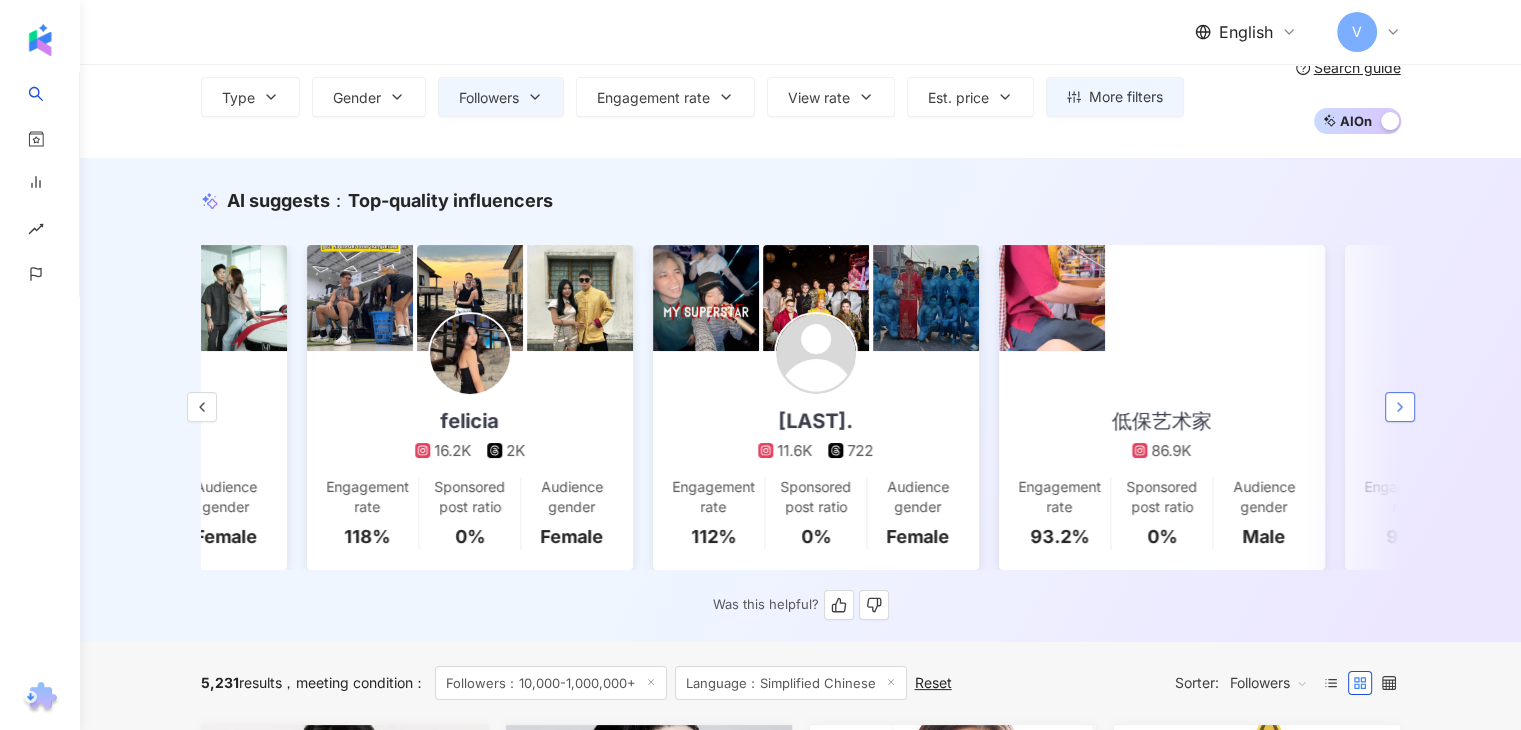 scroll, scrollTop: 0, scrollLeft: 2076, axis: horizontal 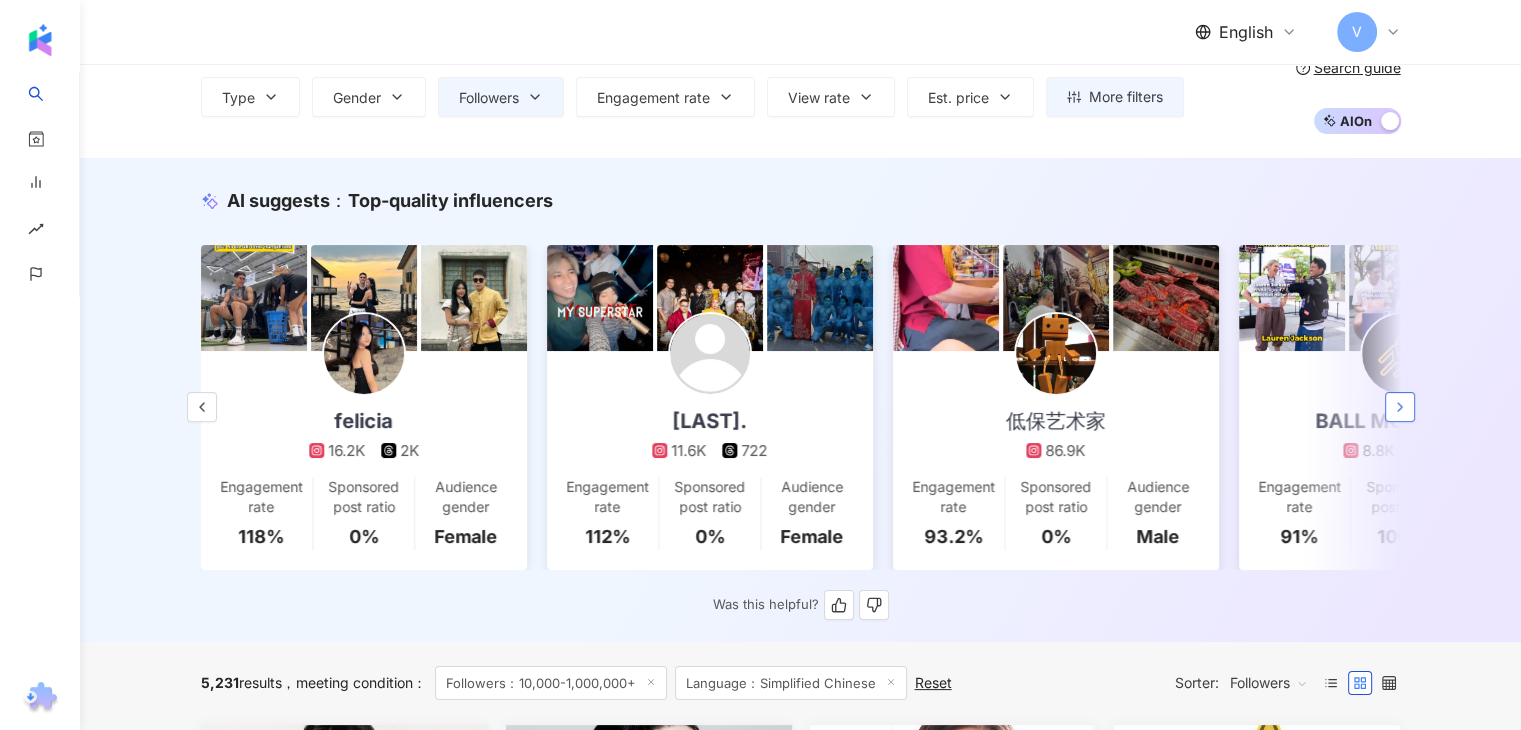 click at bounding box center [1400, 407] 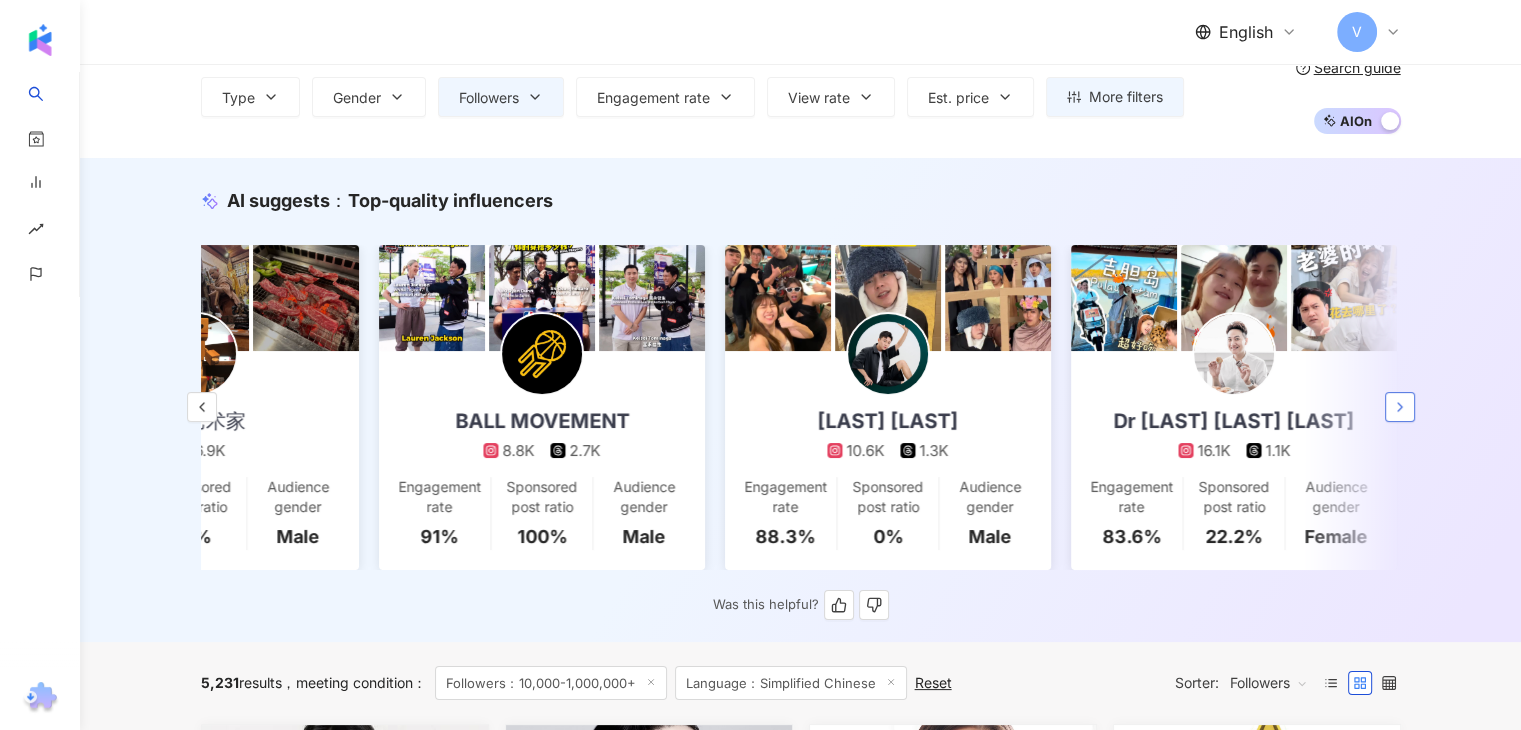 scroll, scrollTop: 0, scrollLeft: 2992, axis: horizontal 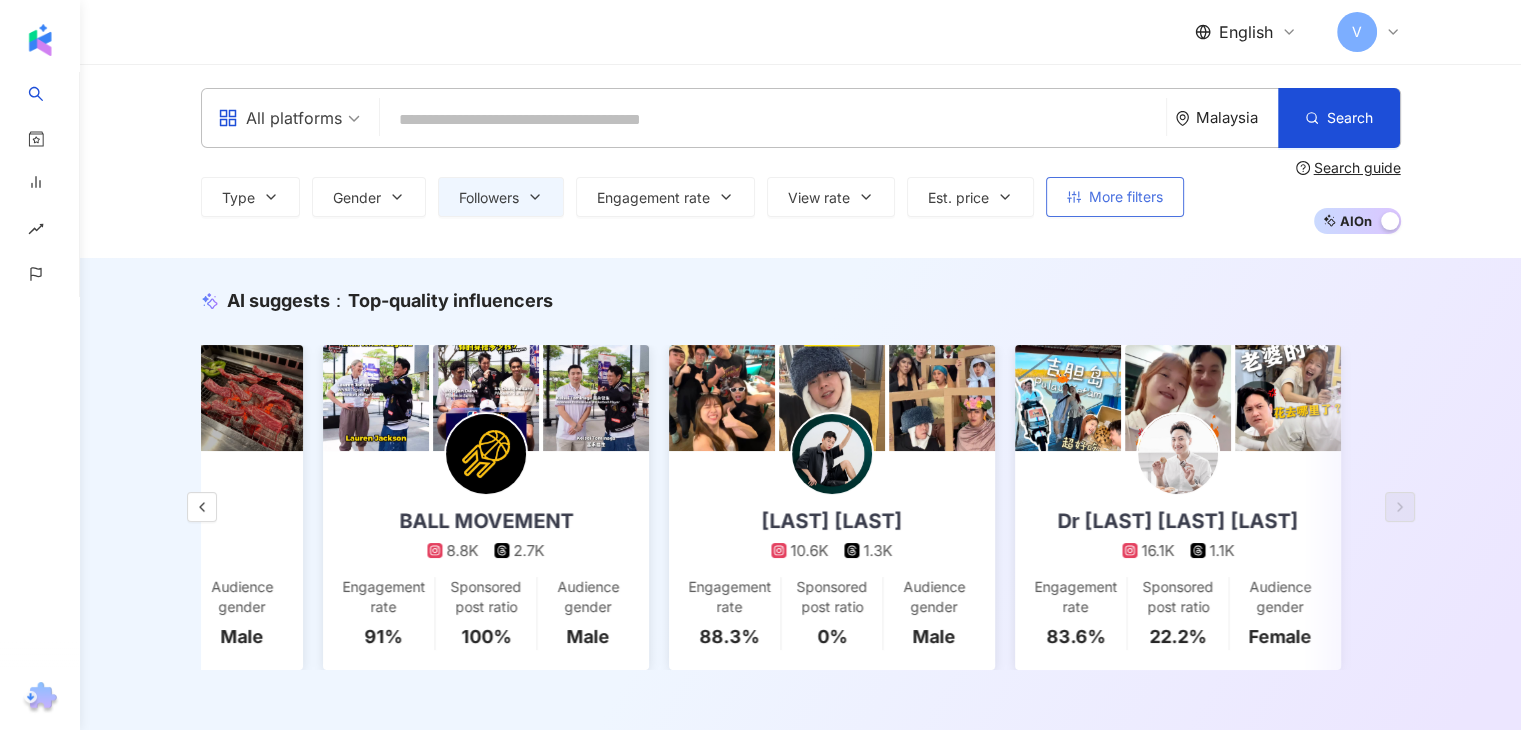 click on "More filters" at bounding box center [1115, 197] 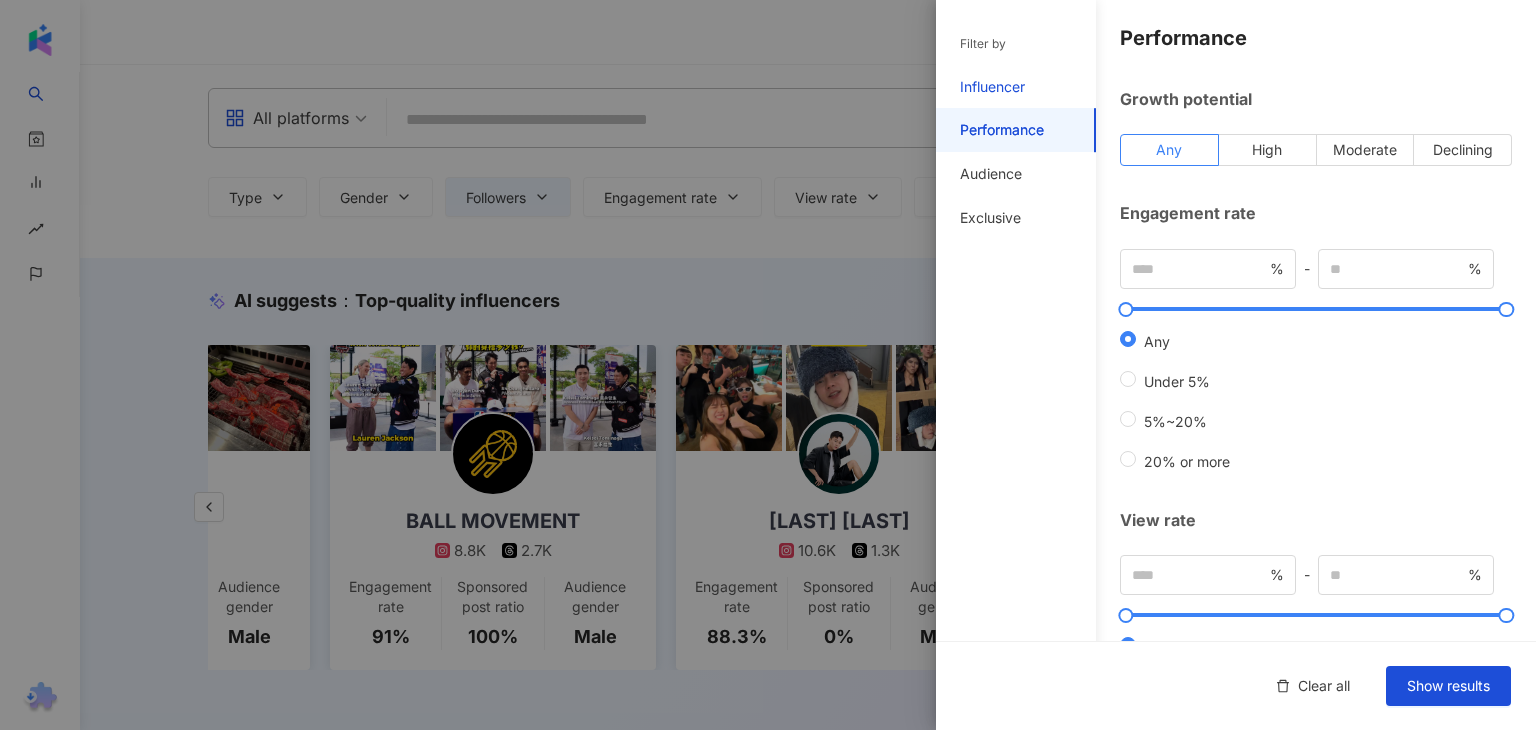 click on "Influencer" at bounding box center (992, 87) 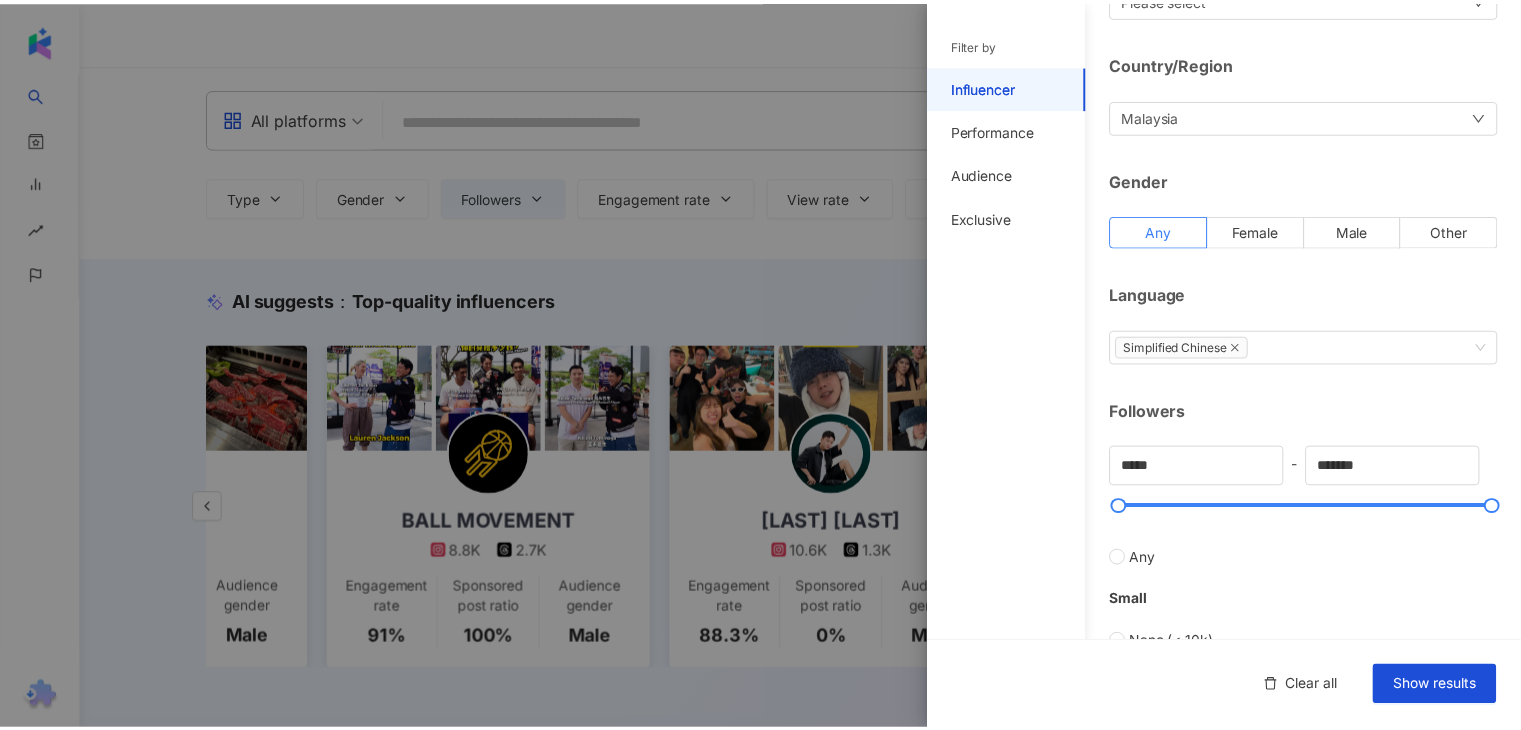scroll, scrollTop: 200, scrollLeft: 0, axis: vertical 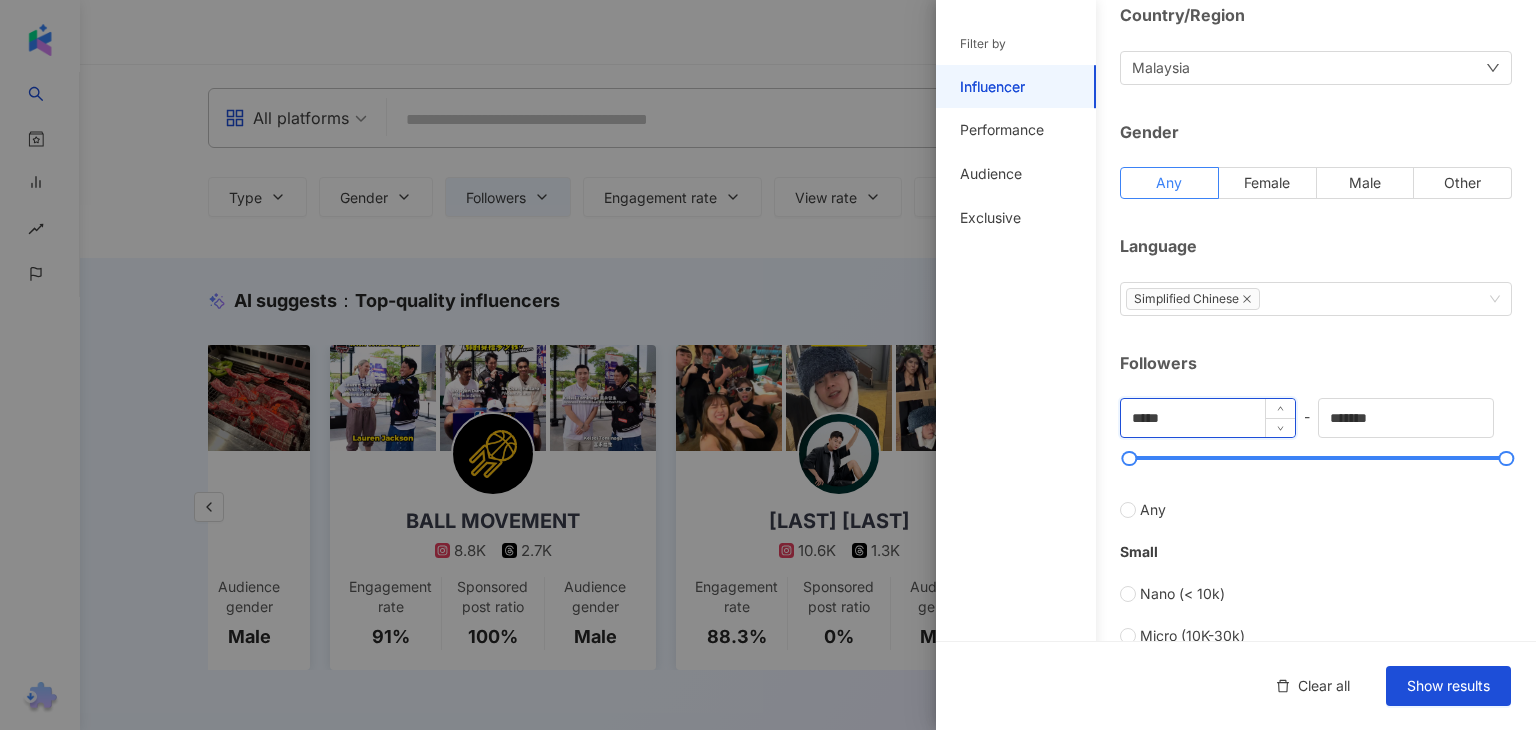 click on "*****" at bounding box center [1208, 418] 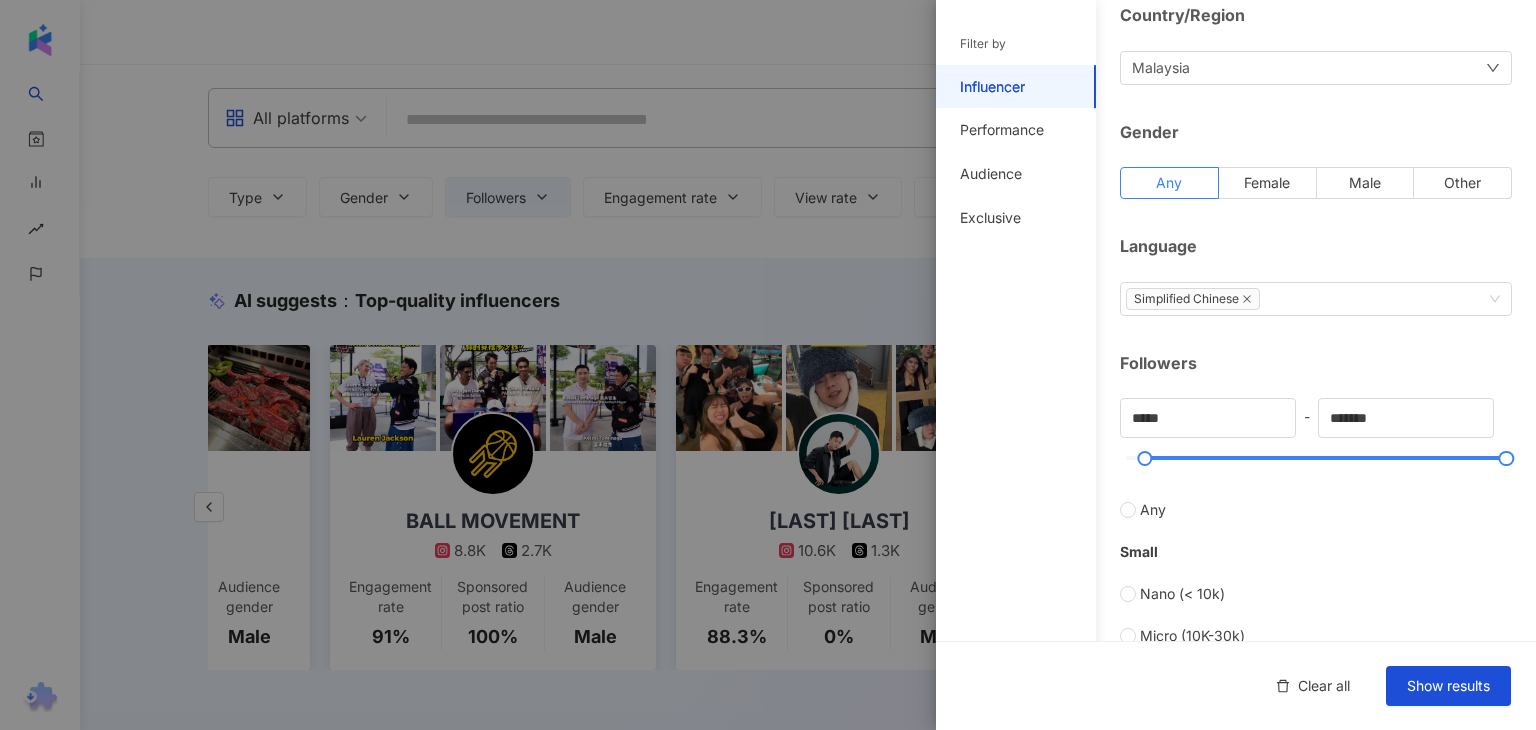 click on "Small" at bounding box center [1316, 552] 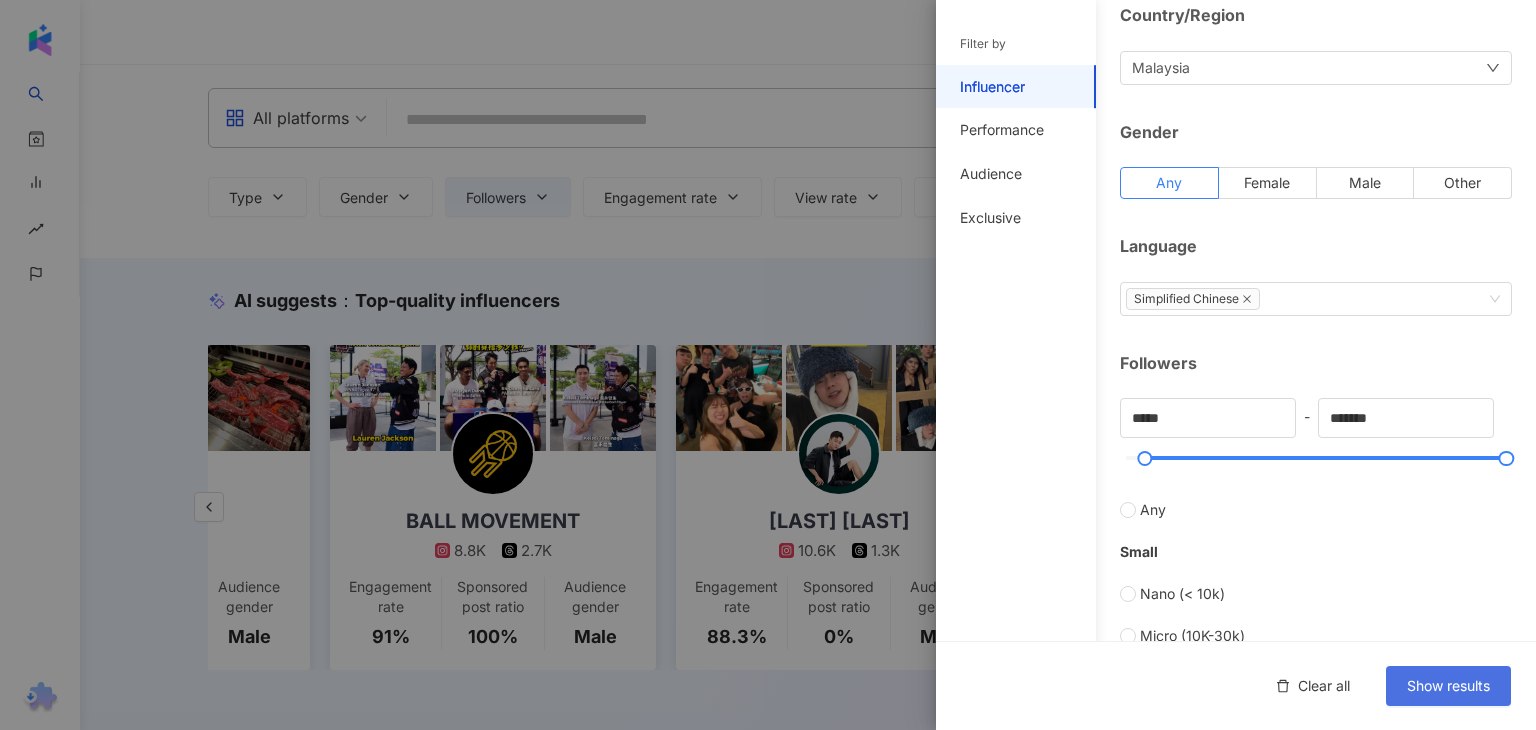 click on "Show results" at bounding box center (1448, 686) 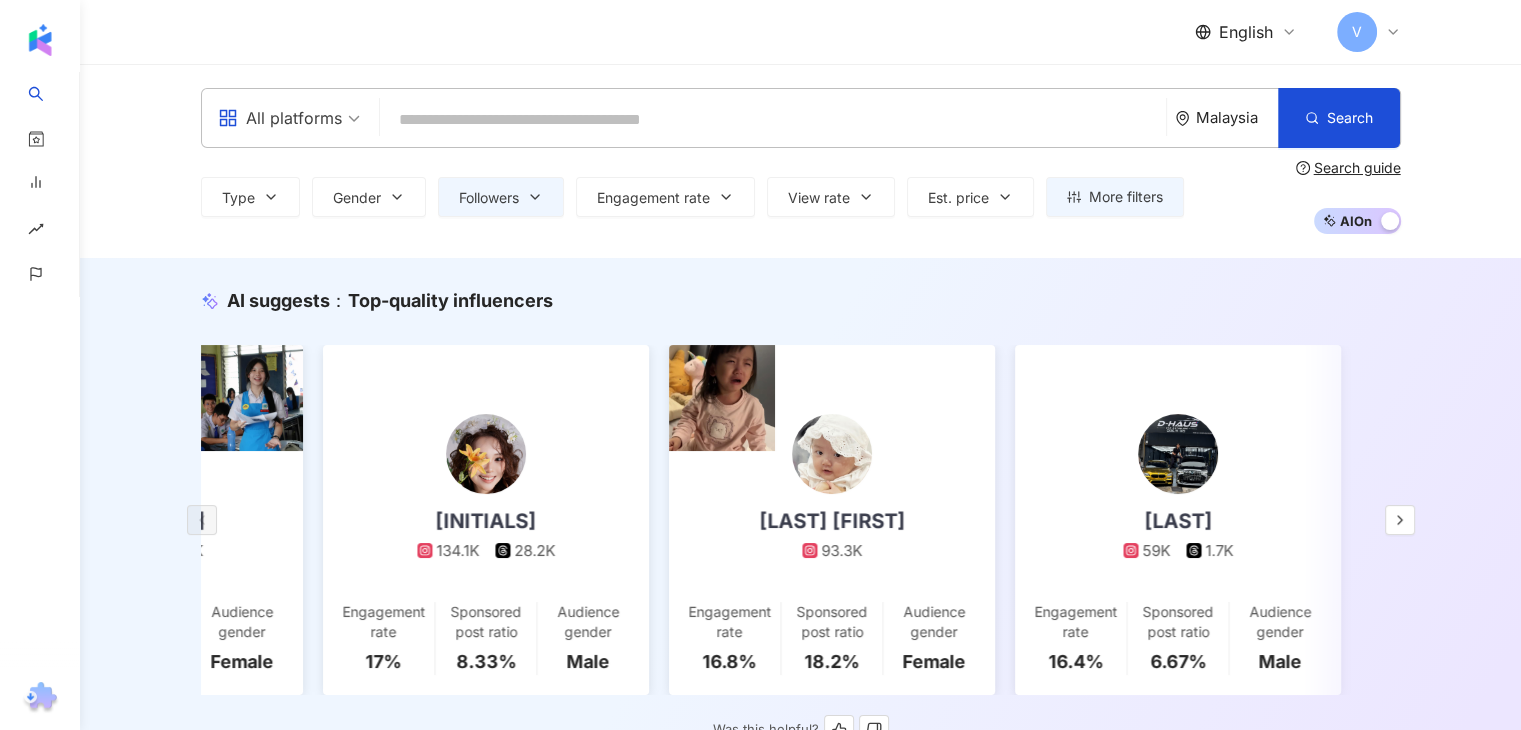 scroll, scrollTop: 0, scrollLeft: 0, axis: both 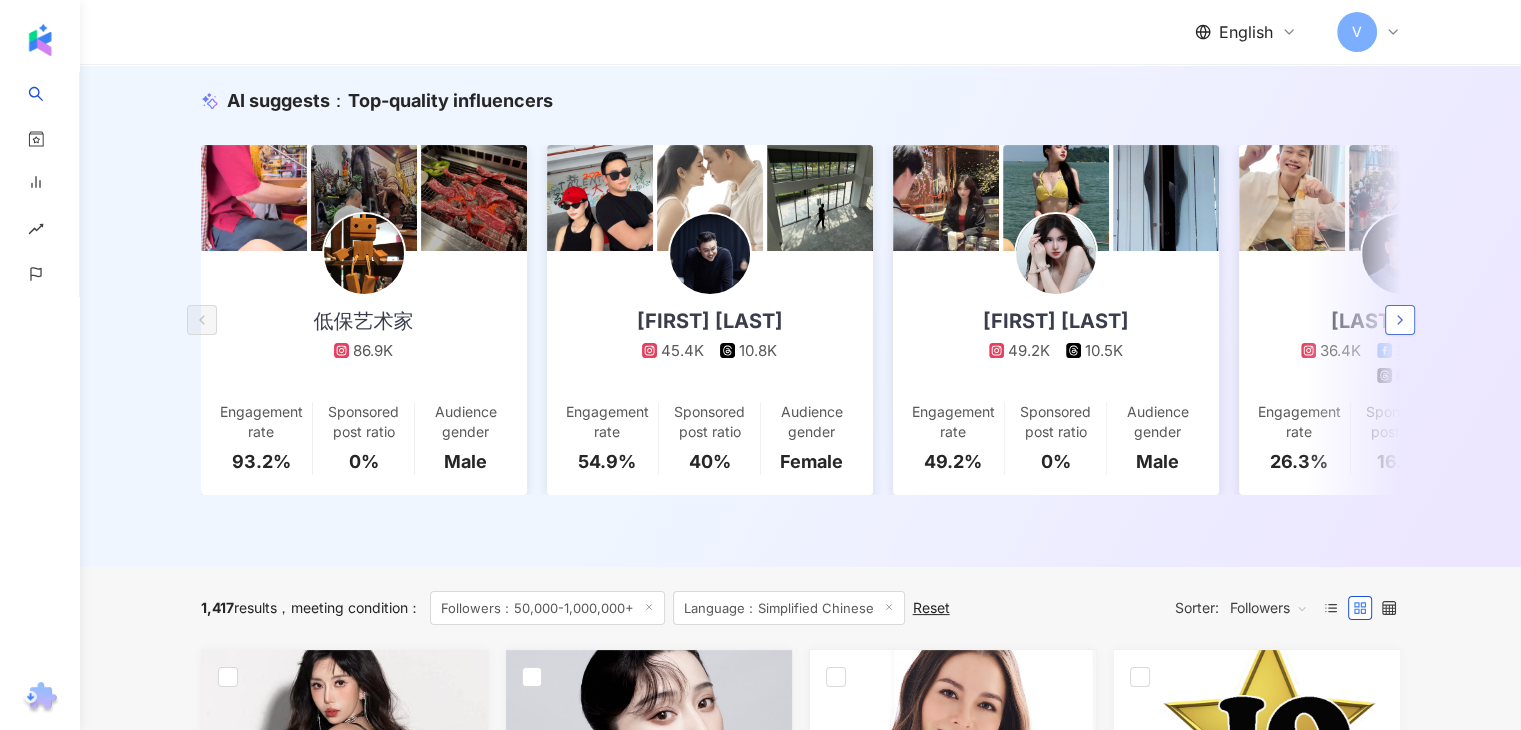 click 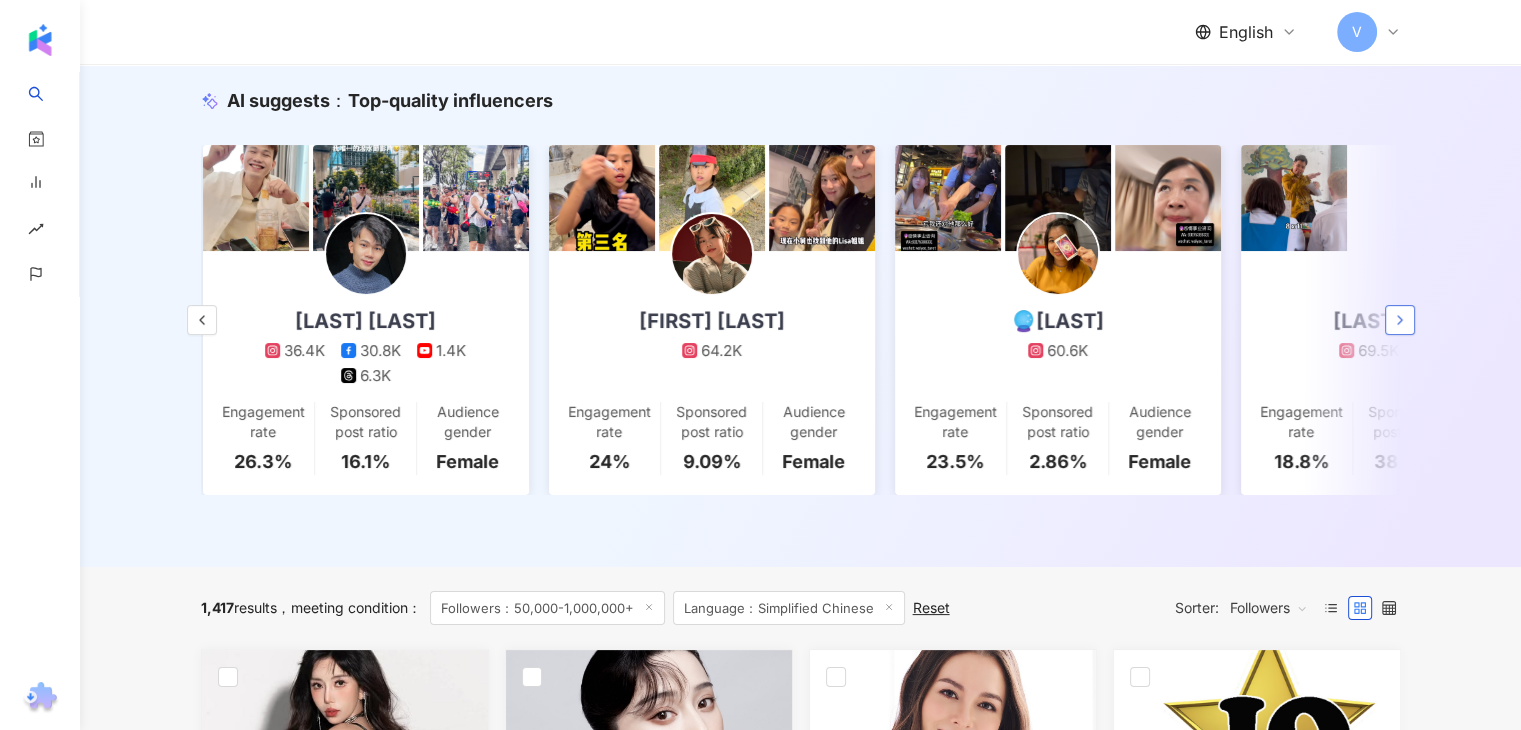 scroll, scrollTop: 0, scrollLeft: 1038, axis: horizontal 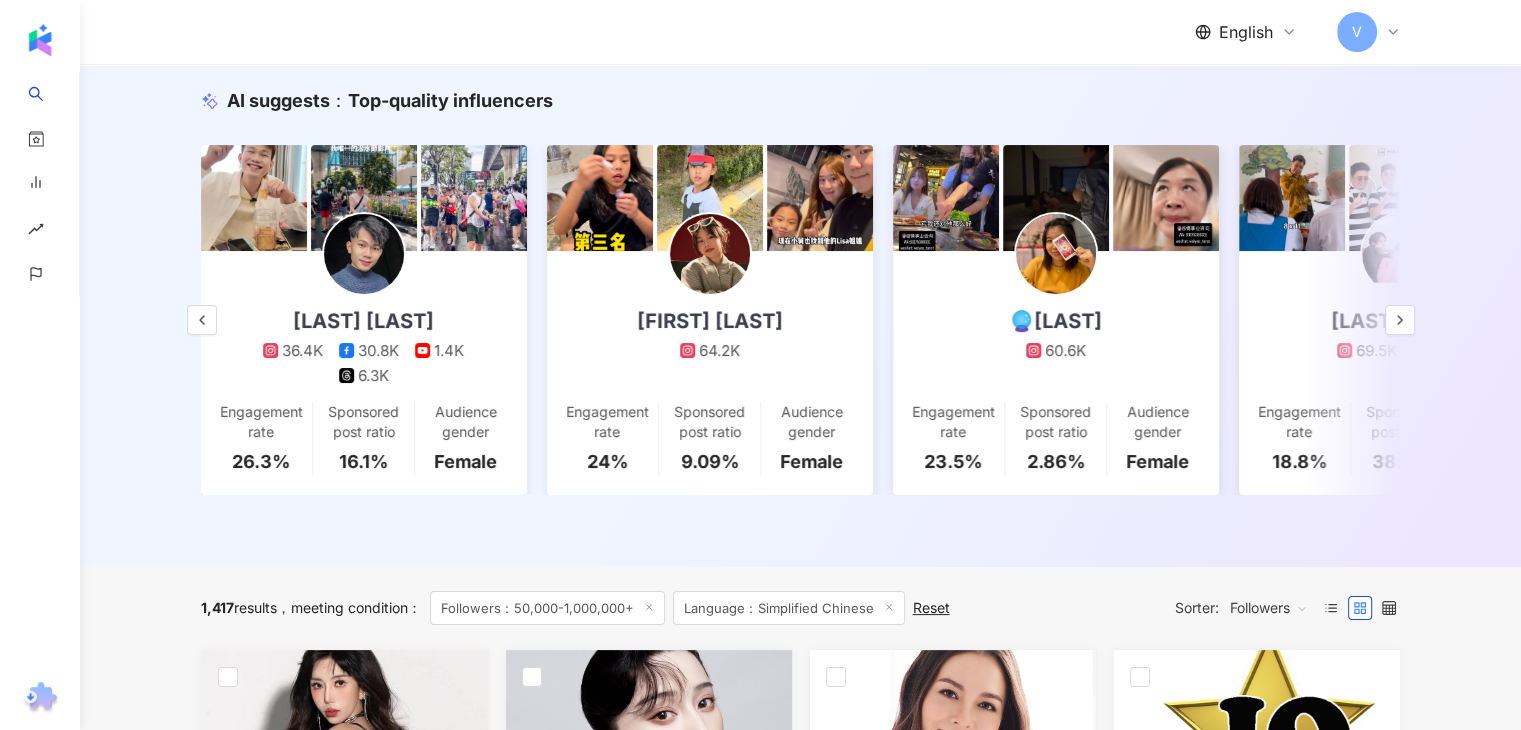 click on "[LAST][LAST] [LAST]" at bounding box center (364, 318) 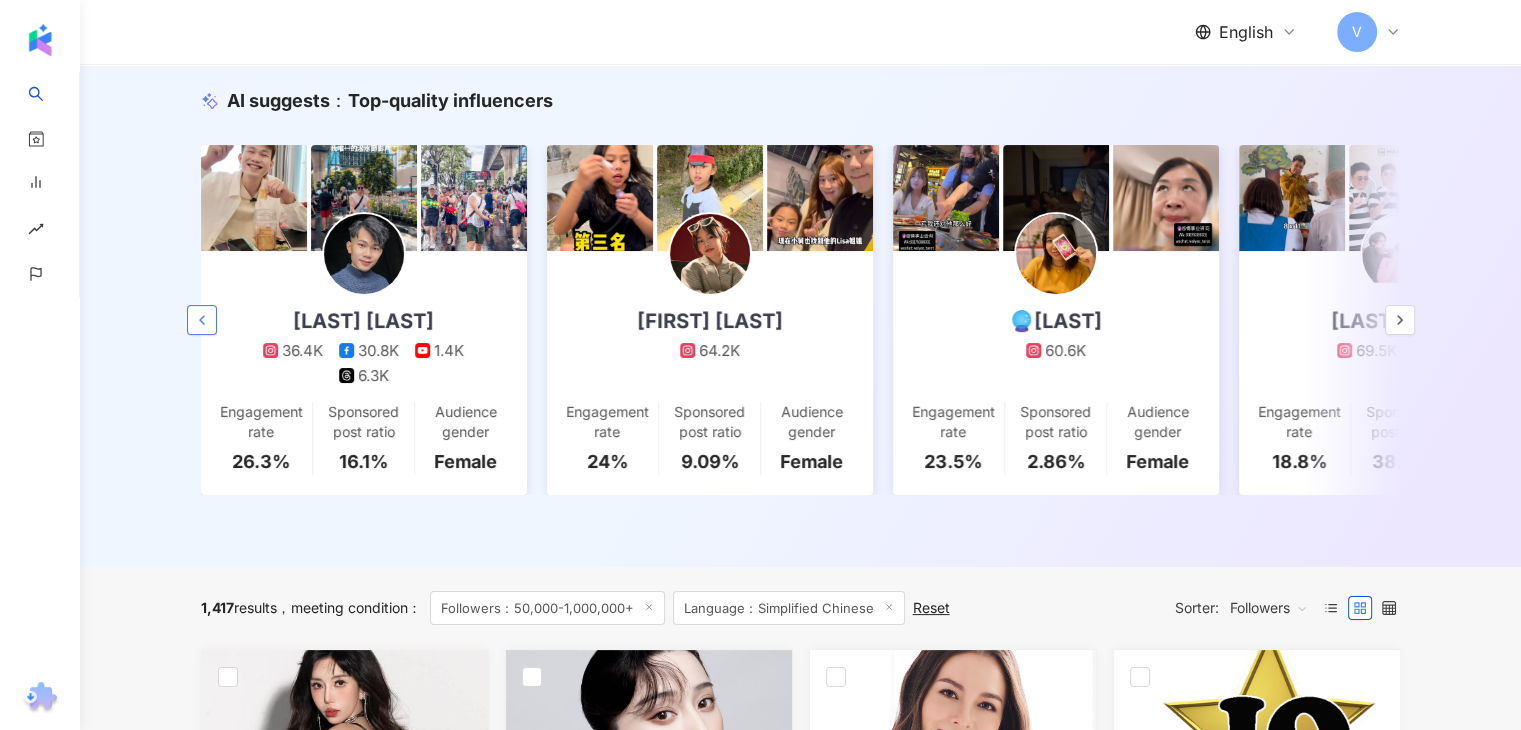 click at bounding box center [202, 320] 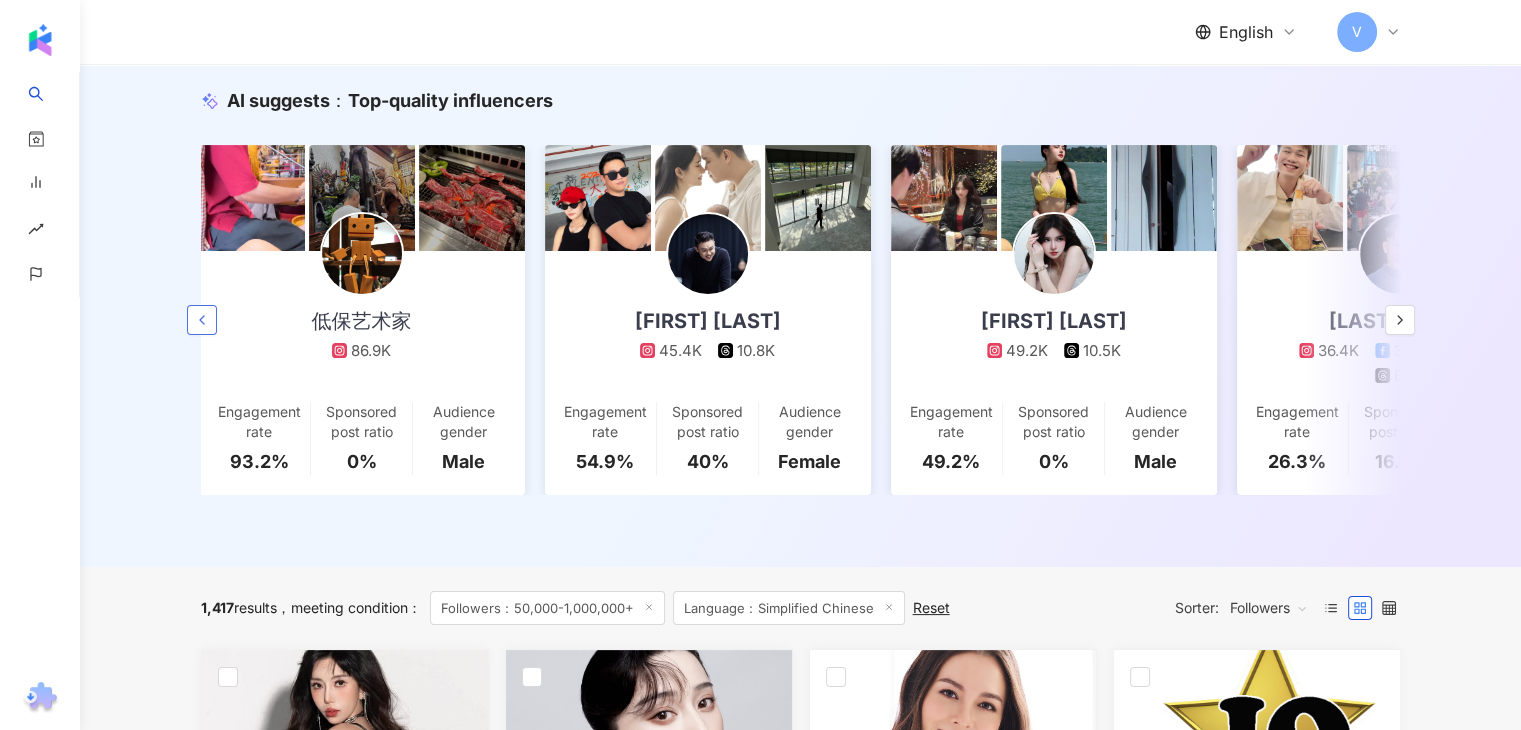 scroll, scrollTop: 0, scrollLeft: 0, axis: both 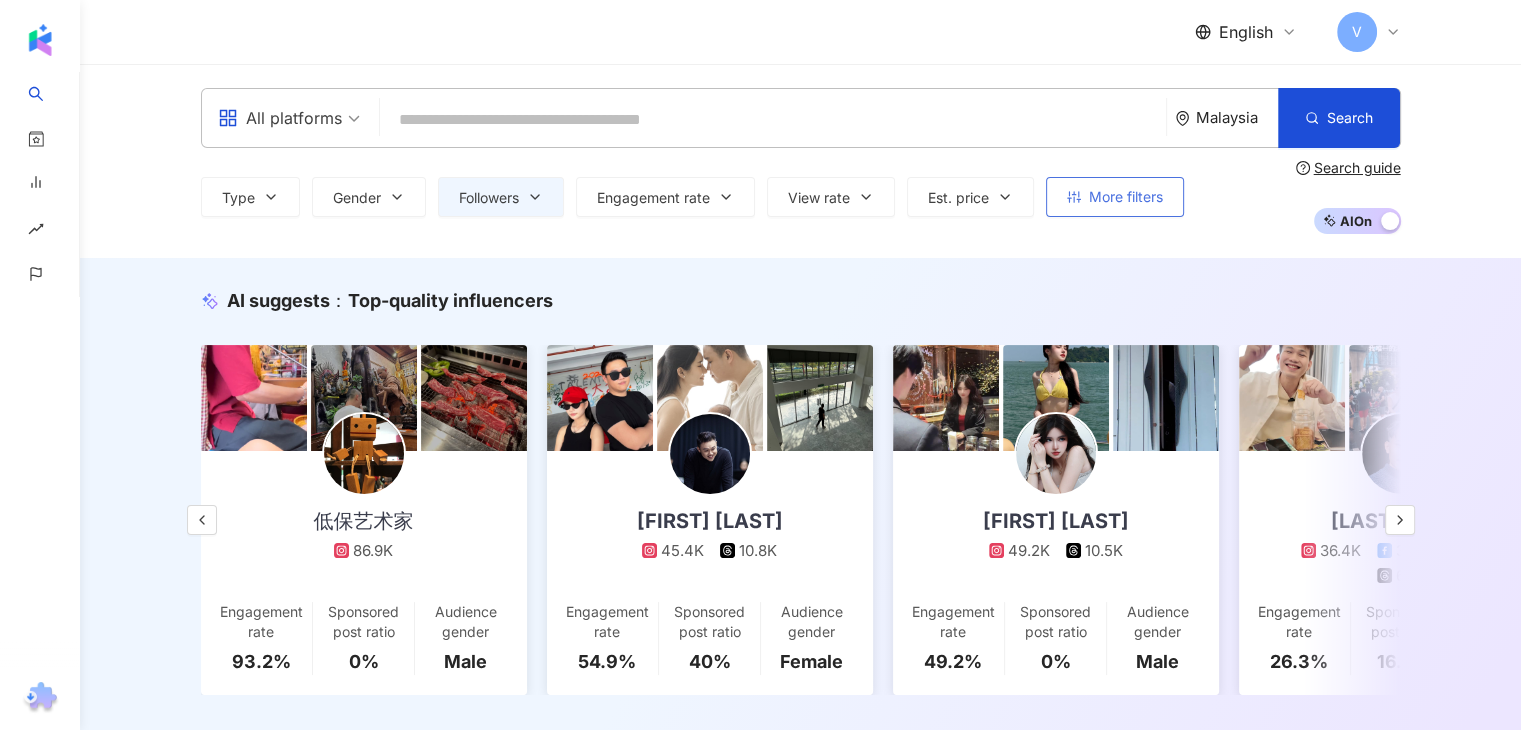 click on "More filters" at bounding box center [1115, 197] 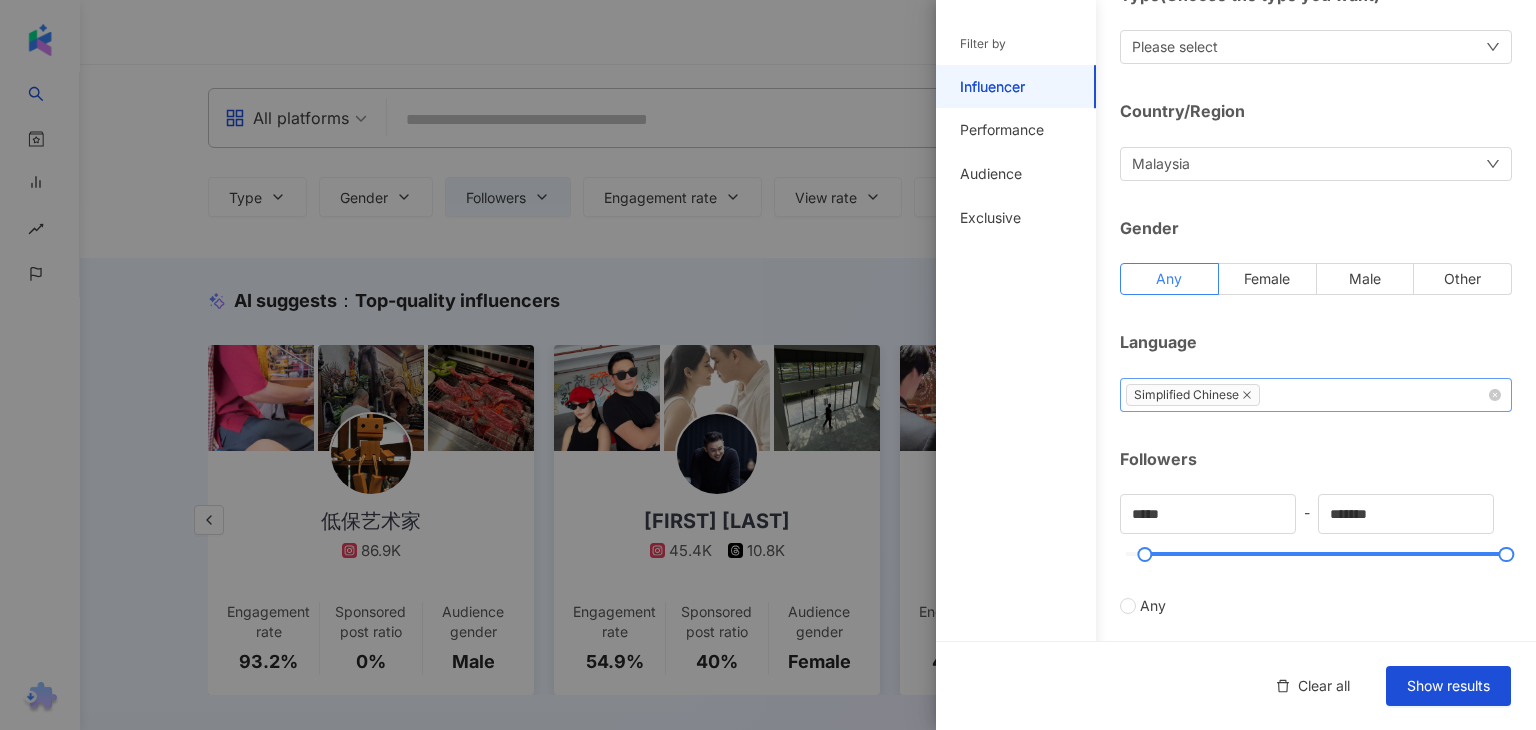 scroll, scrollTop: 0, scrollLeft: 0, axis: both 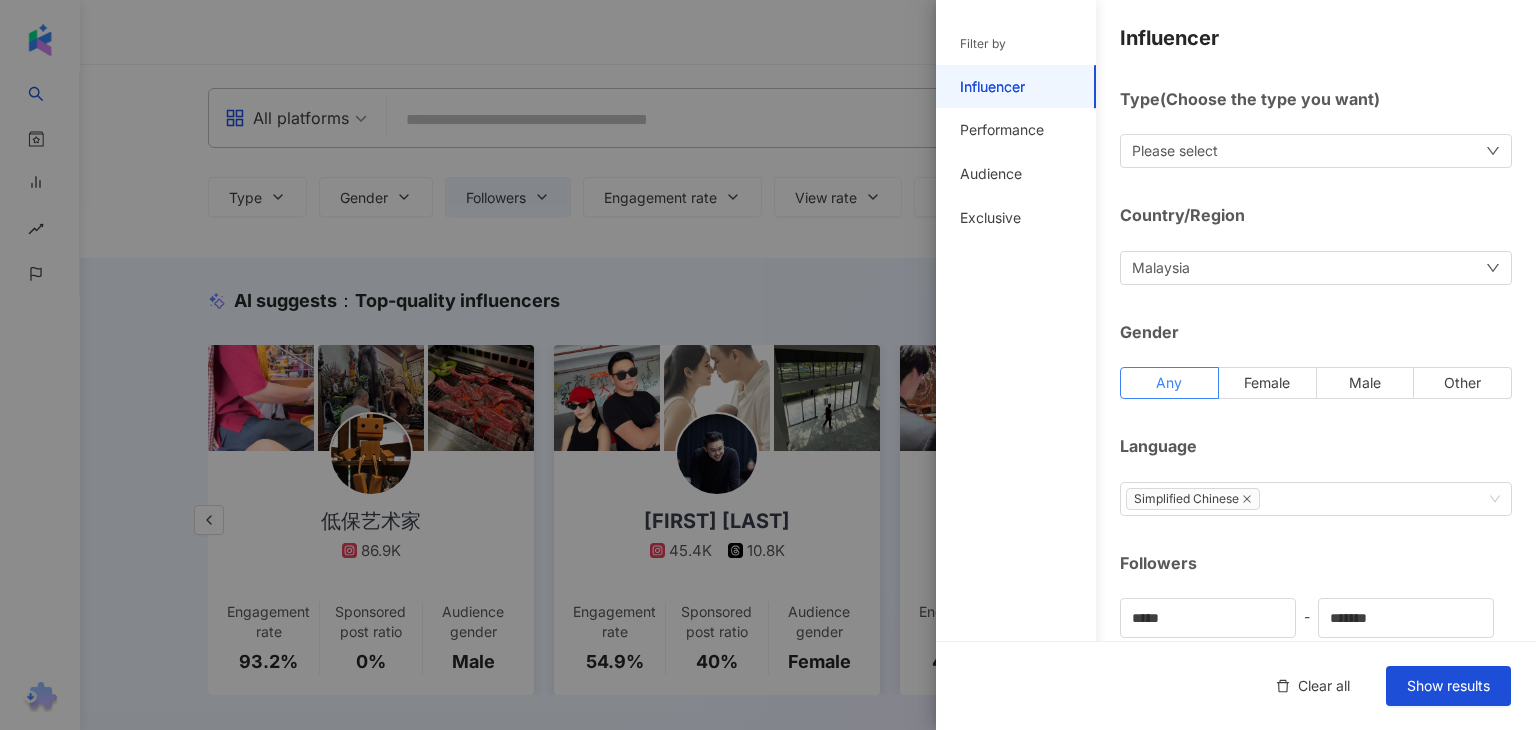 click on "Country/Region" at bounding box center (1316, 215) 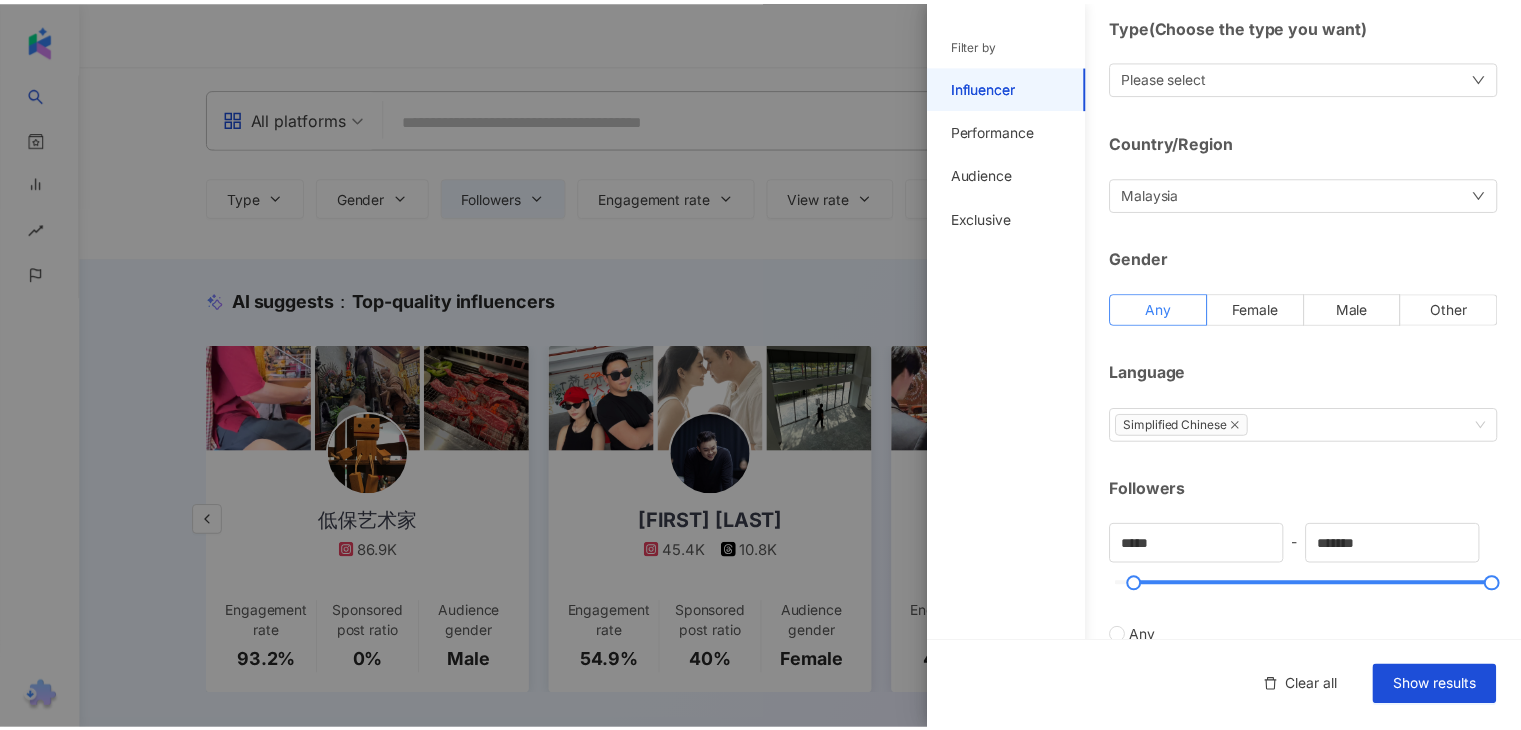 scroll, scrollTop: 100, scrollLeft: 0, axis: vertical 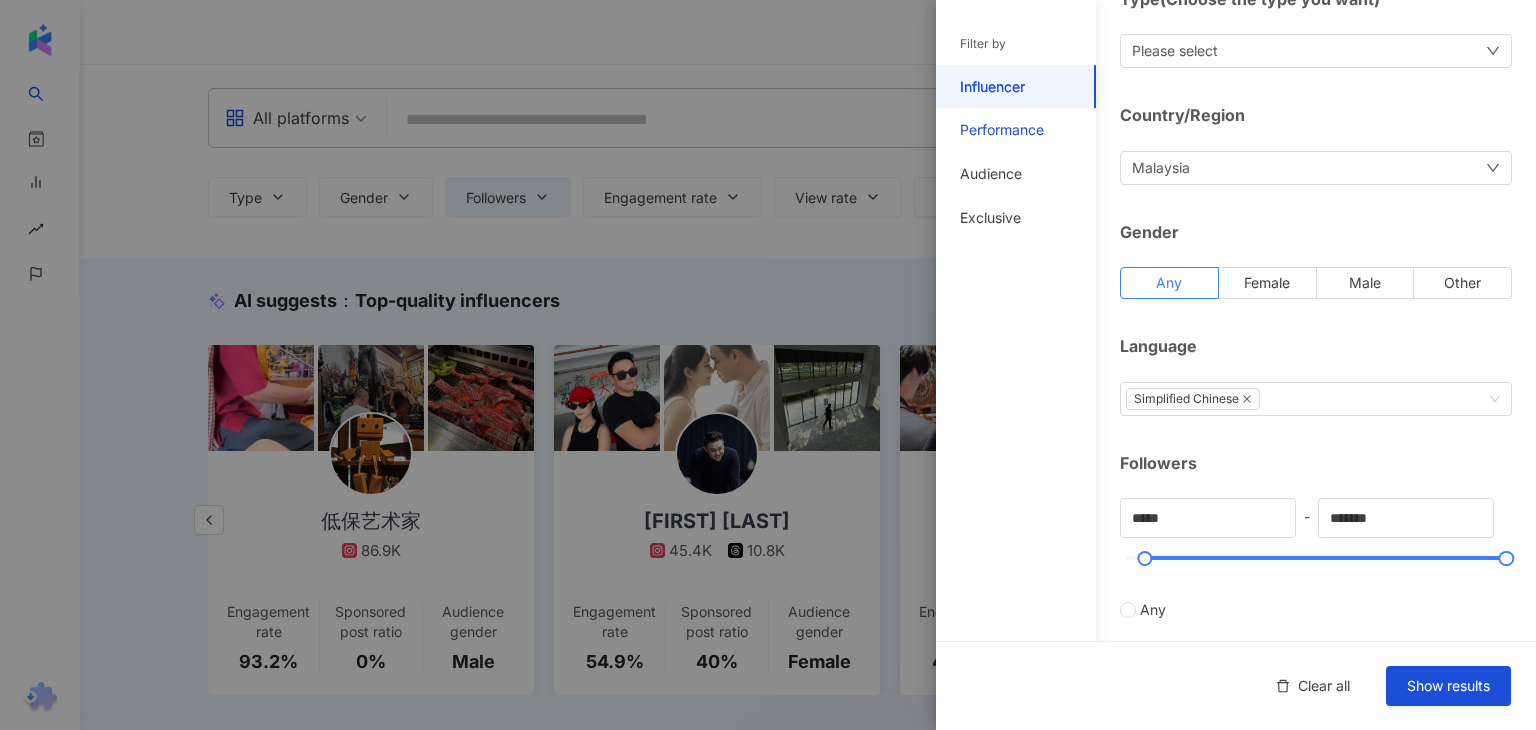 click on "Performance" at bounding box center (1002, 130) 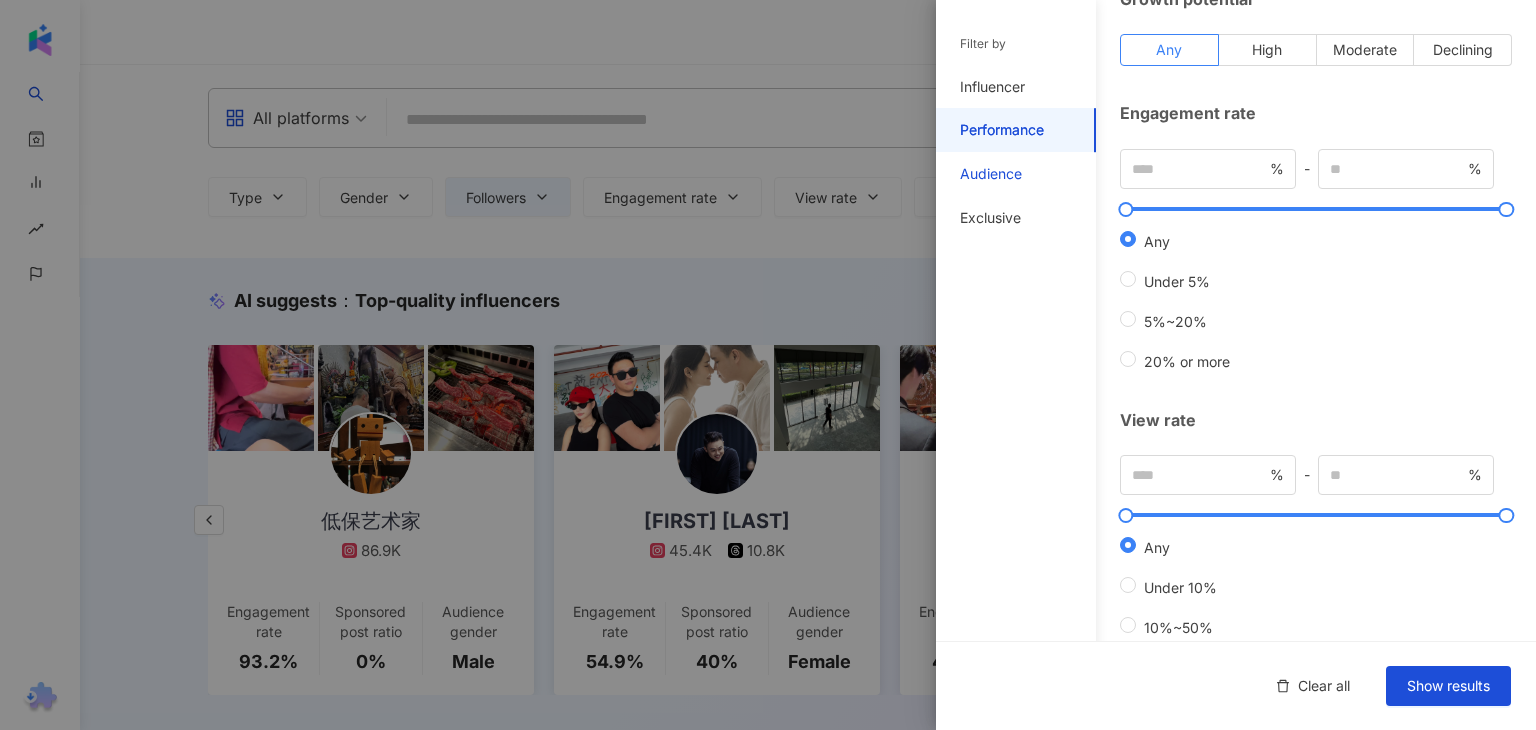 click on "Audience" at bounding box center [991, 174] 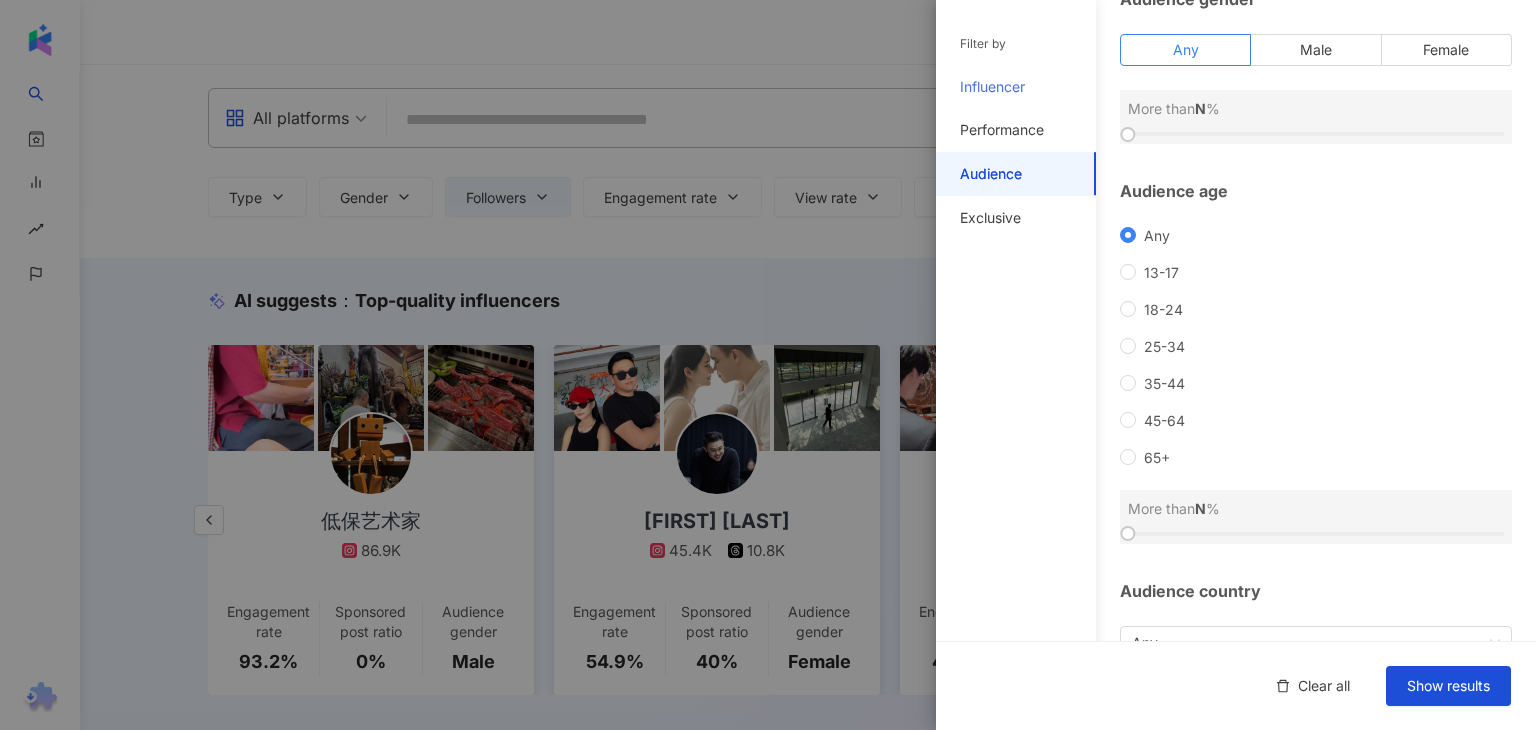 click on "Influencer" at bounding box center [1016, 87] 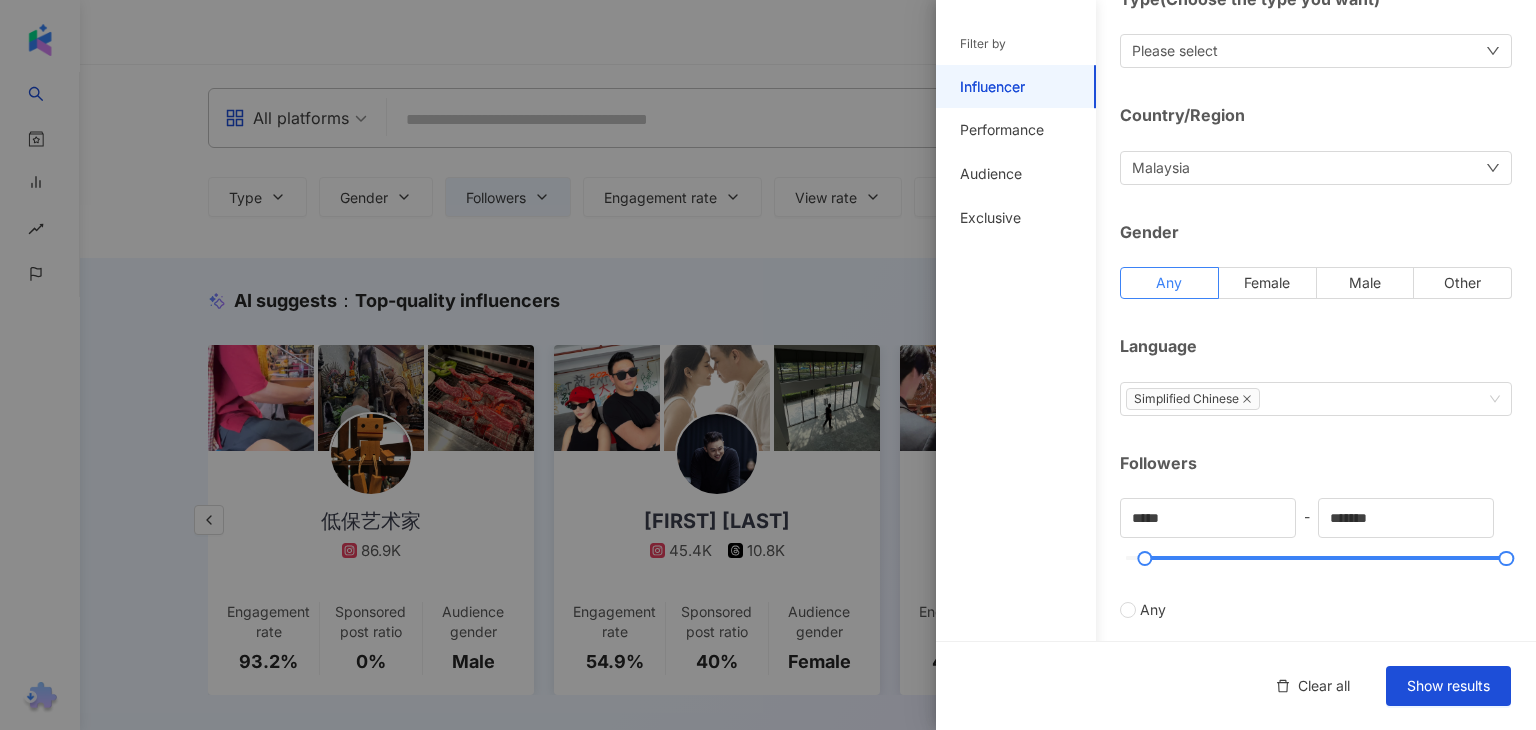 click at bounding box center (768, 365) 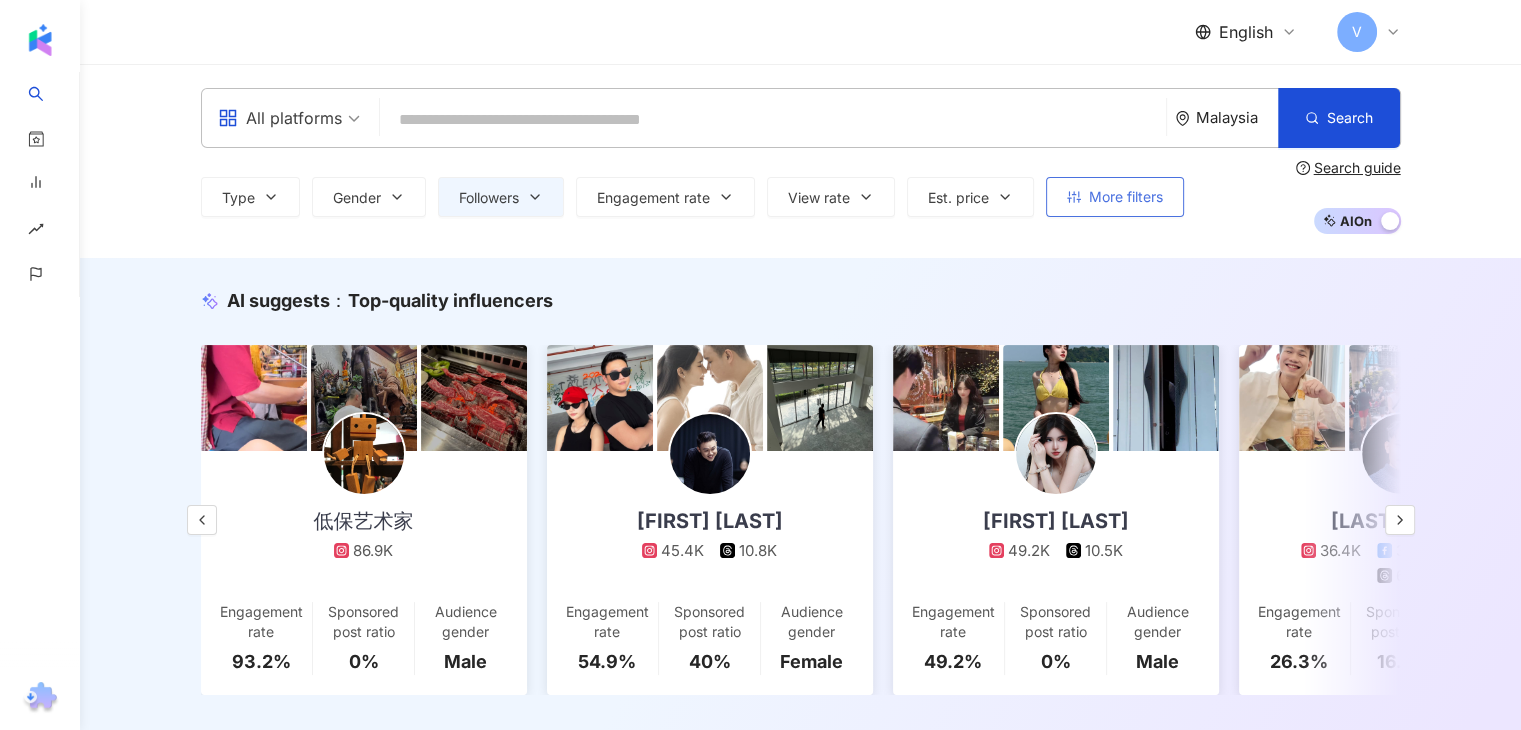 click on "More filters" at bounding box center (1115, 197) 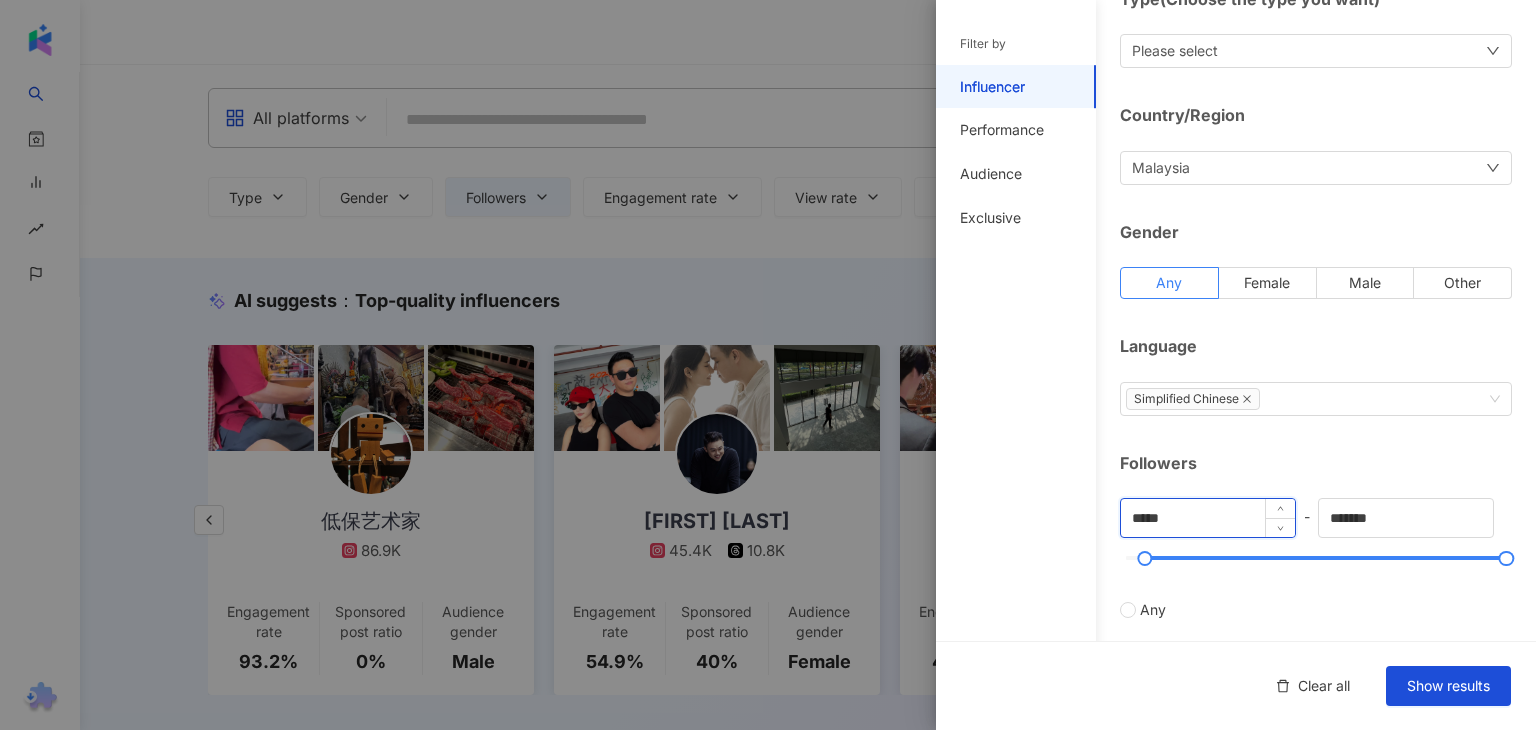 click on "*****" at bounding box center (1208, 518) 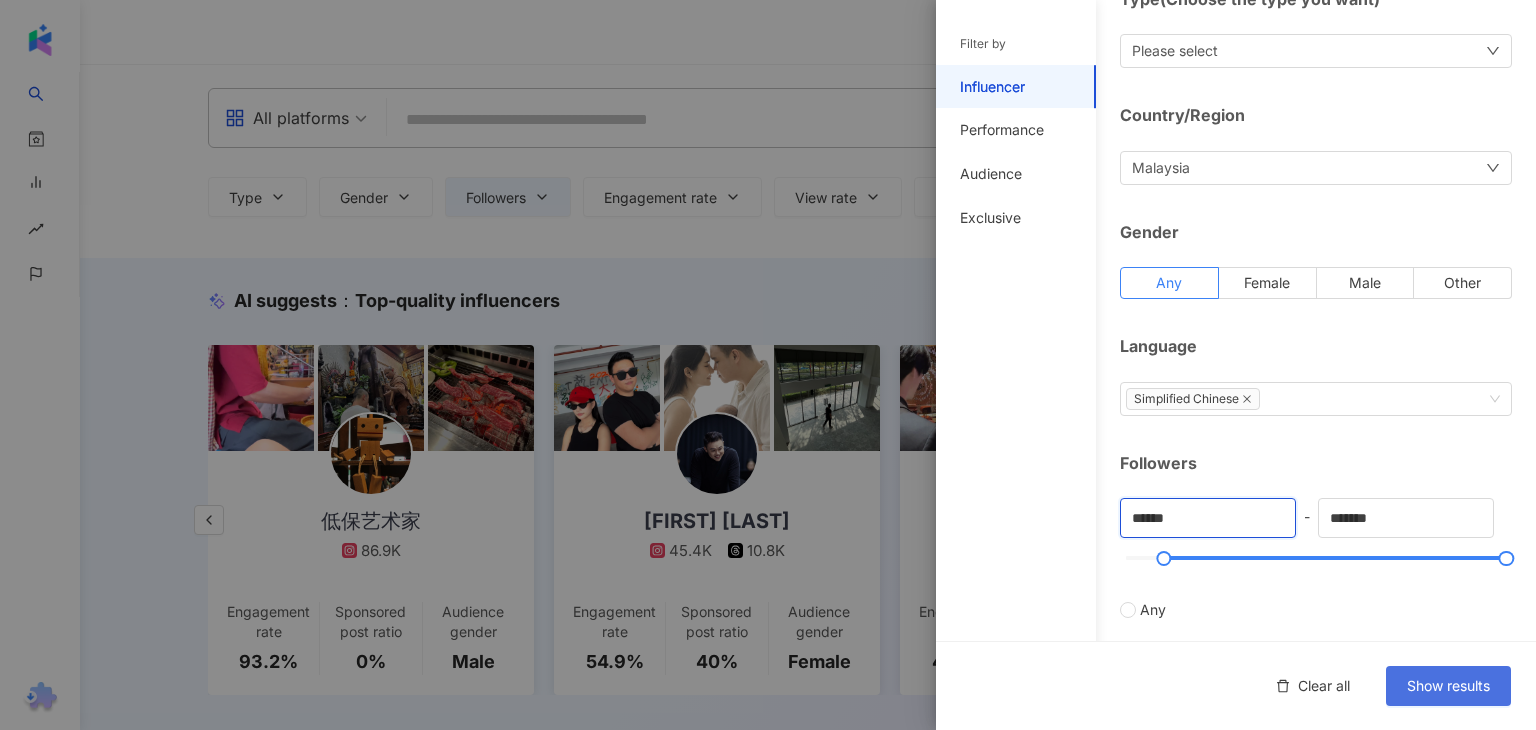 type on "******" 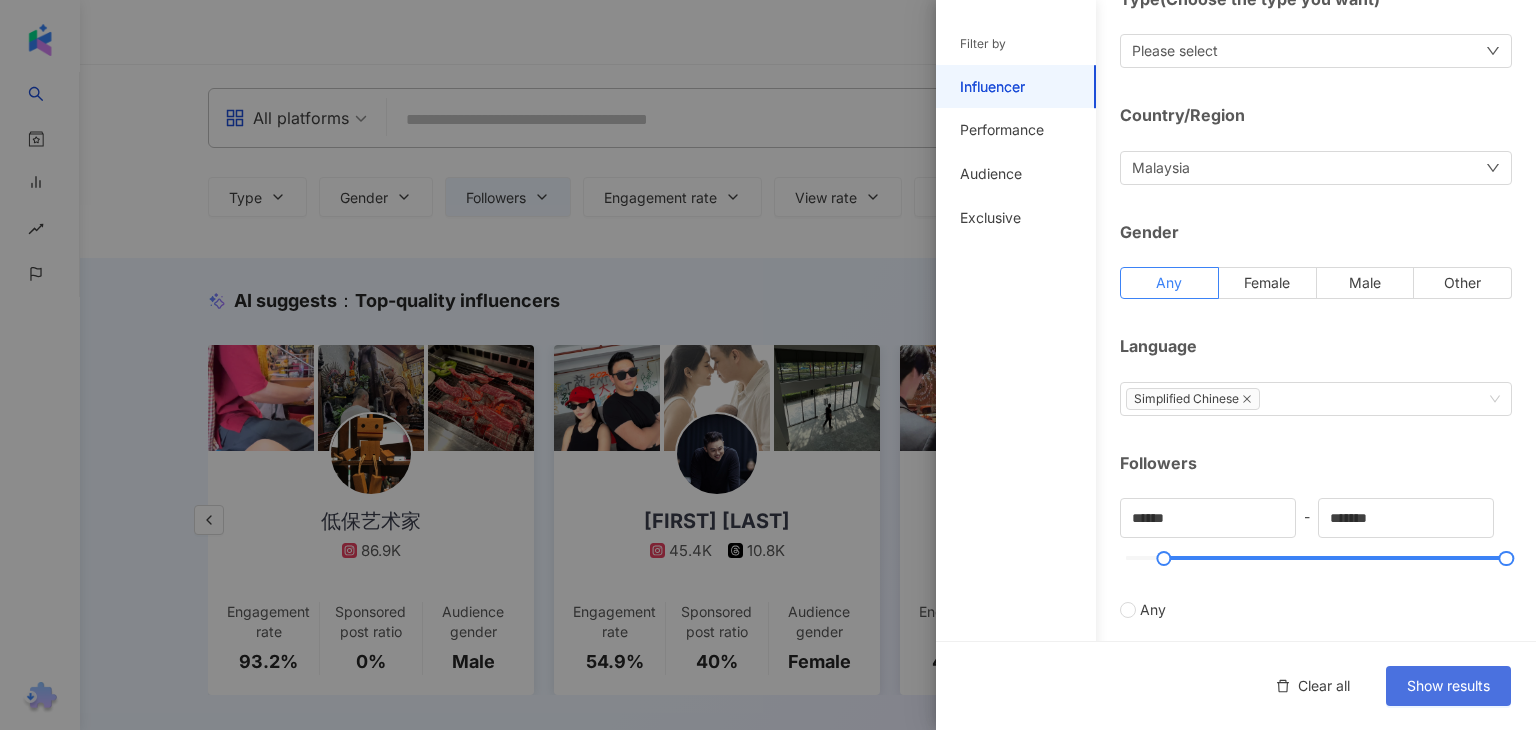 click on "Show results" at bounding box center (1448, 686) 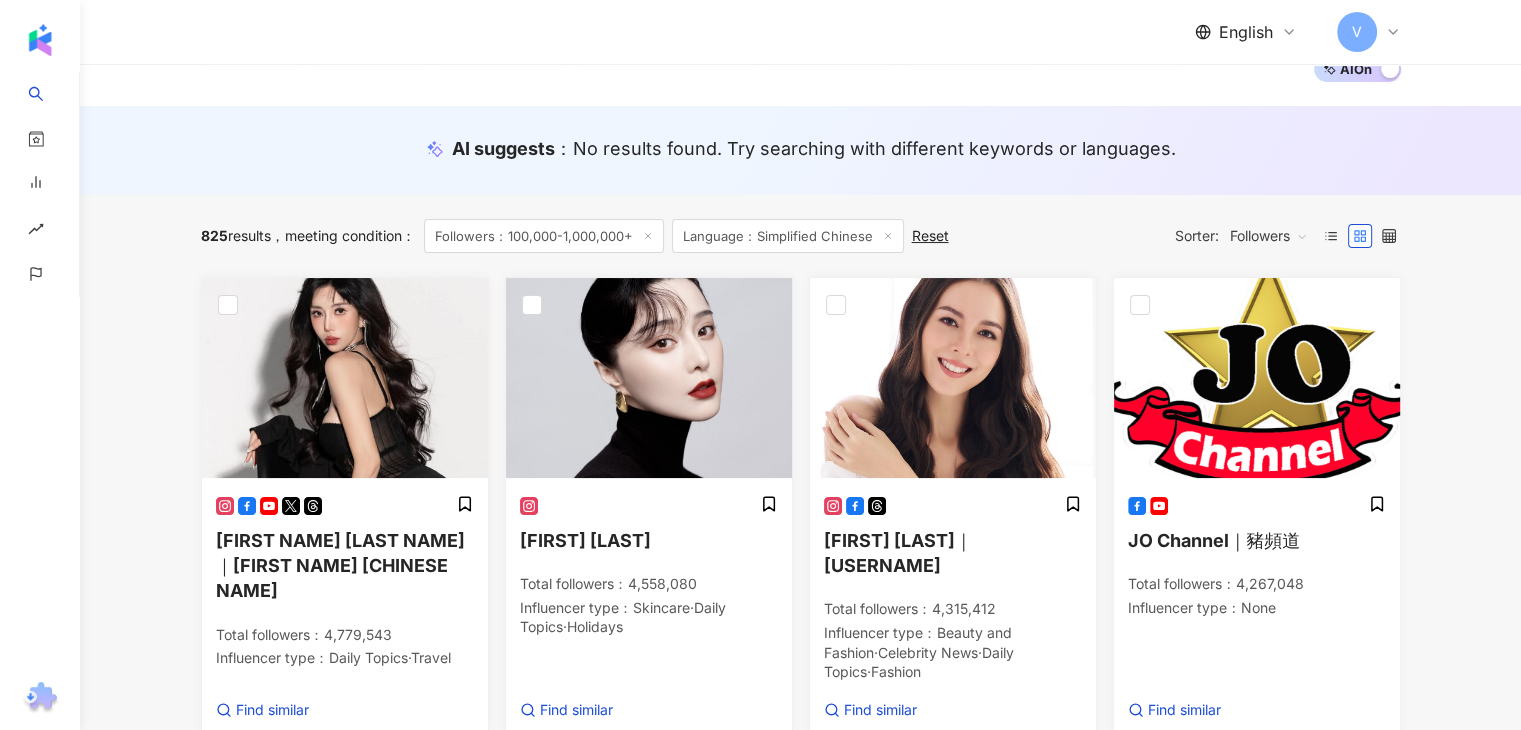 scroll, scrollTop: 200, scrollLeft: 0, axis: vertical 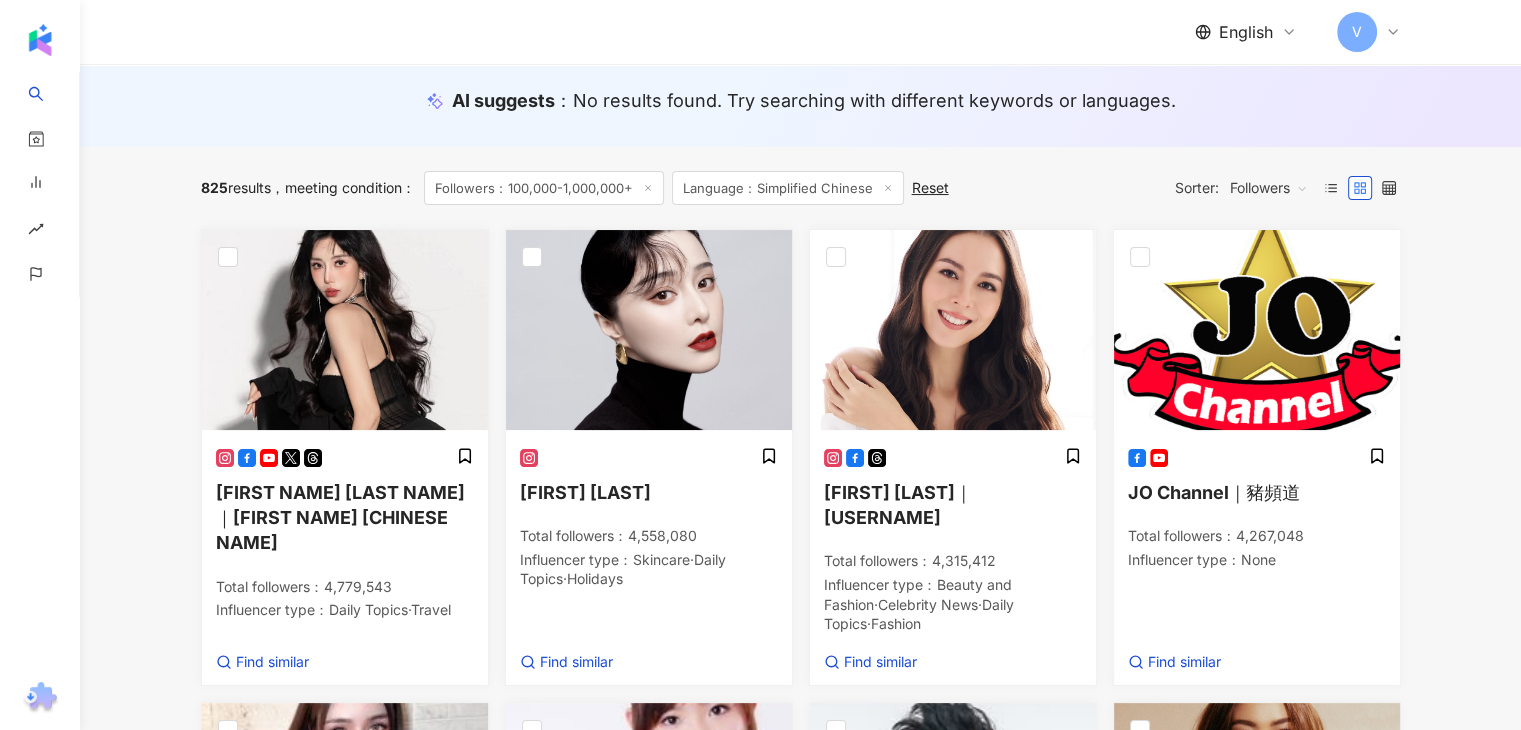 click on "Followers：100,000-1,000,000+" at bounding box center (544, 188) 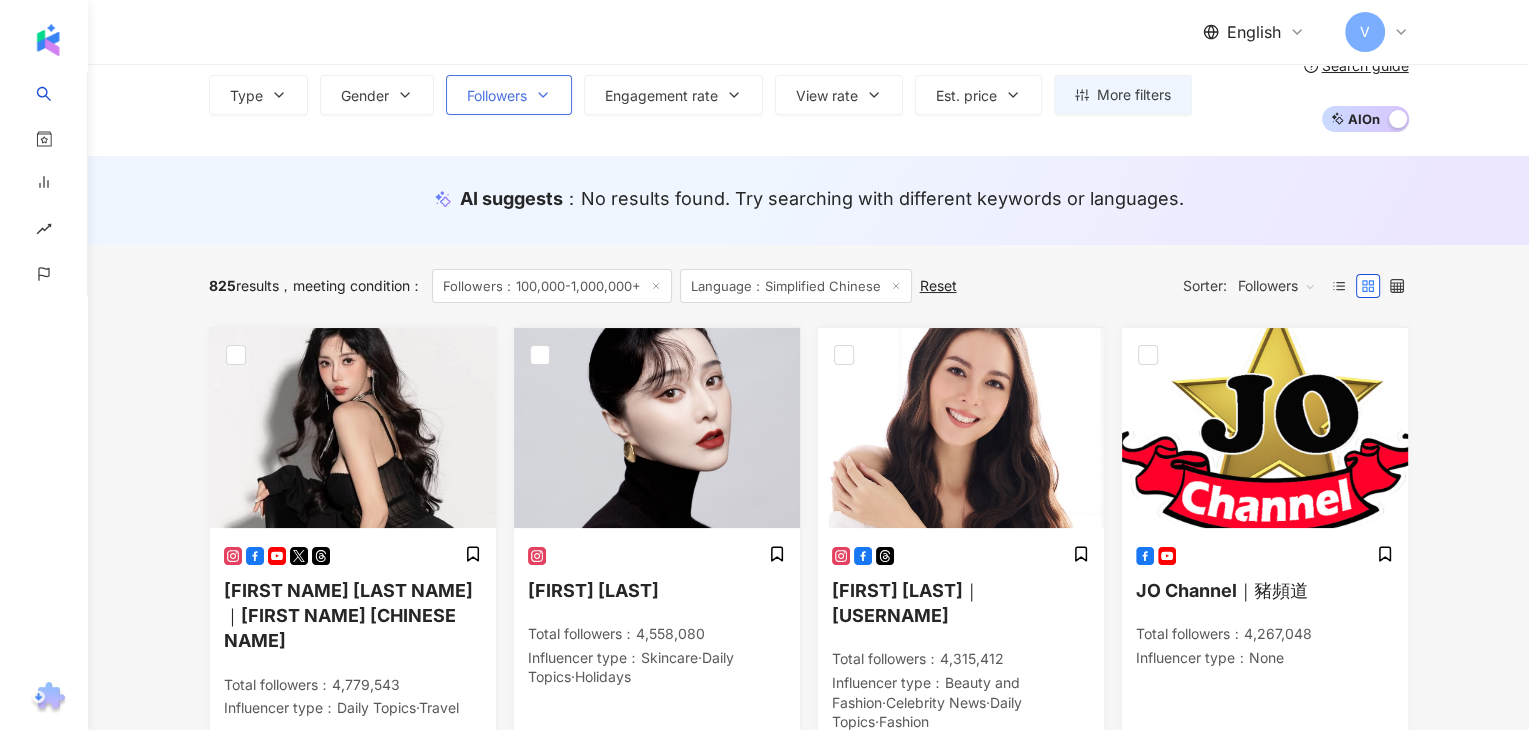scroll, scrollTop: 0, scrollLeft: 0, axis: both 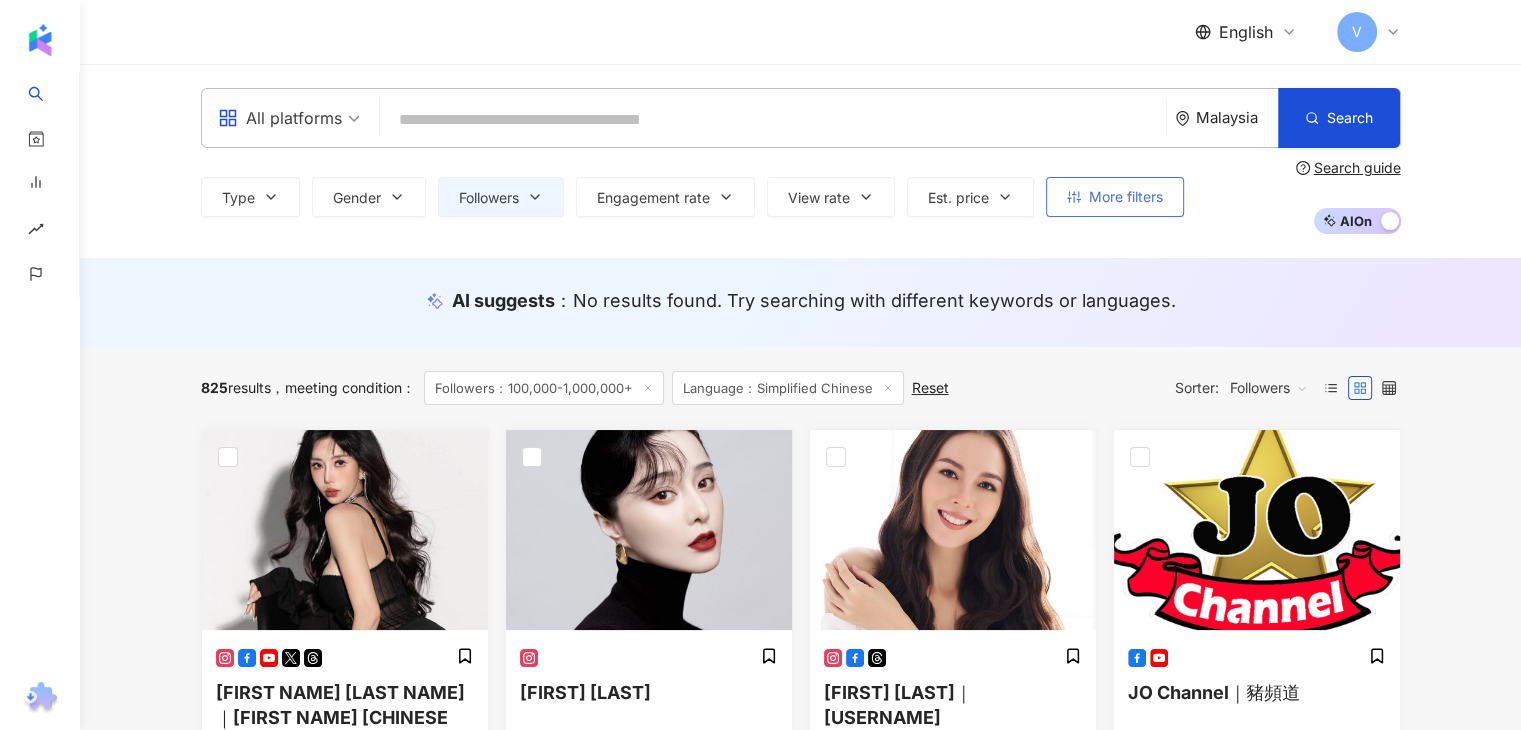 click on "More filters" at bounding box center [1126, 197] 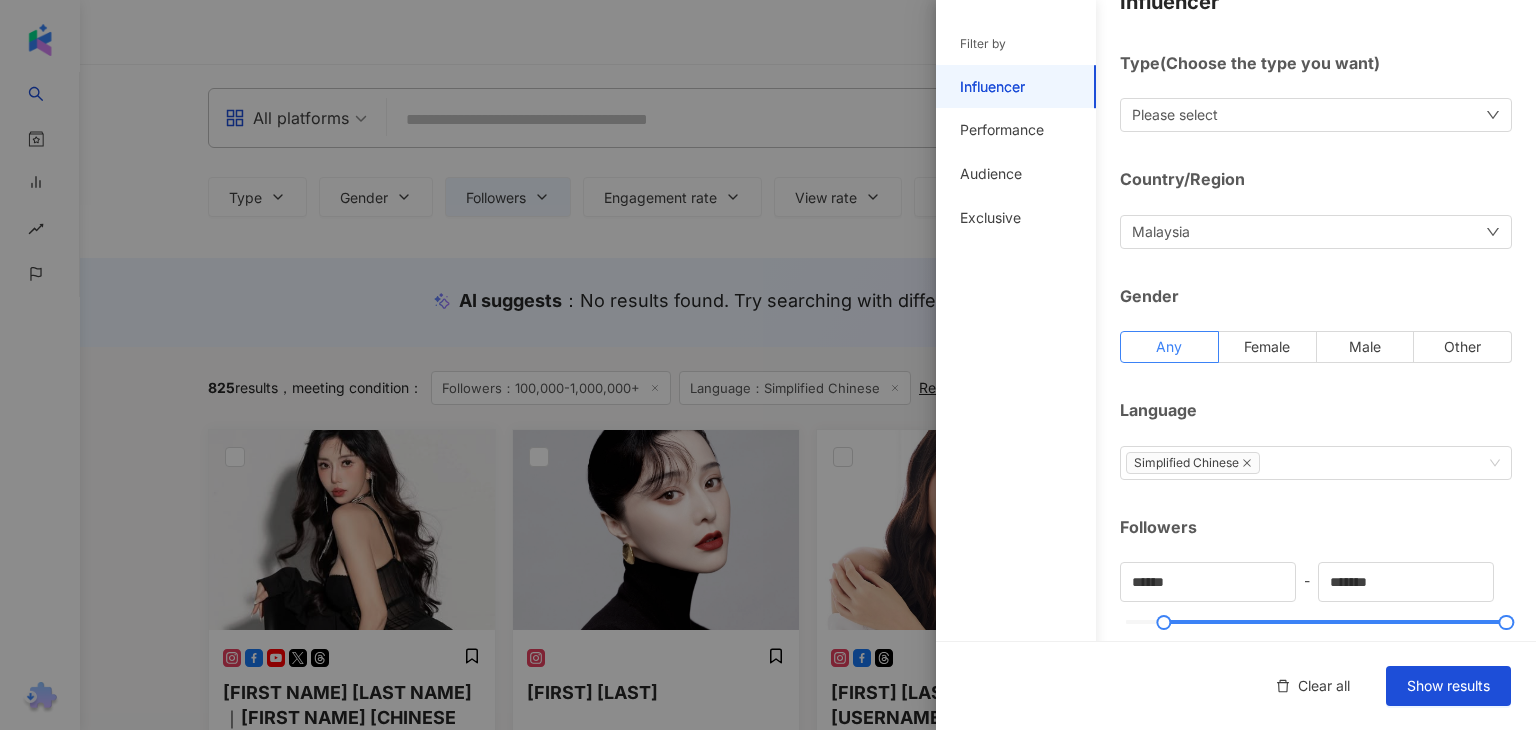 scroll, scrollTop: 0, scrollLeft: 0, axis: both 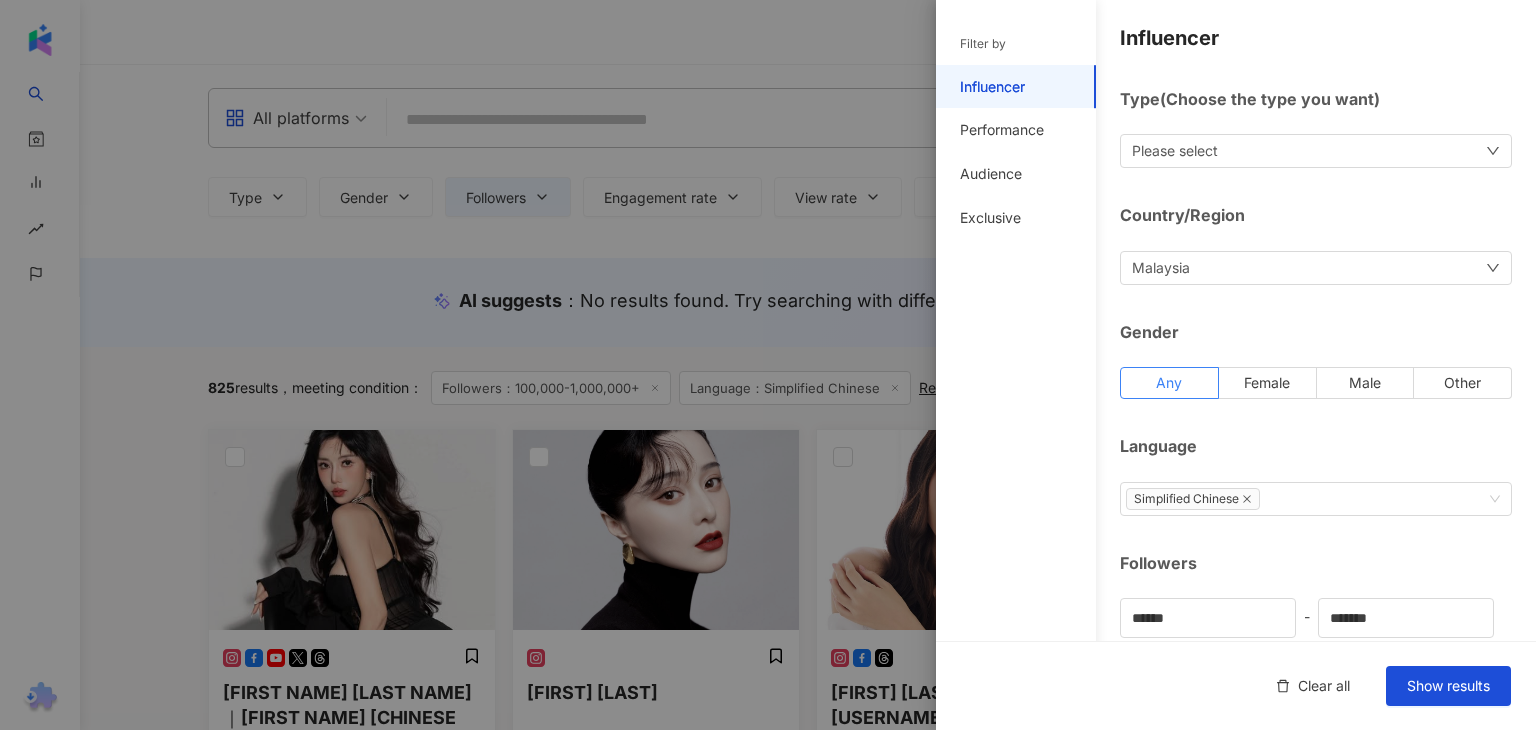 click on "Malaysia" at bounding box center [1316, 268] 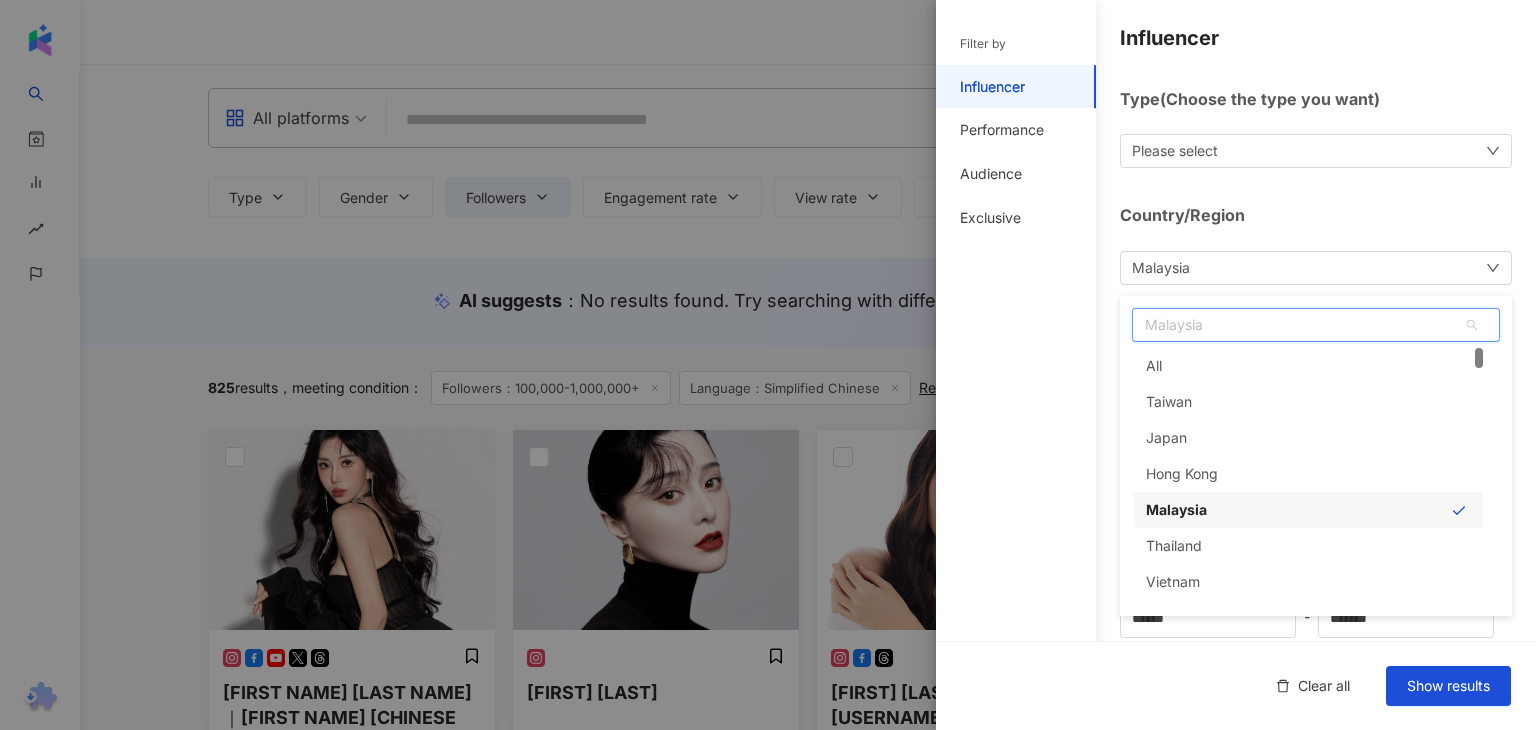 click on "Malaysia" at bounding box center (1176, 510) 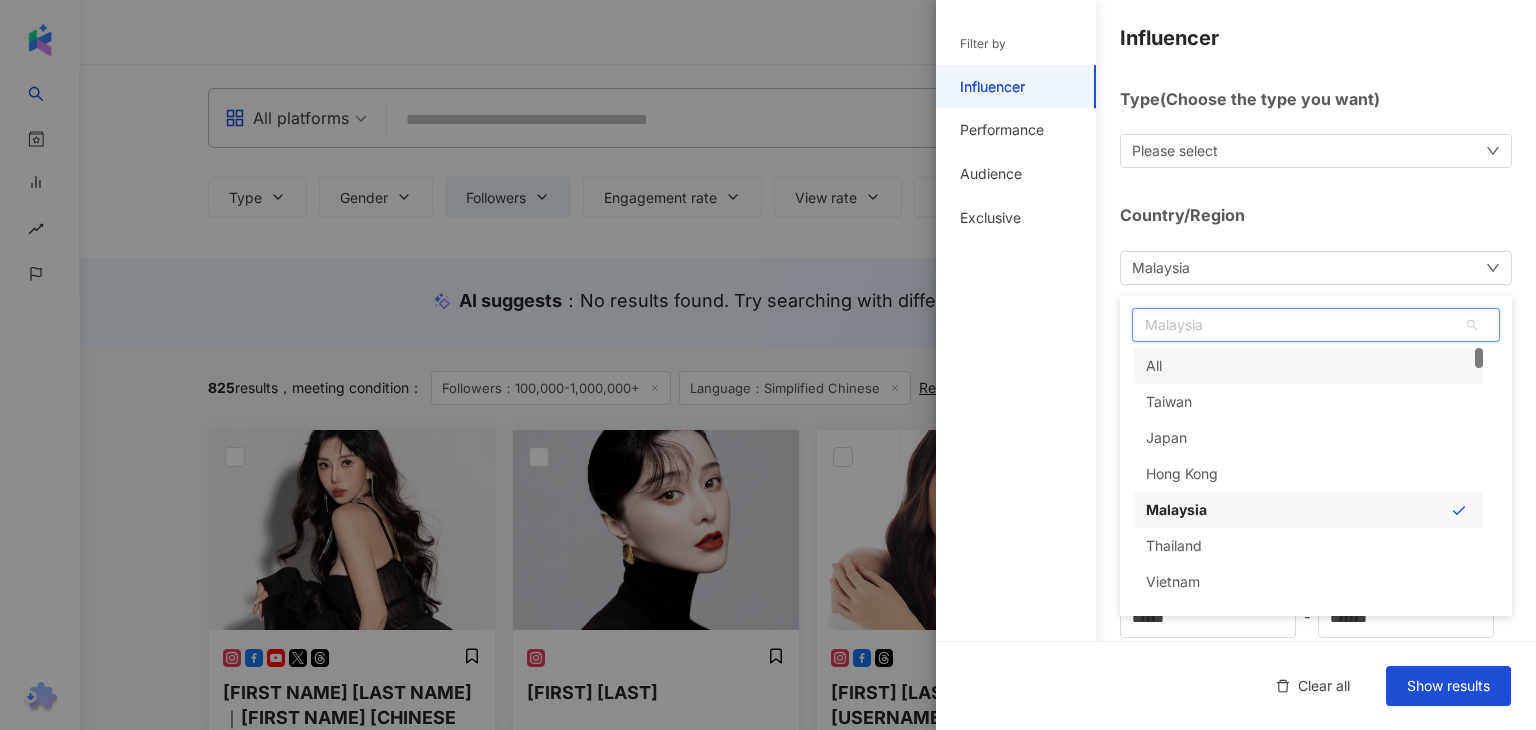 click on "Malaysia Malaysia unlimit tw All Taiwan Japan Hong Kong Malaysia Thailand Vietnam Singapore" at bounding box center (1316, 268) 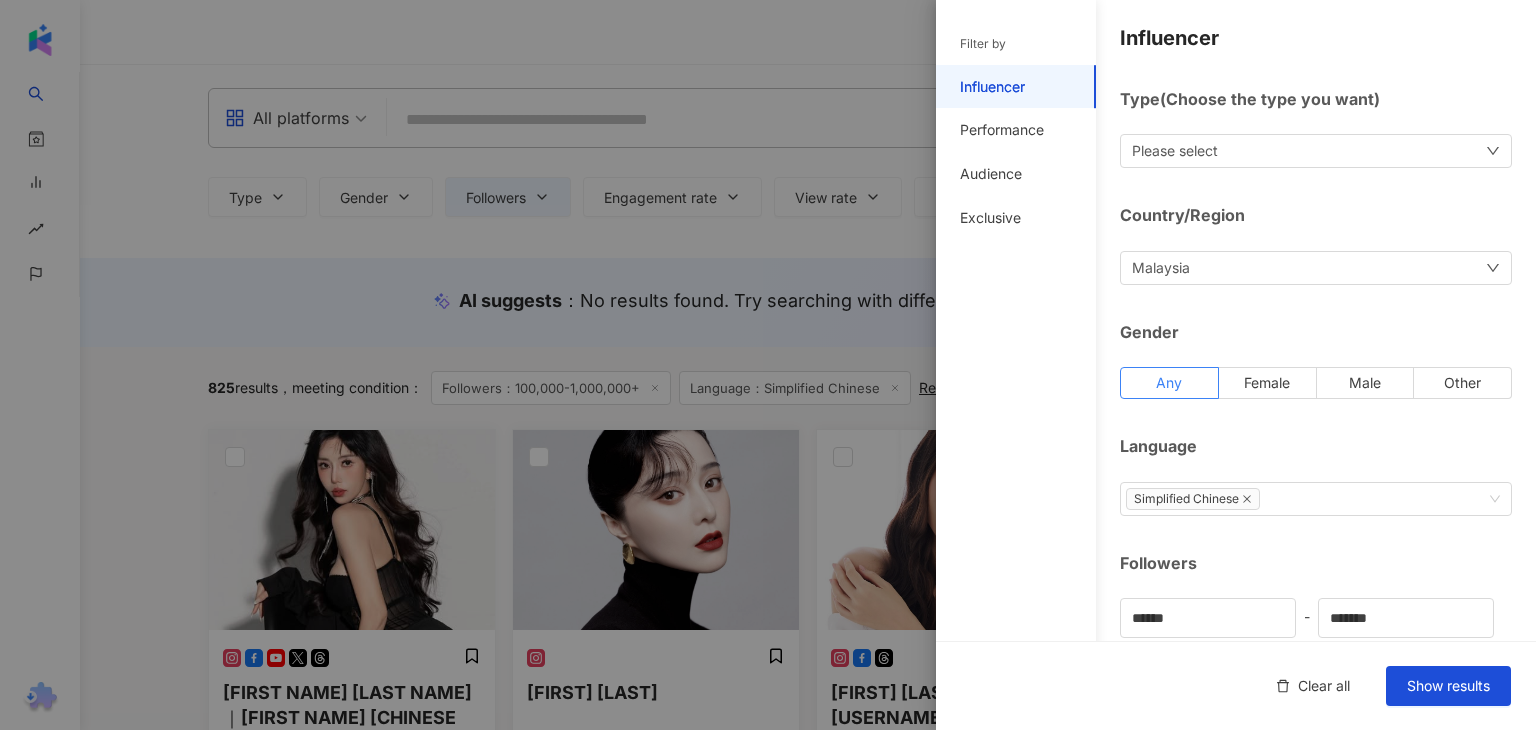 click on "Please select" at bounding box center (1316, 151) 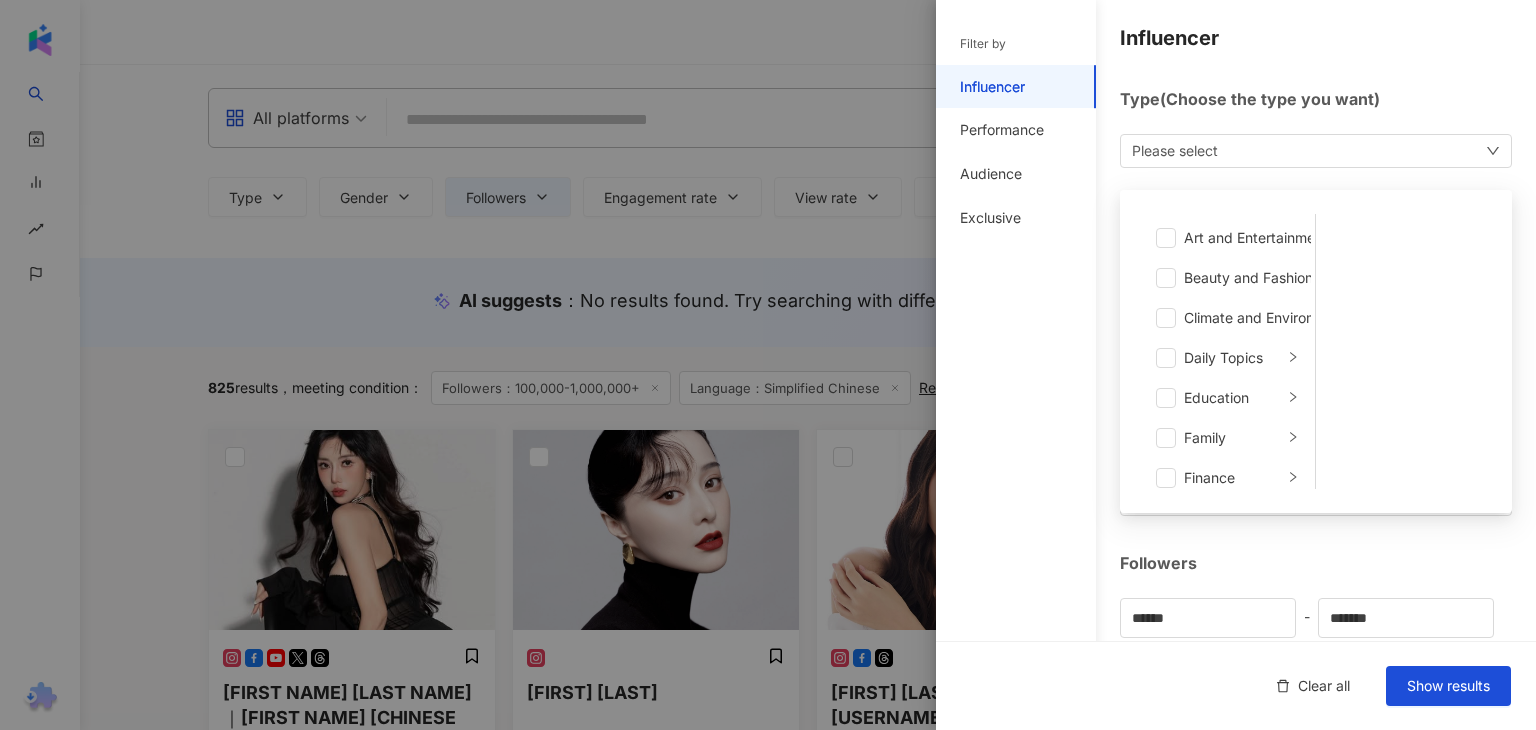 click on "Please select Art and Entertainment Beauty and Fashion Climate and Environment Daily Topics Education Family Finance Food Fortunetelling Gaming Law and Society Life Style Media Entertainment Medical and Health Pets Photography Relationship Religion Shopping Promoiton Sports Technology Transportation Travel Adult" at bounding box center [1316, 151] 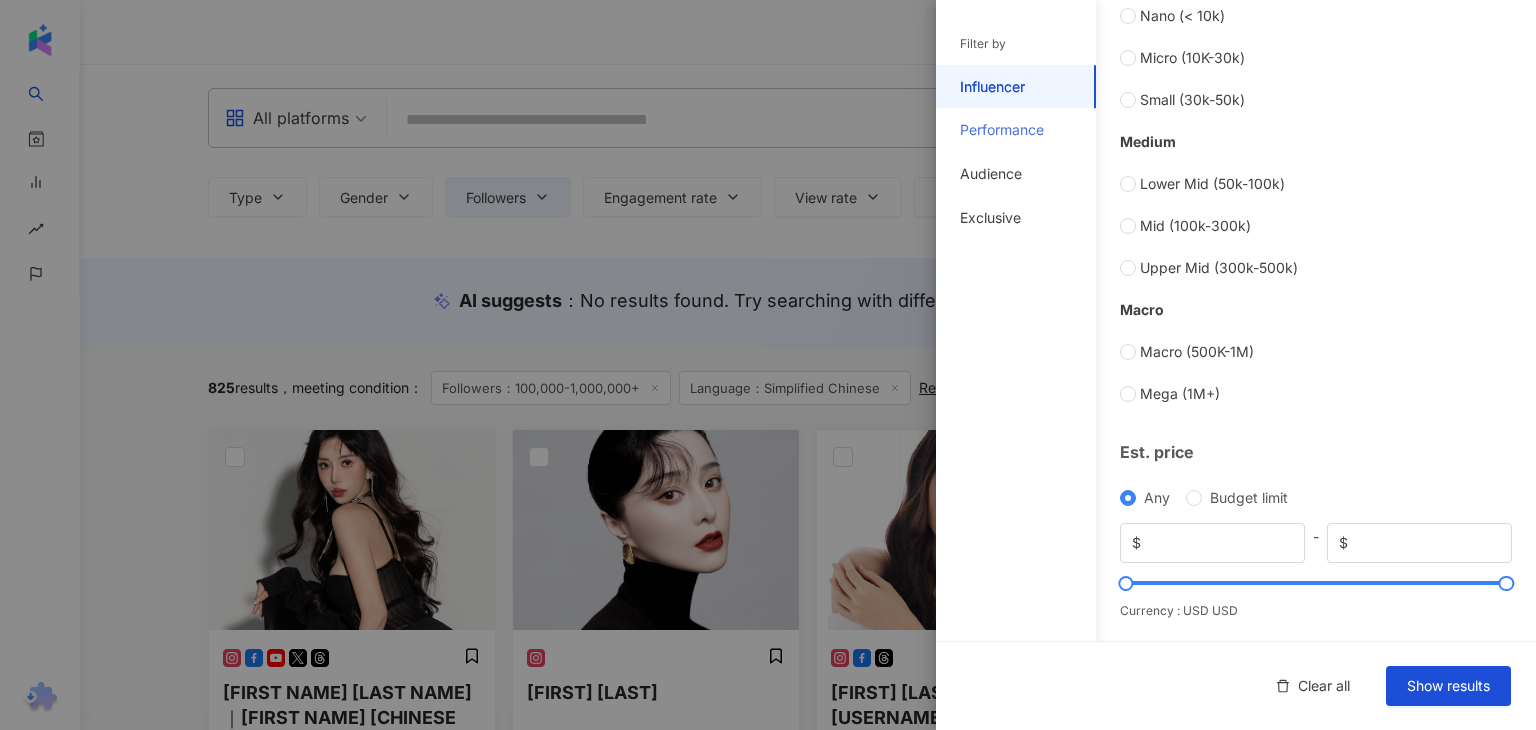 click on "Performance" at bounding box center (1016, 130) 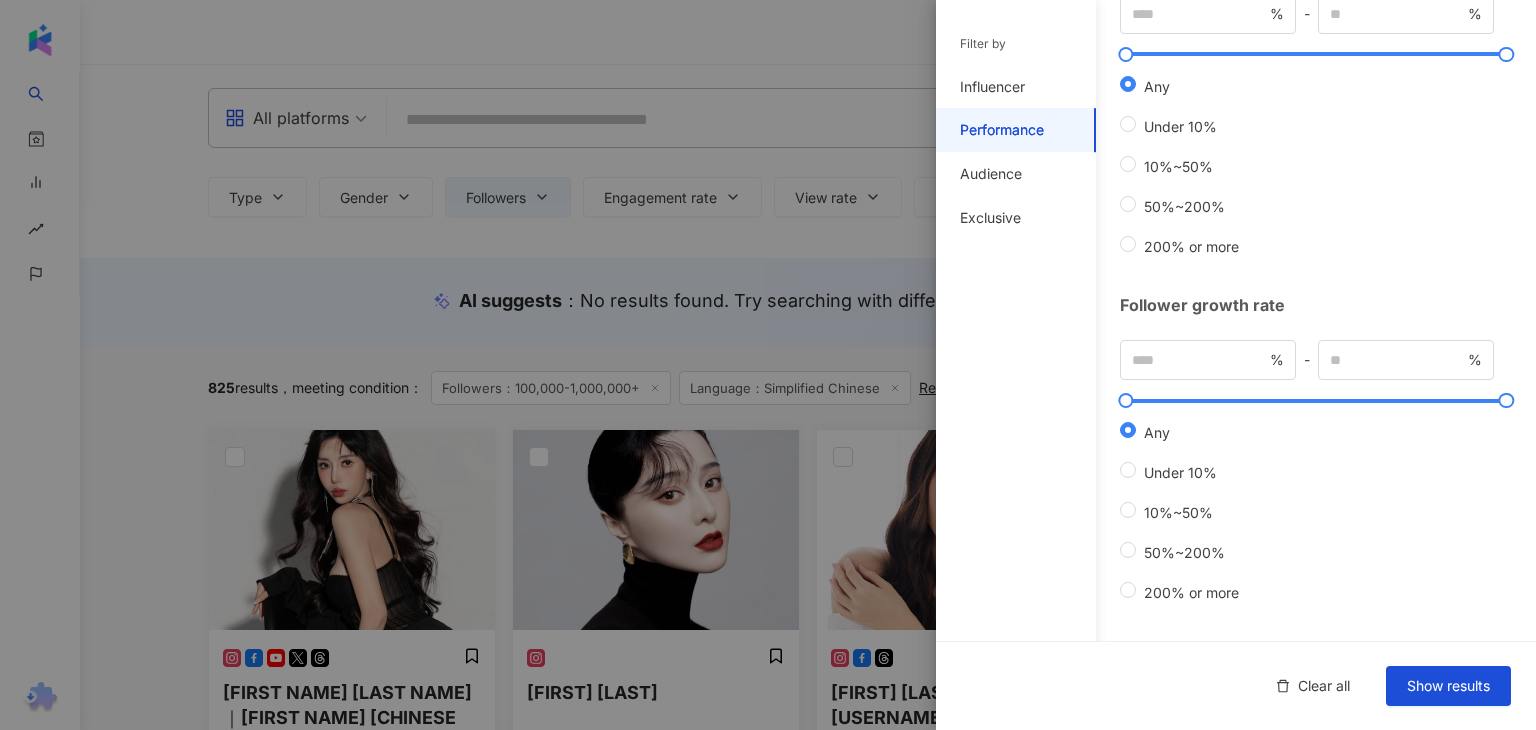 scroll, scrollTop: 559, scrollLeft: 0, axis: vertical 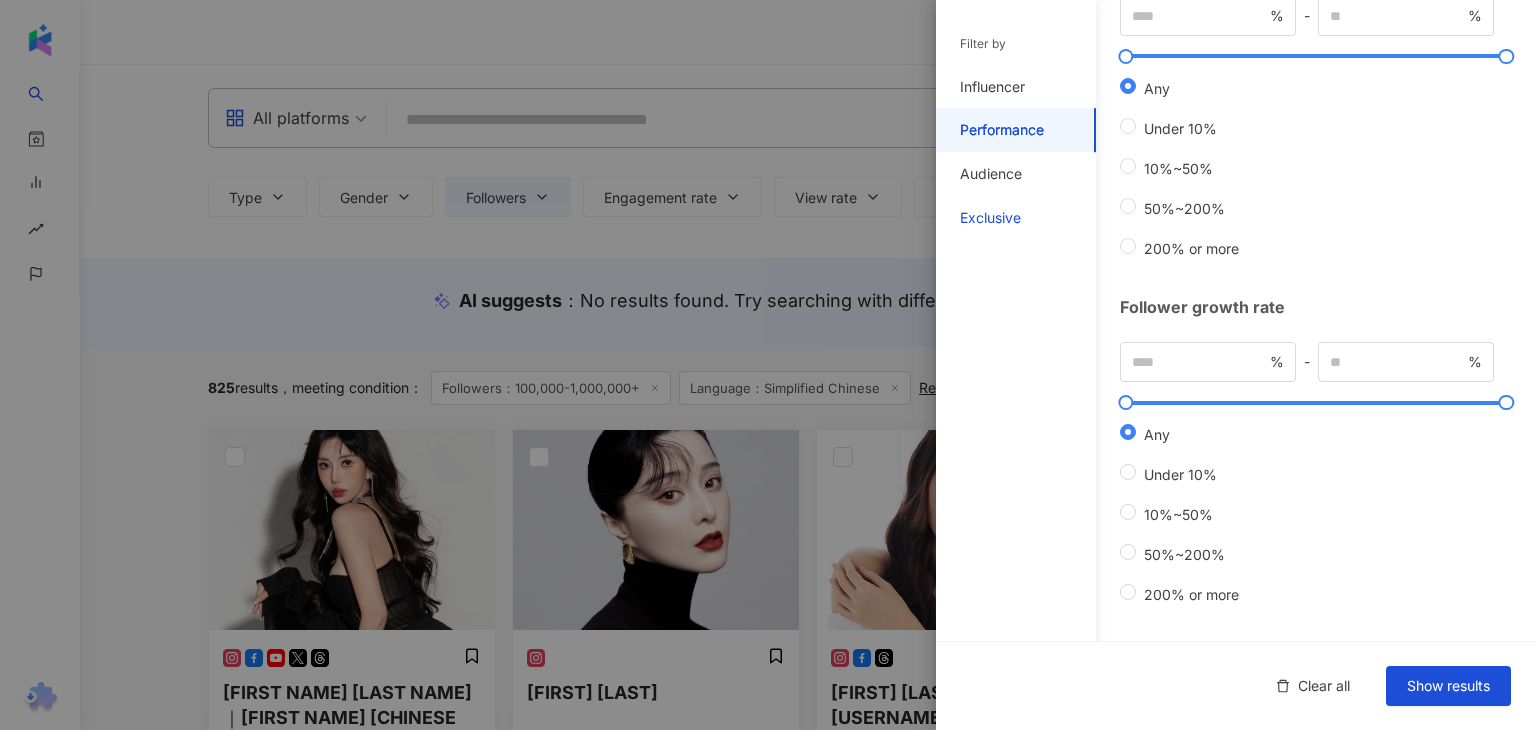 click on "Exclusive" at bounding box center [990, 218] 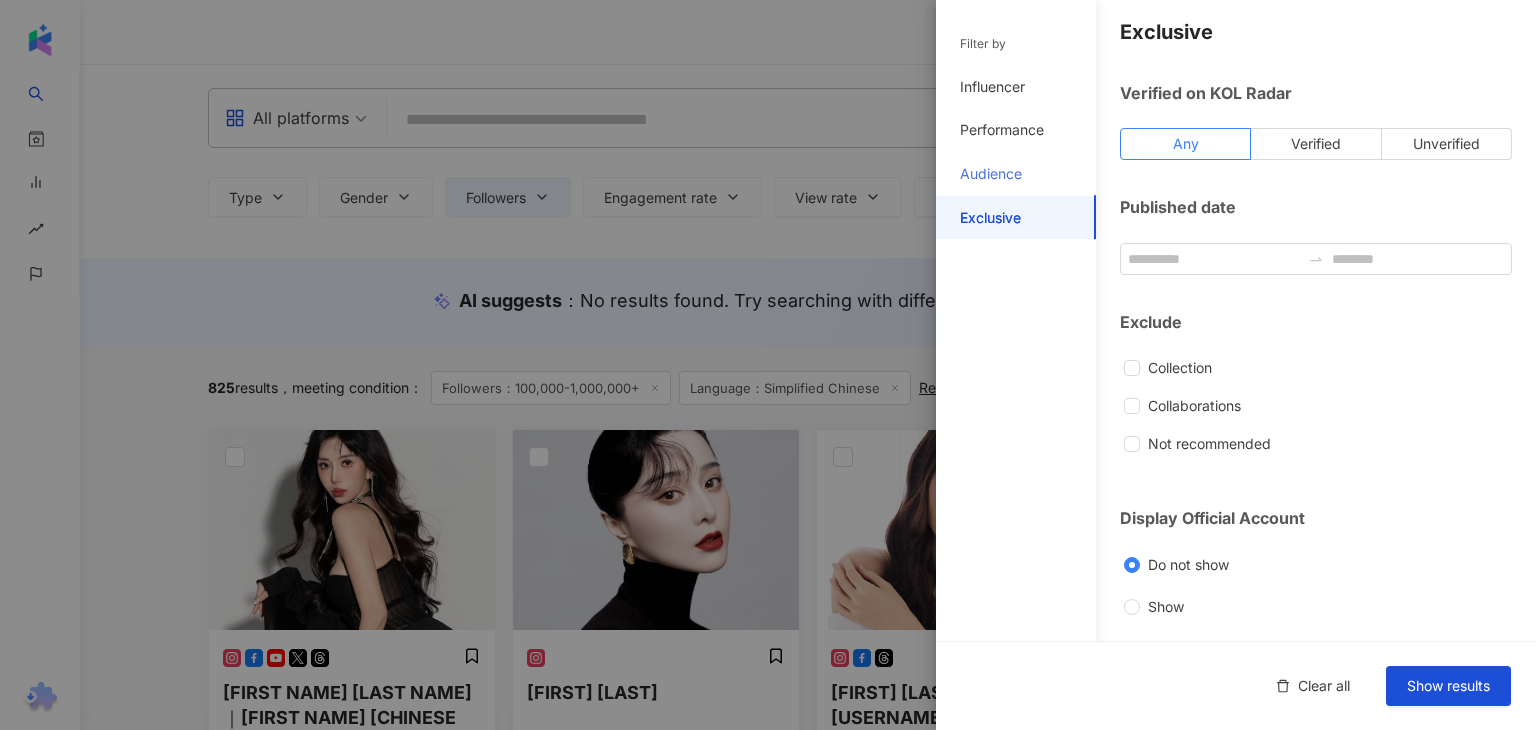 scroll, scrollTop: 8, scrollLeft: 0, axis: vertical 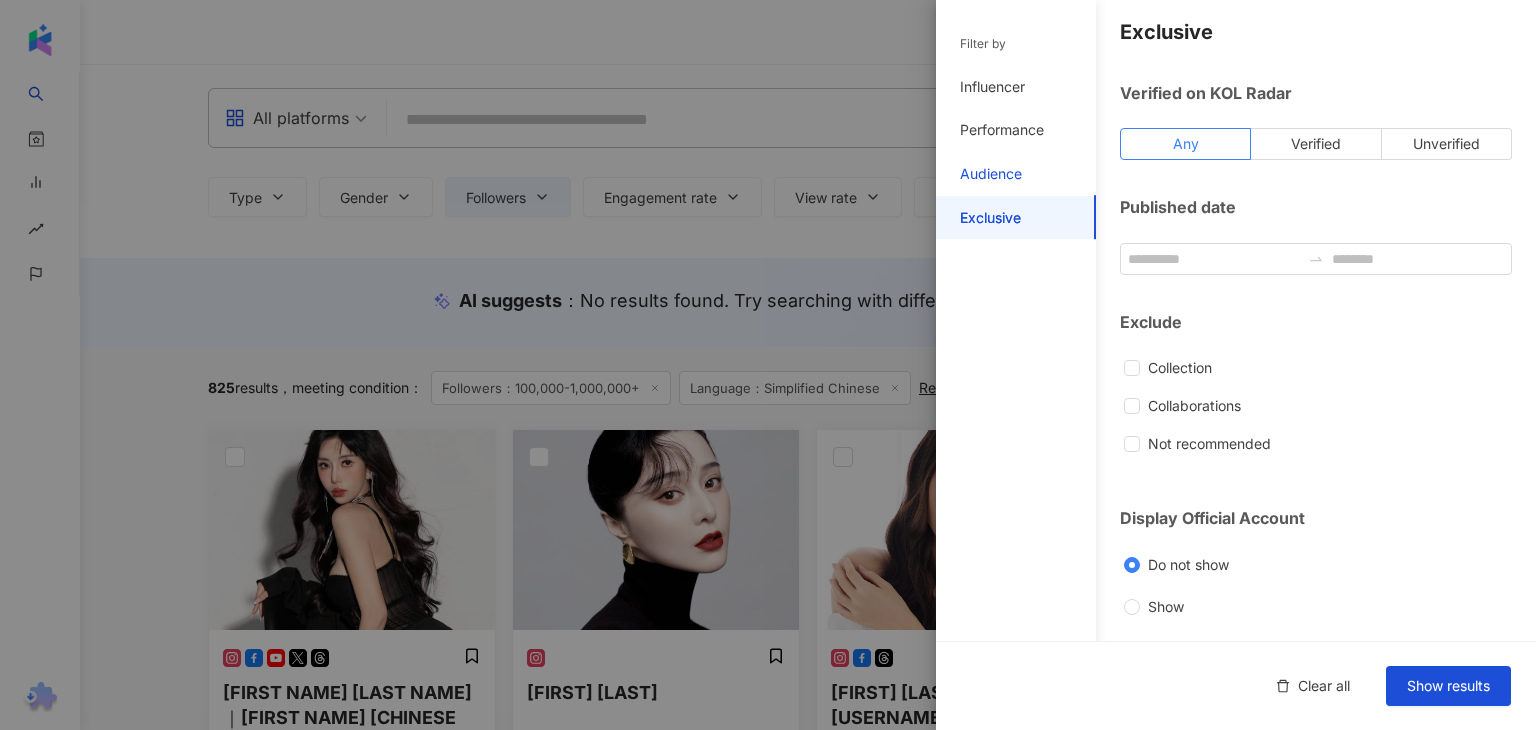 click on "Audience" at bounding box center (991, 174) 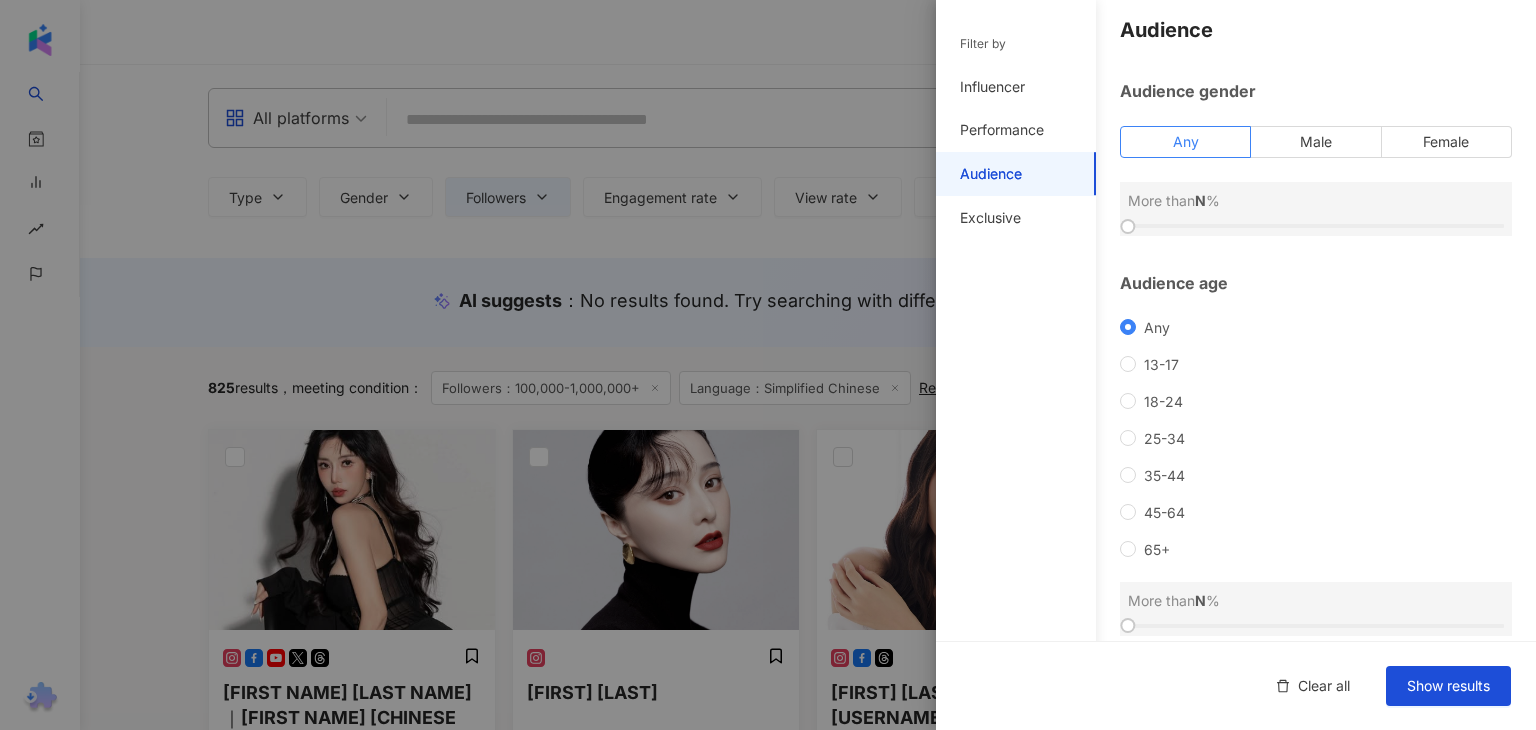 scroll, scrollTop: 219, scrollLeft: 0, axis: vertical 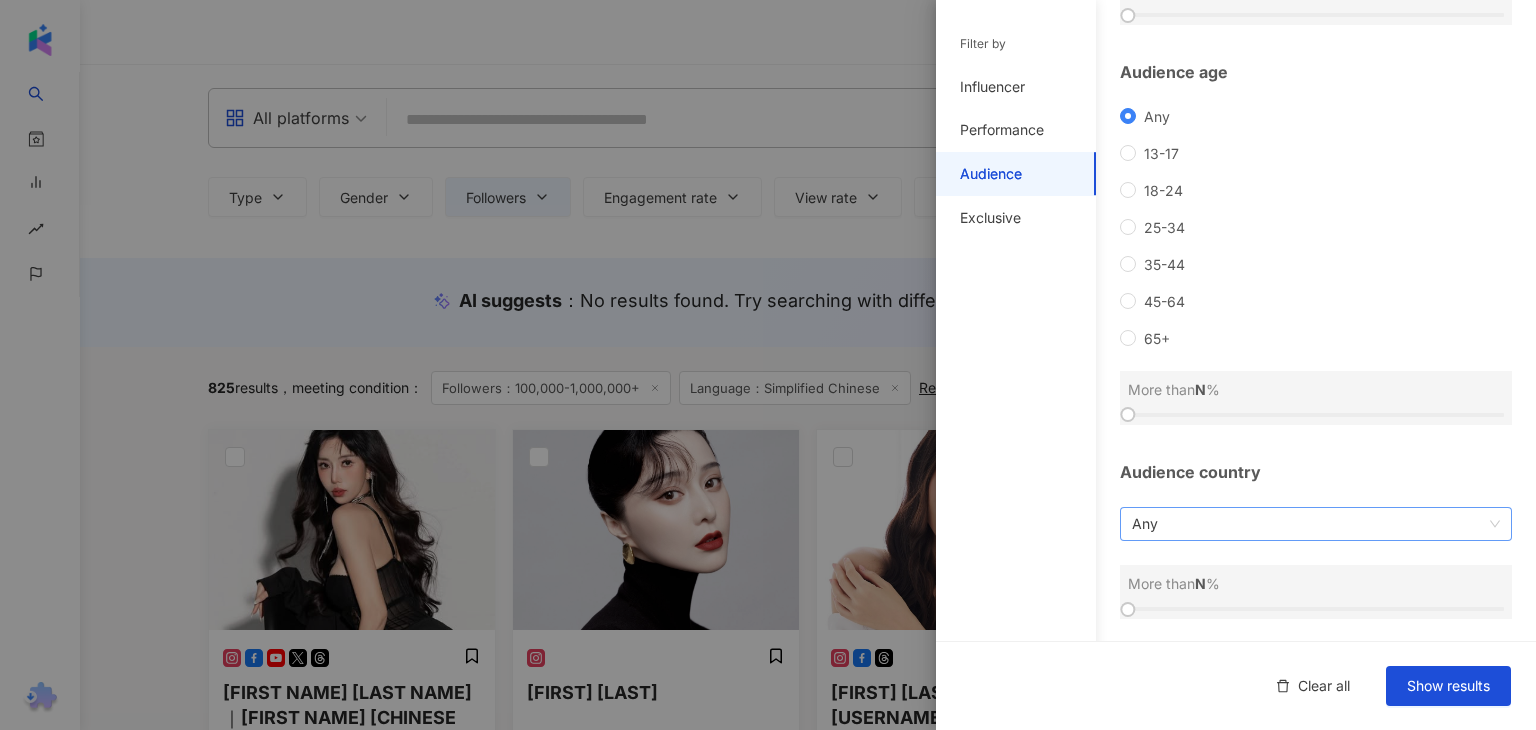 click on "Any" at bounding box center [1316, 524] 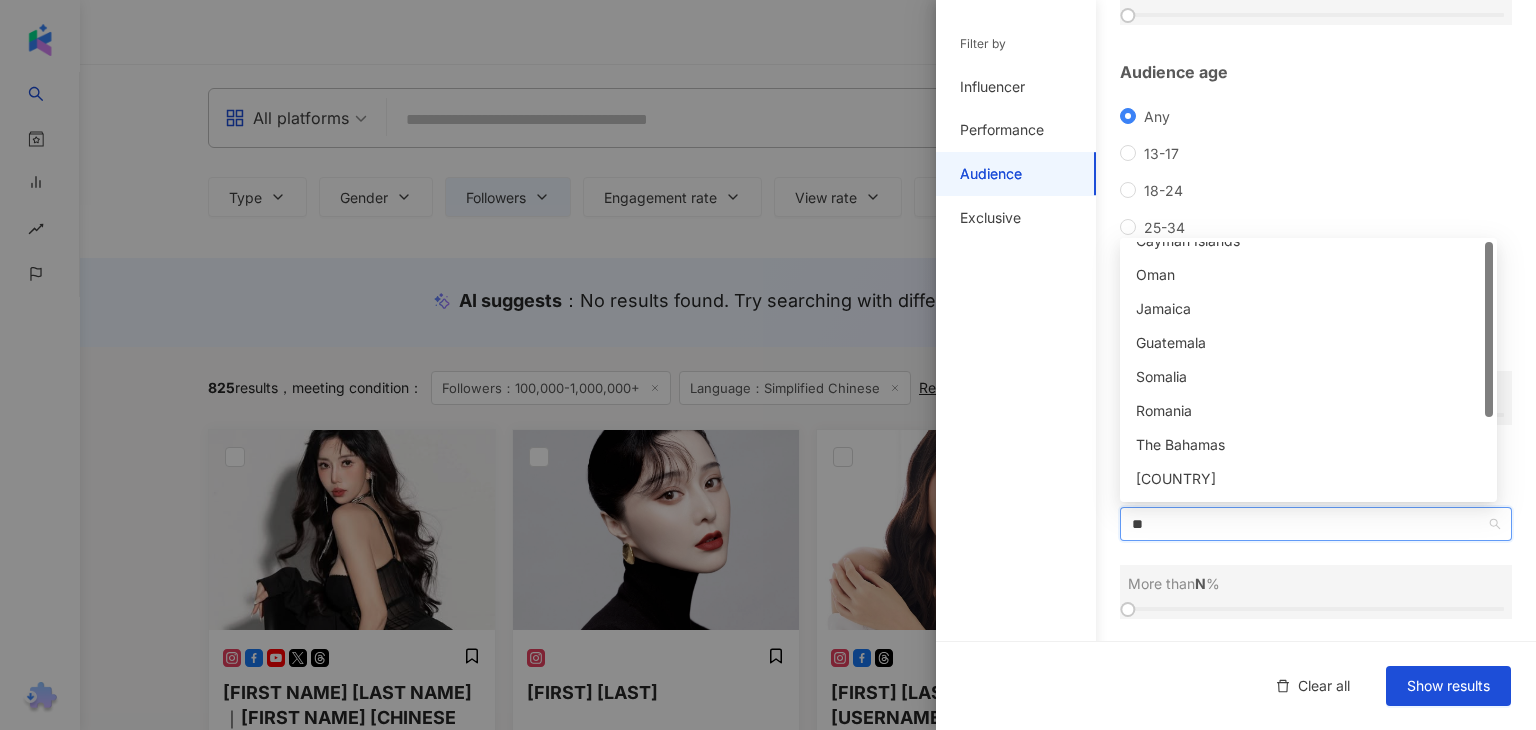 scroll, scrollTop: 0, scrollLeft: 0, axis: both 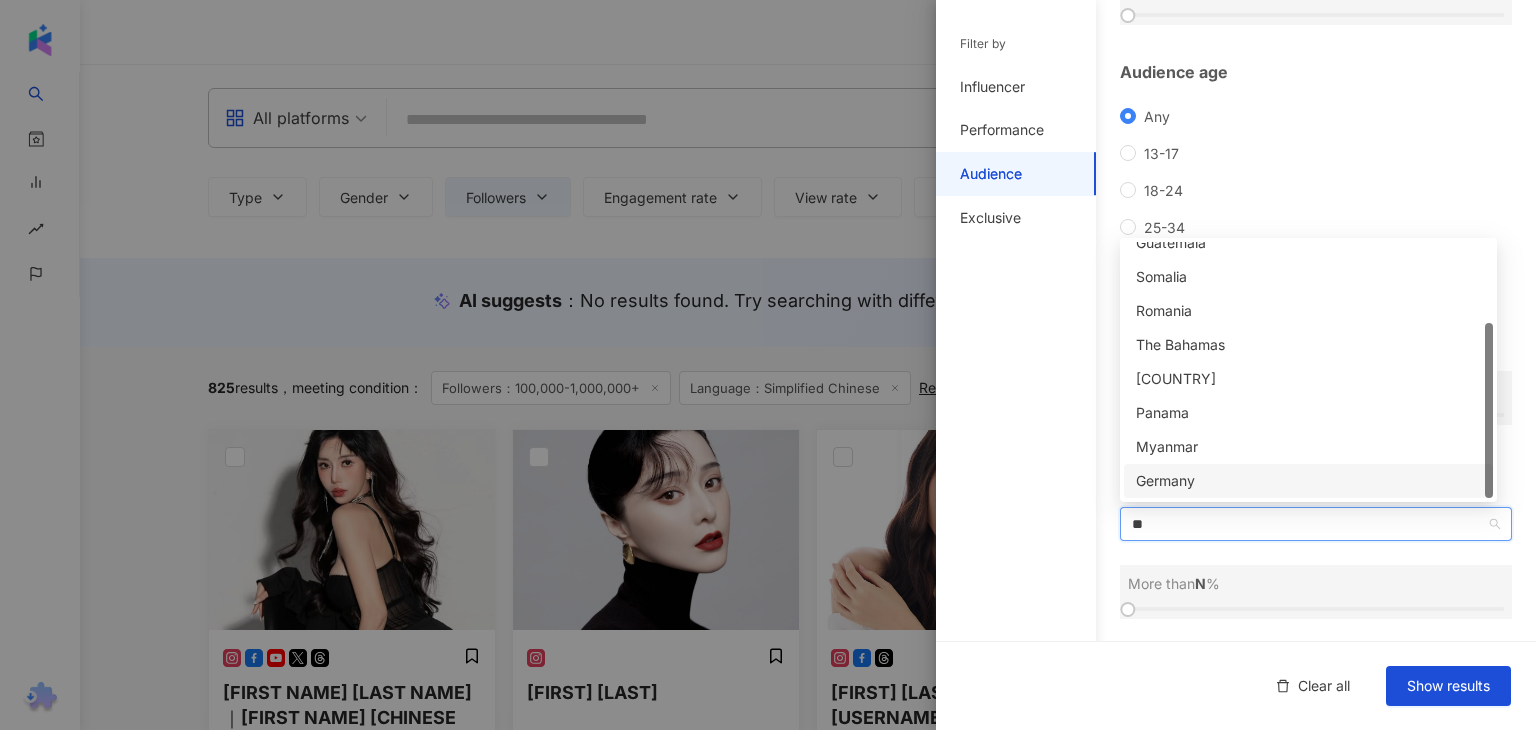 type on "*" 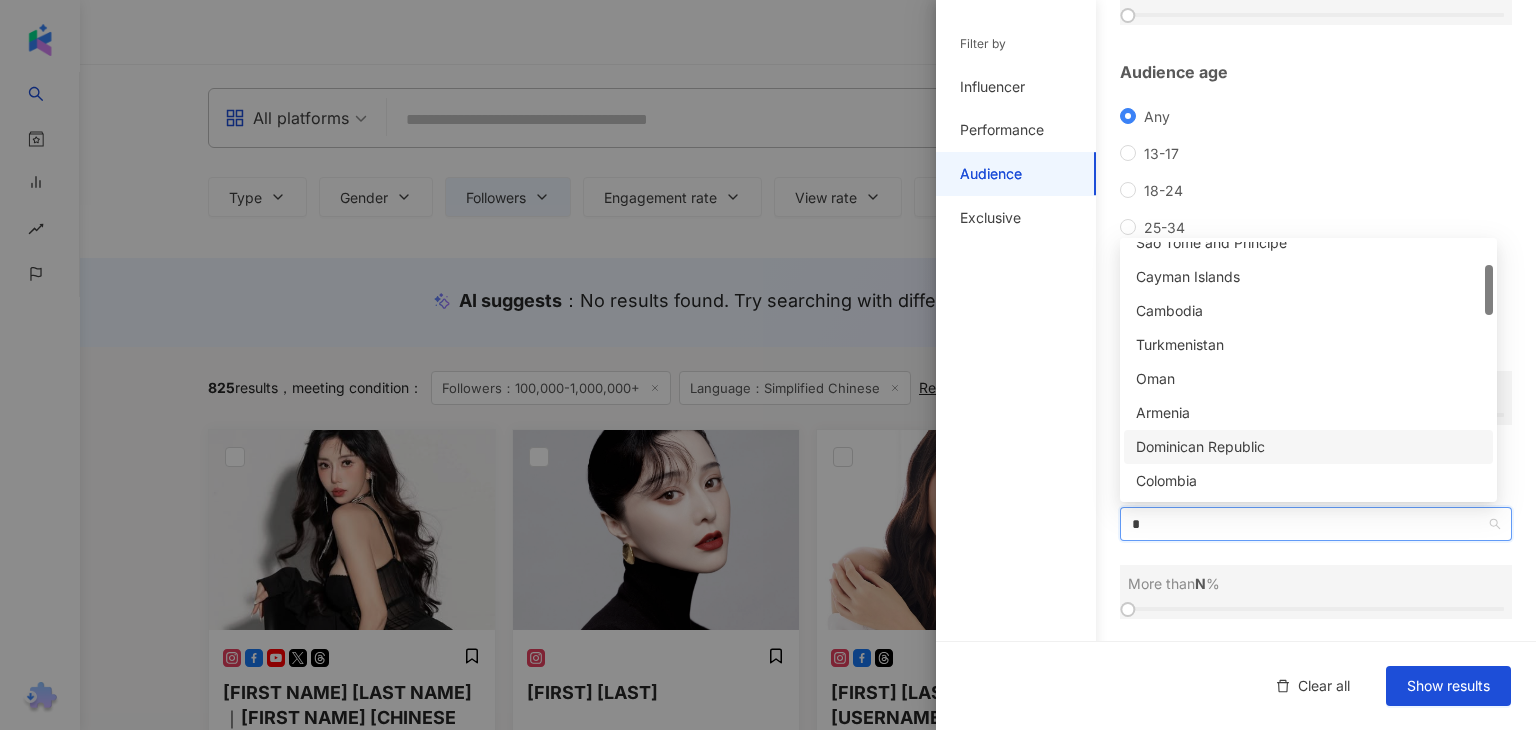 type 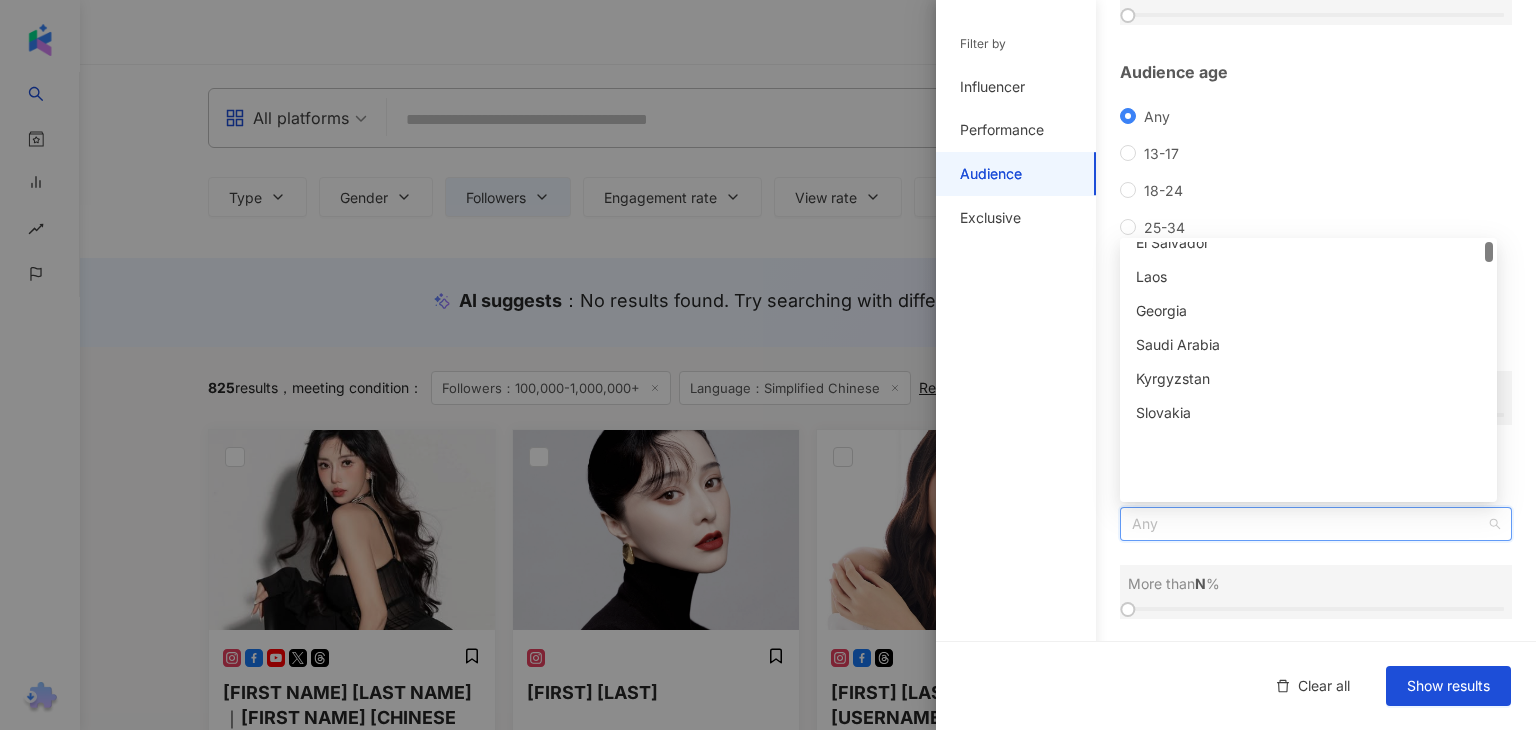scroll, scrollTop: 0, scrollLeft: 0, axis: both 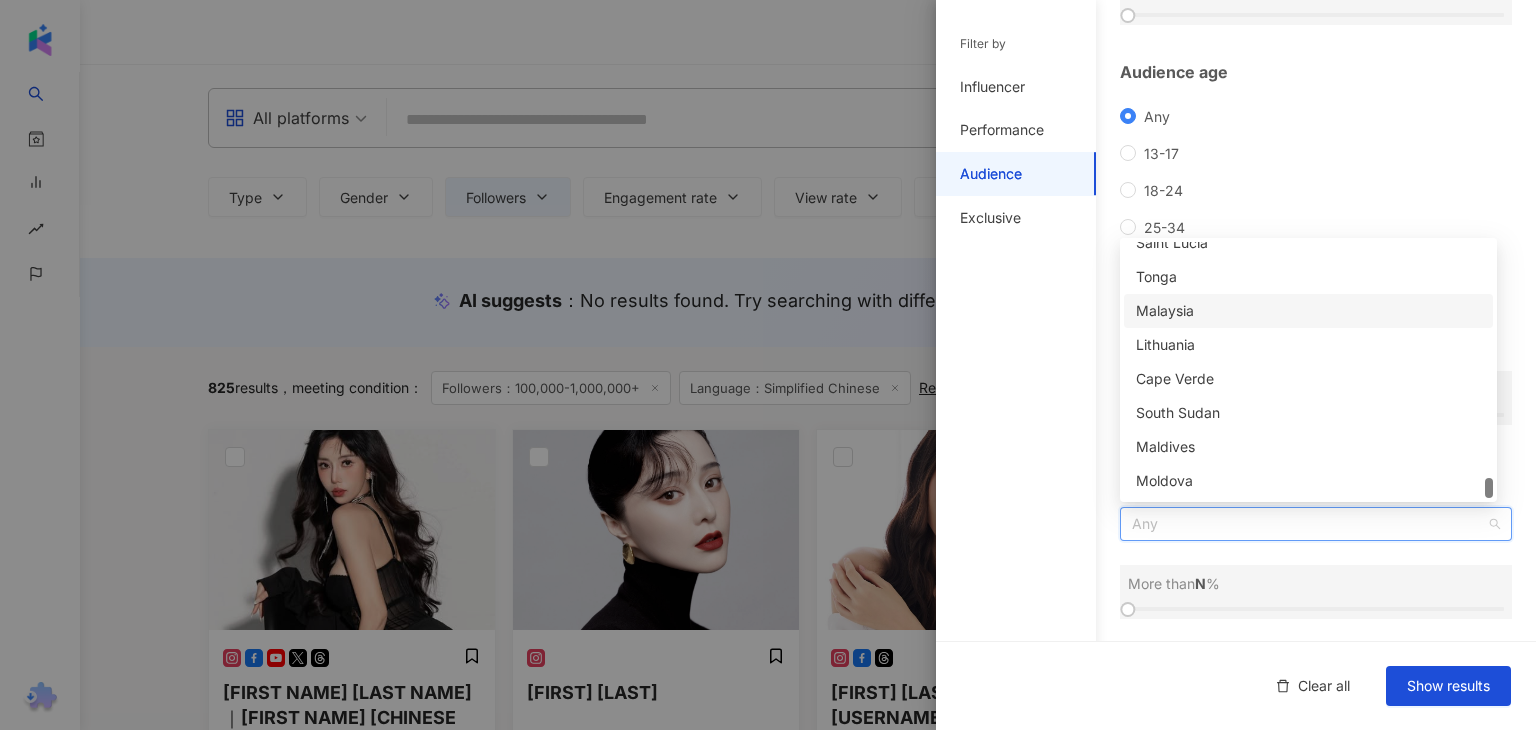 click on "Malaysia" at bounding box center [1308, 311] 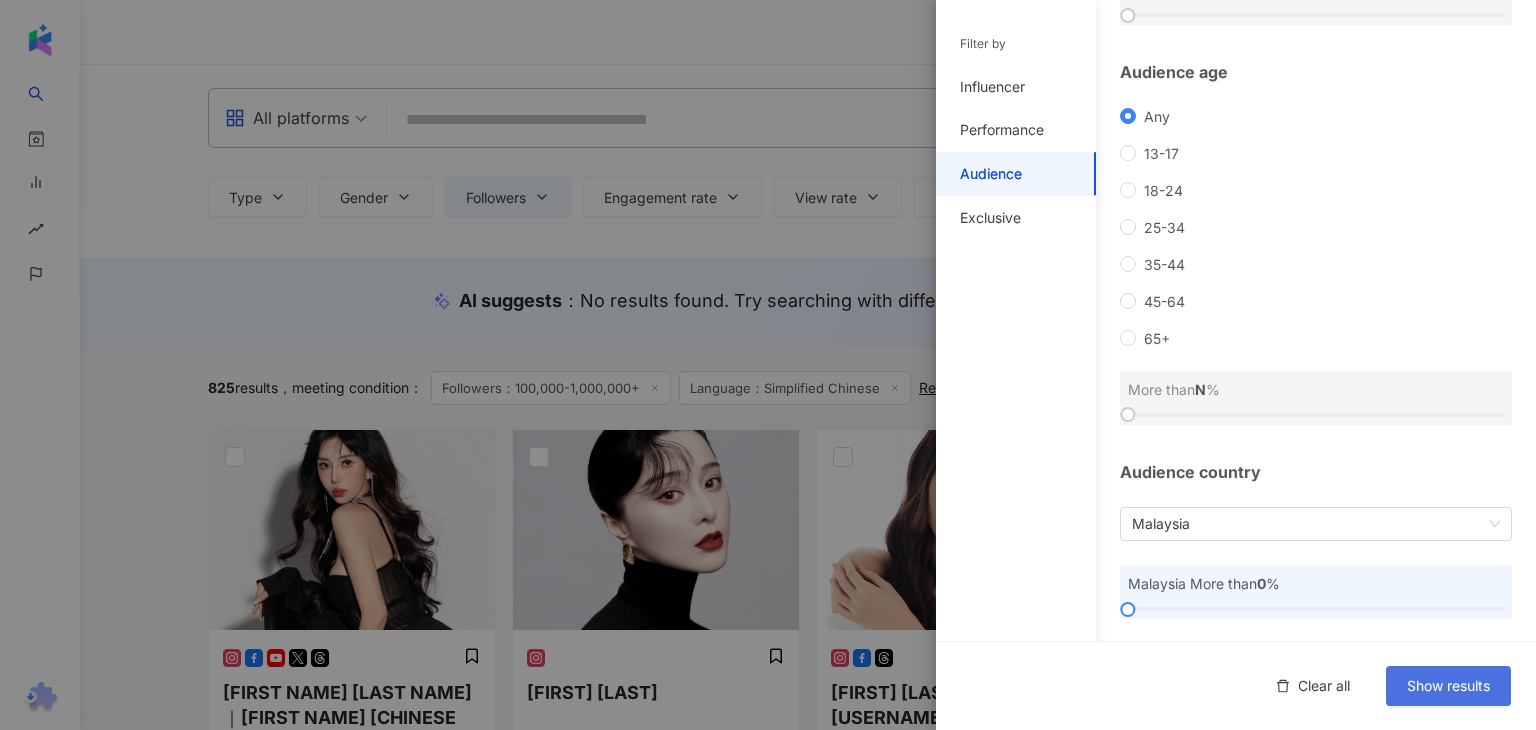 click on "Show results" at bounding box center (1448, 686) 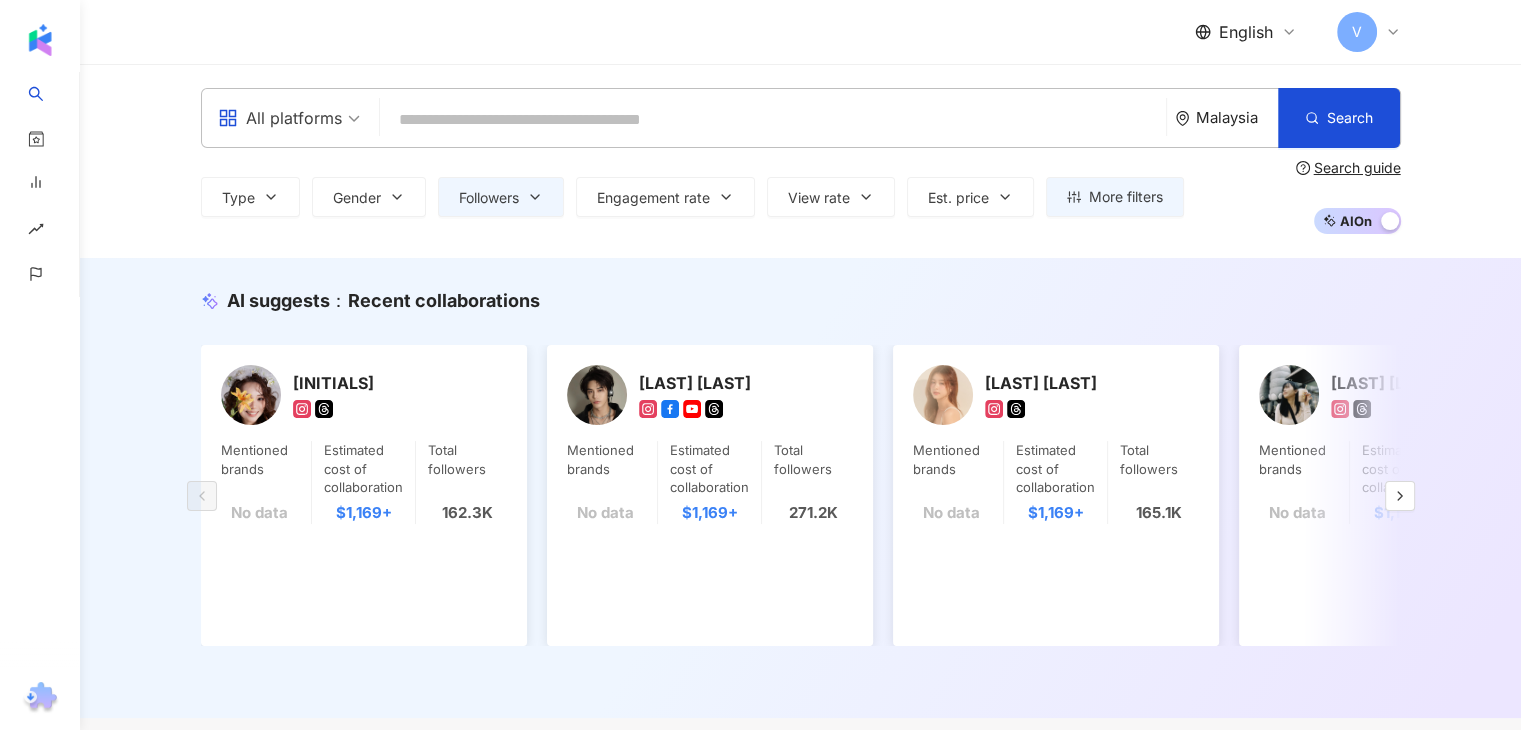 scroll, scrollTop: 100, scrollLeft: 0, axis: vertical 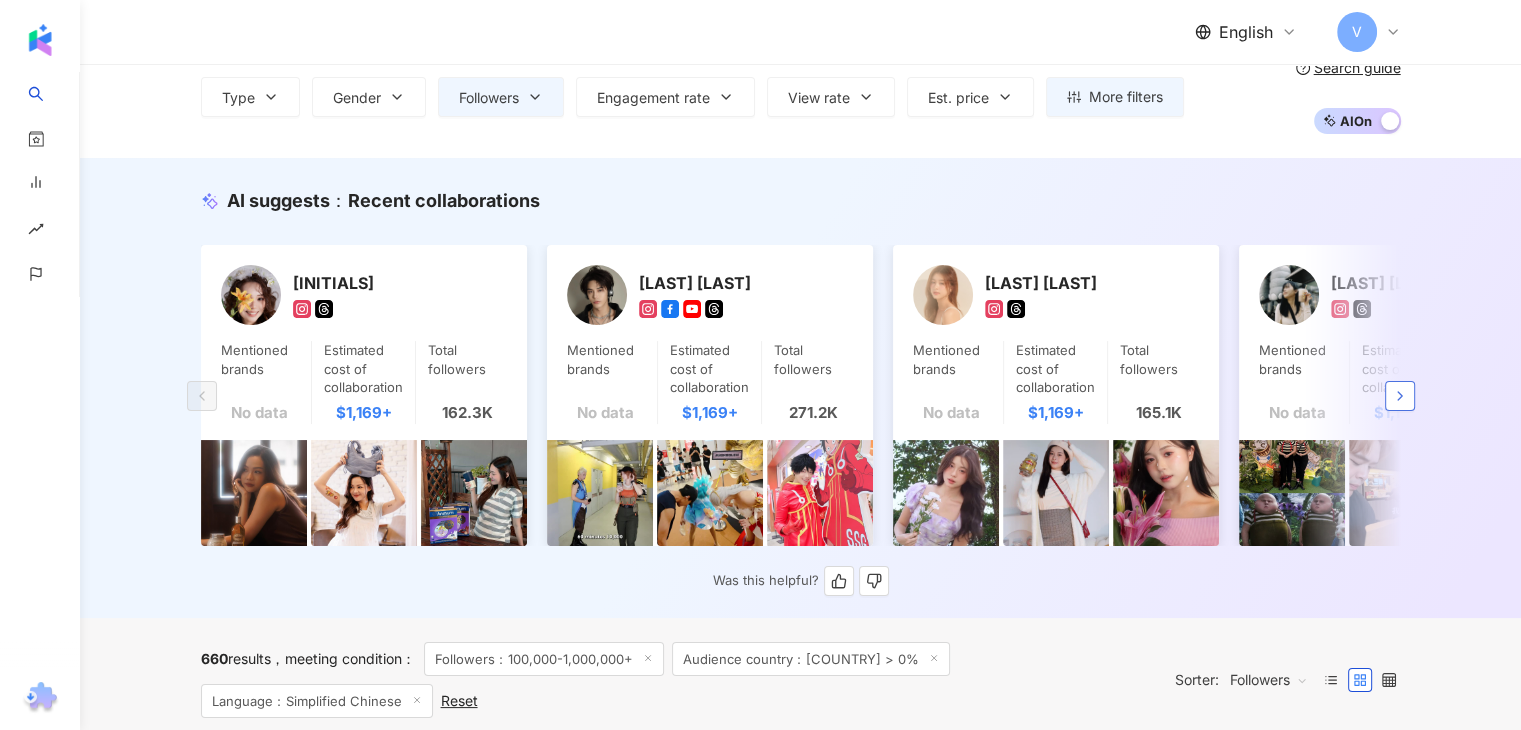 click at bounding box center [1400, 396] 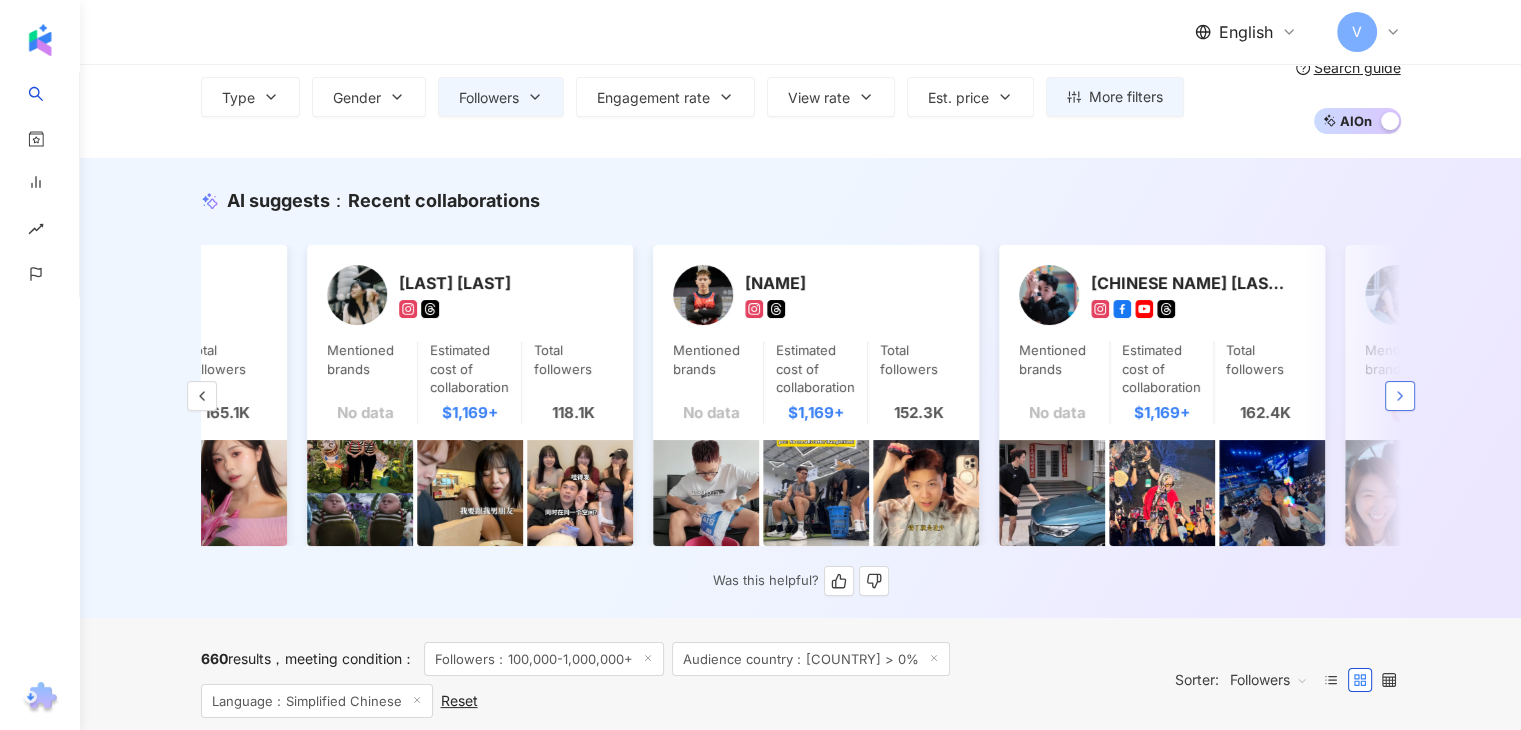 scroll, scrollTop: 0, scrollLeft: 1038, axis: horizontal 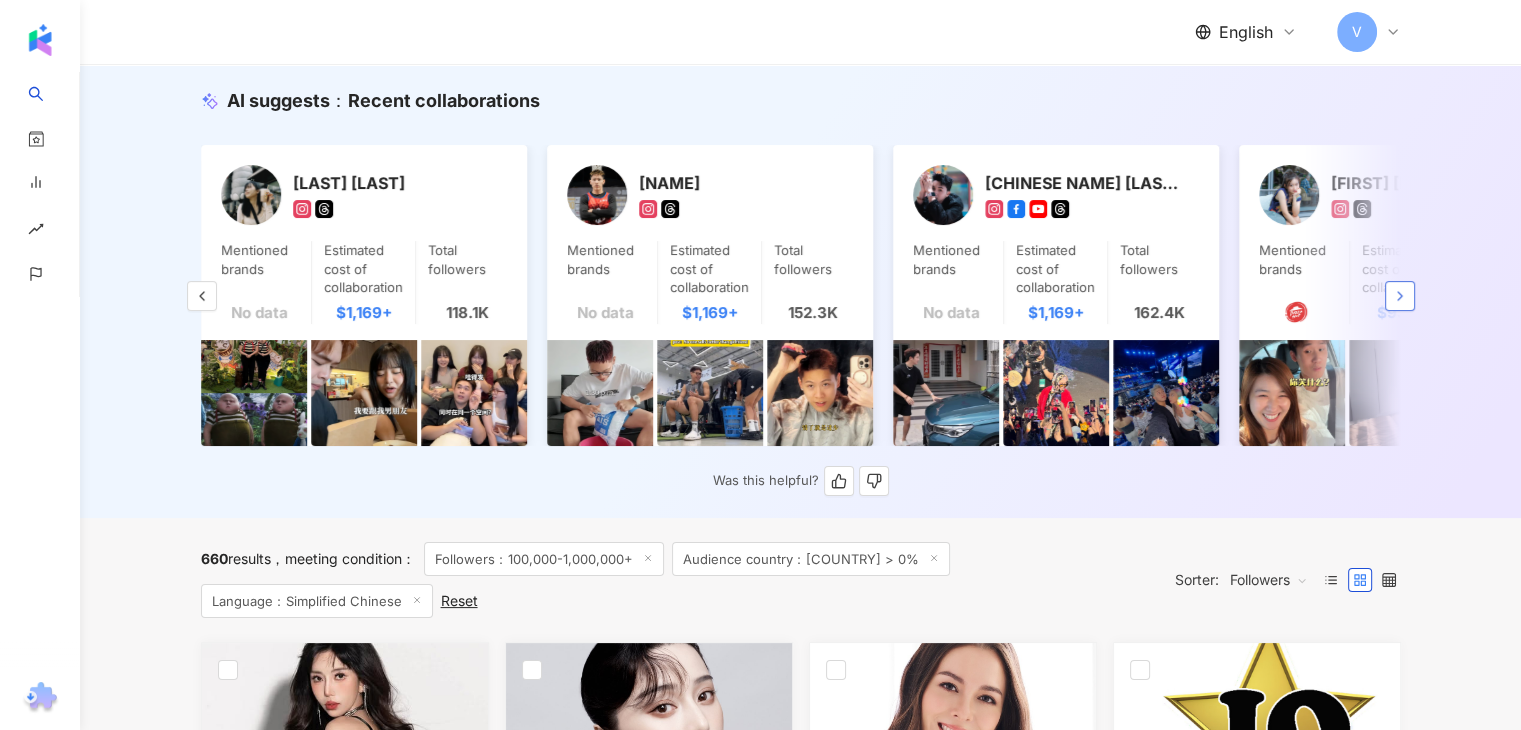 click 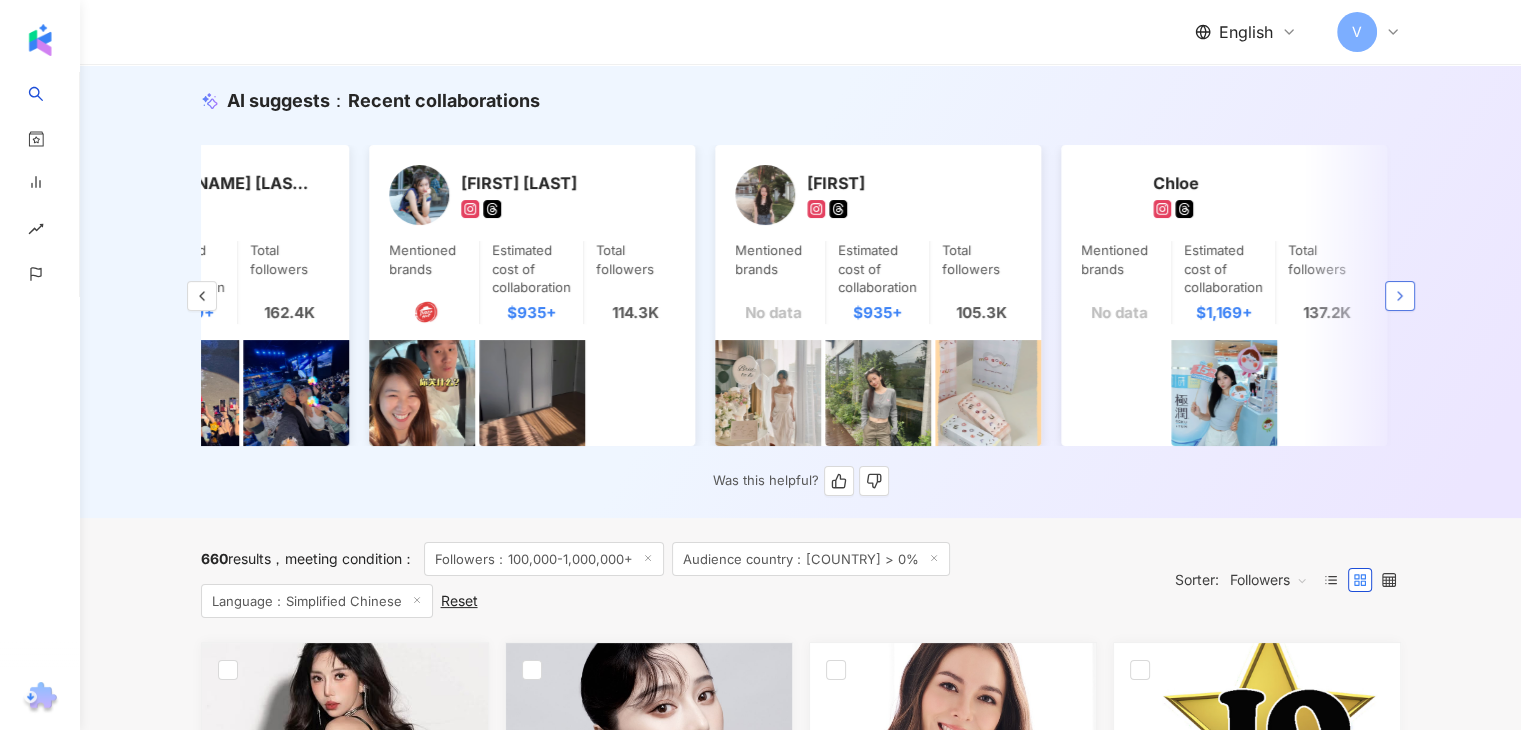 scroll, scrollTop: 0, scrollLeft: 2076, axis: horizontal 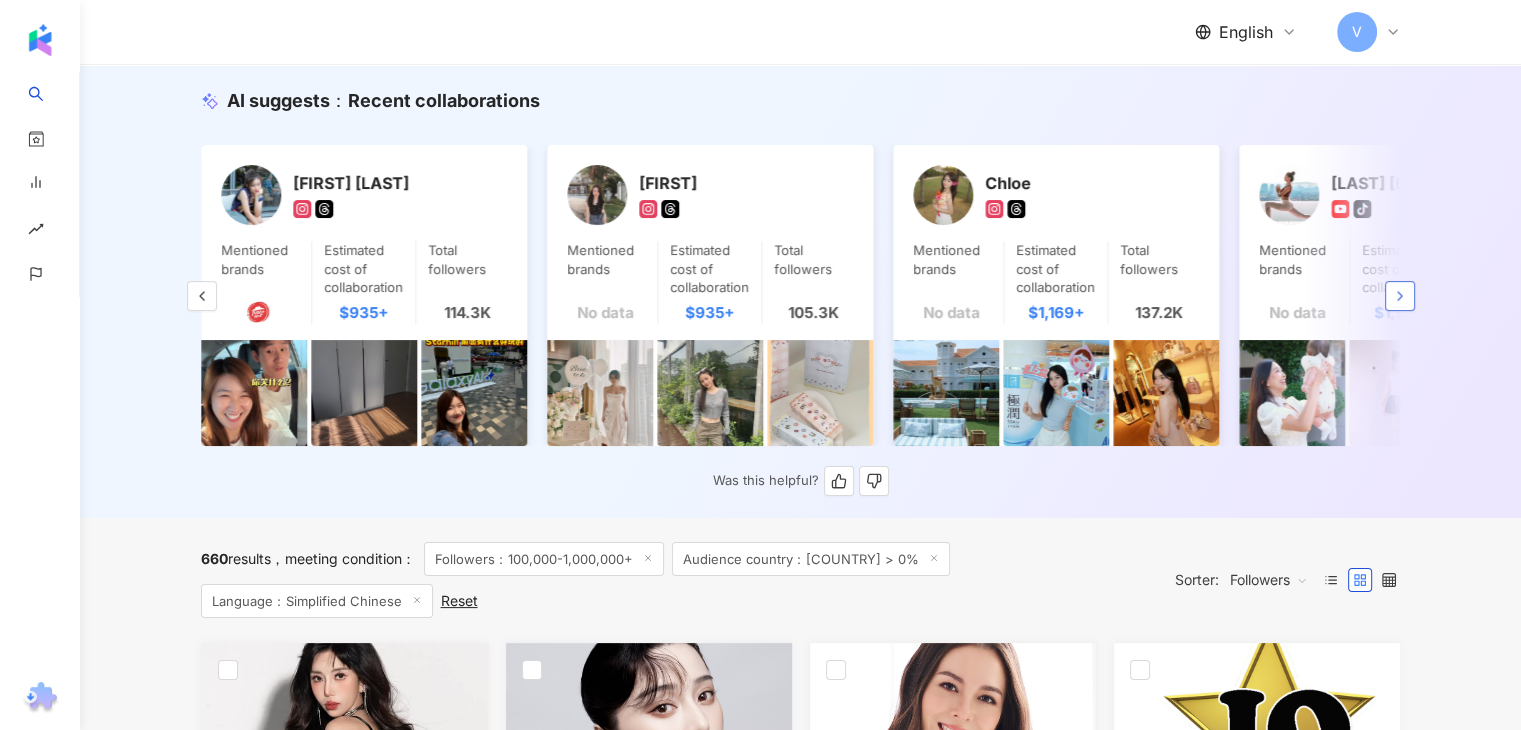 click 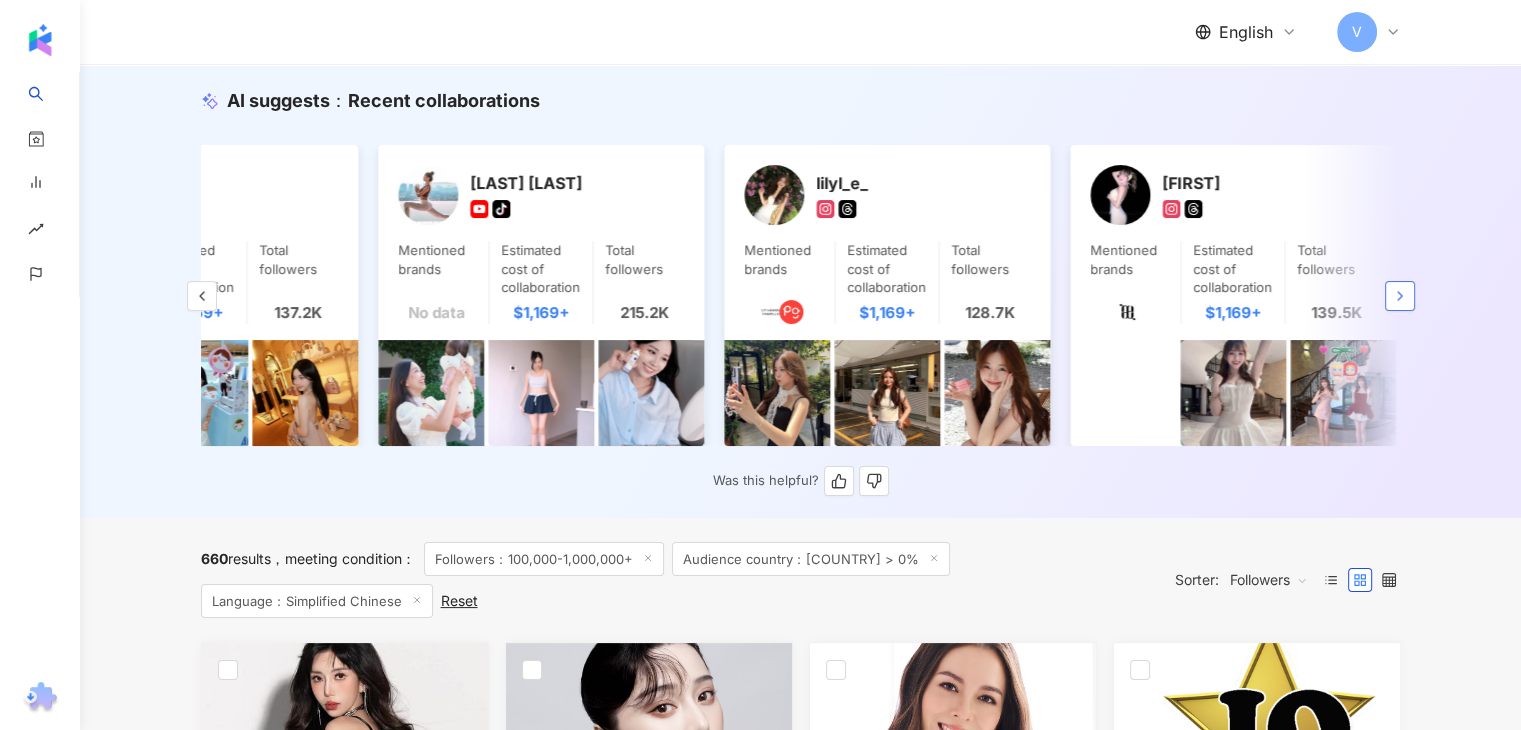 scroll, scrollTop: 0, scrollLeft: 2992, axis: horizontal 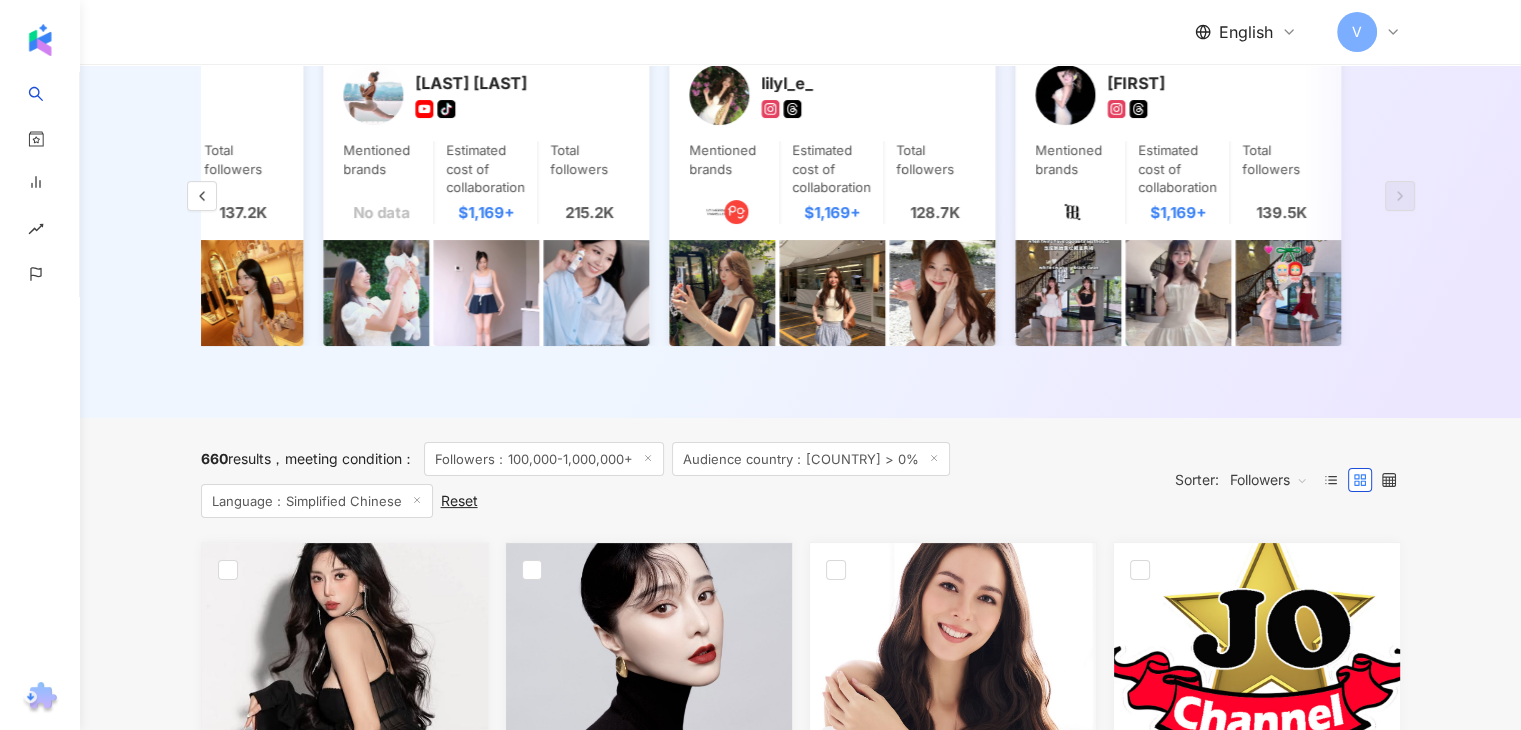 click on "Followers" at bounding box center [1269, 480] 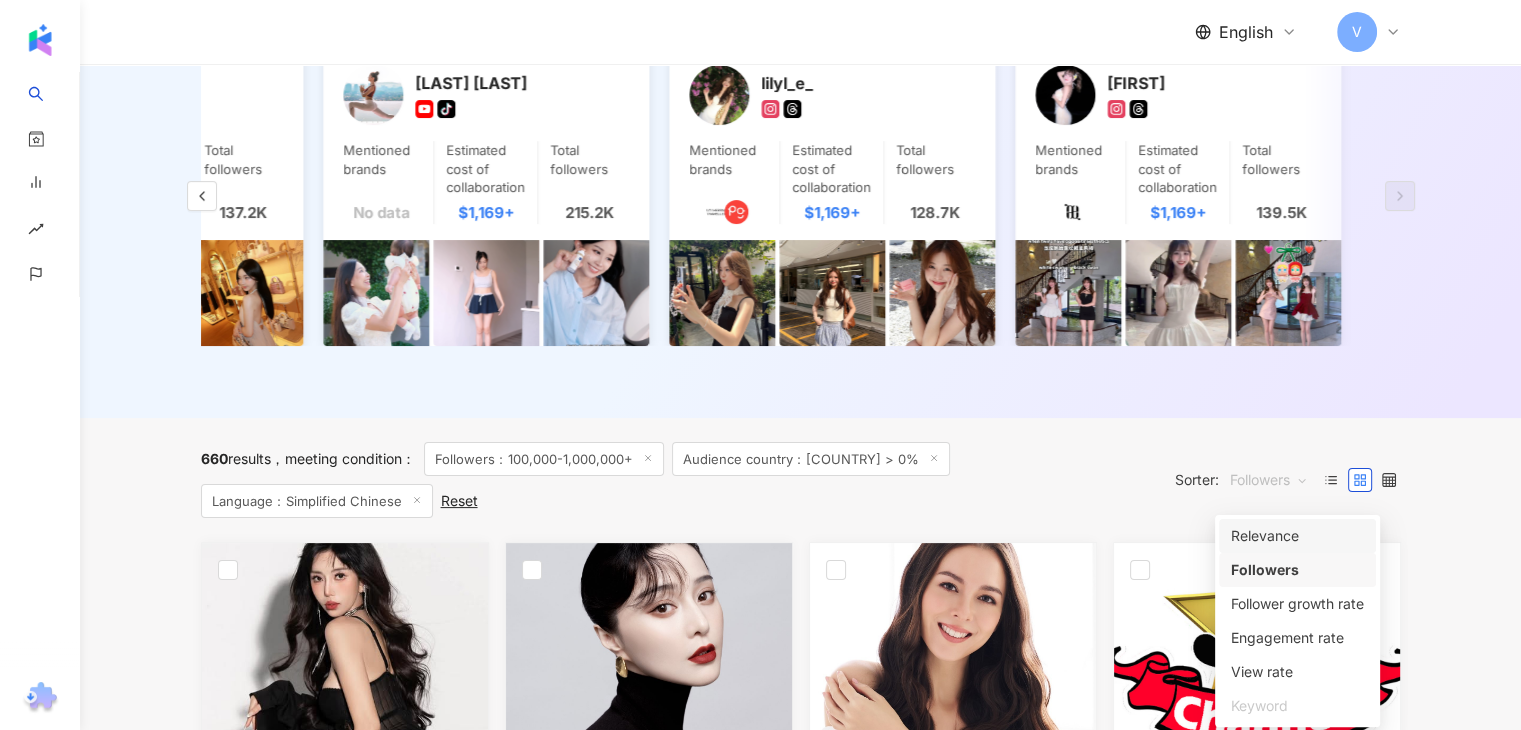 click on "660  results  meeting condition ： Followers：100,000-1,000,000+ Audience country：Malaysia > 0% Language：Simplified Chinese Reset" at bounding box center (678, 480) 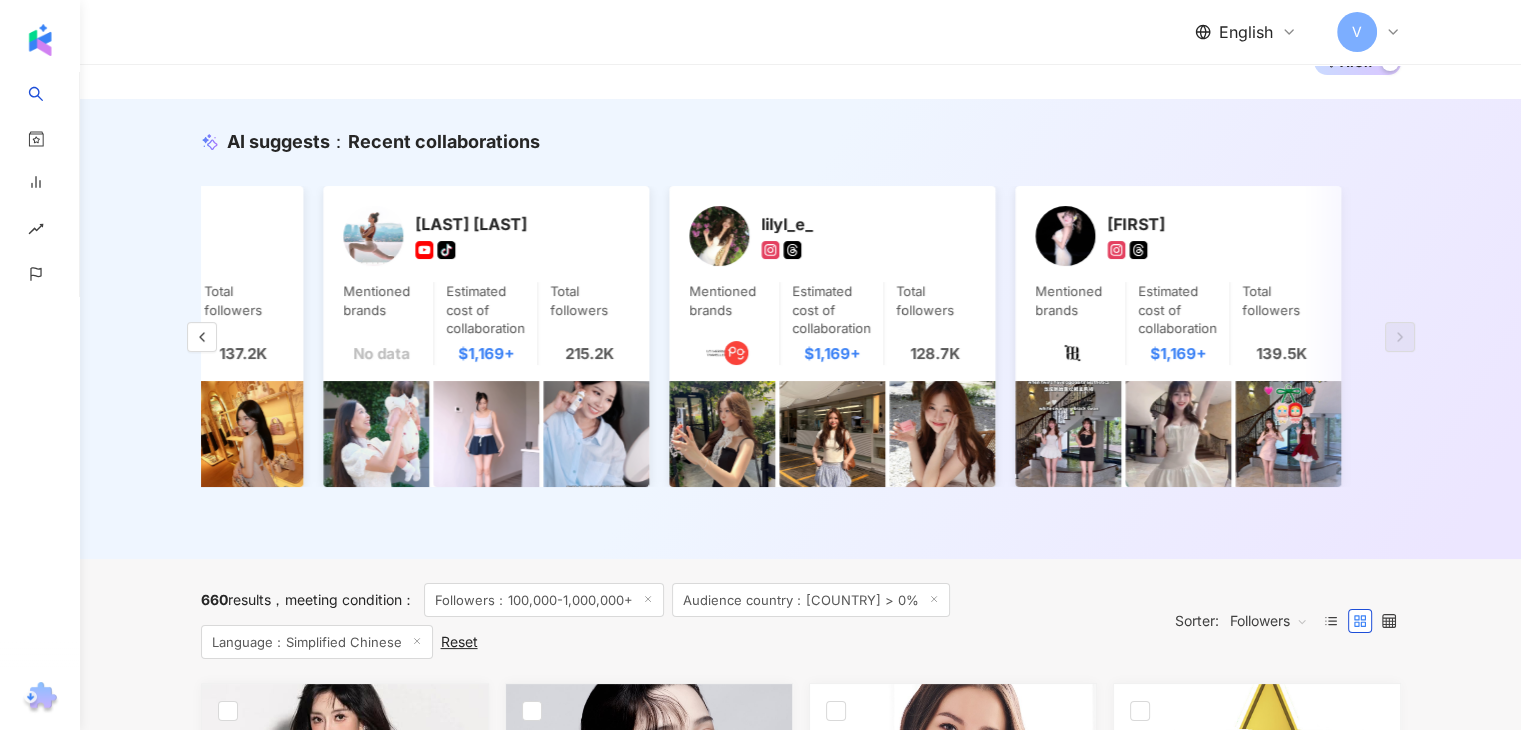 scroll, scrollTop: 0, scrollLeft: 0, axis: both 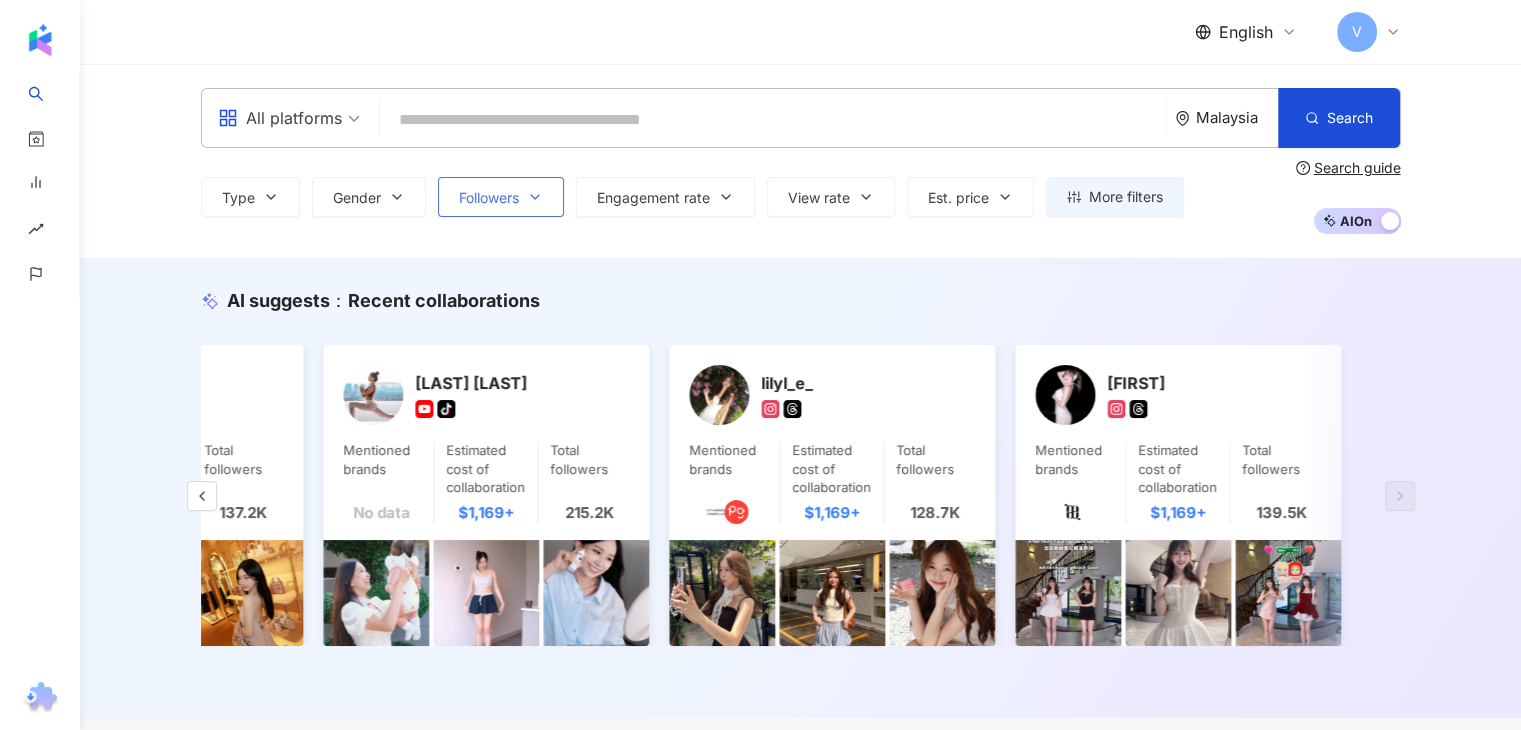 click on "Followers" at bounding box center [501, 197] 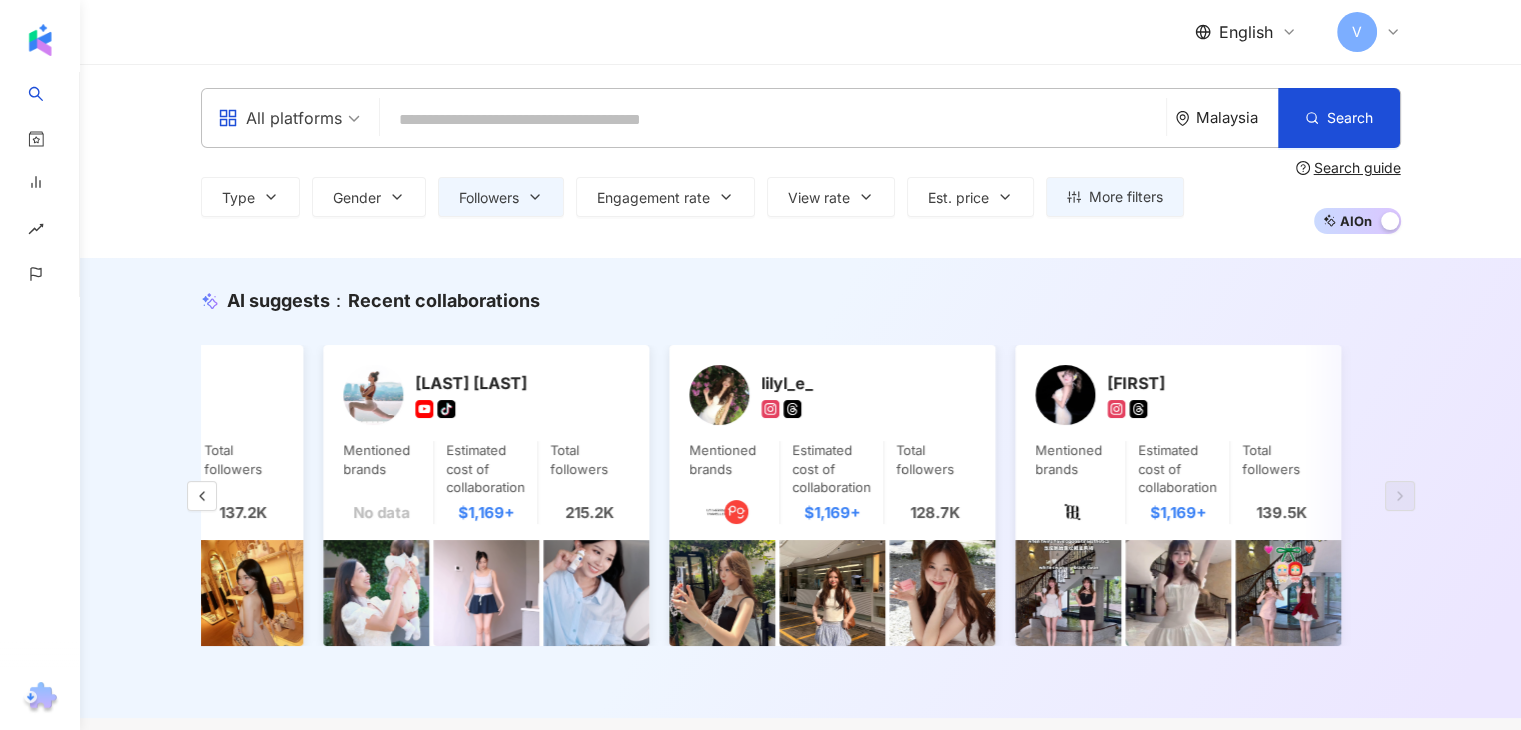 click on "All platforms [COUNTRY] Search Type Gender Followers Engagement rate View rate Est. price  More filters Filter by Influencer Performance Audience Exclusive Influencer Type  ( Choose the type you want ) Please select Country/Region [COUNTRY] Gender Any Female Male Other Language   Simplified Chinese   Followers ******  -  ******* Any Small Nano (< 10k) Micro (10K-30k) Small (30k-50k) Medium Lower Mid (50k-100k) Mid (100k-300k) Upper Mid (300k-500k) Macro Macro (500K-1M) Mega (1M+) Est. price Any Budget limit $ *  -  $ ***** Currency : USD USD Performance Growth potential Any High Moderate Declining Engagement rate %  -  % Any Under 5% 5%~20% 20% or more View rate %  -  % Any Under 10% 10%~50% 50%~200% 200% or more Follower growth rate %  -  % Any Under 10% 10%~50% 50%~200% 200% or more Audience Audience gender Any Male Female   More than  N % Audience age Any 13-17 18-24 25-34 35-44 45-64 65+   More than  N % Audience country [COUNTRY] [COUNTRY]   More than  0 % Exclusive Verified on KOL Radar Any Verified Show" at bounding box center (800, 161) 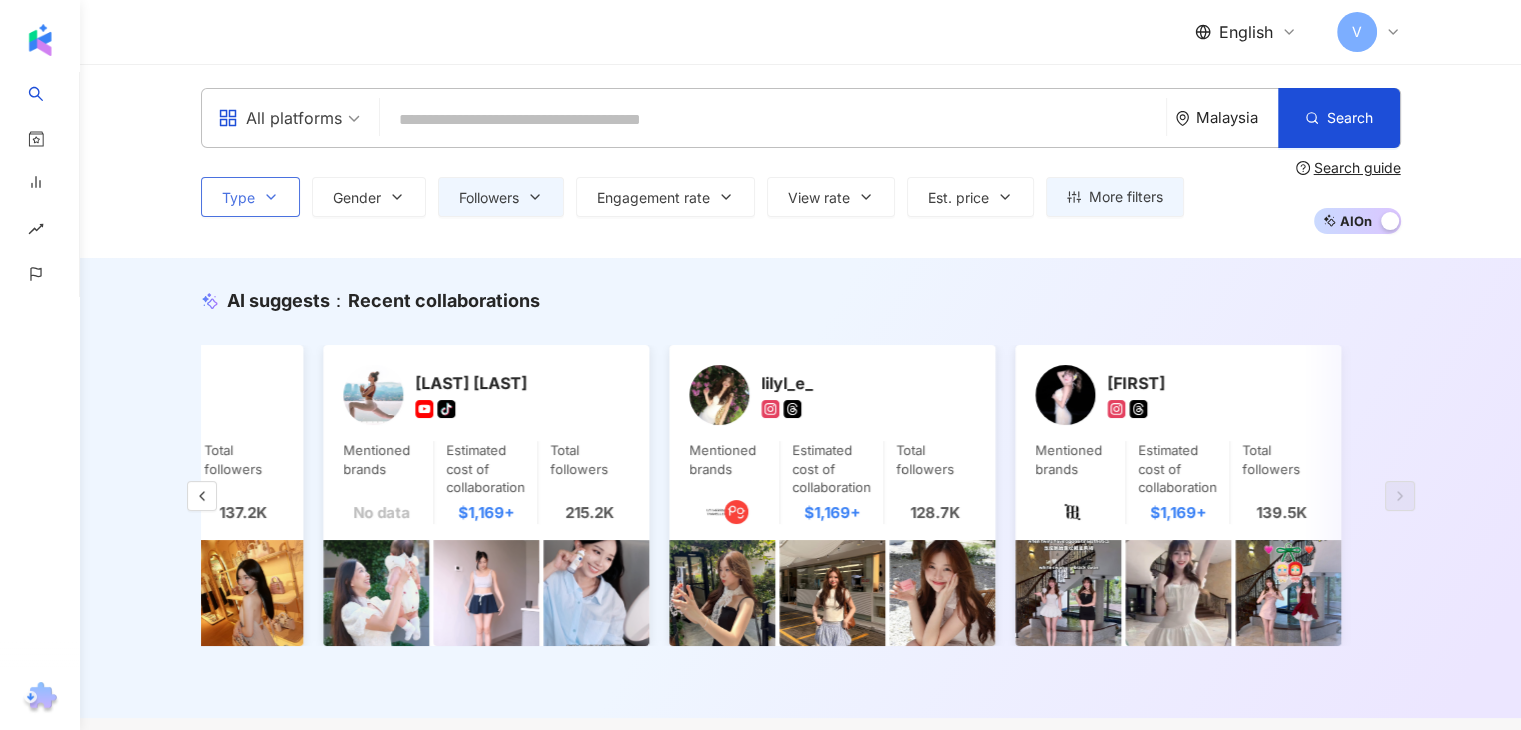 click on "Type" at bounding box center (250, 197) 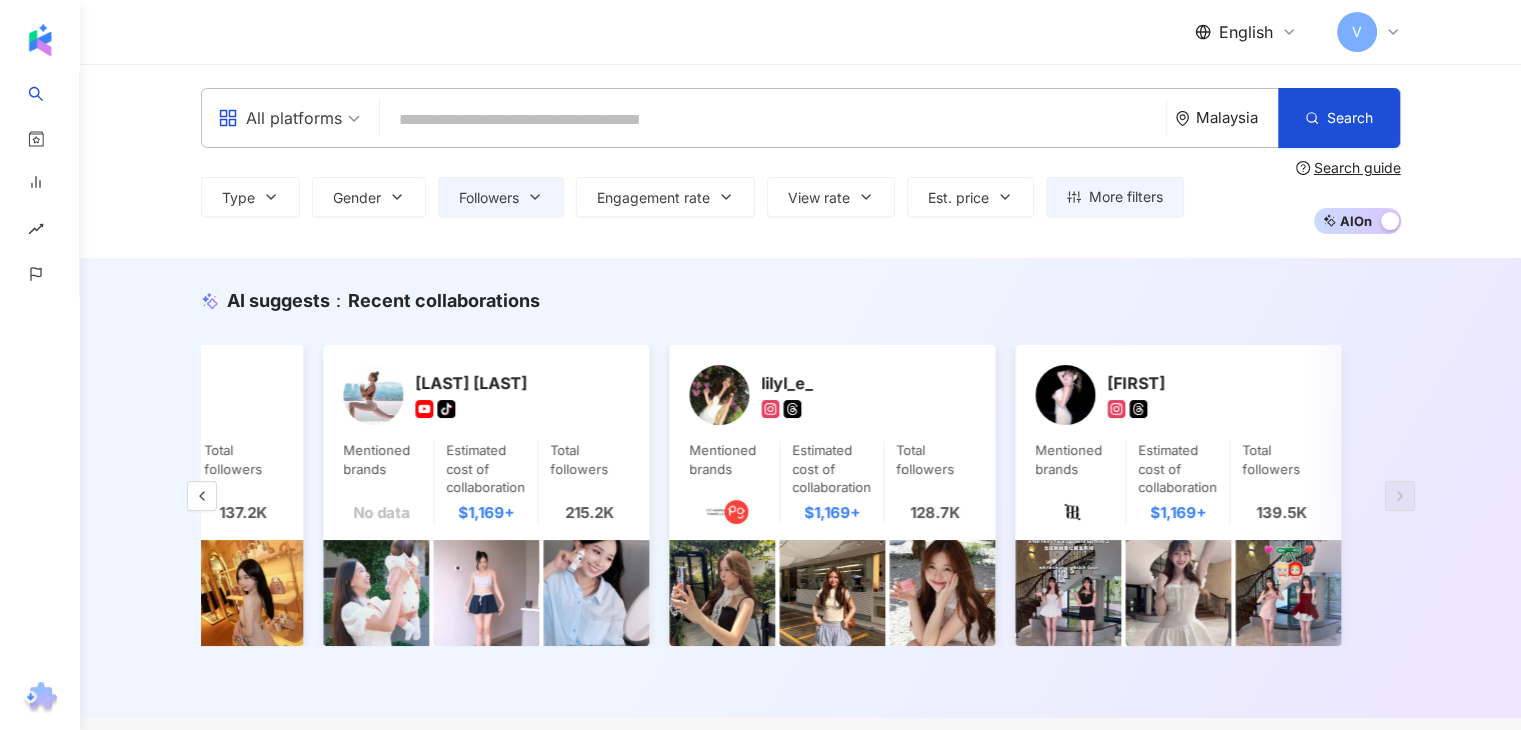 click on "All platforms Malaysia Search Type Search or select type :   Search Art and Entertainment Beauty and Fashion Climate and Environment Daily Topics Education Family Finance Food Fortunetelling Gaming Law and Society Life Style Media Entertainment Medical and Health Pets Photography Relationship Religion Shopping Promoiton Sports Technology Transportation Travel Adult Gender Followers Engagement rate View rate Est. price  More filters Filter by Influencer Performance Audience Exclusive Influencer Type  ( Choose the type you want ) Please select Country/Region Malaysia Gender Any Female Male Other Language   Simplified Chinese   Followers ******  -  ******* Any Small Nano (< 10k) Micro (10K-30k) Small (30k-50k) Medium Lower Mid (50k-100k) Mid (100k-300k) Upper Mid (300k-500k) Macro Macro (500K-1M) Mega (1M+) Est. price Any Budget limit $ *  -  $ ***** Currency : USD USD Performance Growth potential Any High Moderate Declining Engagement rate %  -  % Any Under 5% 5%~20% 20% or more View rate %  -  % Any 10%~50%" at bounding box center (800, 161) 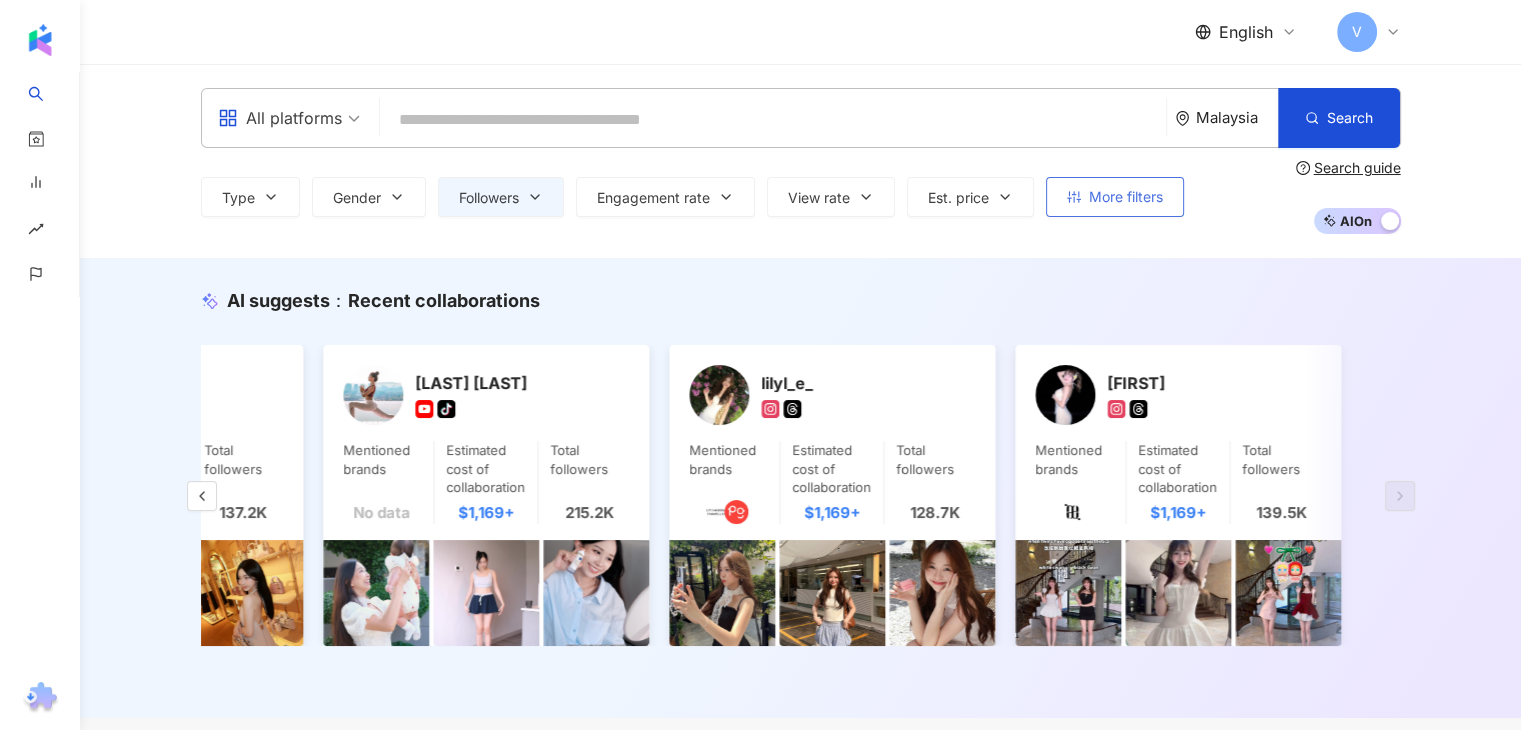 click 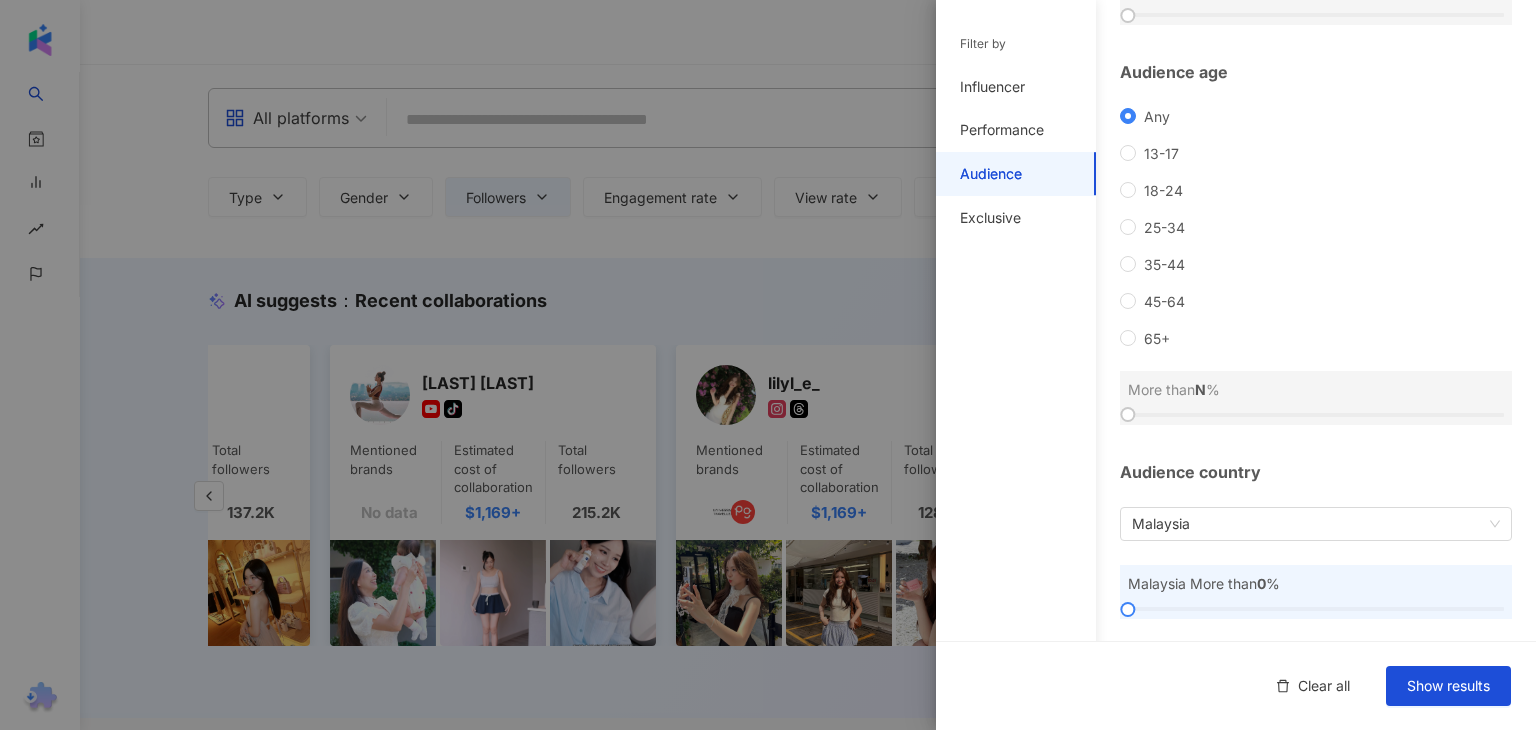 click at bounding box center [768, 365] 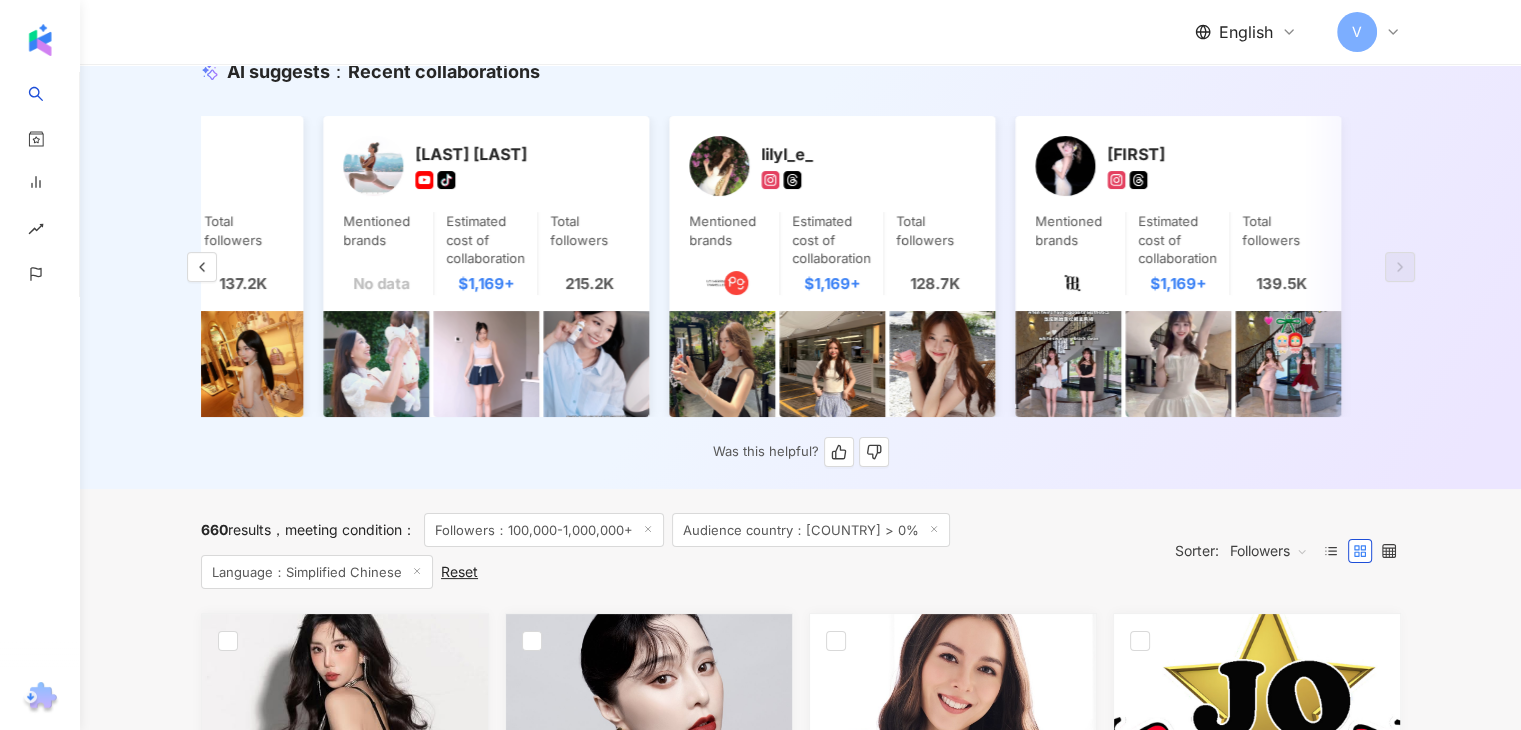 scroll, scrollTop: 400, scrollLeft: 0, axis: vertical 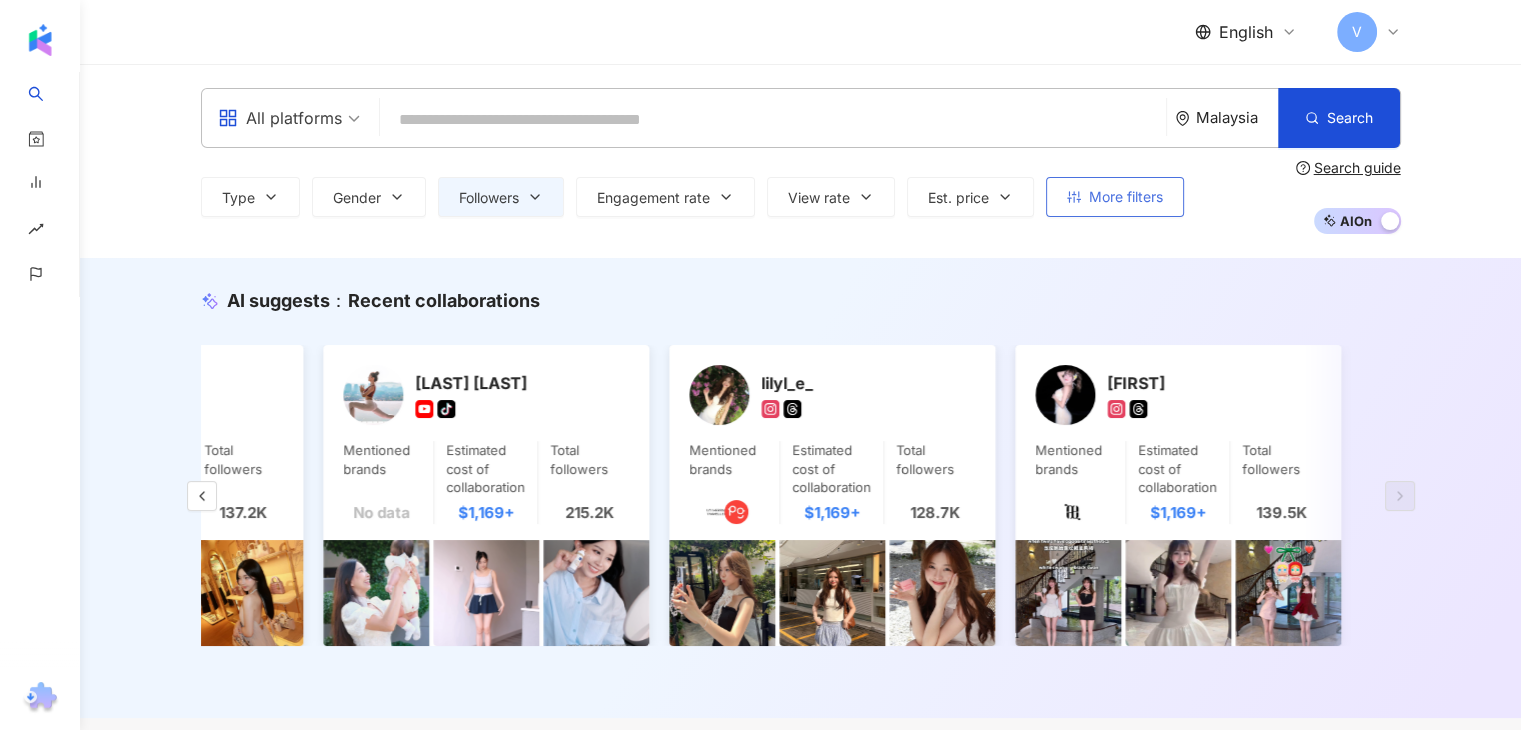 click on "More filters" at bounding box center (1126, 197) 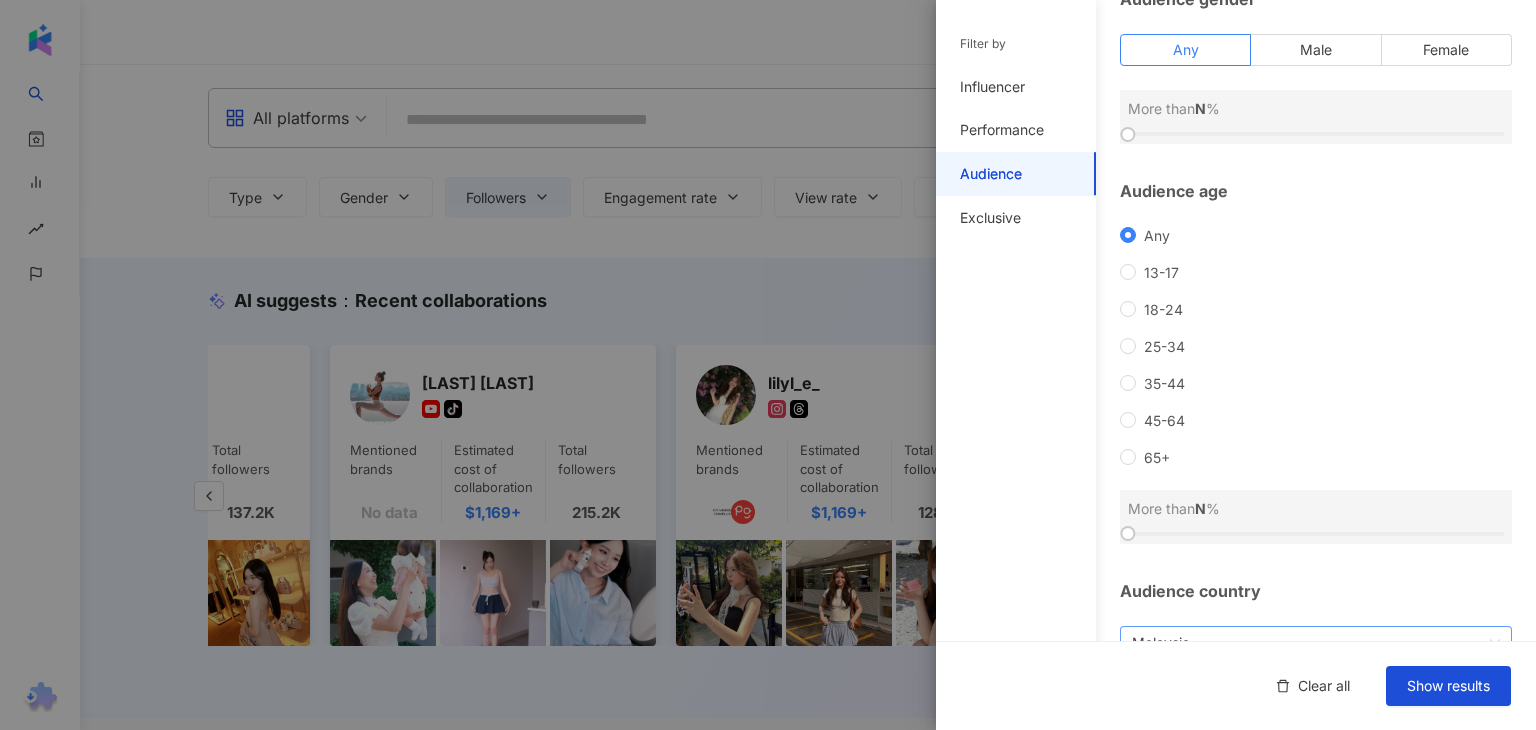 scroll, scrollTop: 0, scrollLeft: 0, axis: both 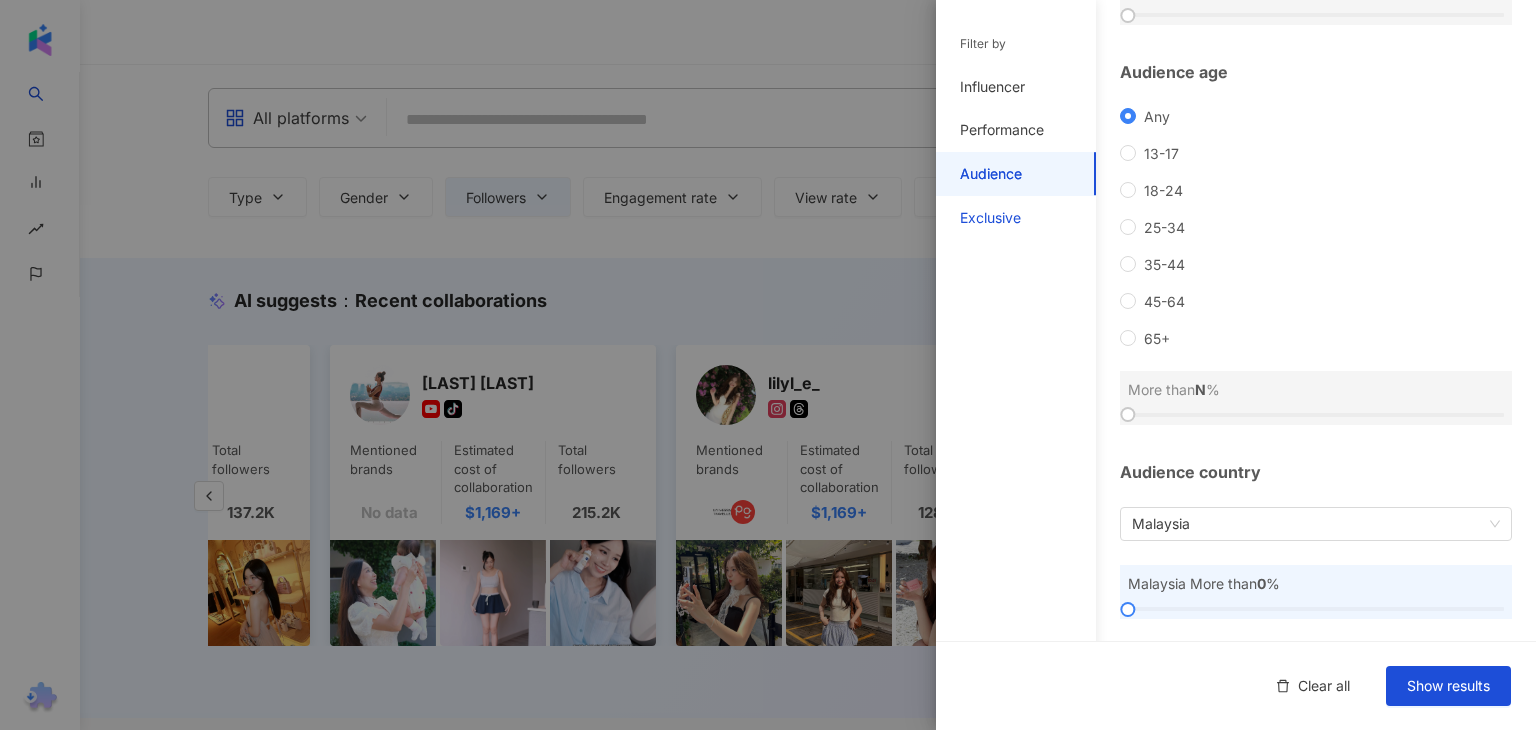 drag, startPoint x: 1009, startPoint y: 225, endPoint x: 1017, endPoint y: 218, distance: 10.630146 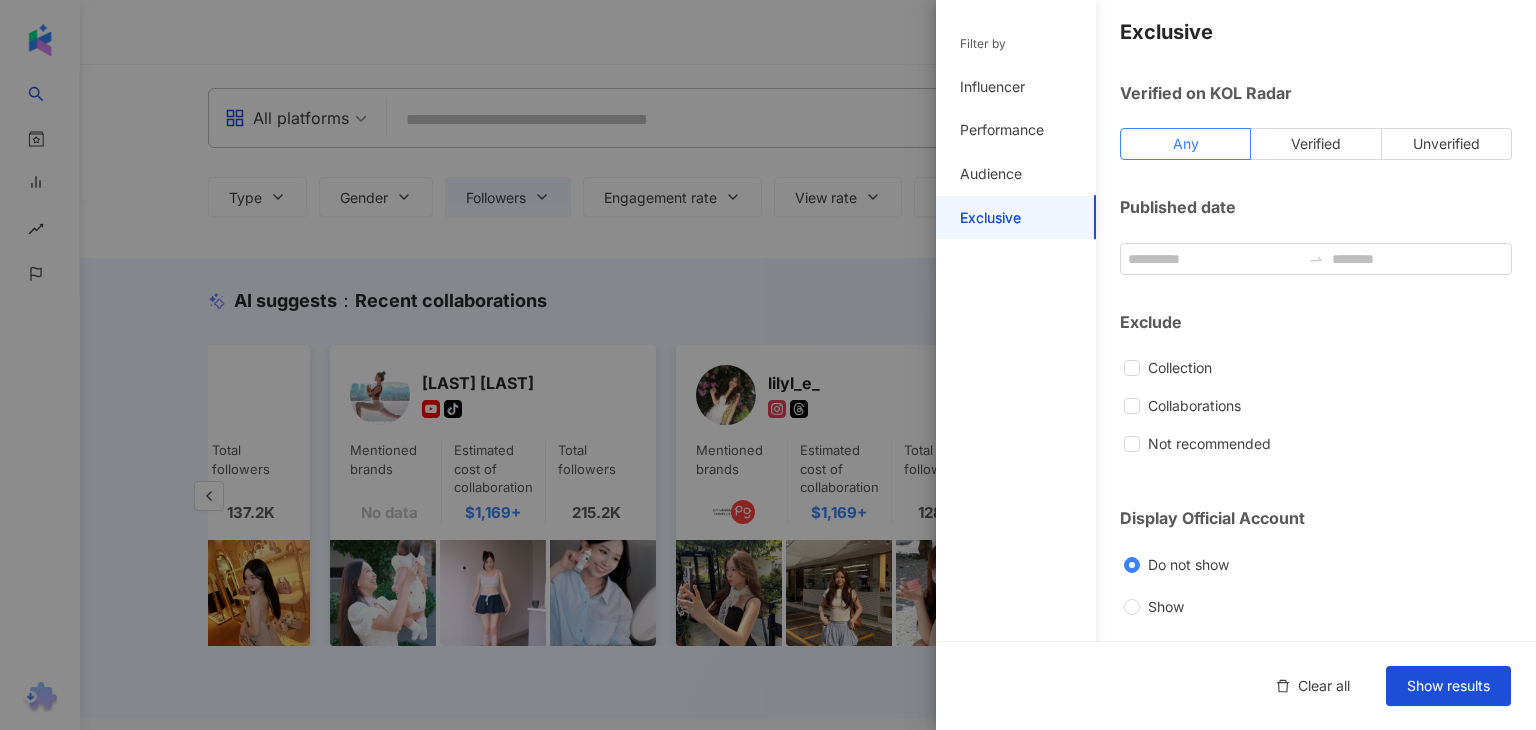 scroll, scrollTop: 0, scrollLeft: 0, axis: both 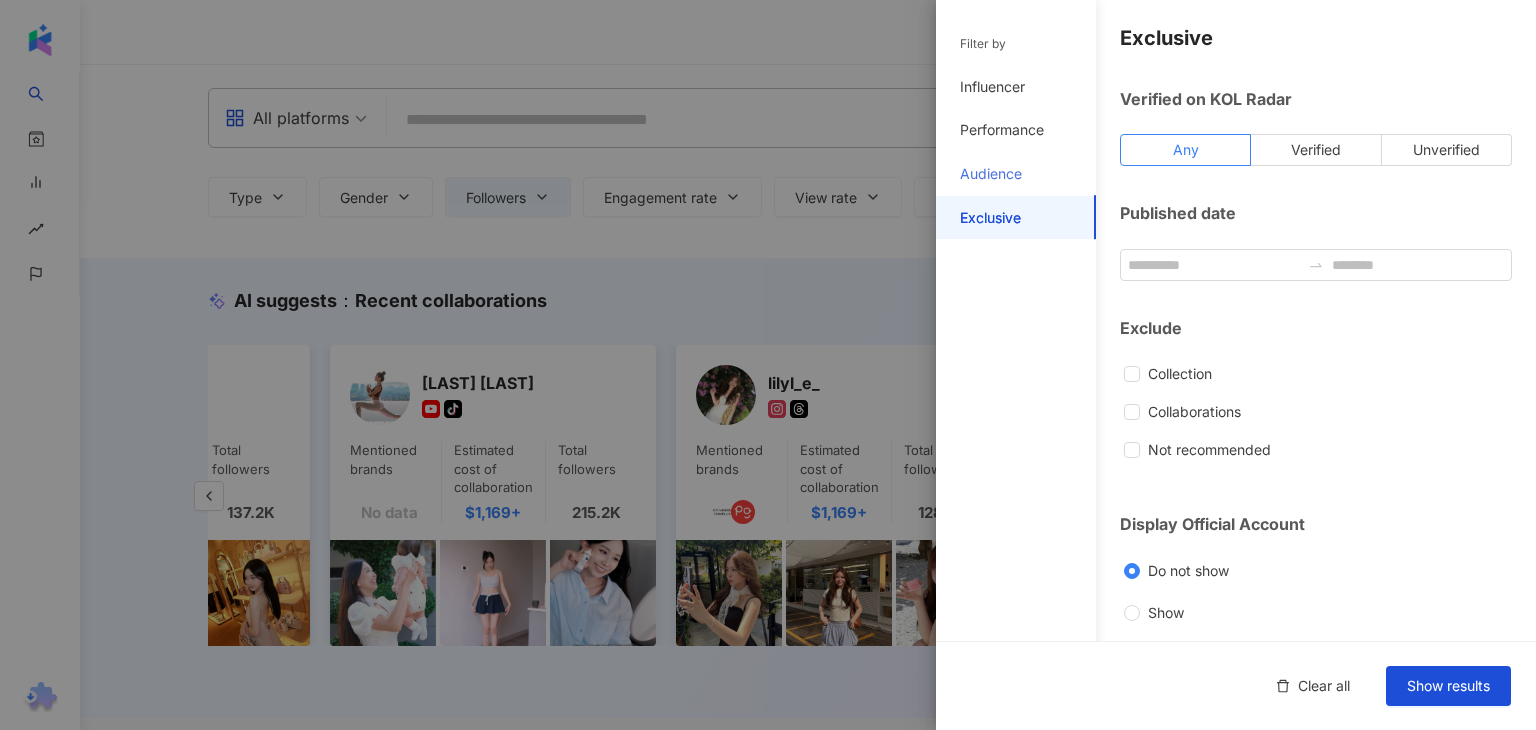 click on "Audience" at bounding box center [1016, 174] 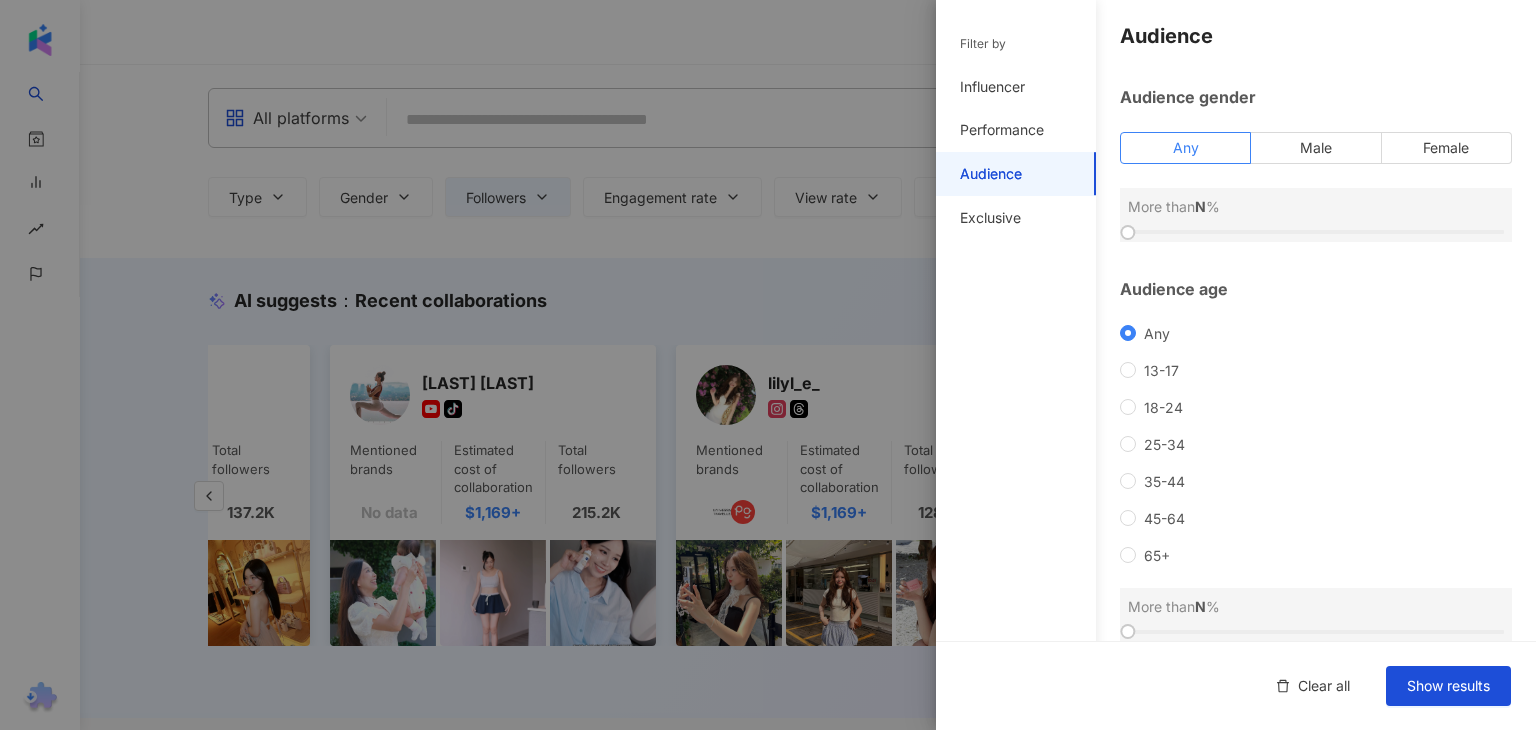 scroll, scrollTop: 0, scrollLeft: 0, axis: both 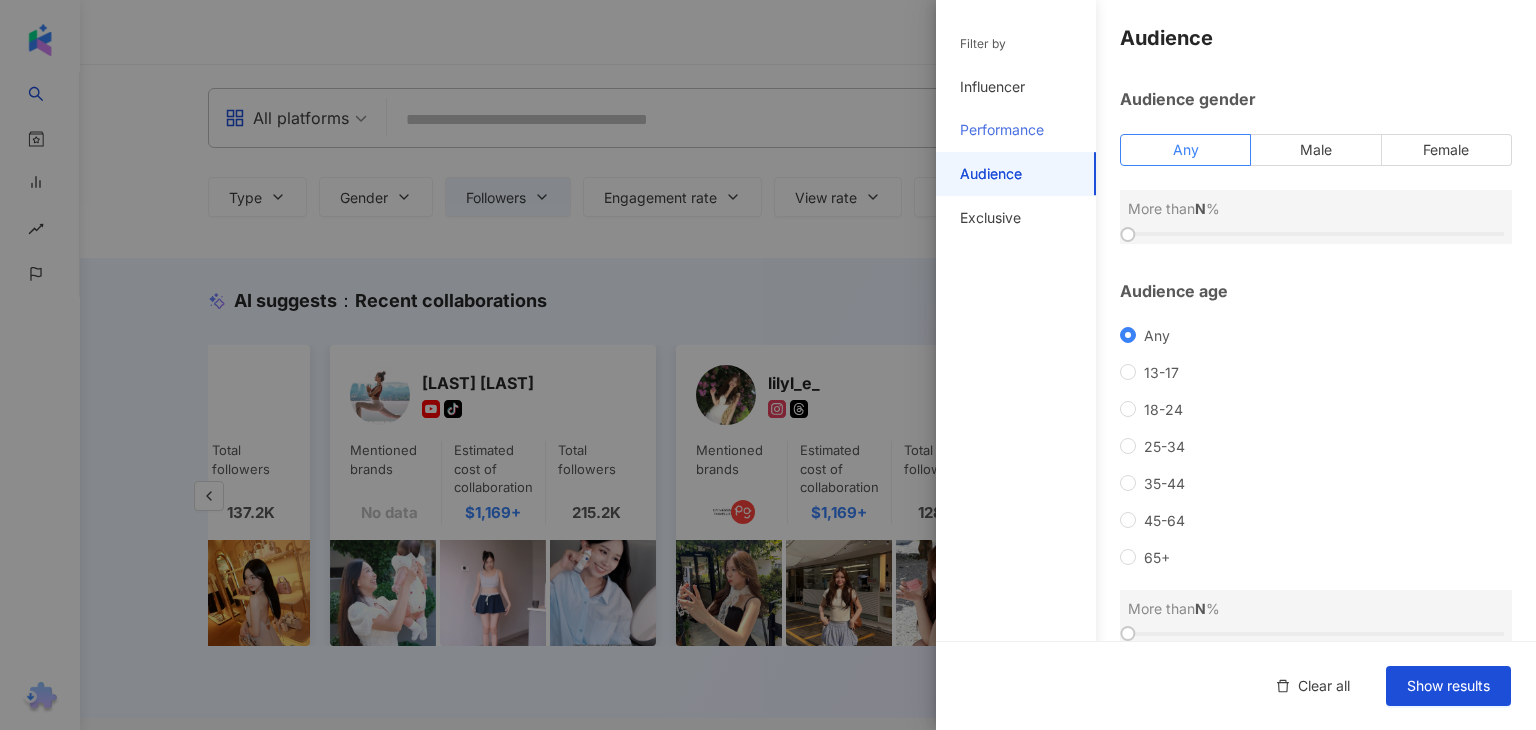 click on "Performance" at bounding box center (1016, 130) 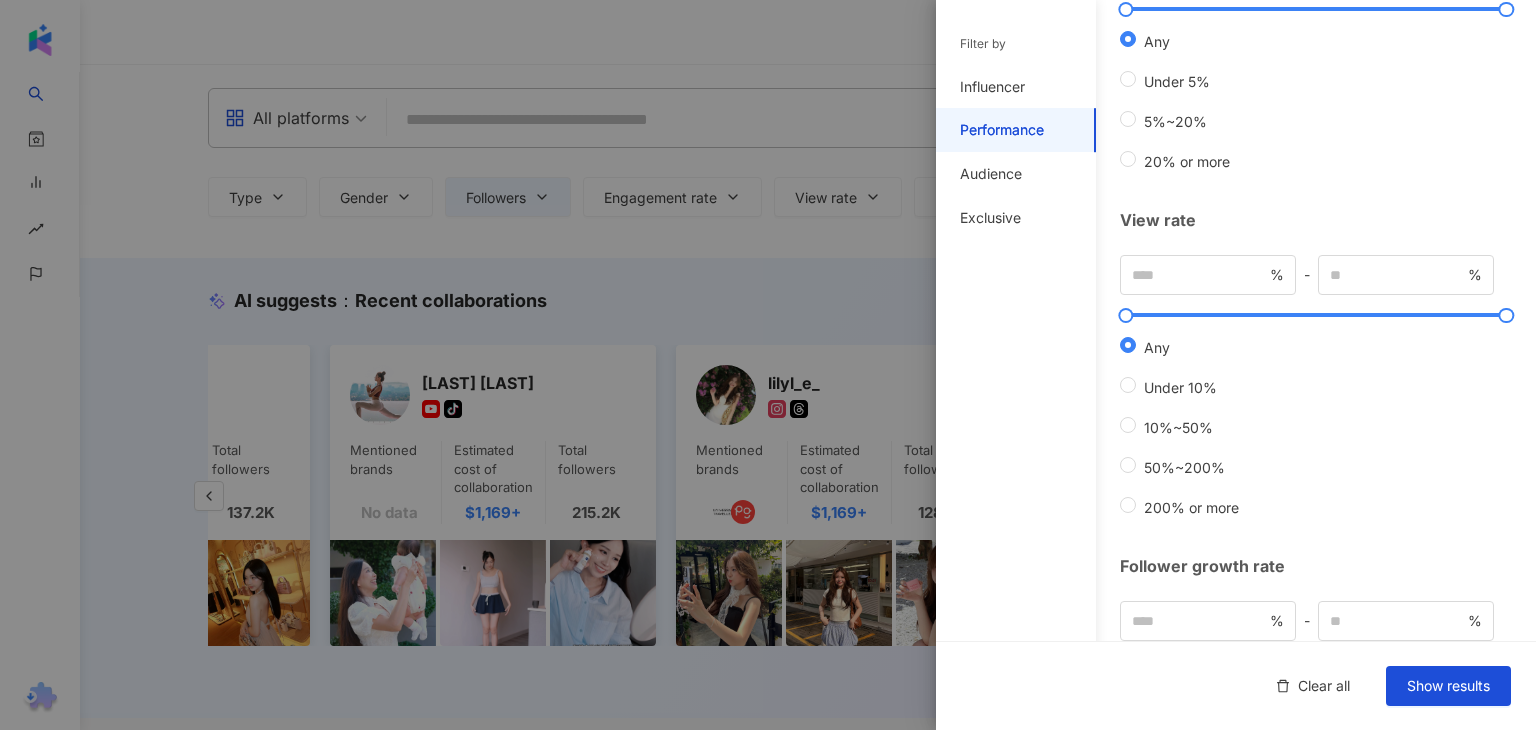 scroll, scrollTop: 0, scrollLeft: 0, axis: both 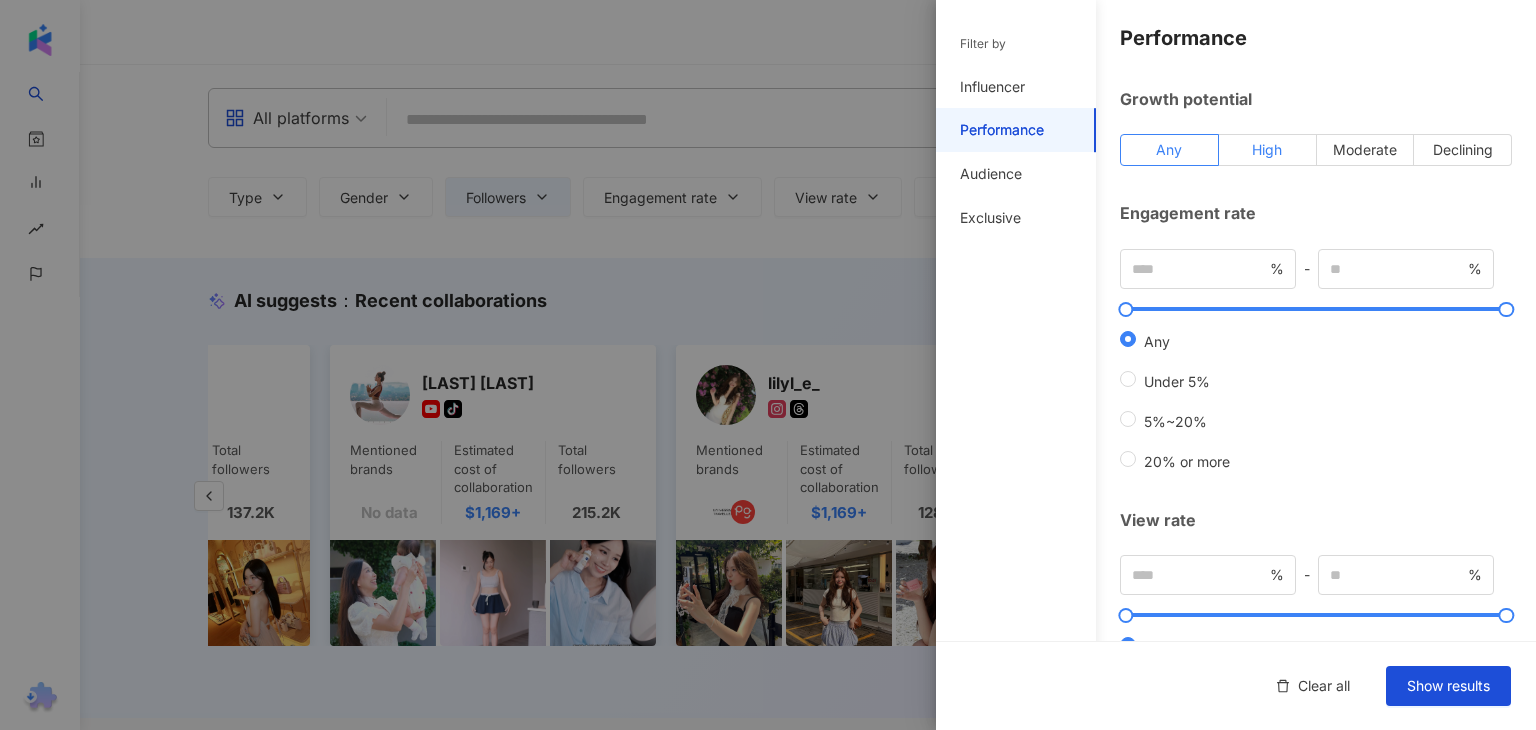 click on "High" at bounding box center (1268, 150) 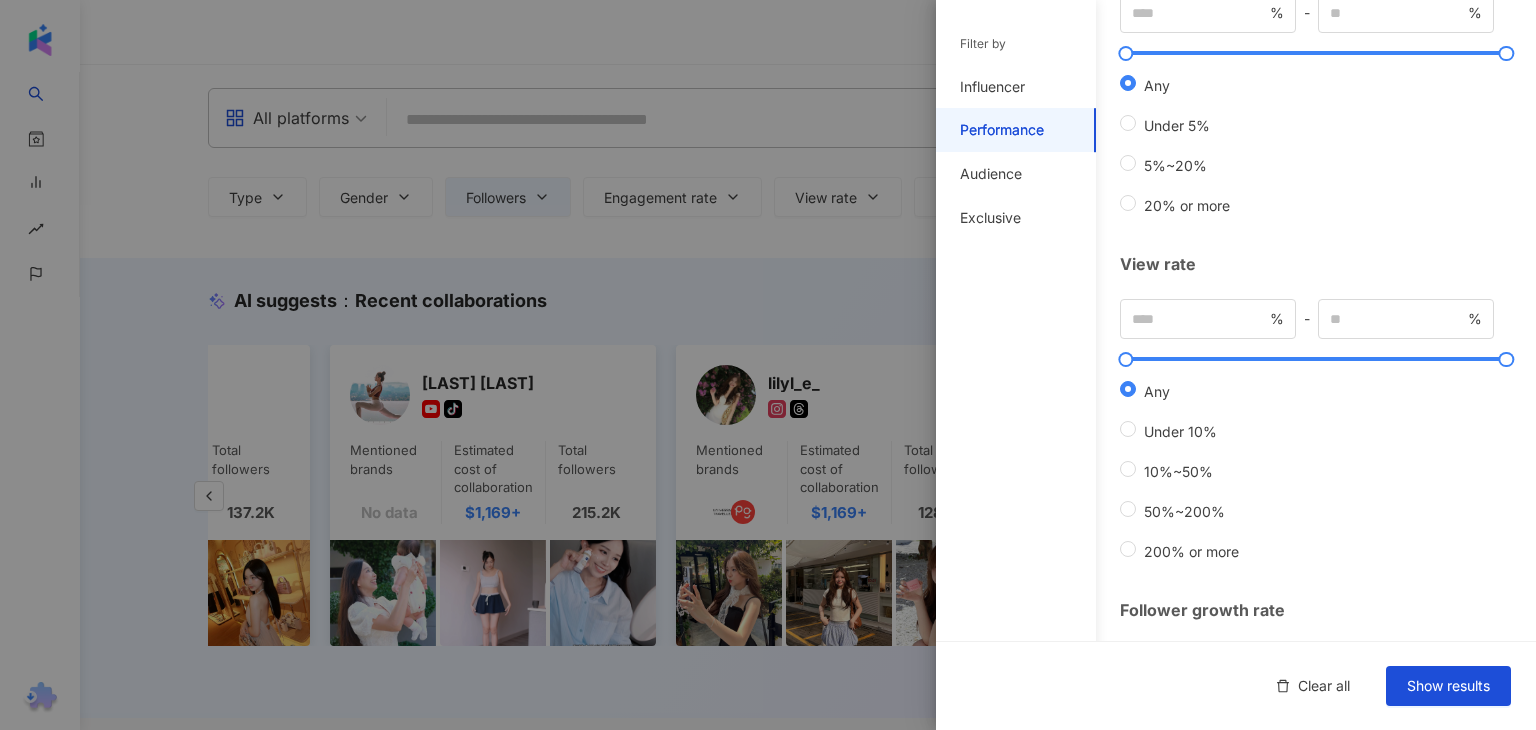 scroll, scrollTop: 0, scrollLeft: 0, axis: both 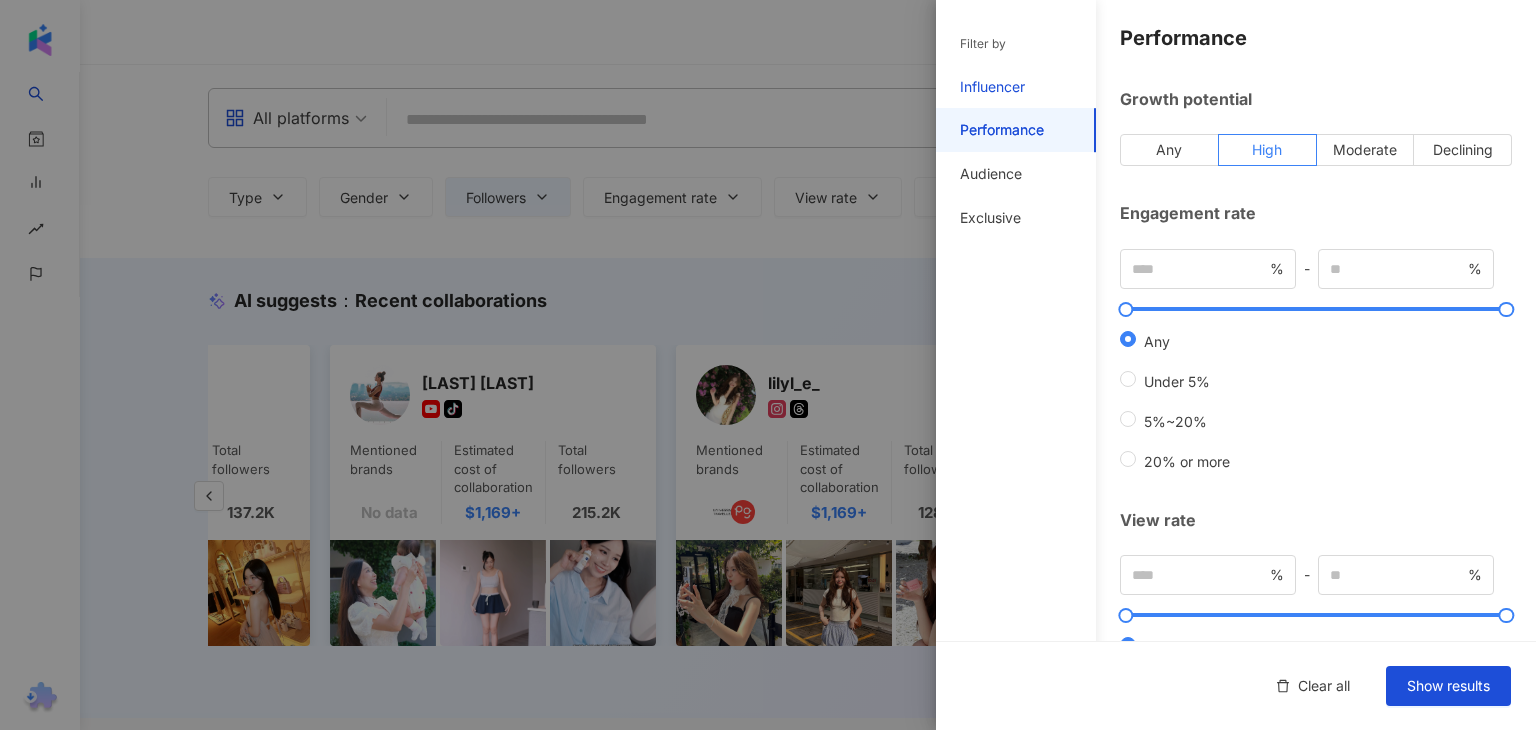 click on "Influencer" at bounding box center (992, 87) 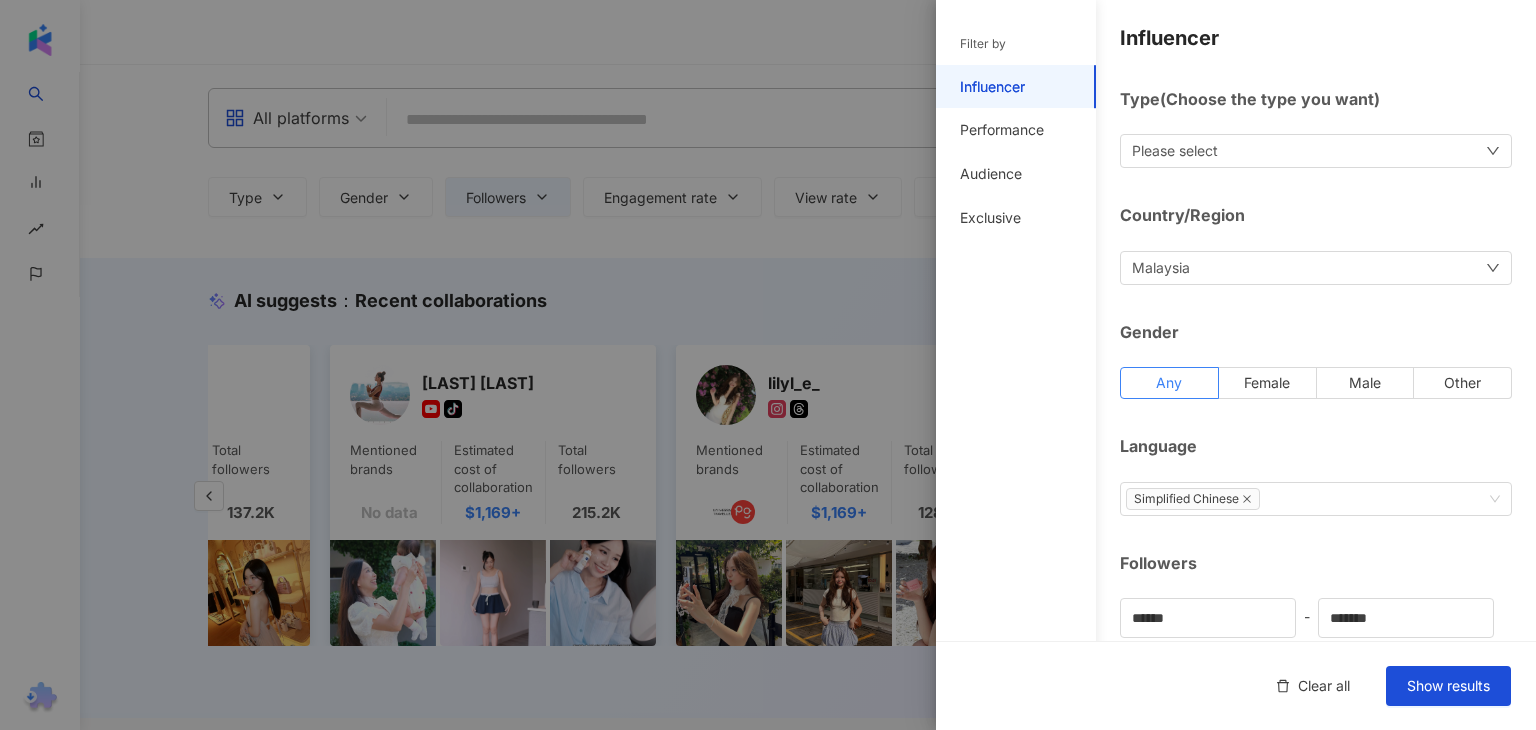 click on "Please select" at bounding box center [1316, 151] 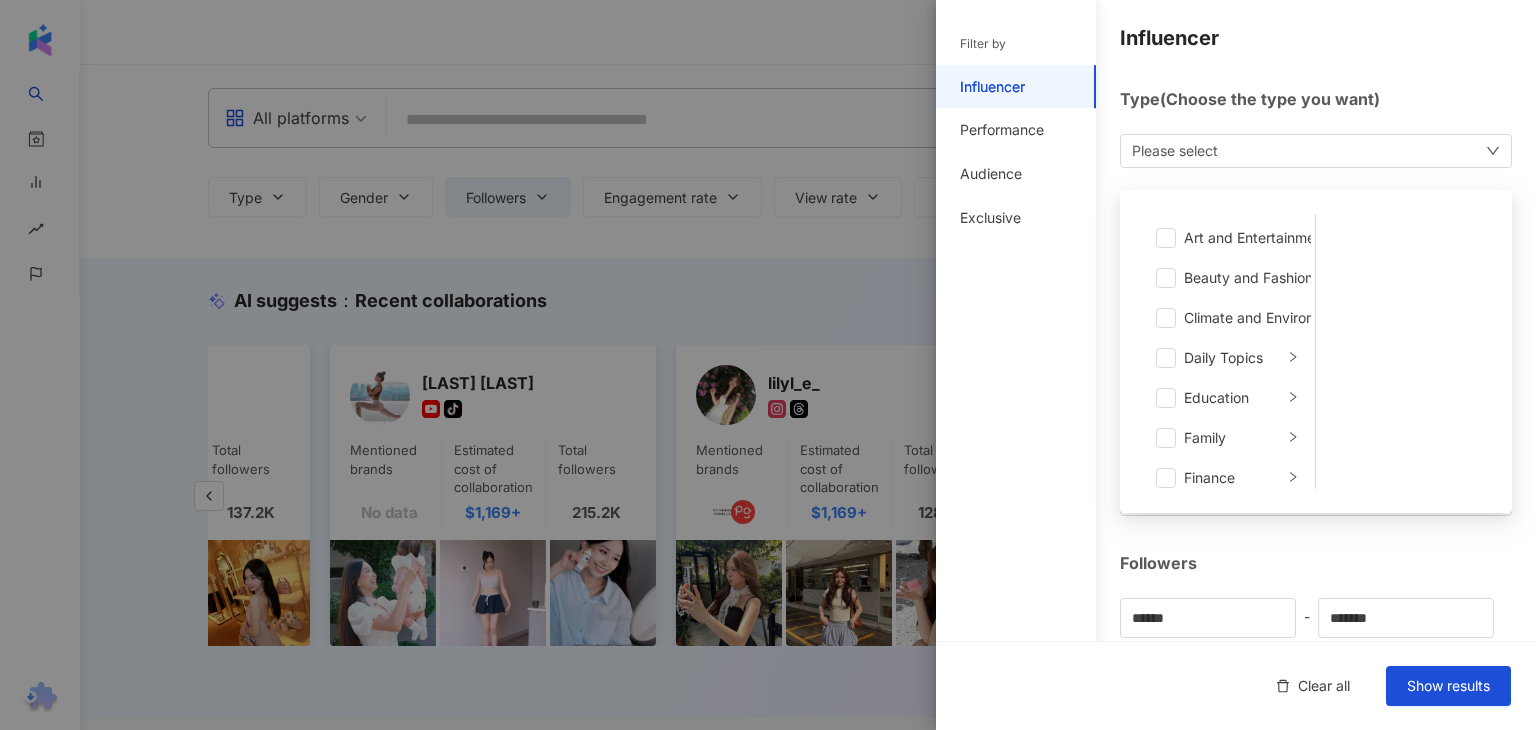 click on "Please select Art and Entertainment Beauty and Fashion Climate and Environment Daily Topics Education Family Finance Food Fortunetelling Gaming Law and Society Life Style Media Entertainment Medical and Health Pets Photography Relationship Religion Shopping Promoiton Sports Technology Transportation Travel Adult" at bounding box center (1316, 151) 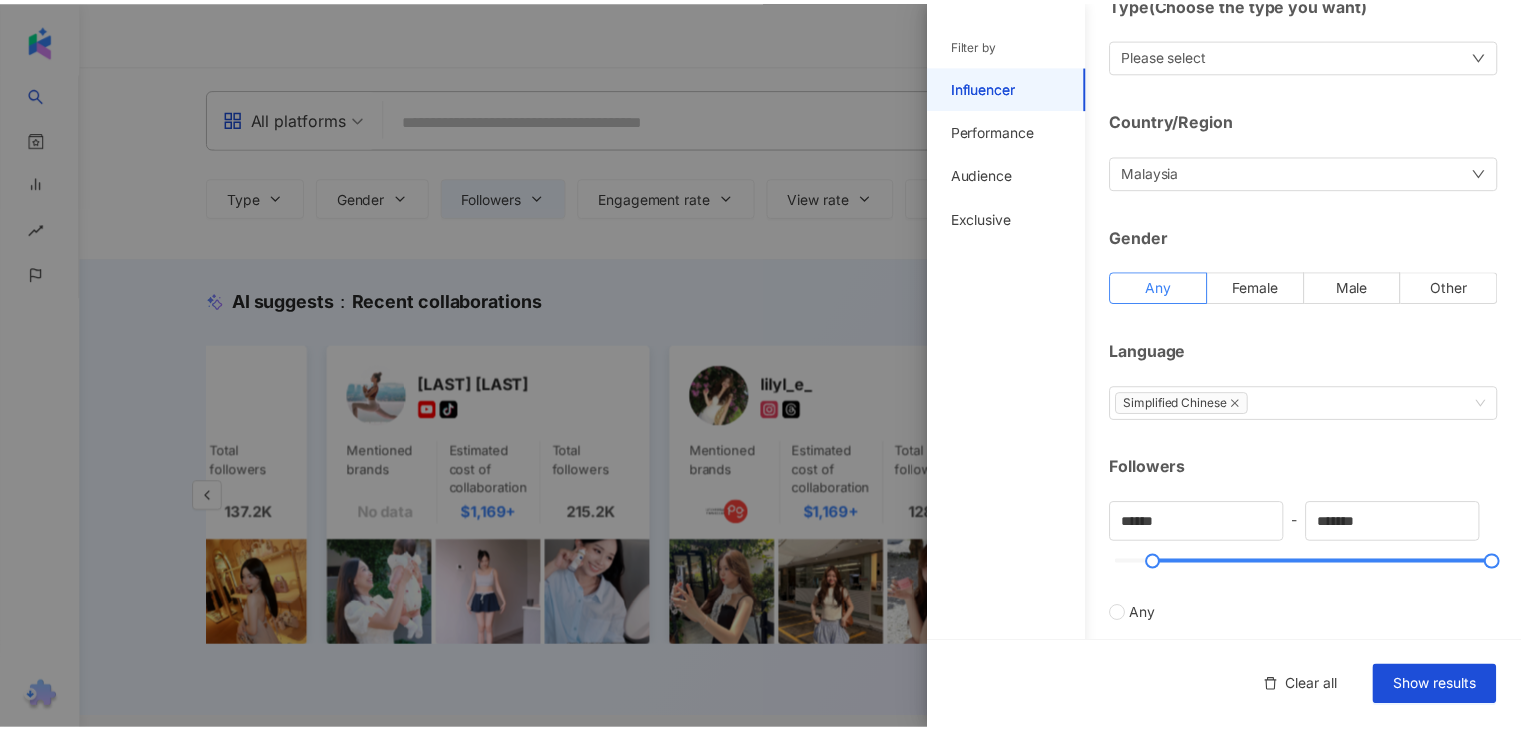 scroll, scrollTop: 0, scrollLeft: 0, axis: both 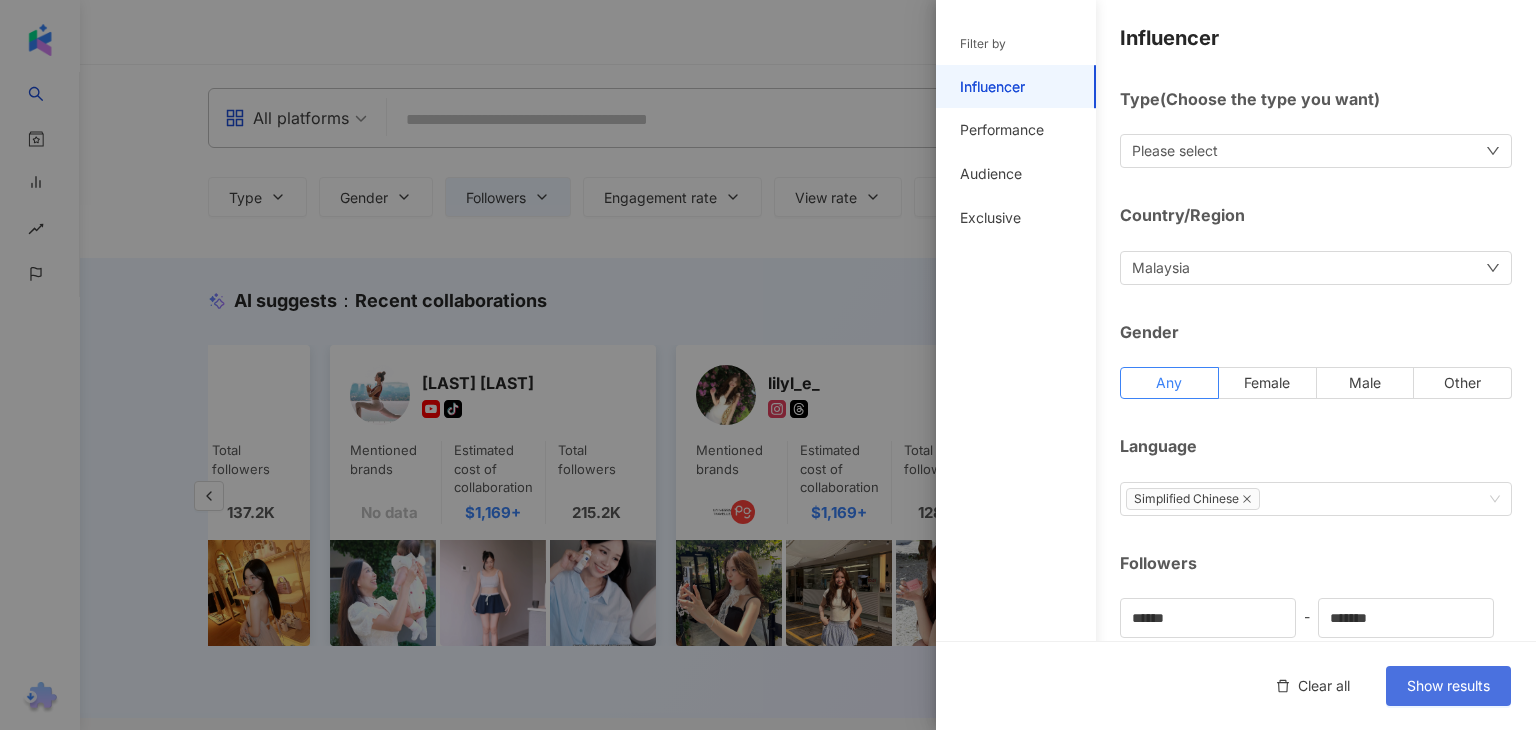 click on "Show results" at bounding box center [1448, 686] 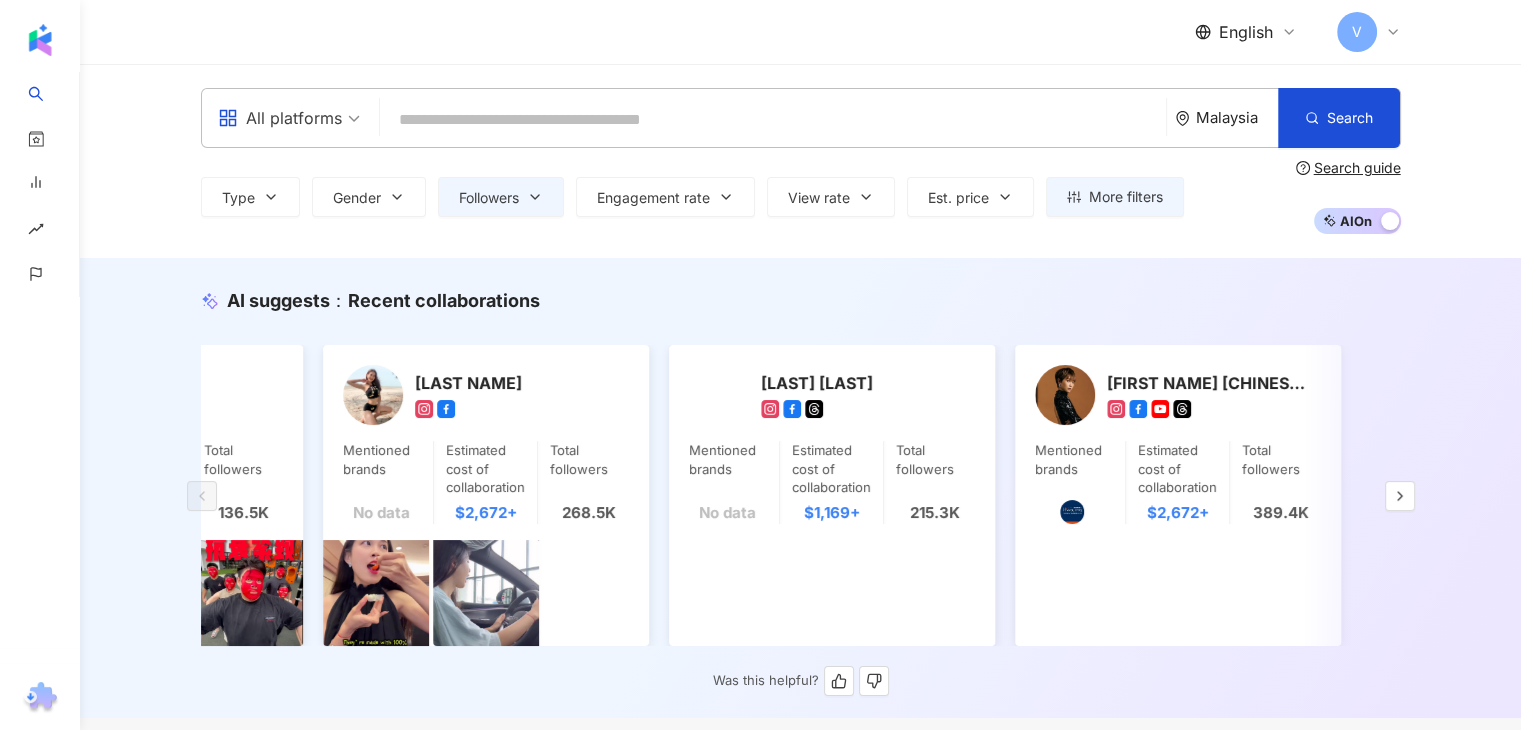 scroll, scrollTop: 0, scrollLeft: 0, axis: both 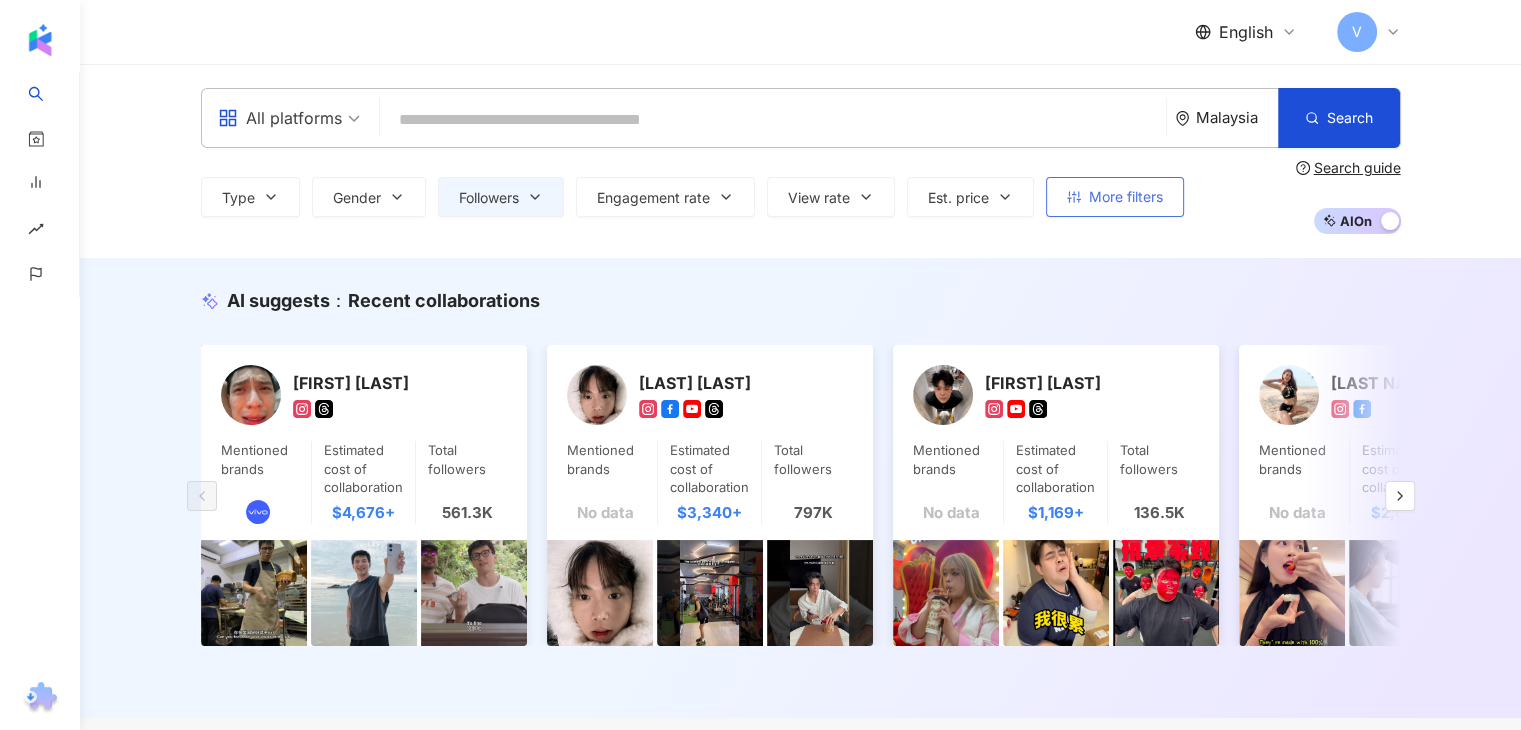click on "More filters" at bounding box center (1126, 197) 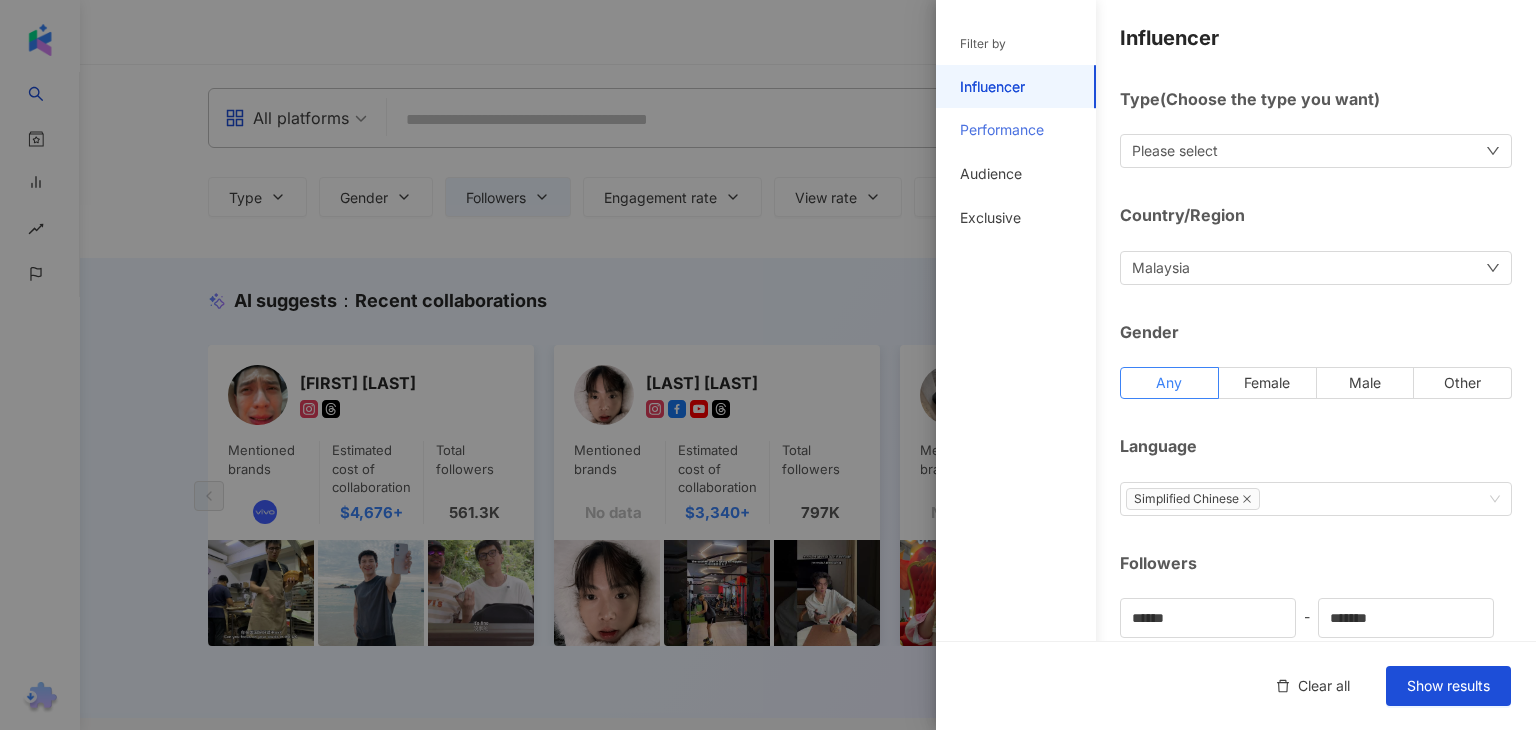 click on "Performance" at bounding box center (1016, 130) 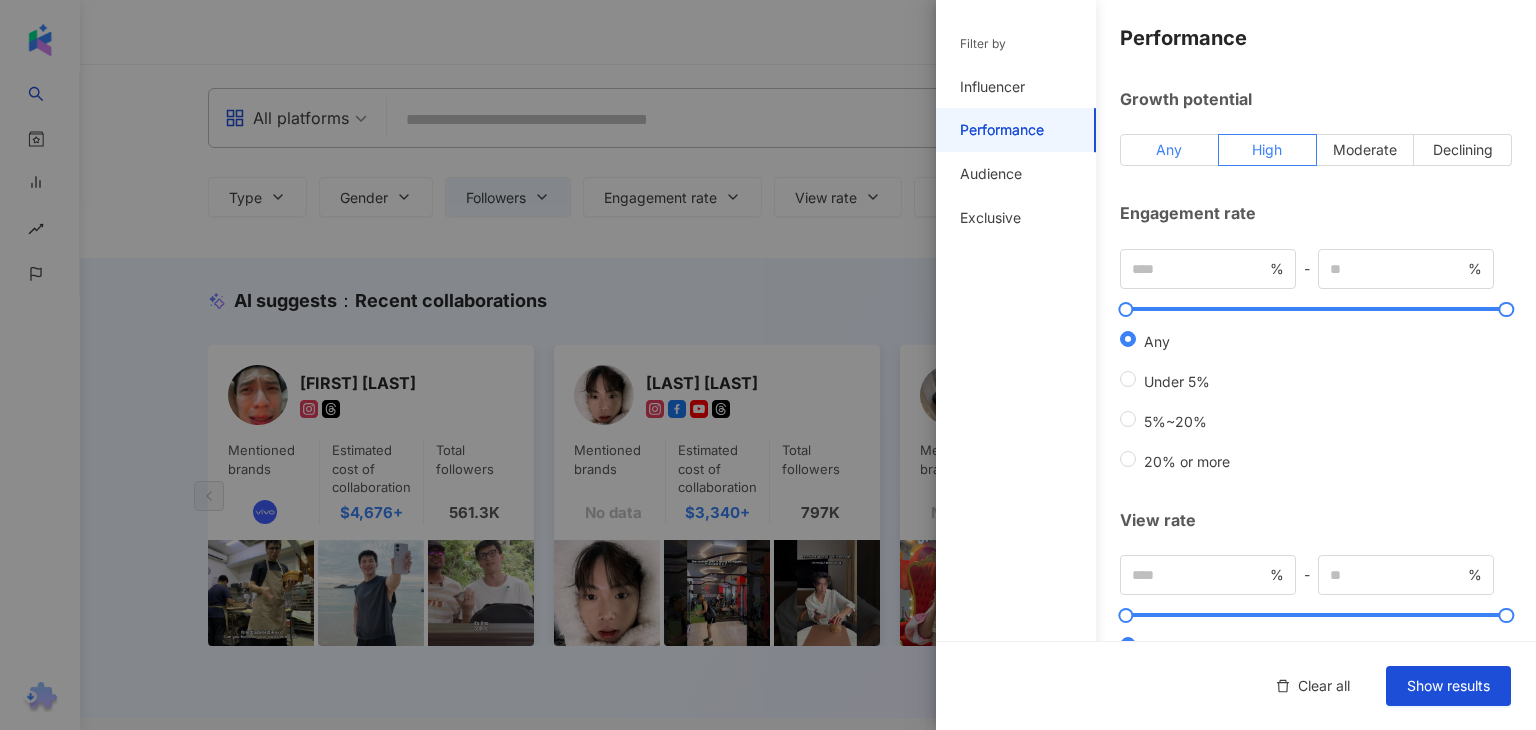 click on "Any" at bounding box center (1169, 150) 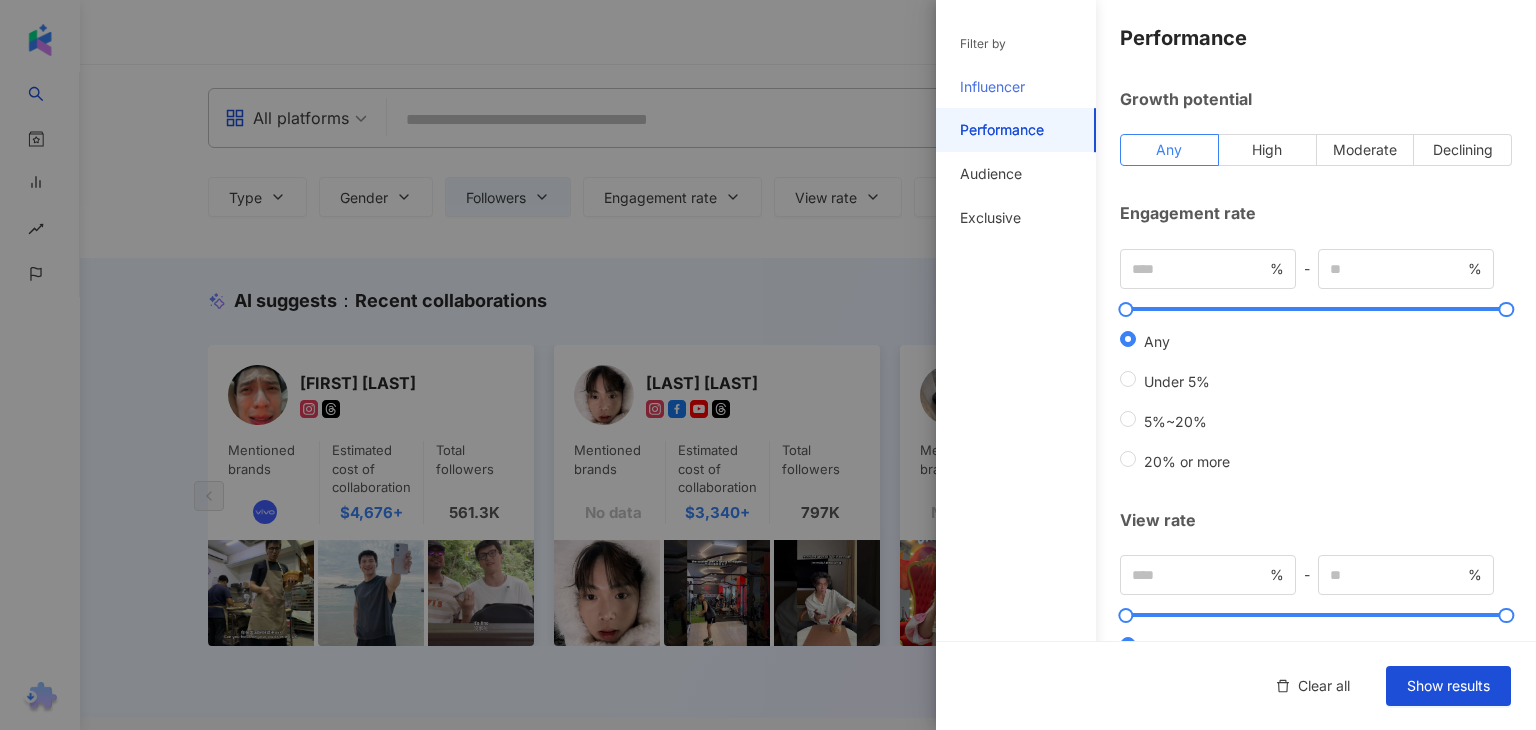 click on "Influencer" at bounding box center (1016, 87) 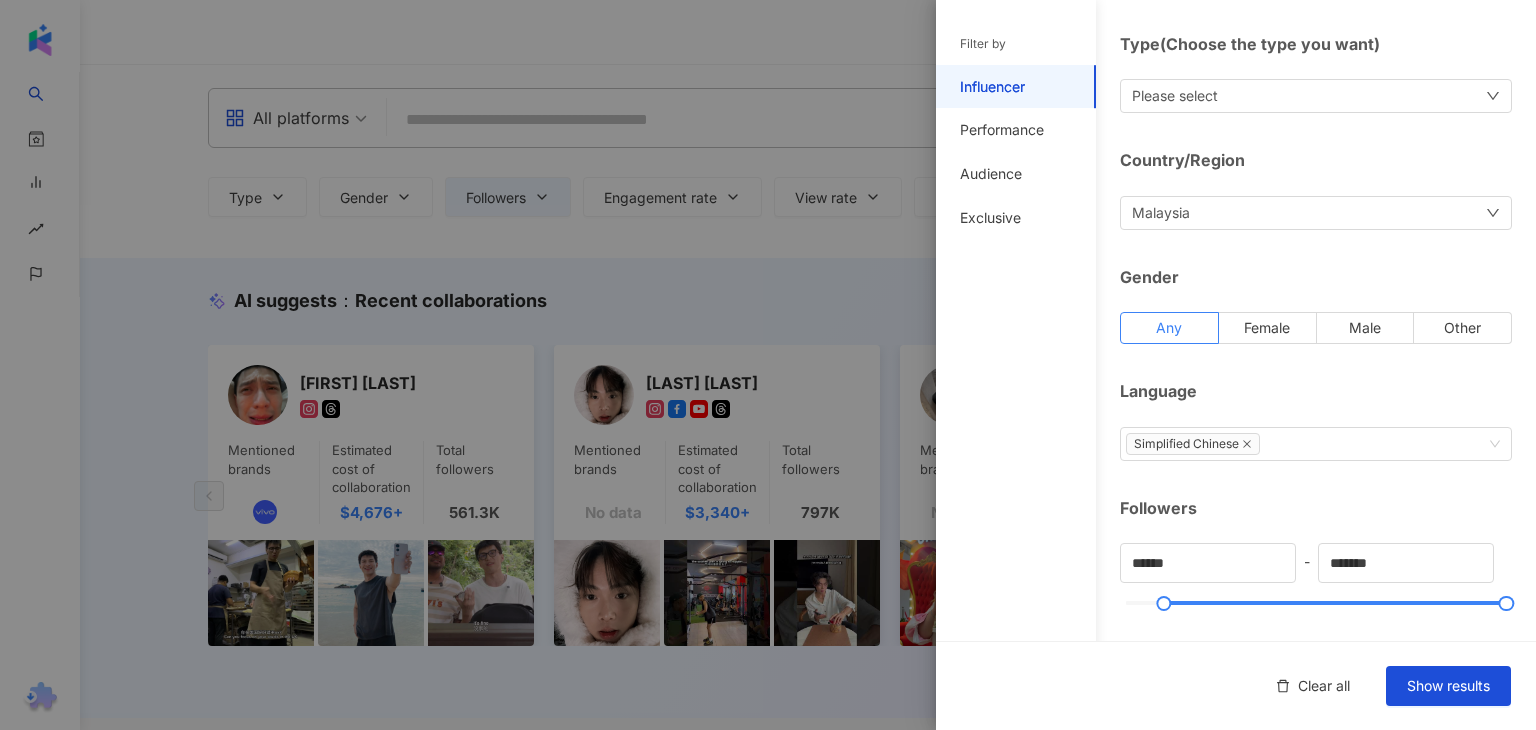 scroll, scrollTop: 100, scrollLeft: 0, axis: vertical 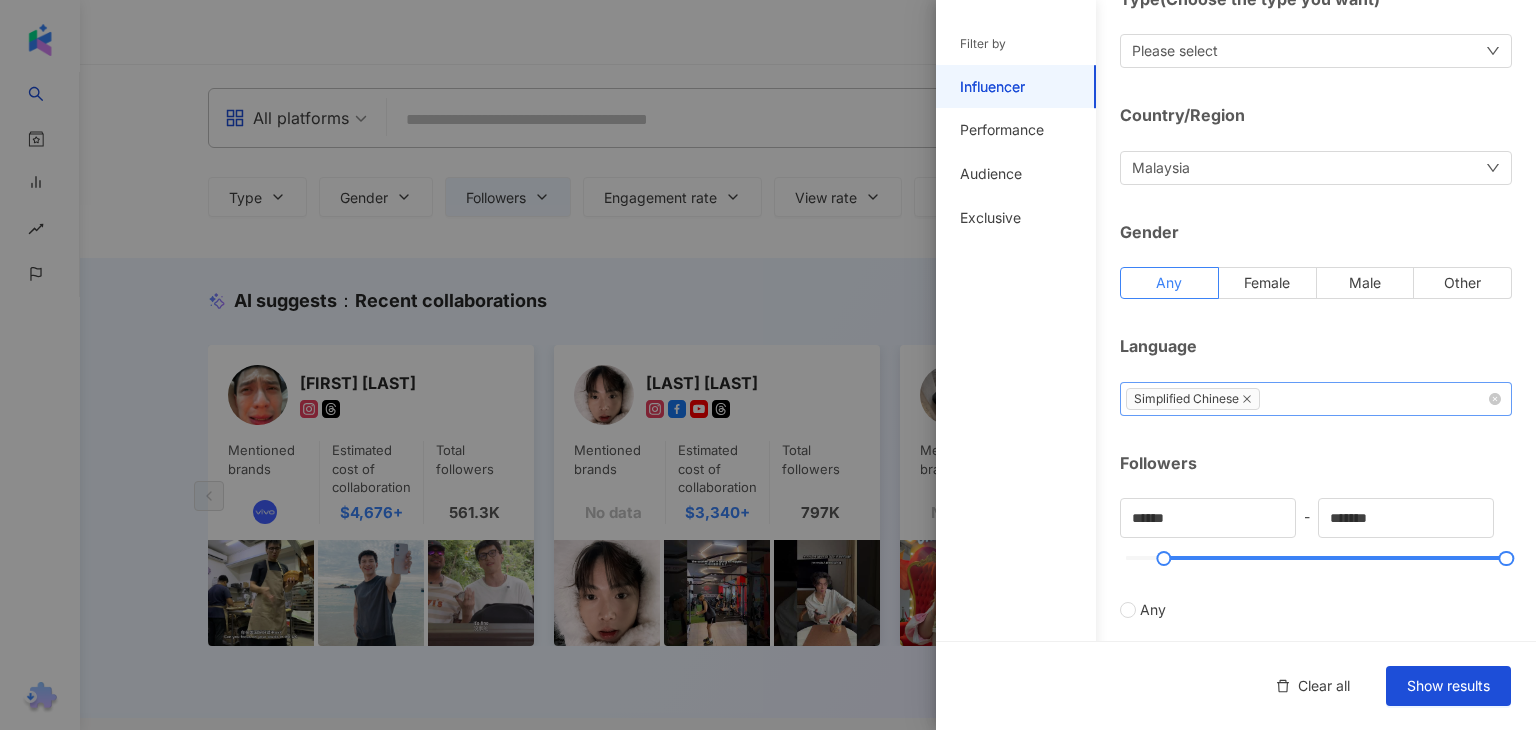 click on "Simplified Chinese" at bounding box center (1305, 399) 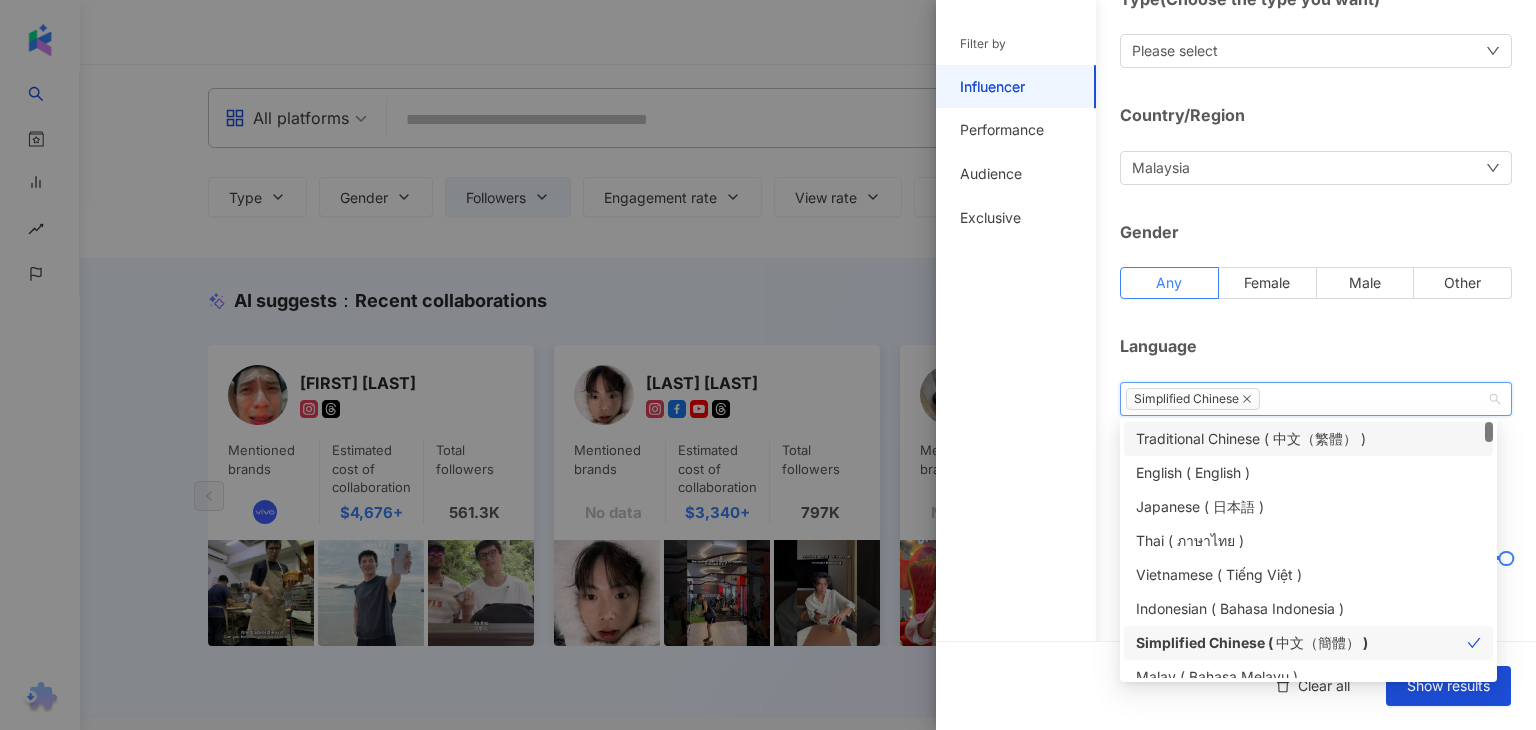 click on "Traditional Chinese ( 中文（繁體） )" at bounding box center (1308, 439) 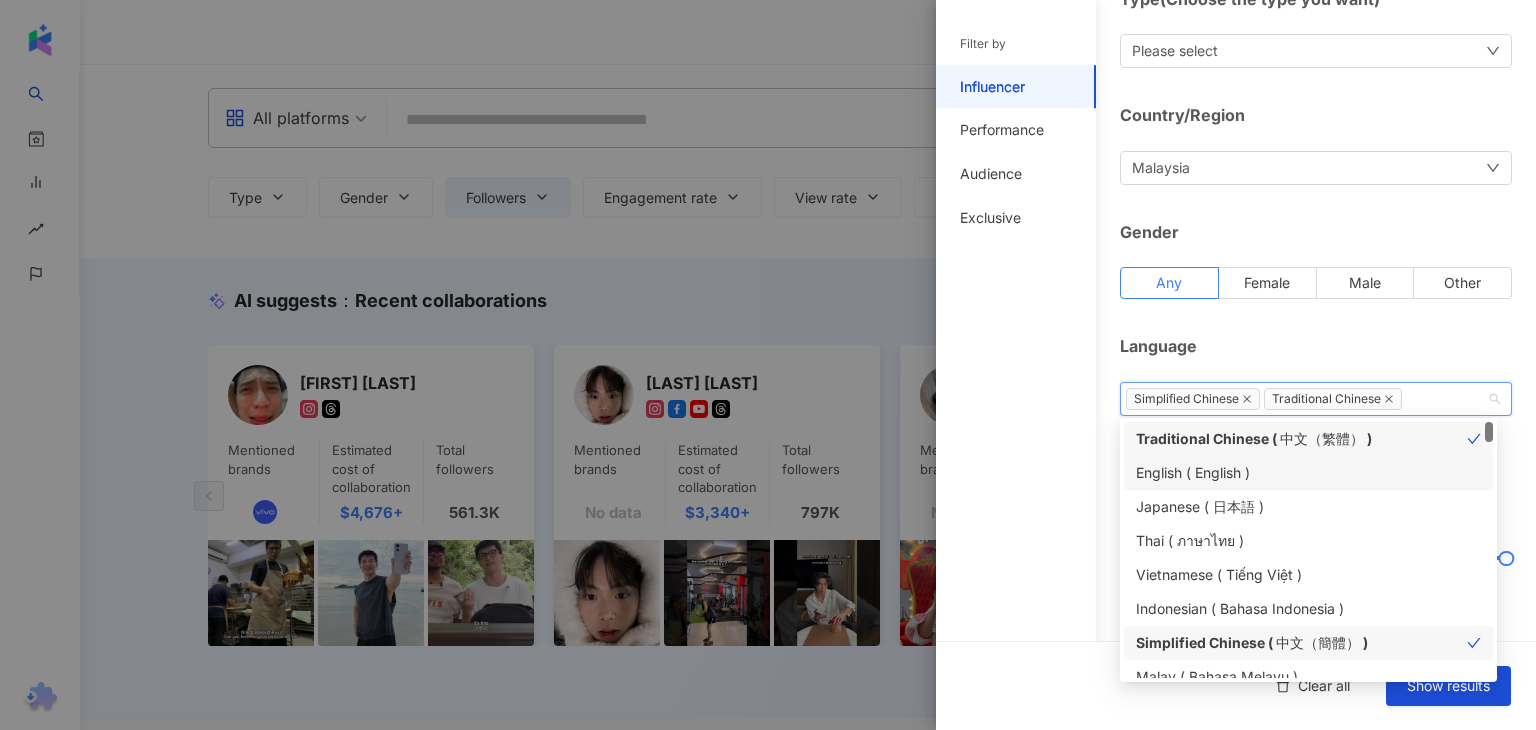 click on "English ( English )" at bounding box center (1308, 473) 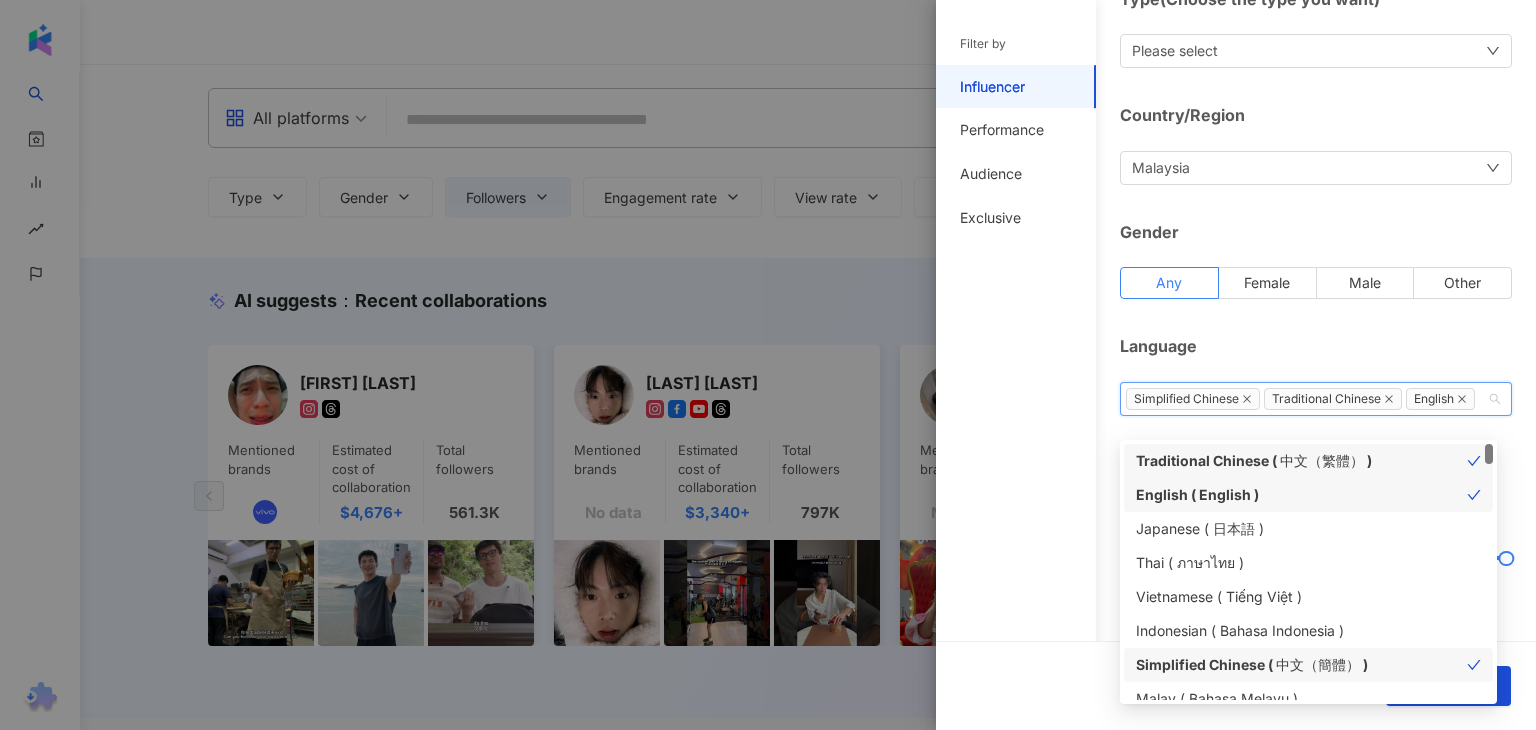 click on "Language   Simplified Chinese Traditional Chinese English" at bounding box center (1316, 375) 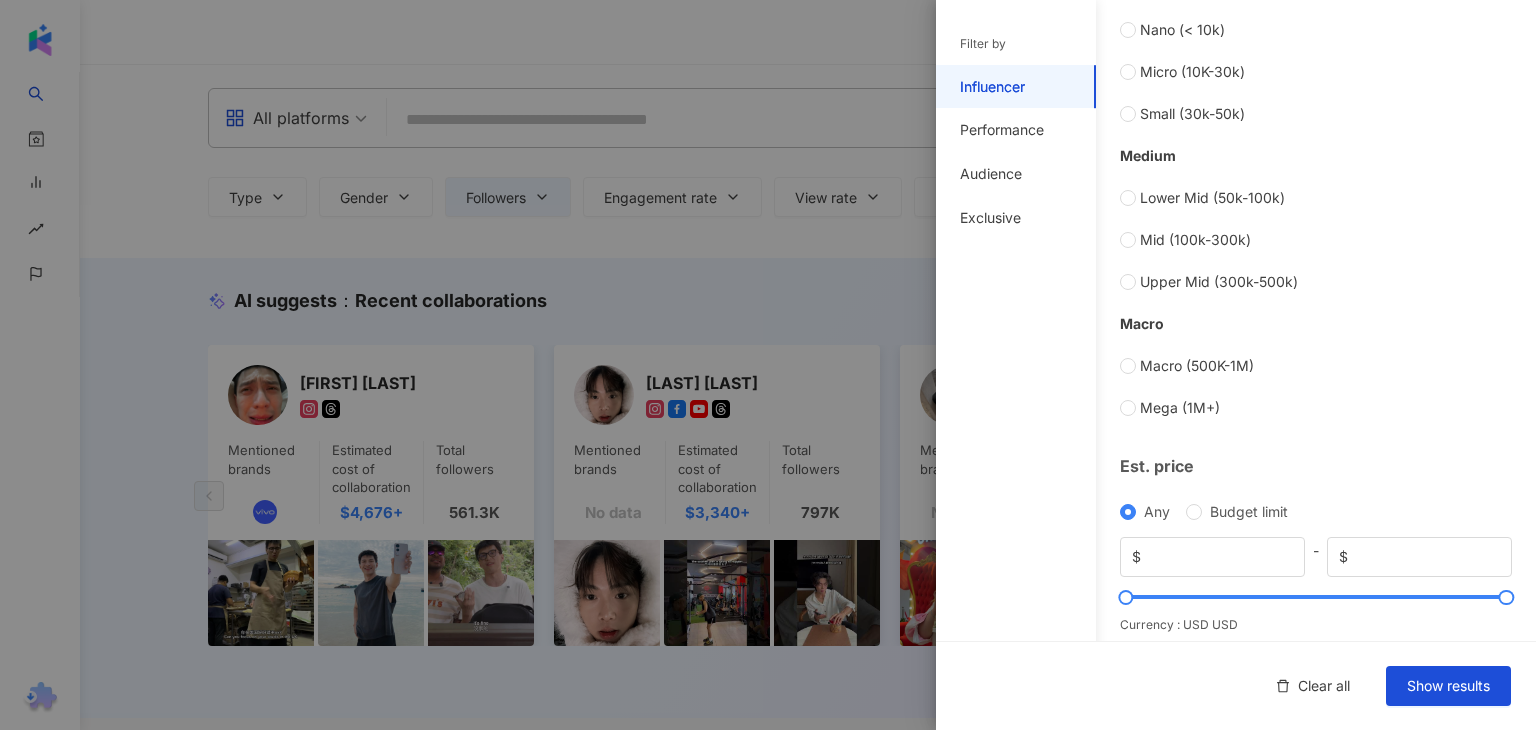 scroll, scrollTop: 799, scrollLeft: 0, axis: vertical 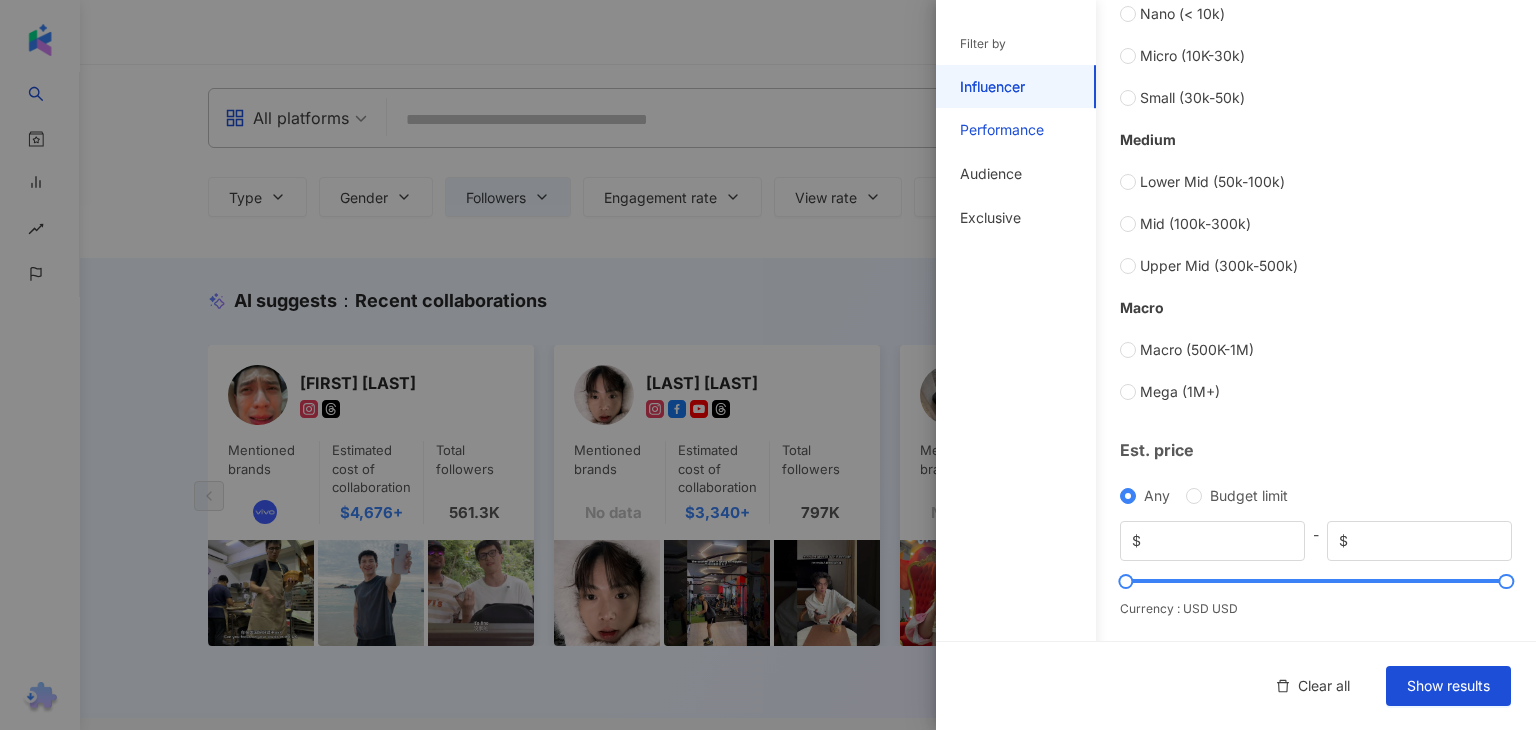 click on "Performance" at bounding box center (1002, 130) 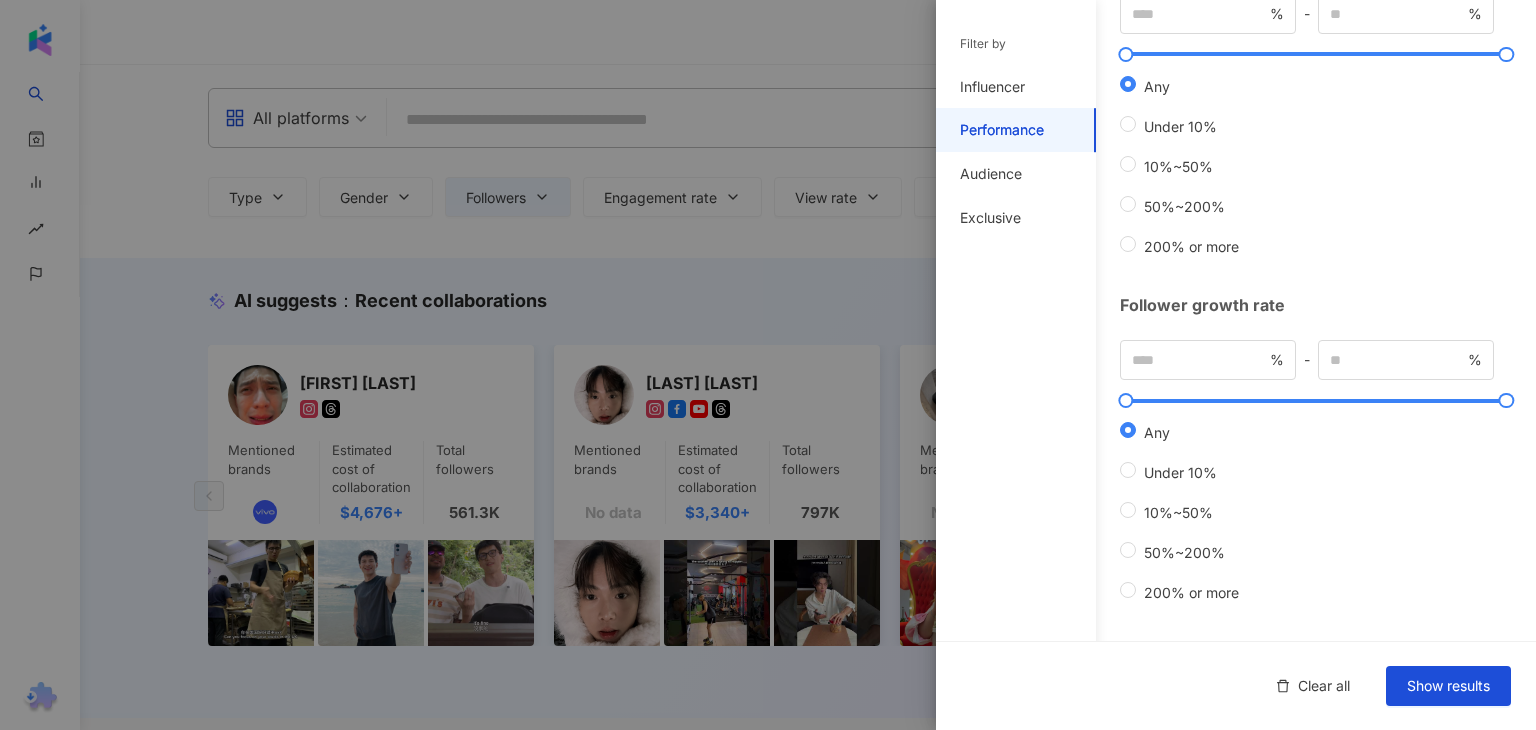 scroll, scrollTop: 559, scrollLeft: 0, axis: vertical 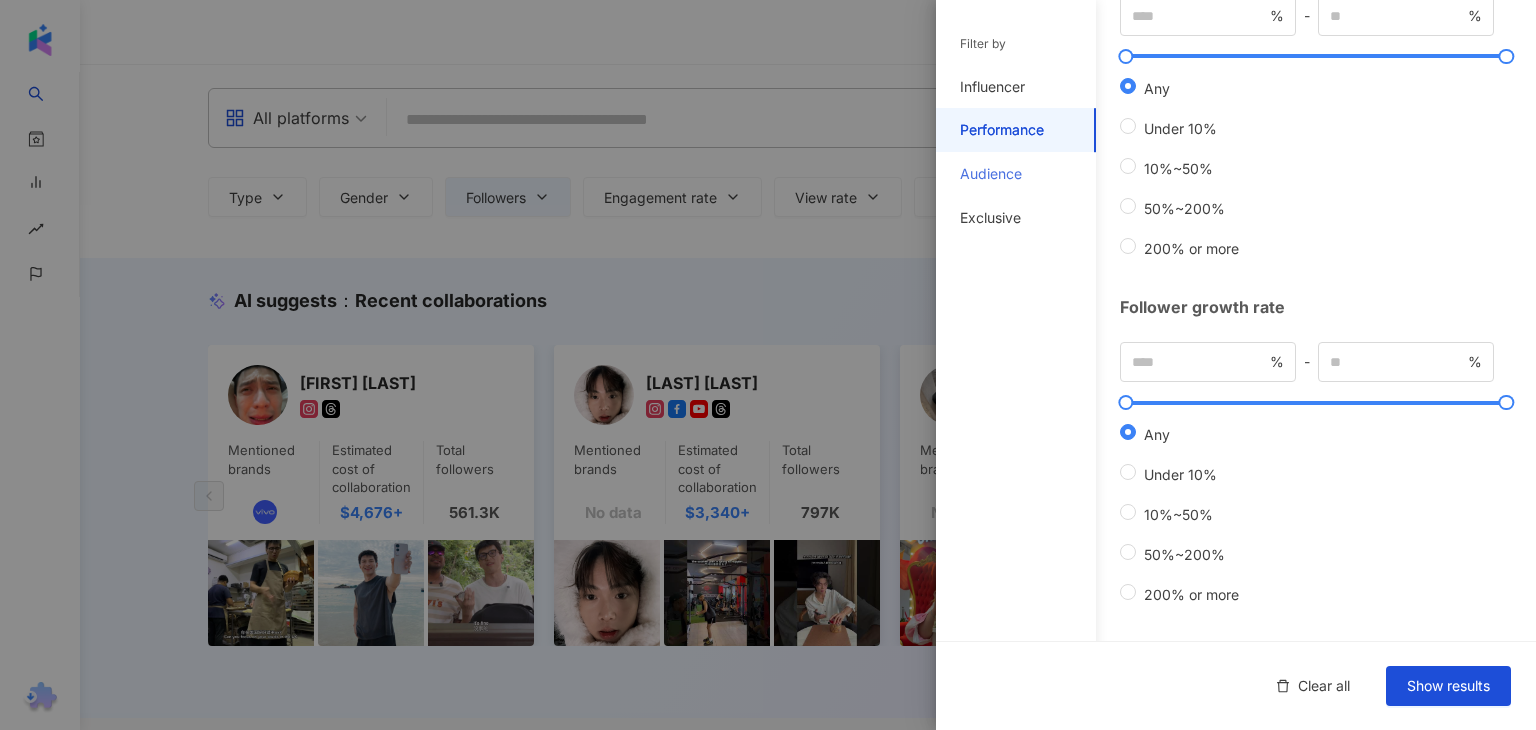 click on "Audience" at bounding box center (1016, 174) 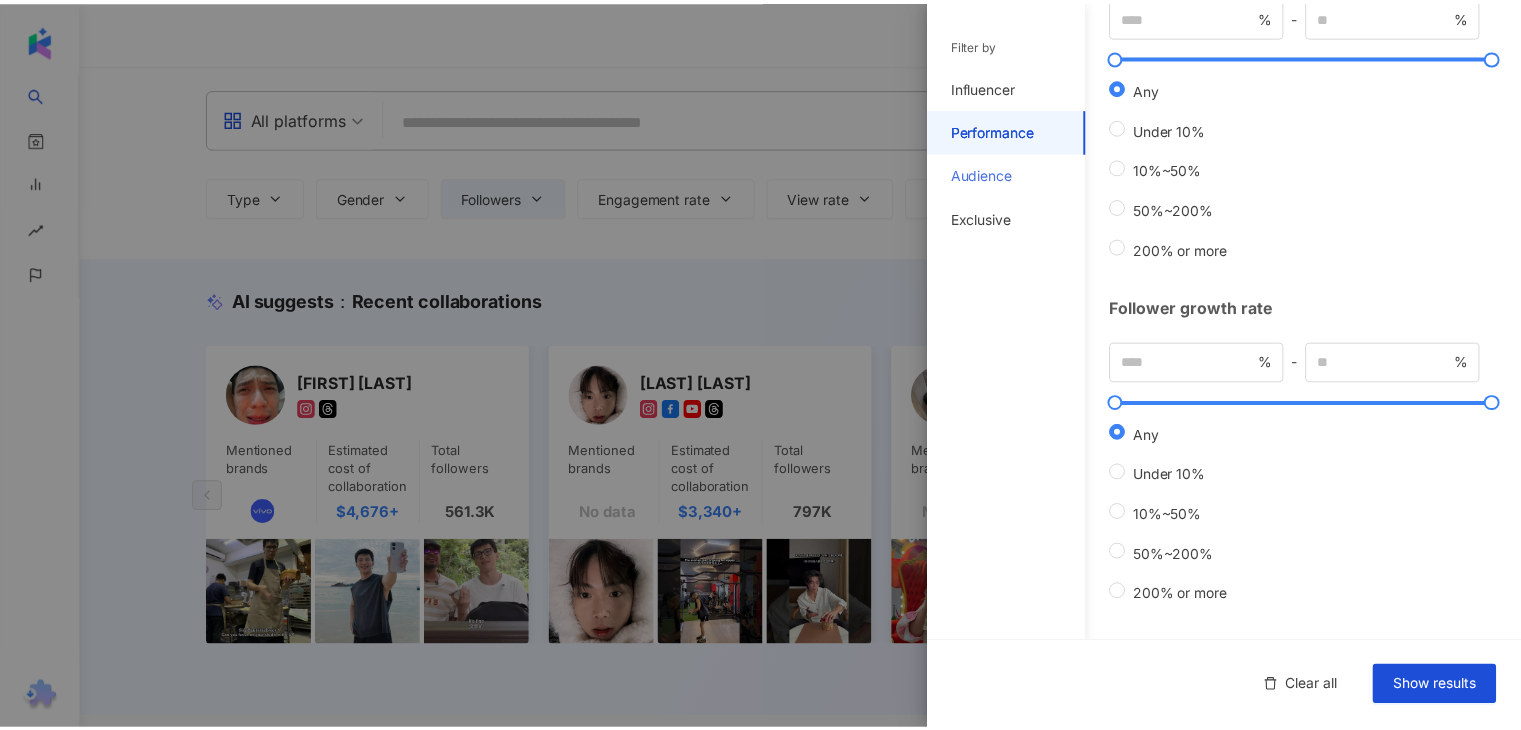 scroll, scrollTop: 219, scrollLeft: 0, axis: vertical 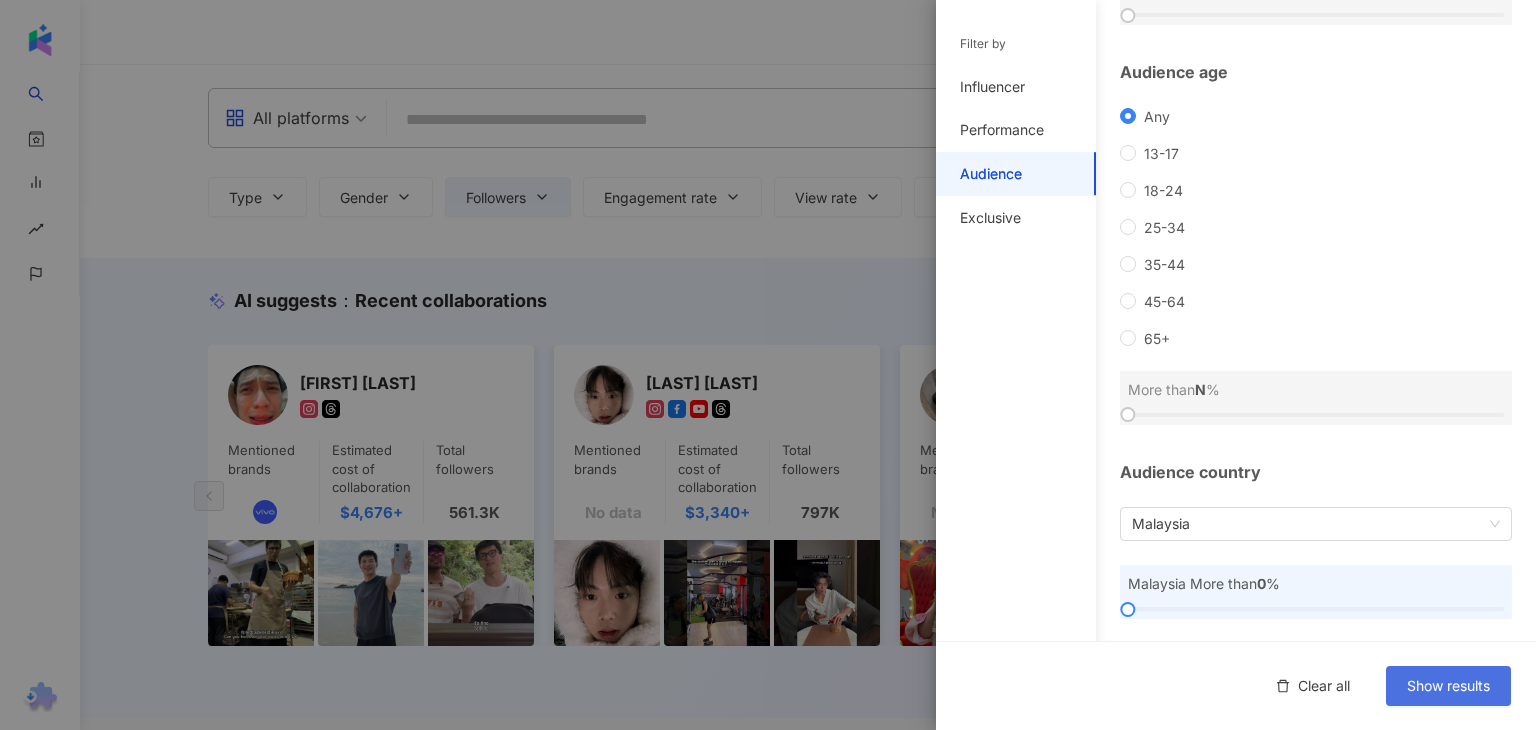 click on "Show results" at bounding box center (1448, 686) 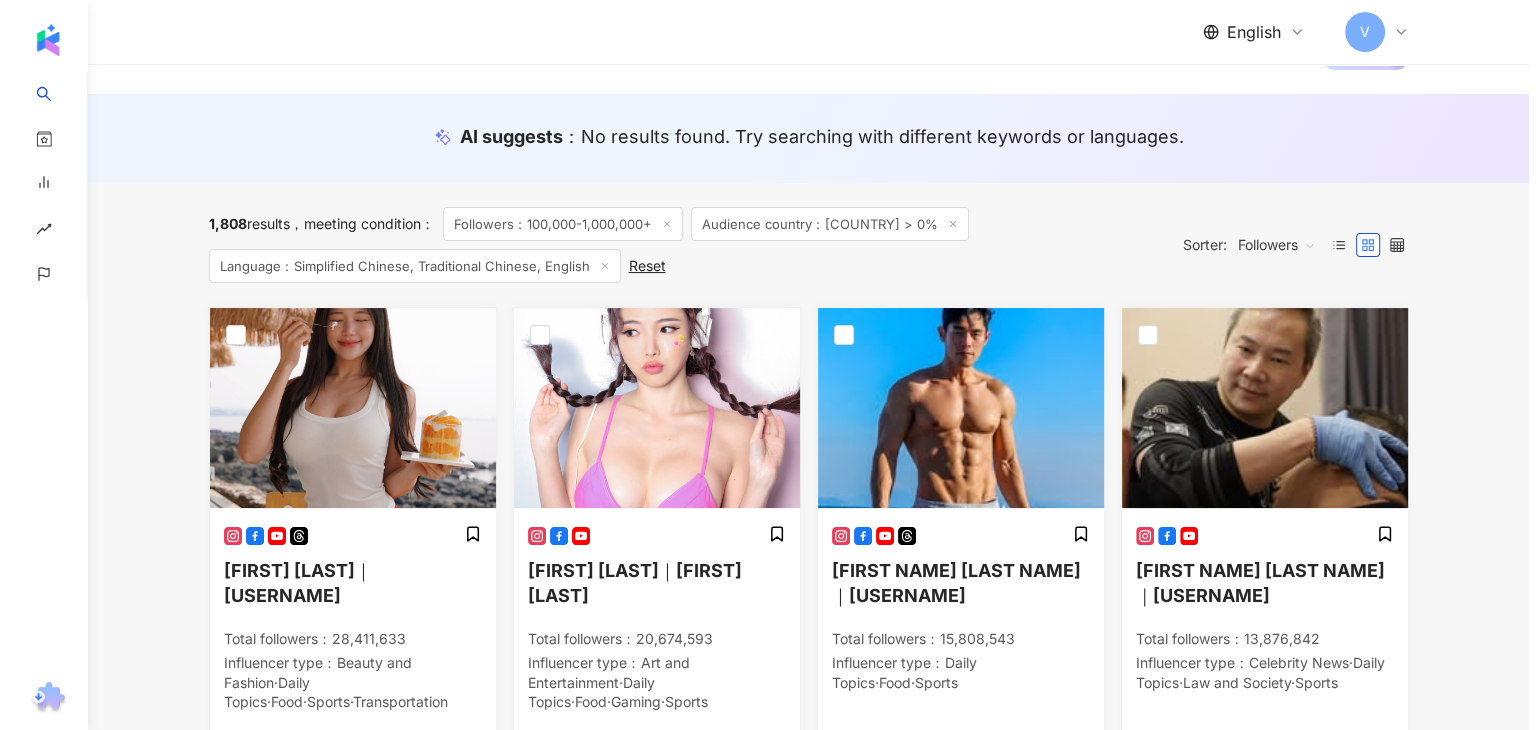 scroll, scrollTop: 0, scrollLeft: 0, axis: both 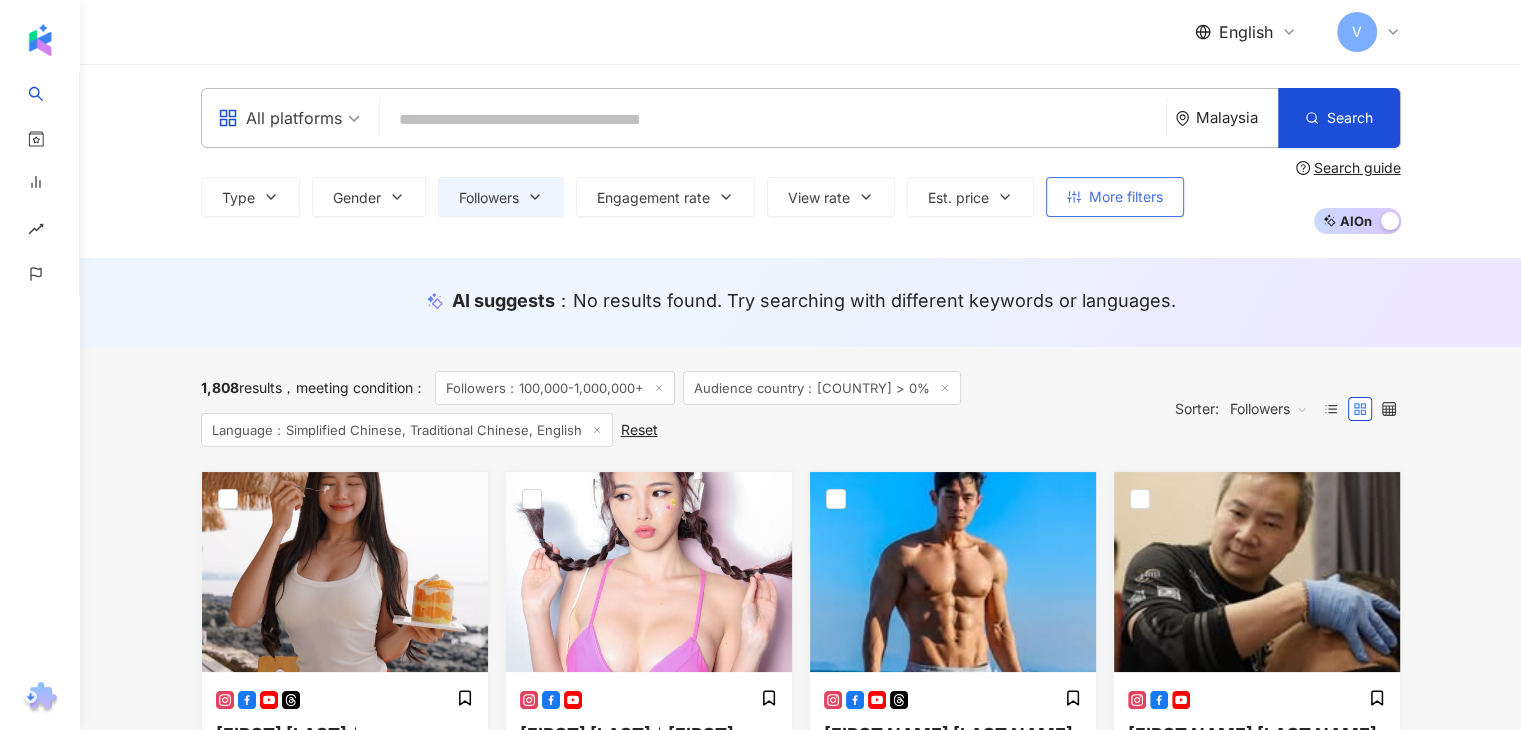 click on "More filters" at bounding box center (1115, 197) 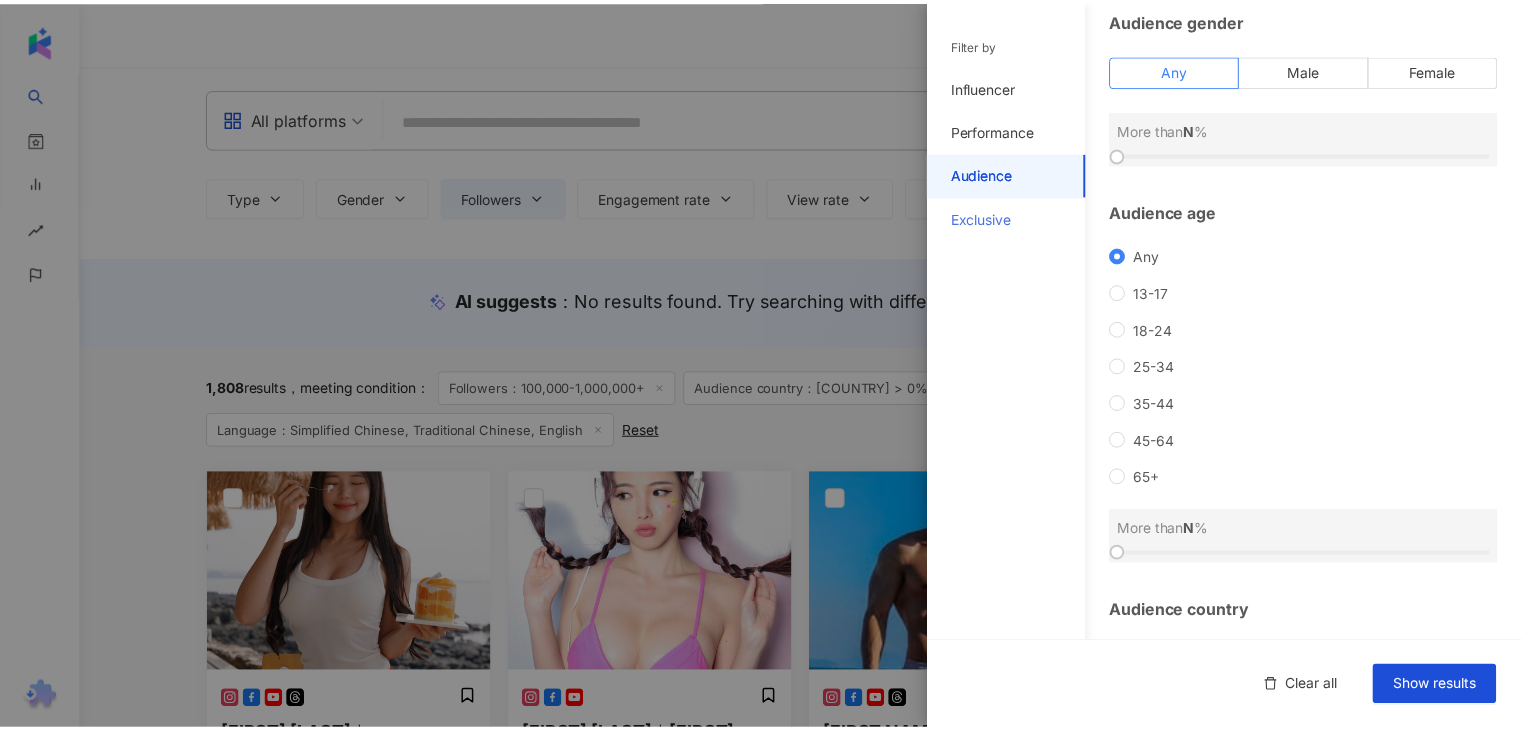 scroll, scrollTop: 0, scrollLeft: 0, axis: both 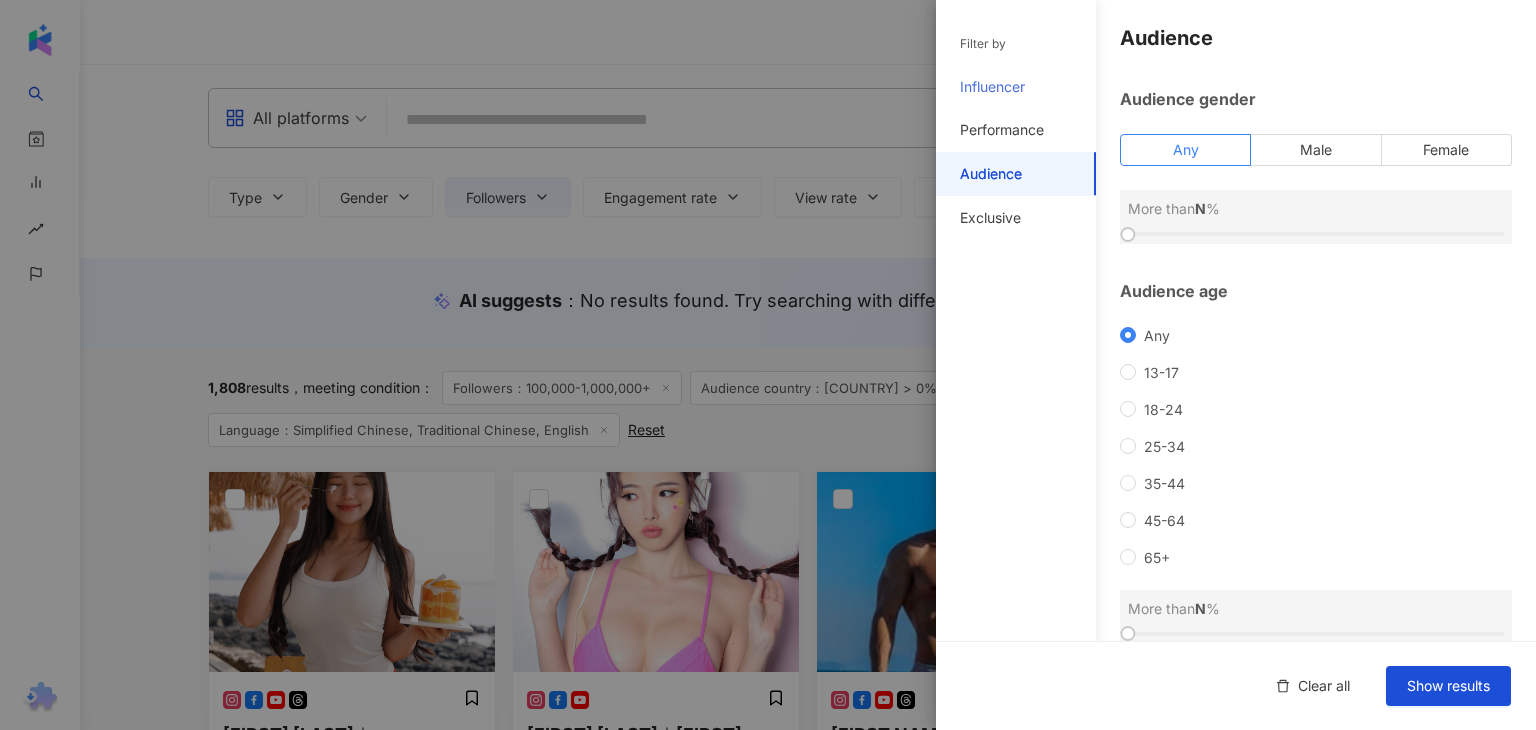 click on "Influencer" at bounding box center [1016, 87] 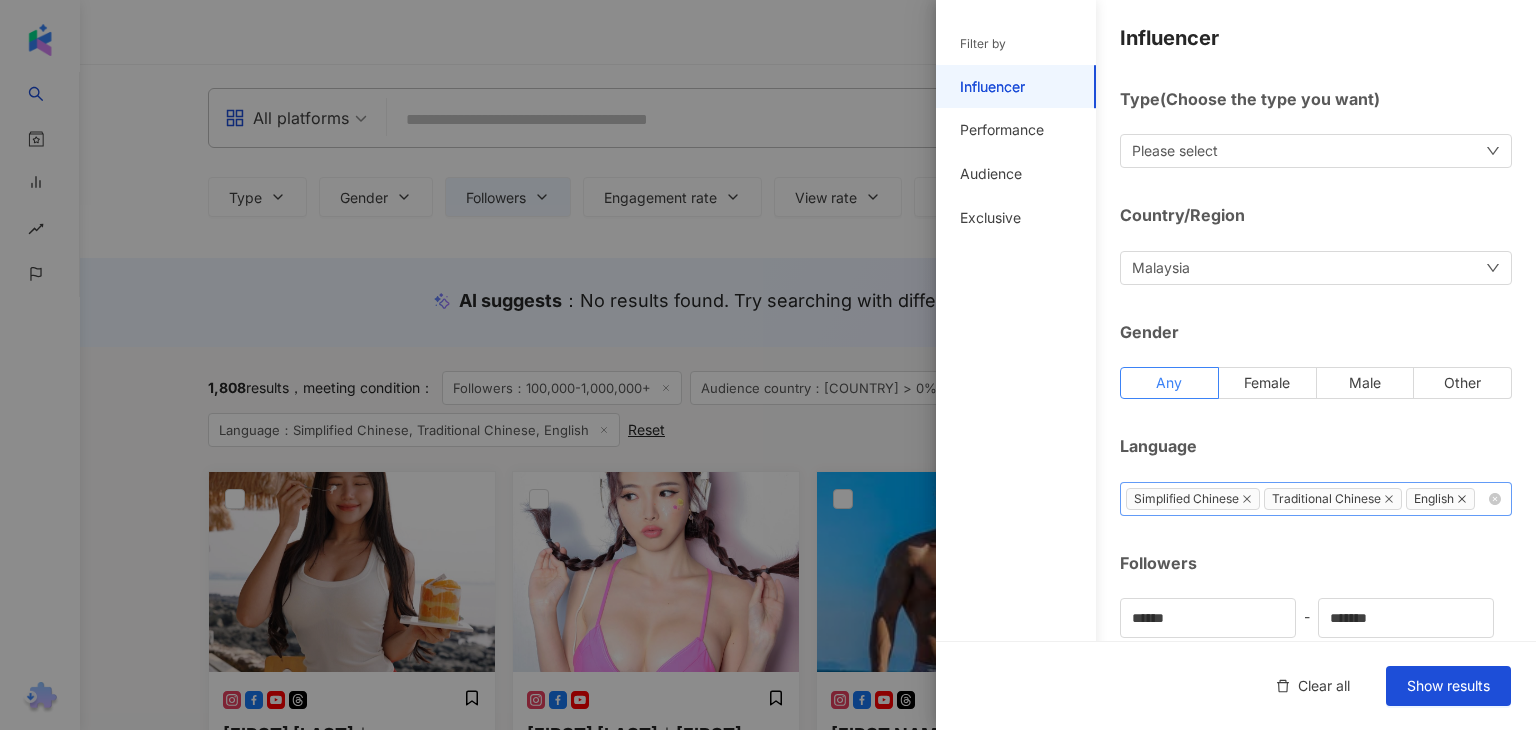 click 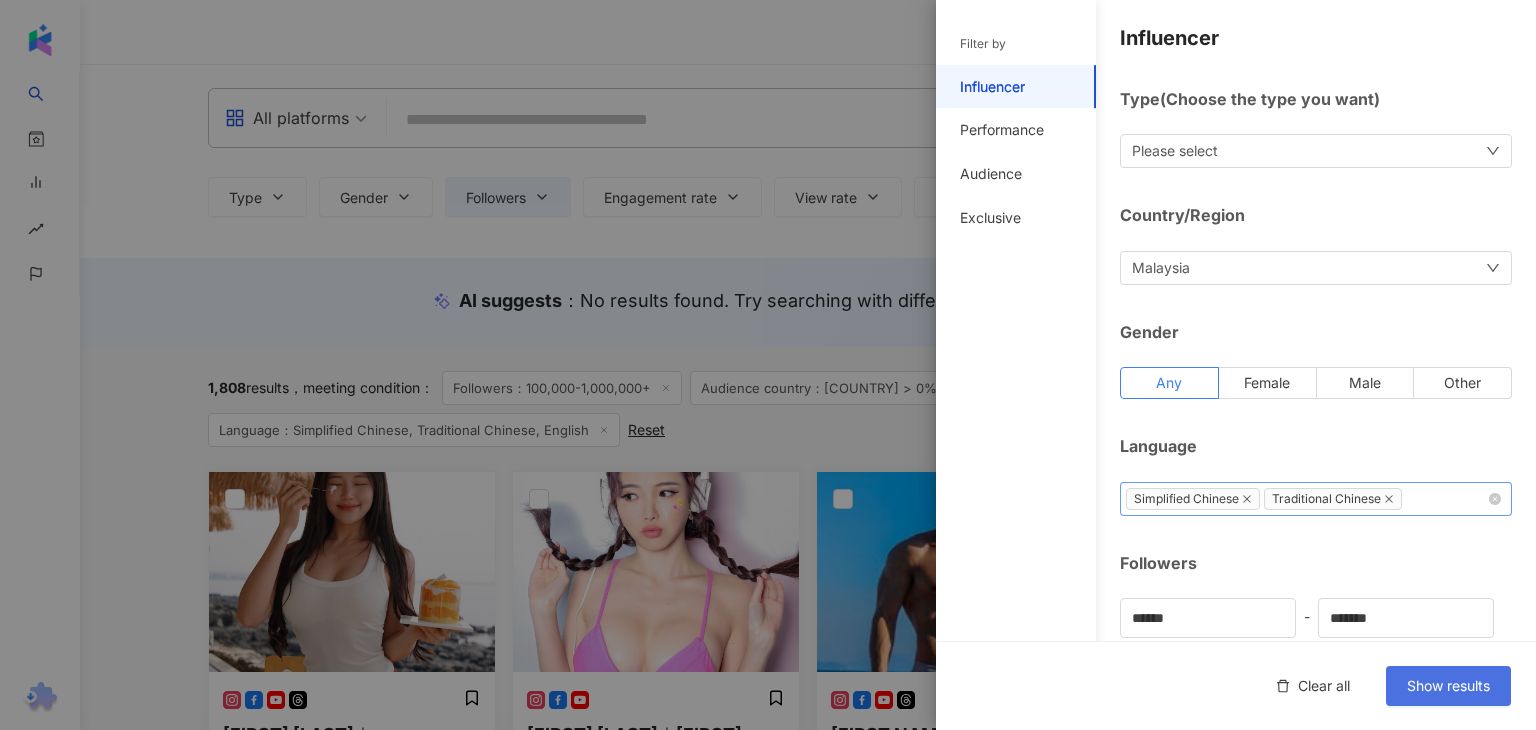 click on "Show results" at bounding box center [1448, 686] 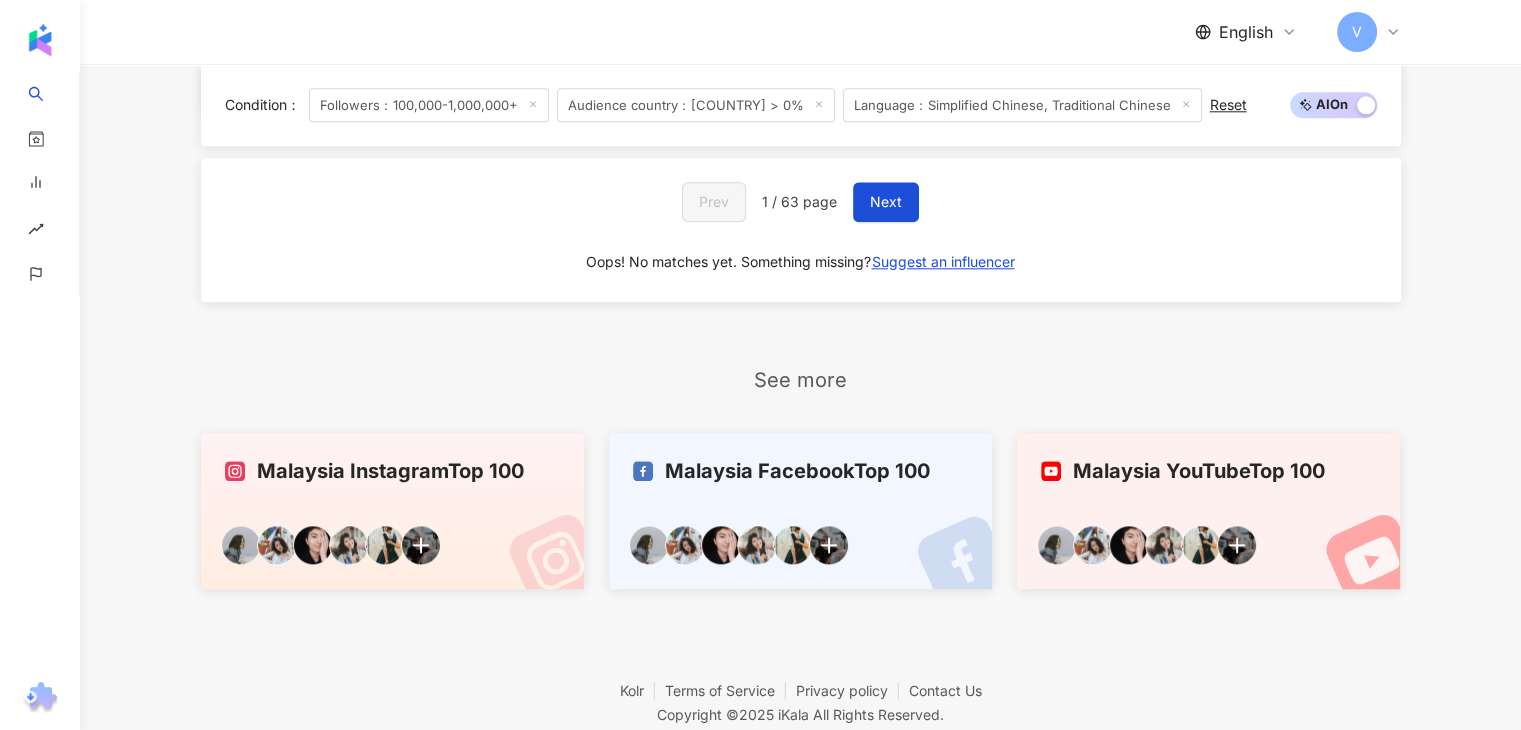 scroll, scrollTop: 1981, scrollLeft: 0, axis: vertical 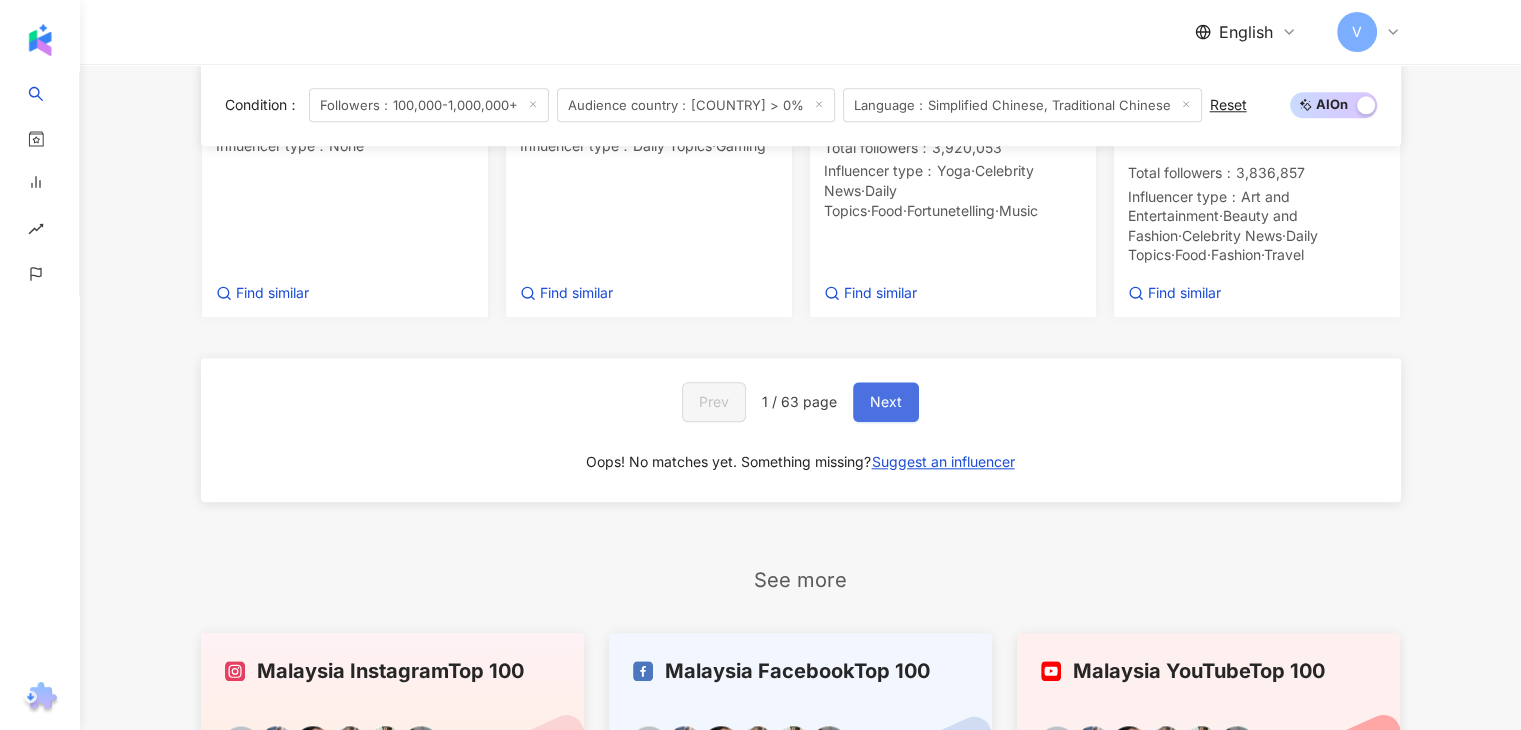 click on "Next" at bounding box center [886, 402] 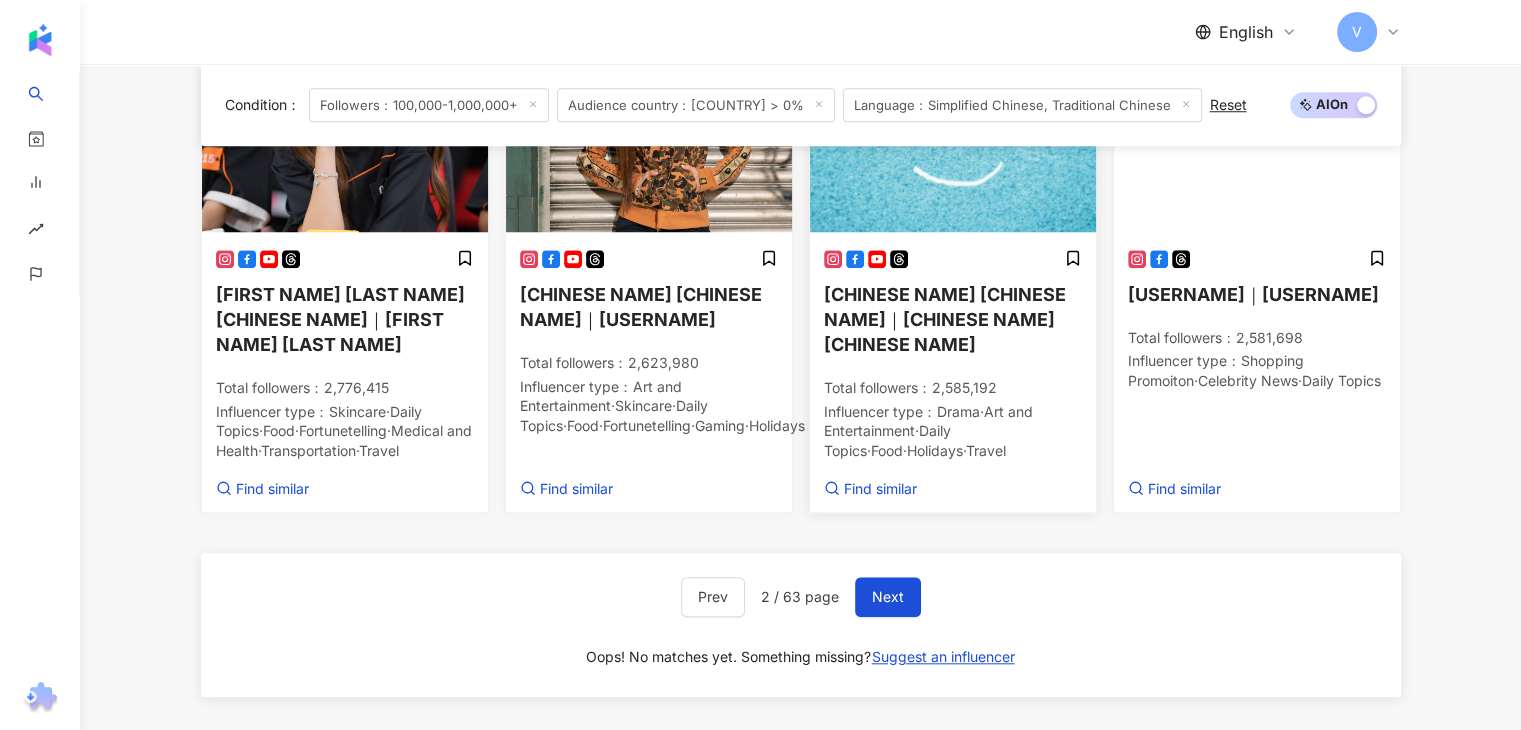 scroll, scrollTop: 1736, scrollLeft: 0, axis: vertical 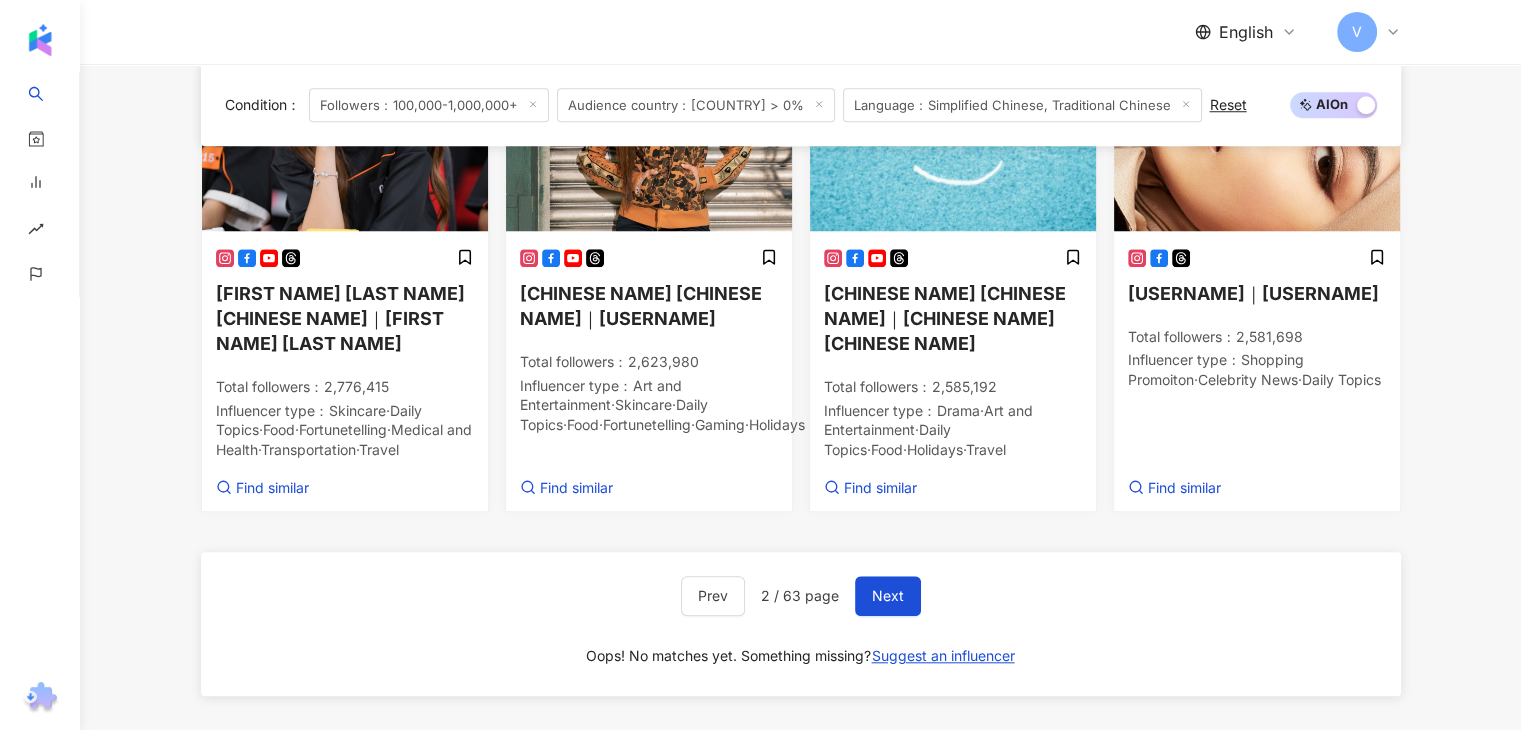 click on "Prev 2 / 63 page Next Oops! No matches yet. Something missing?  Suggest an influencer" at bounding box center [801, 624] 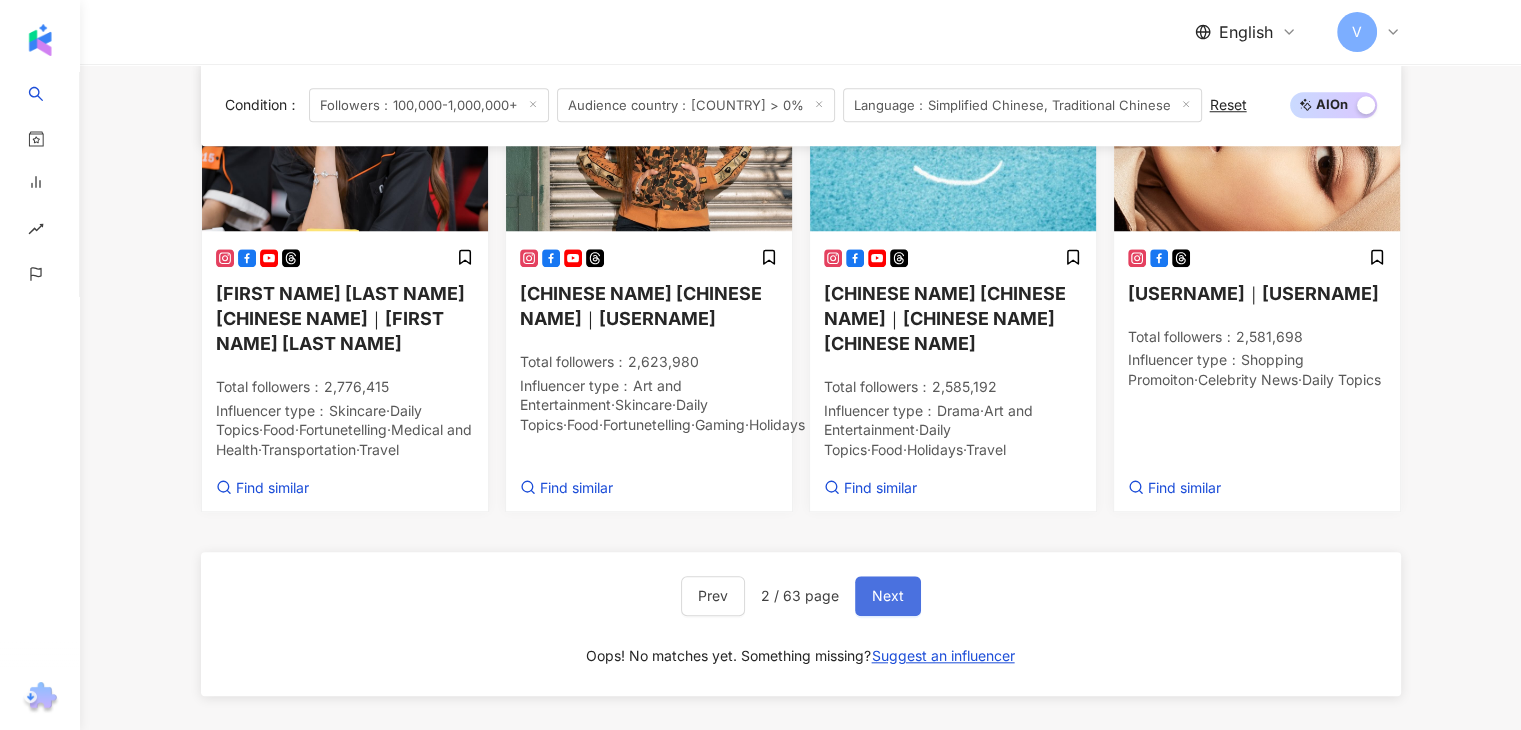 click on "Next" at bounding box center (888, 596) 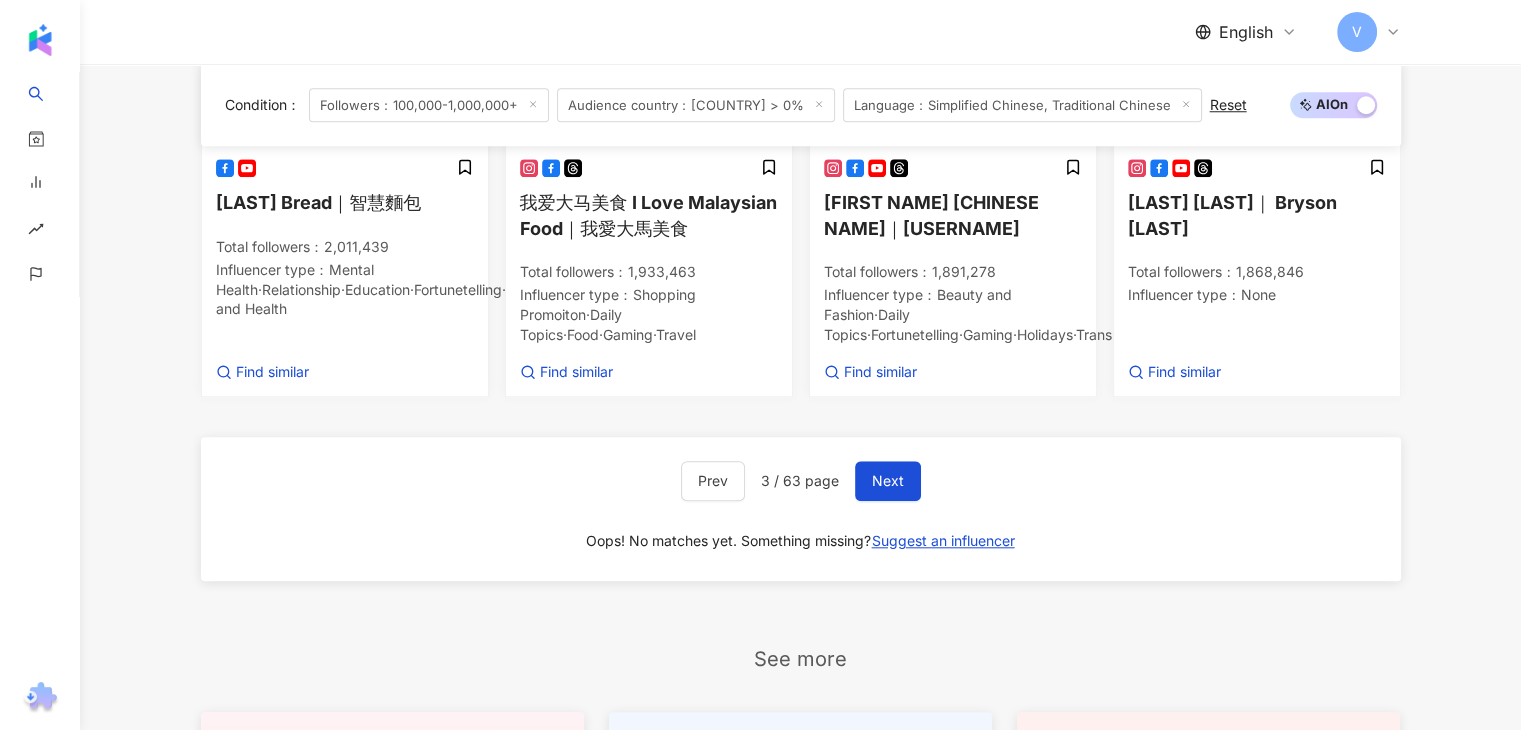 scroll, scrollTop: 1877, scrollLeft: 0, axis: vertical 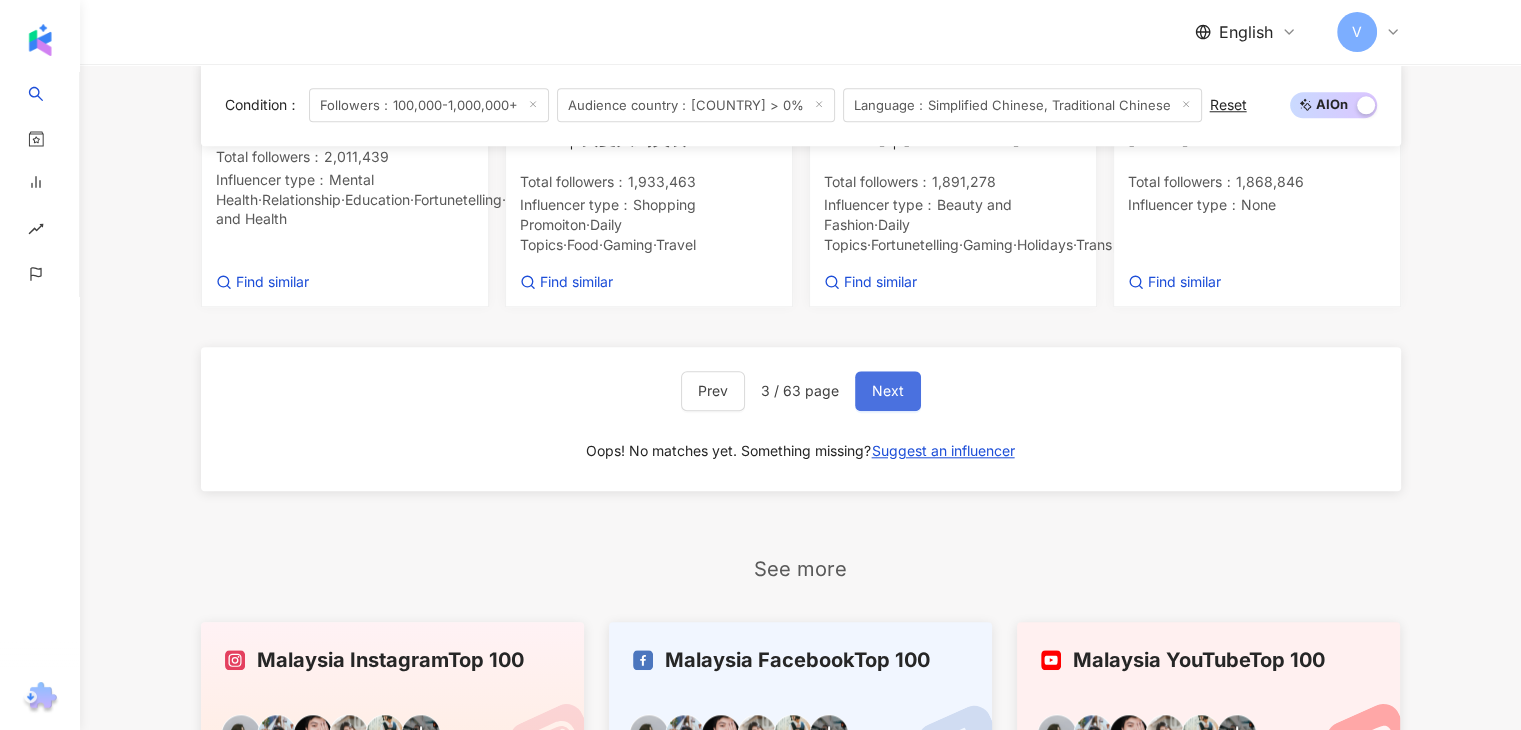 click on "Next" at bounding box center (888, 391) 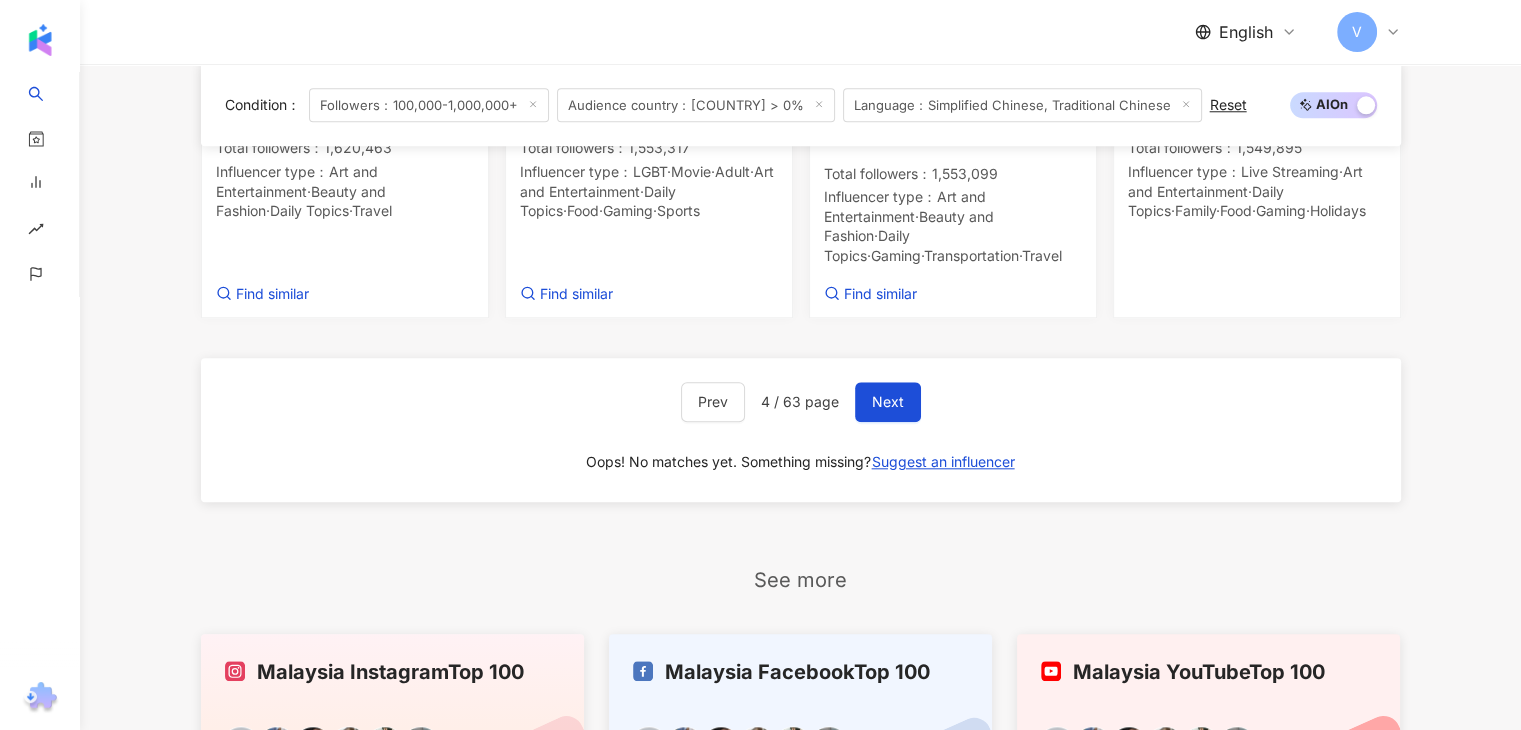 scroll, scrollTop: 1870, scrollLeft: 0, axis: vertical 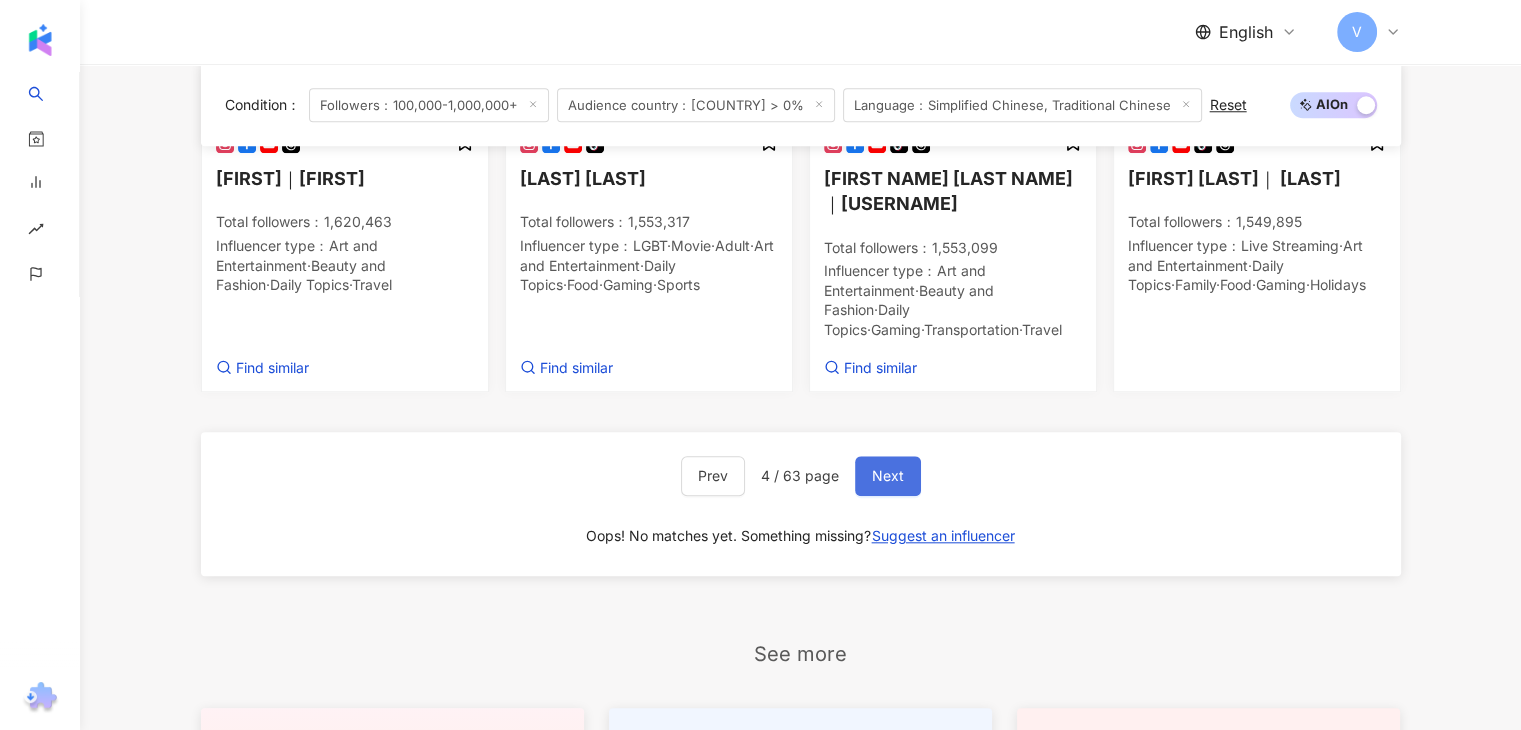 click on "Next" at bounding box center [888, 476] 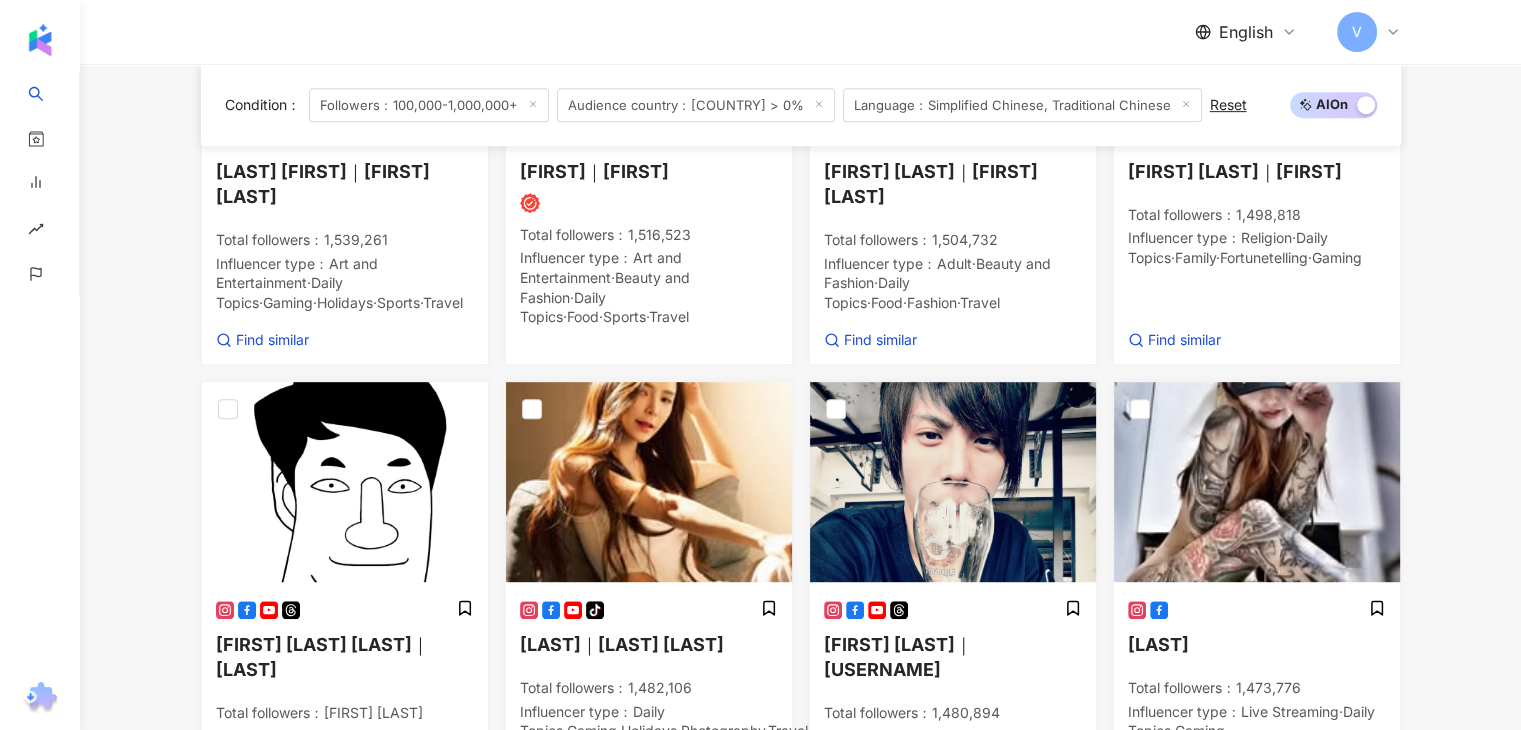 scroll, scrollTop: 1592, scrollLeft: 0, axis: vertical 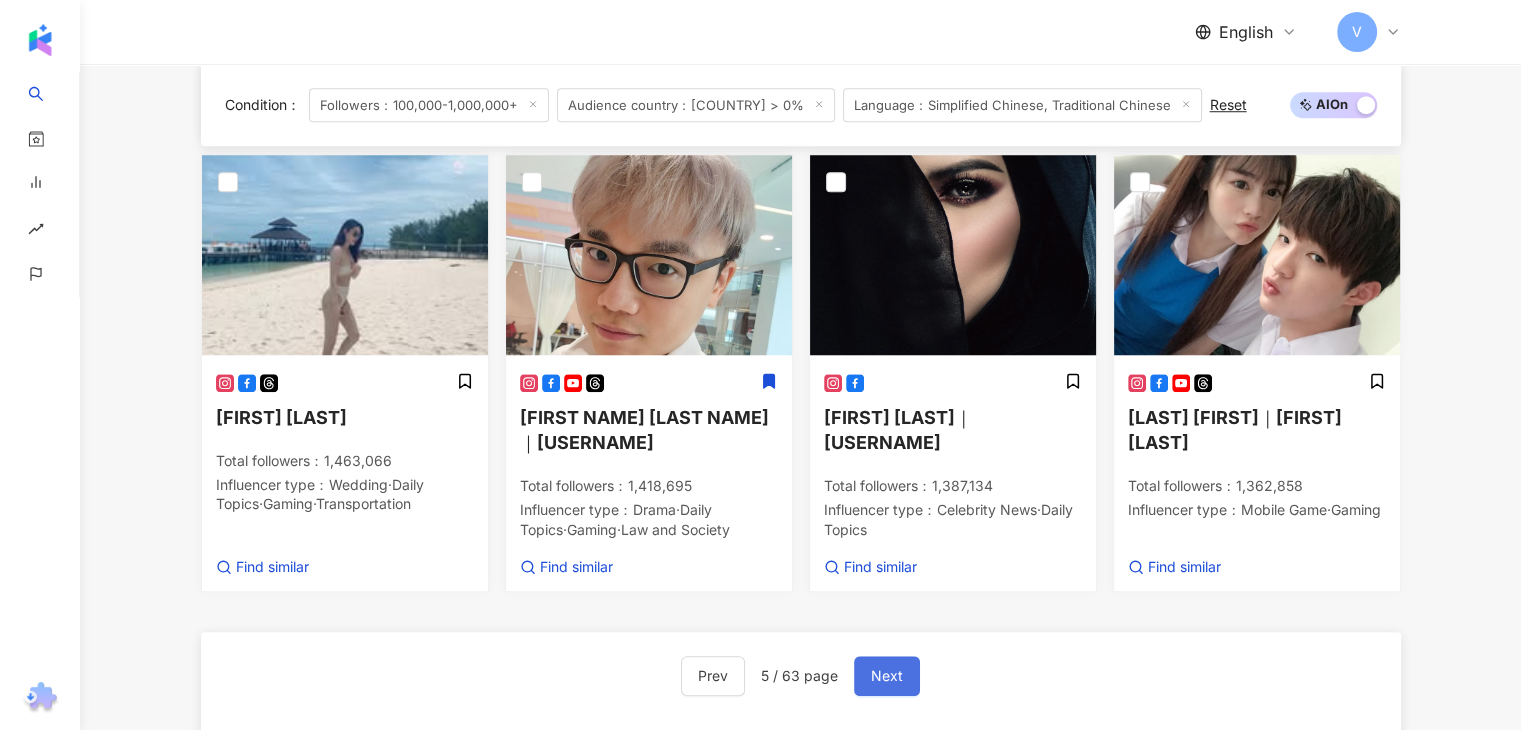 click on "Next" at bounding box center [887, 676] 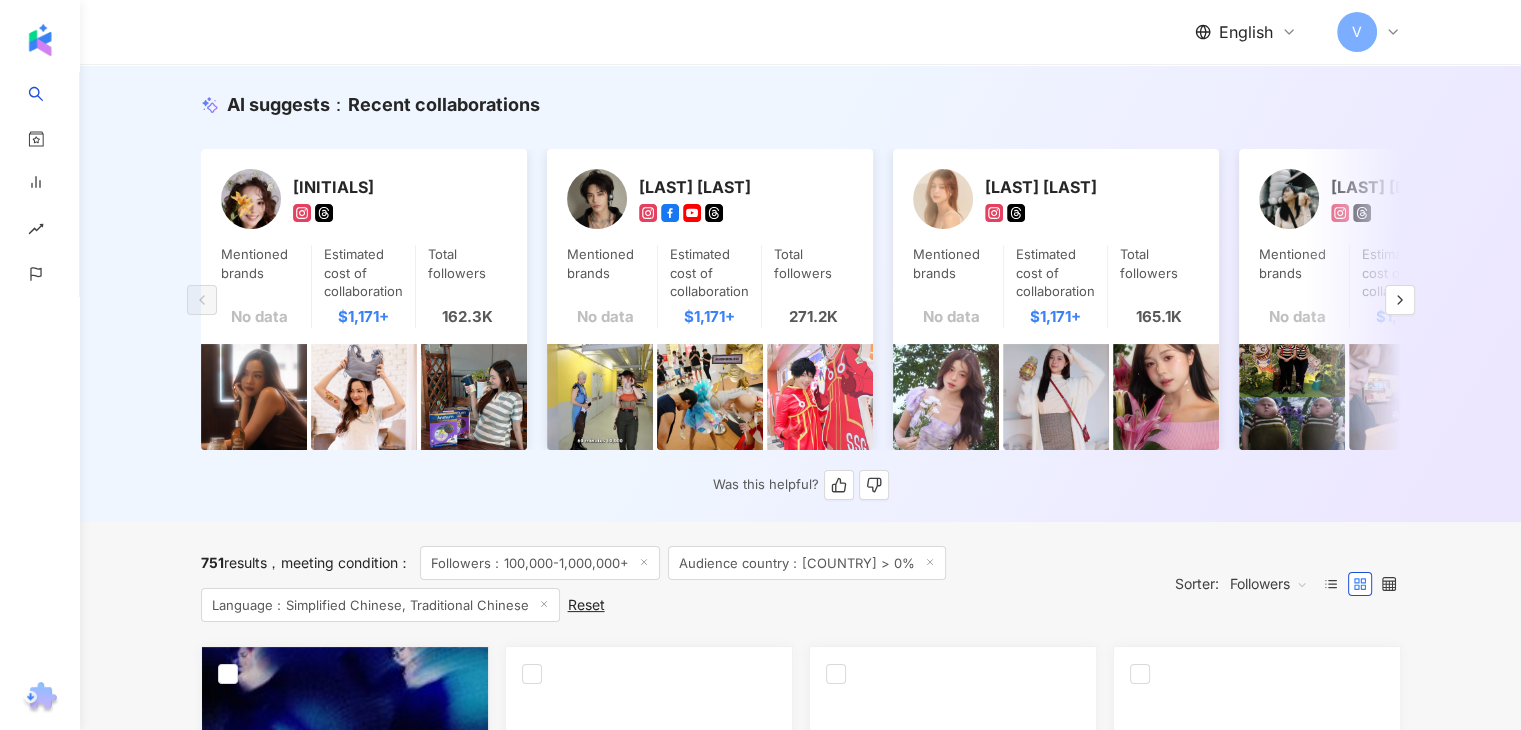 scroll, scrollTop: 97, scrollLeft: 0, axis: vertical 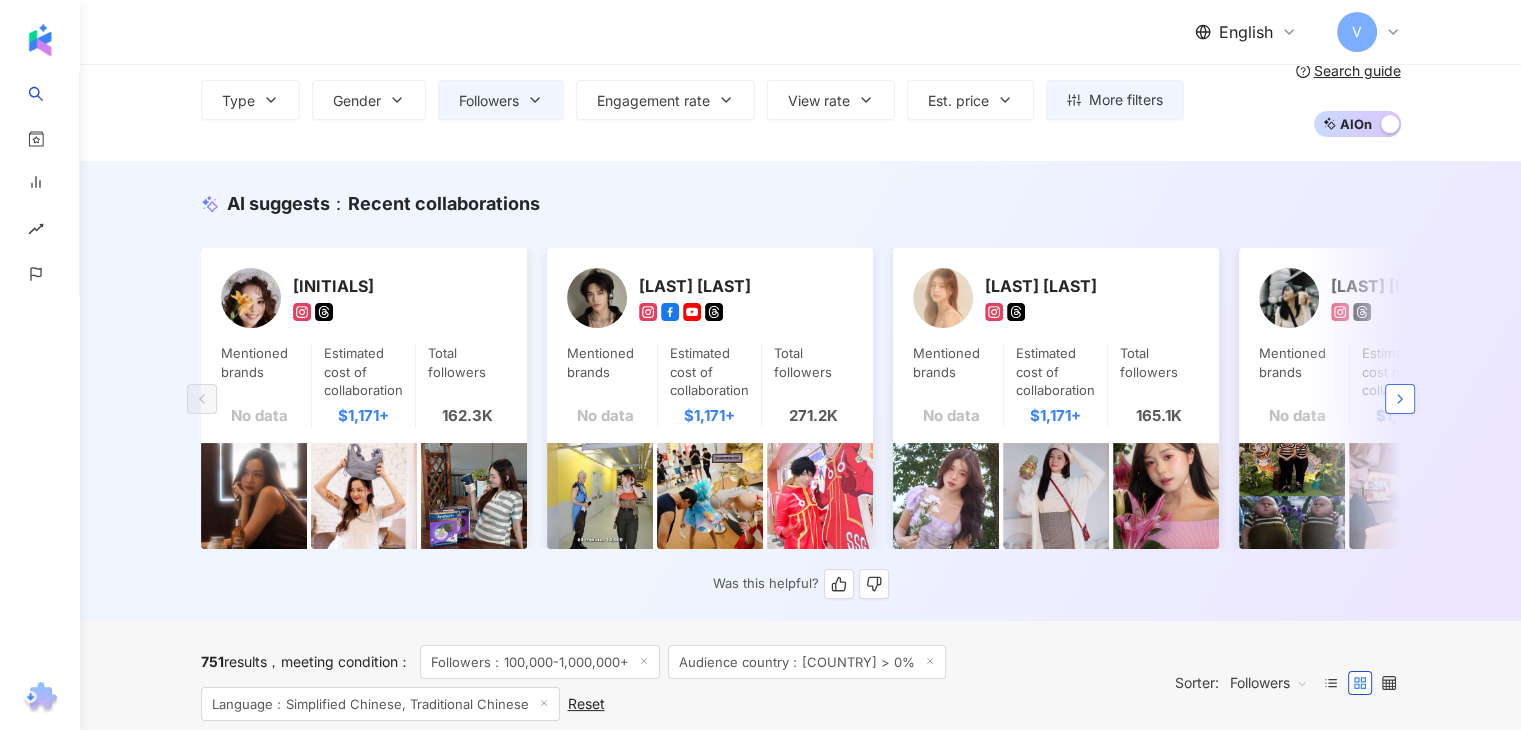 click at bounding box center (1400, 399) 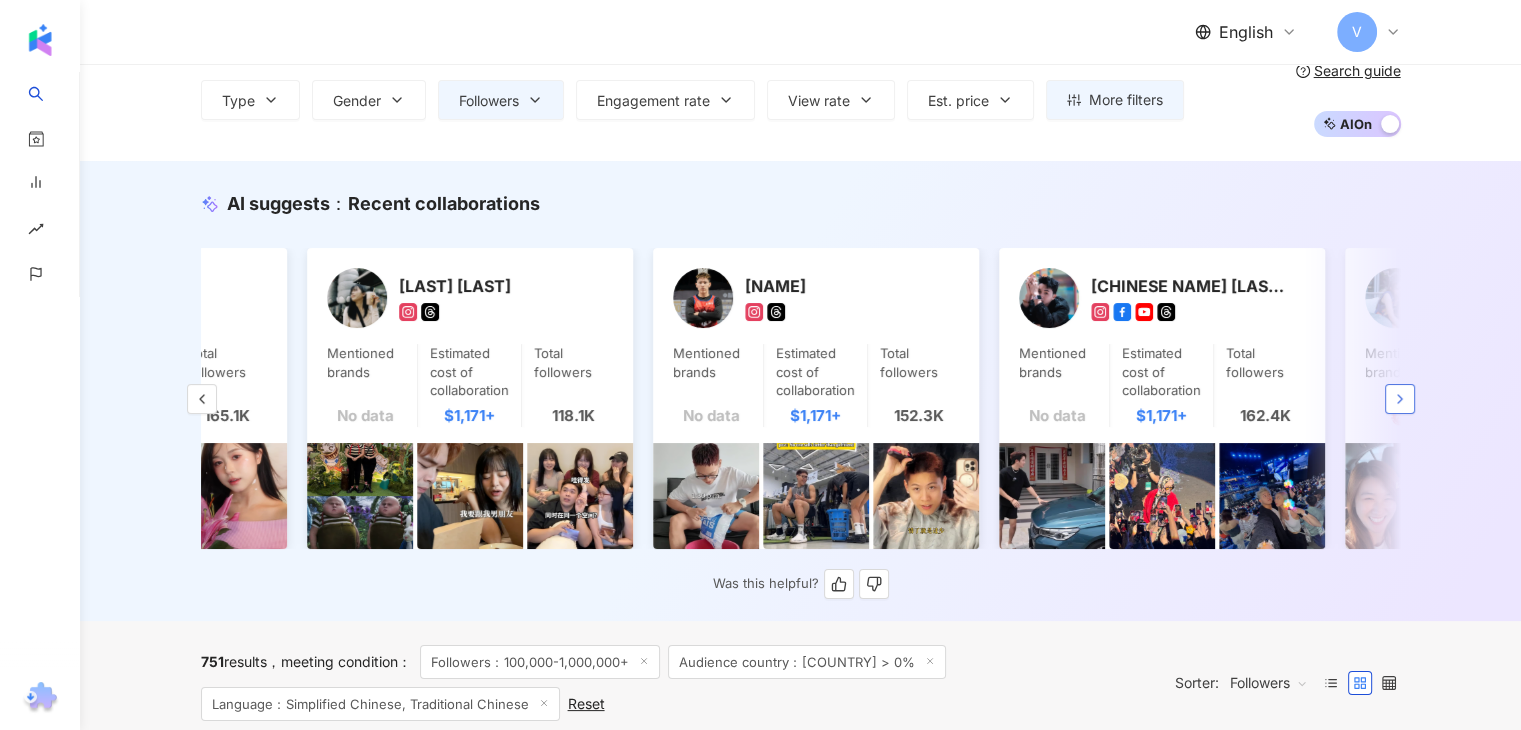 scroll, scrollTop: 0, scrollLeft: 1038, axis: horizontal 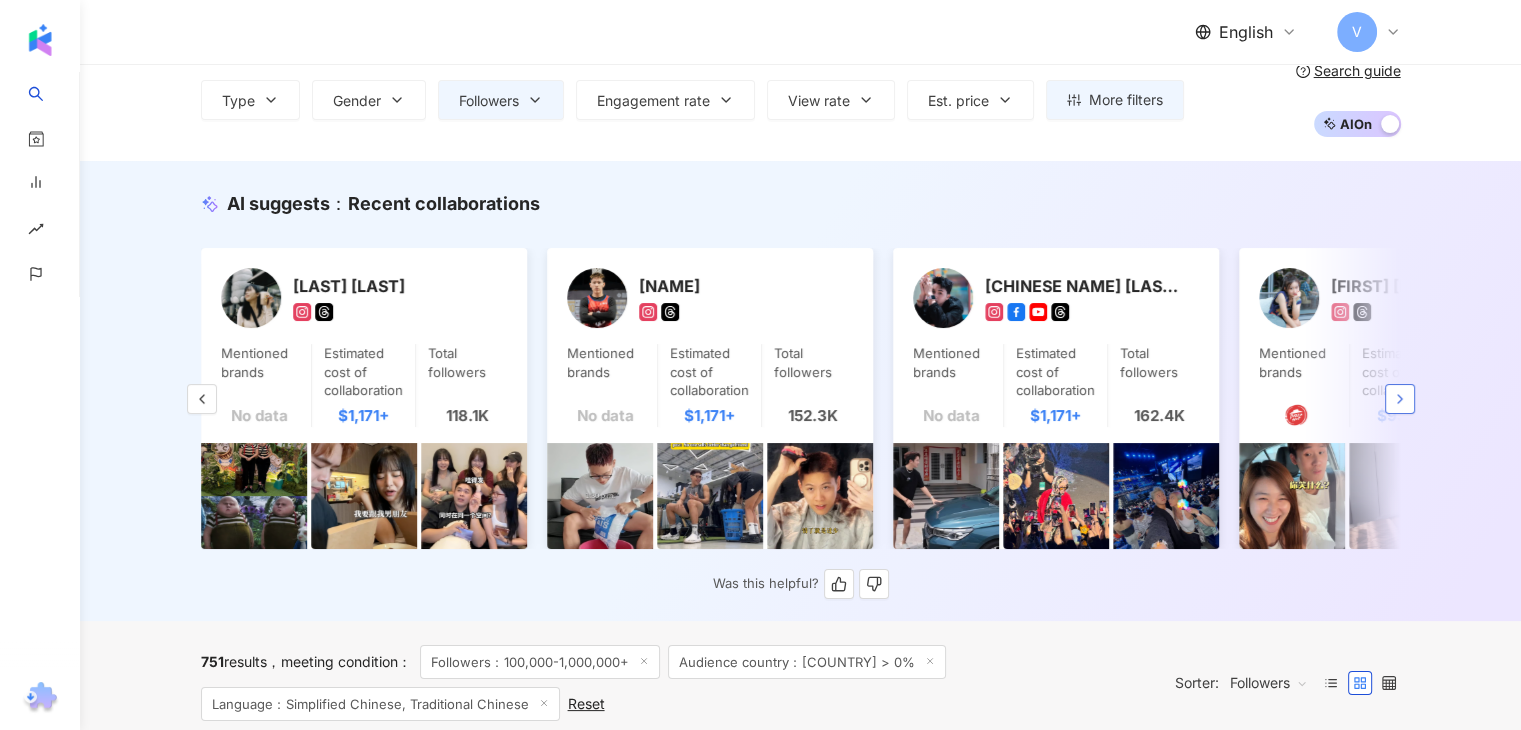 click at bounding box center (1400, 399) 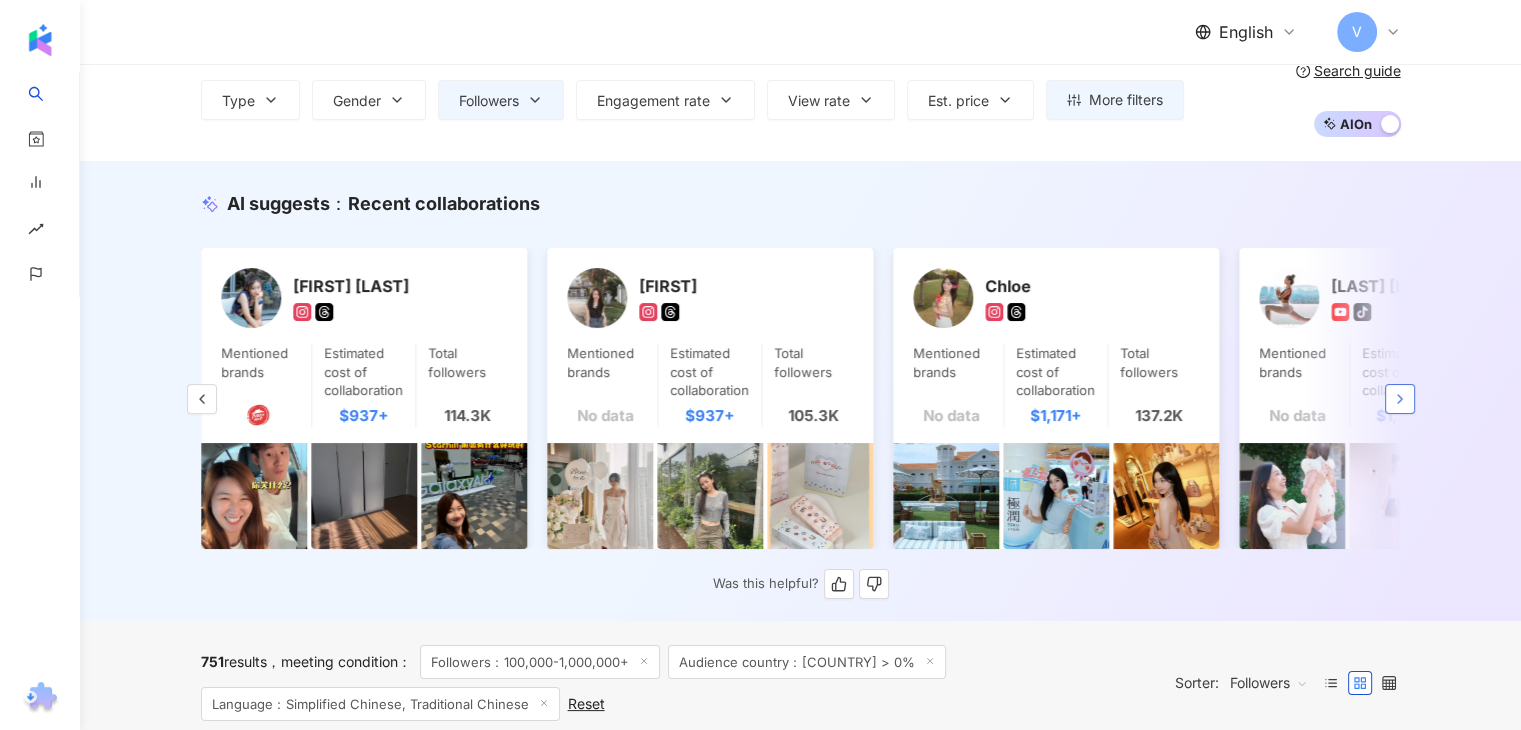 click at bounding box center [1400, 399] 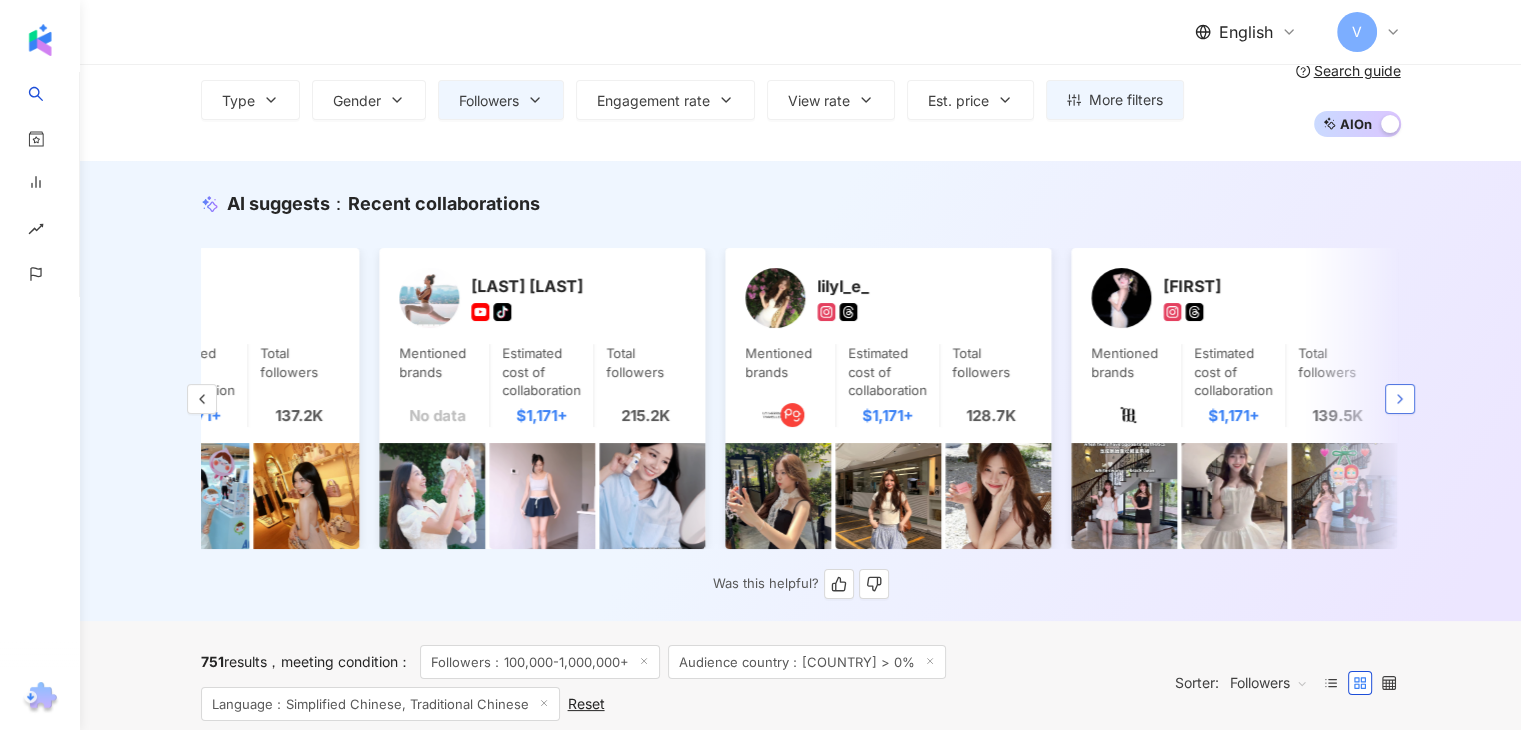 scroll, scrollTop: 0, scrollLeft: 2992, axis: horizontal 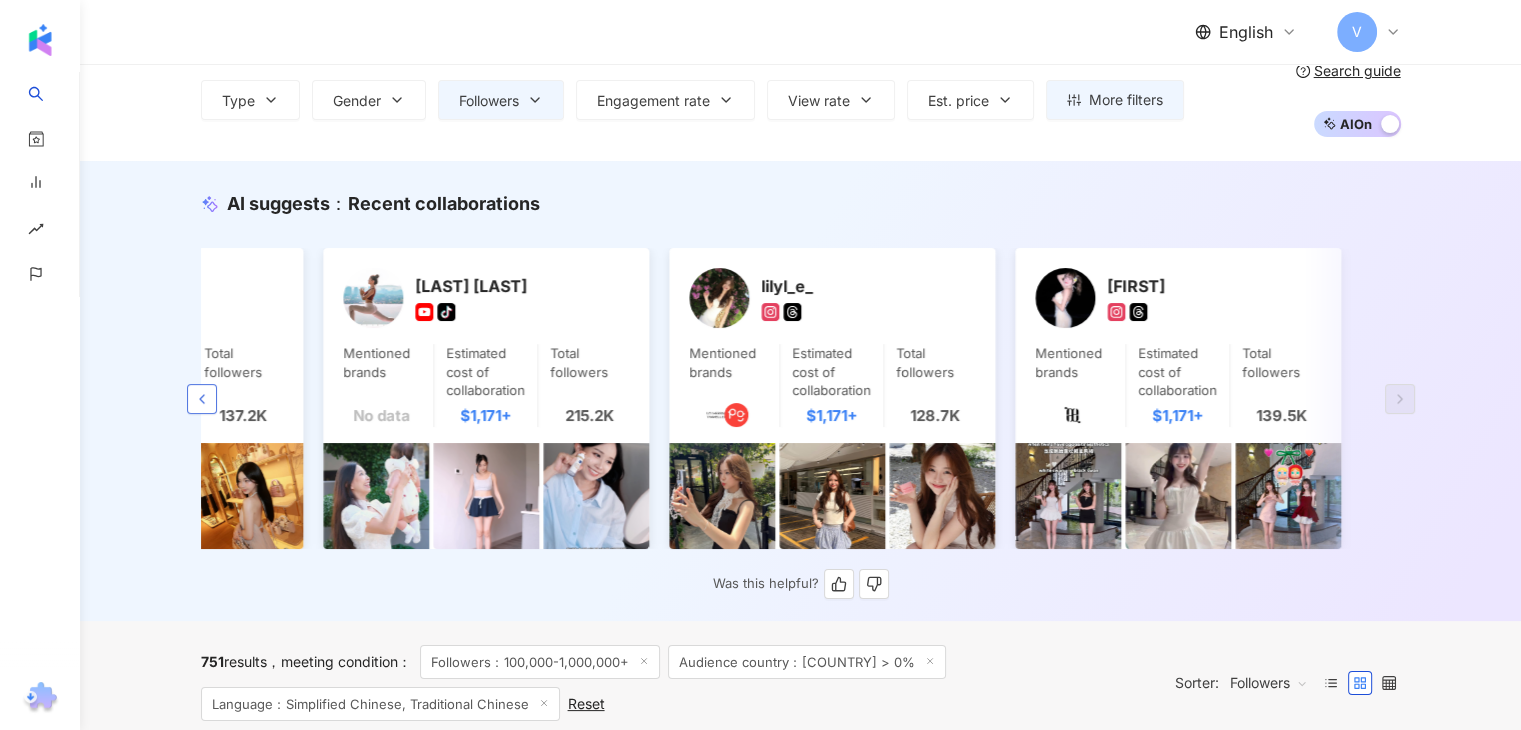 click 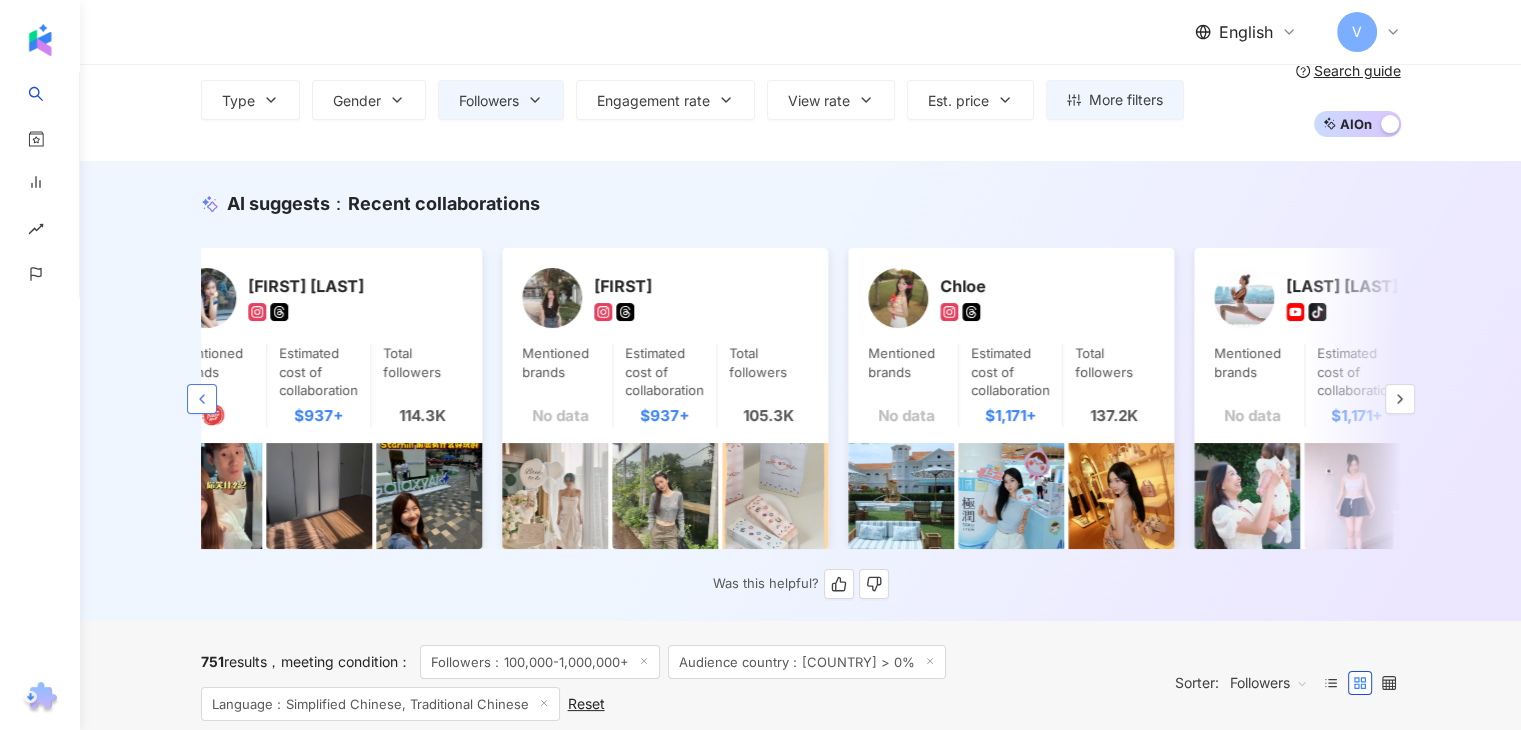 click 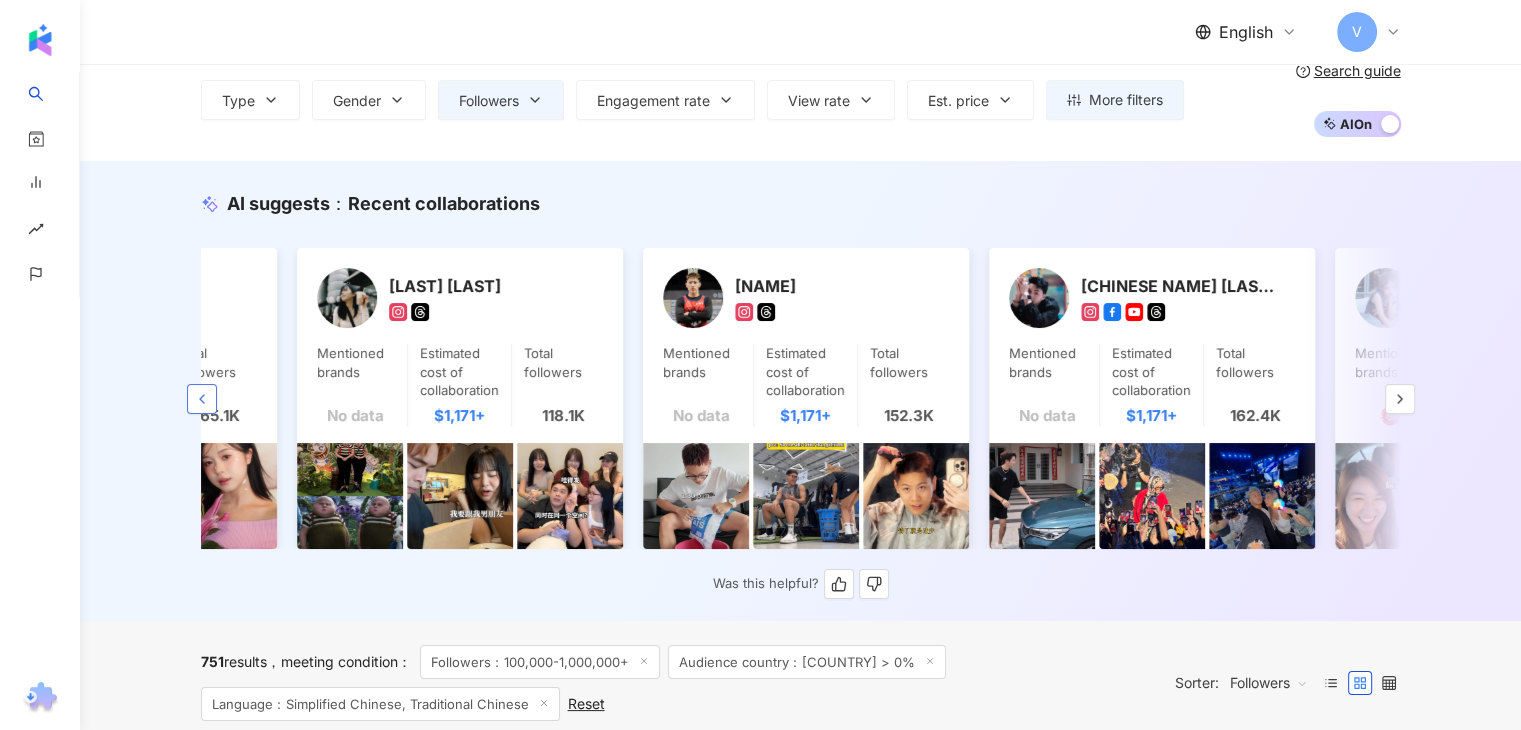 click 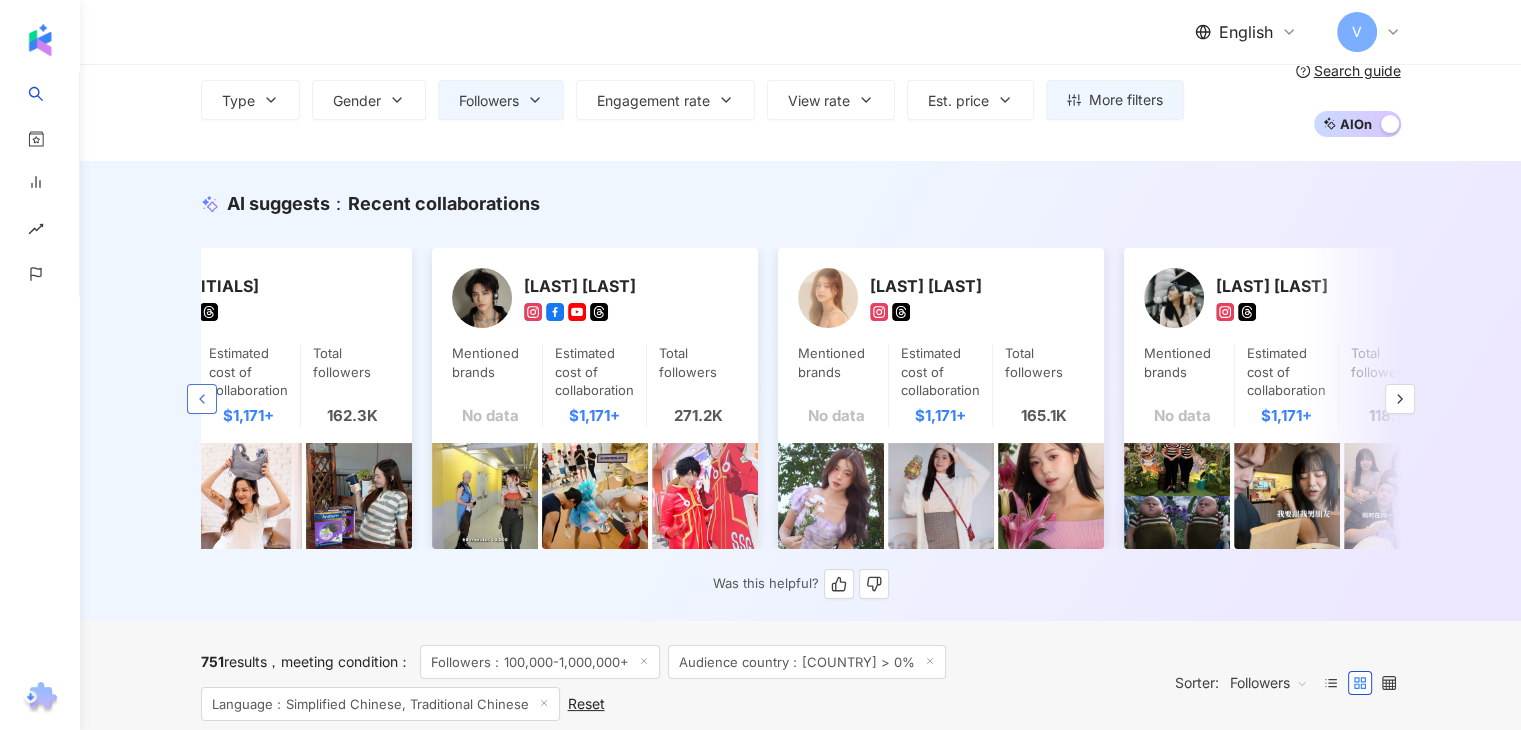 scroll, scrollTop: 0, scrollLeft: 0, axis: both 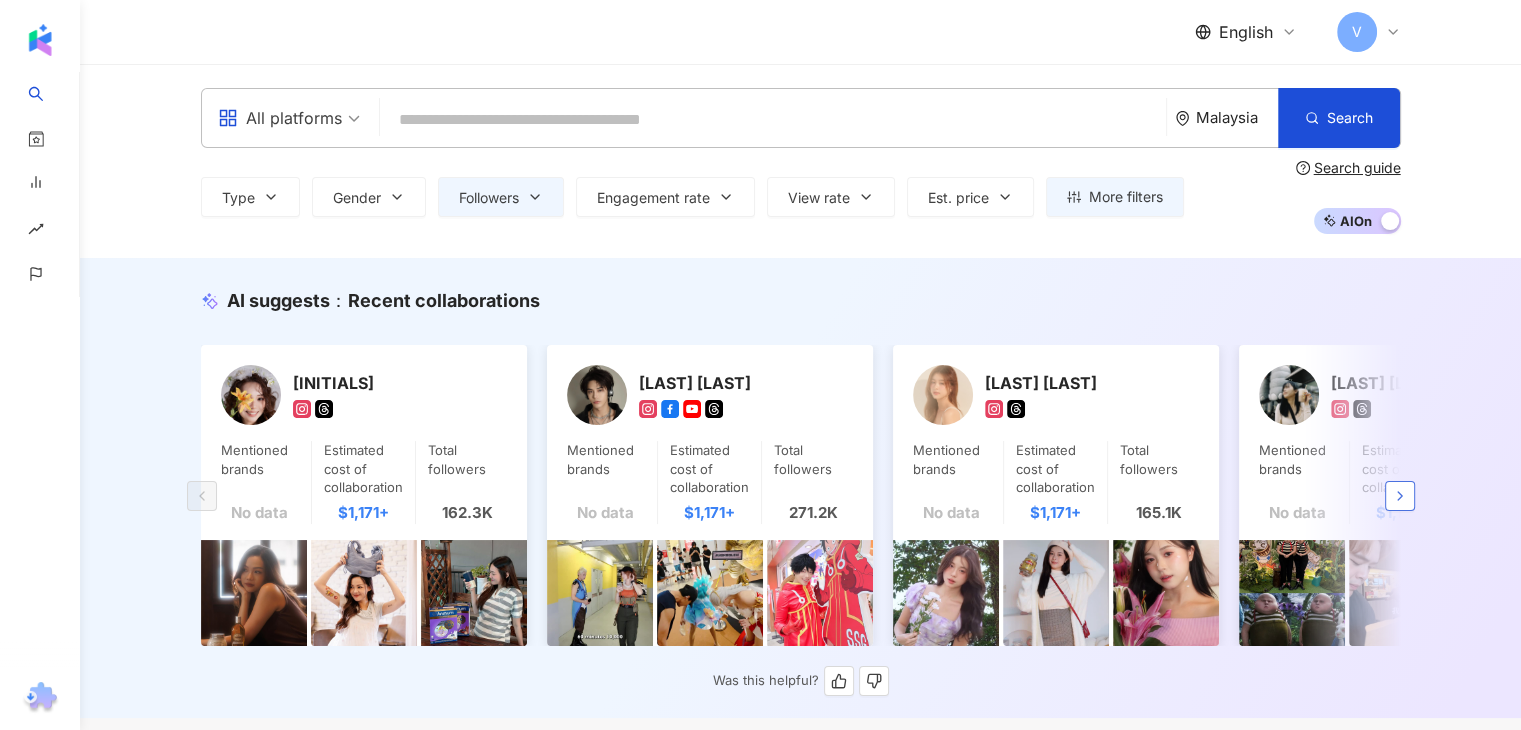 click 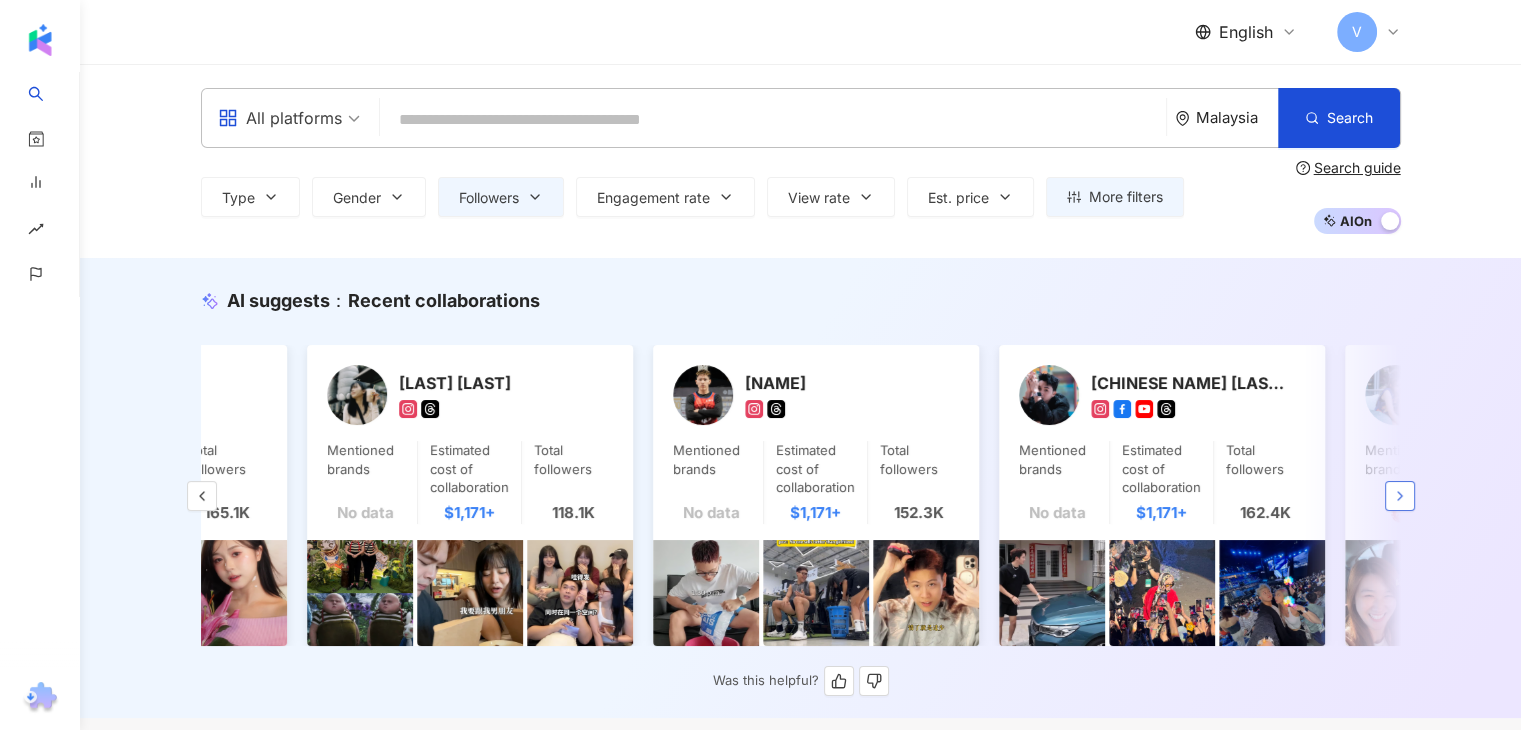 click 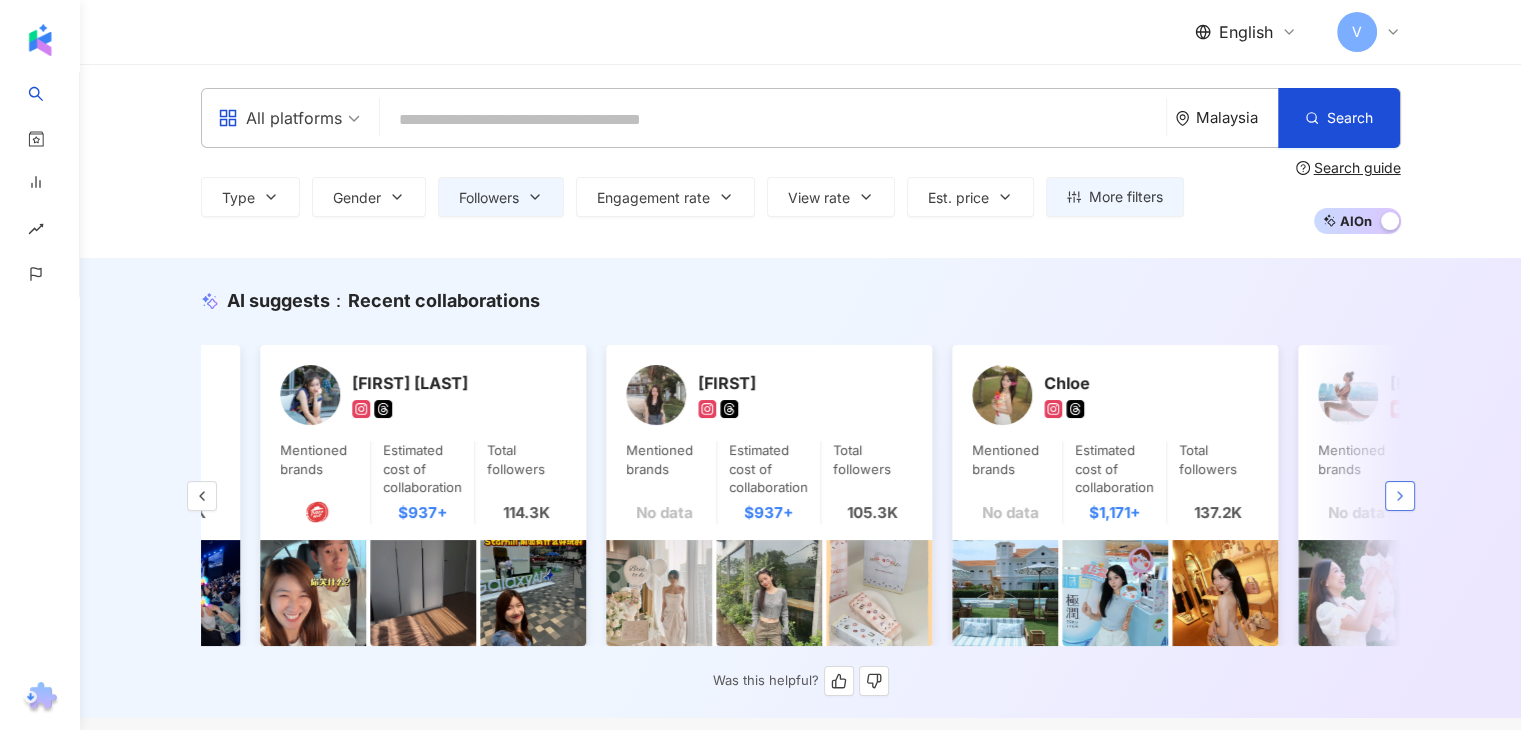 click 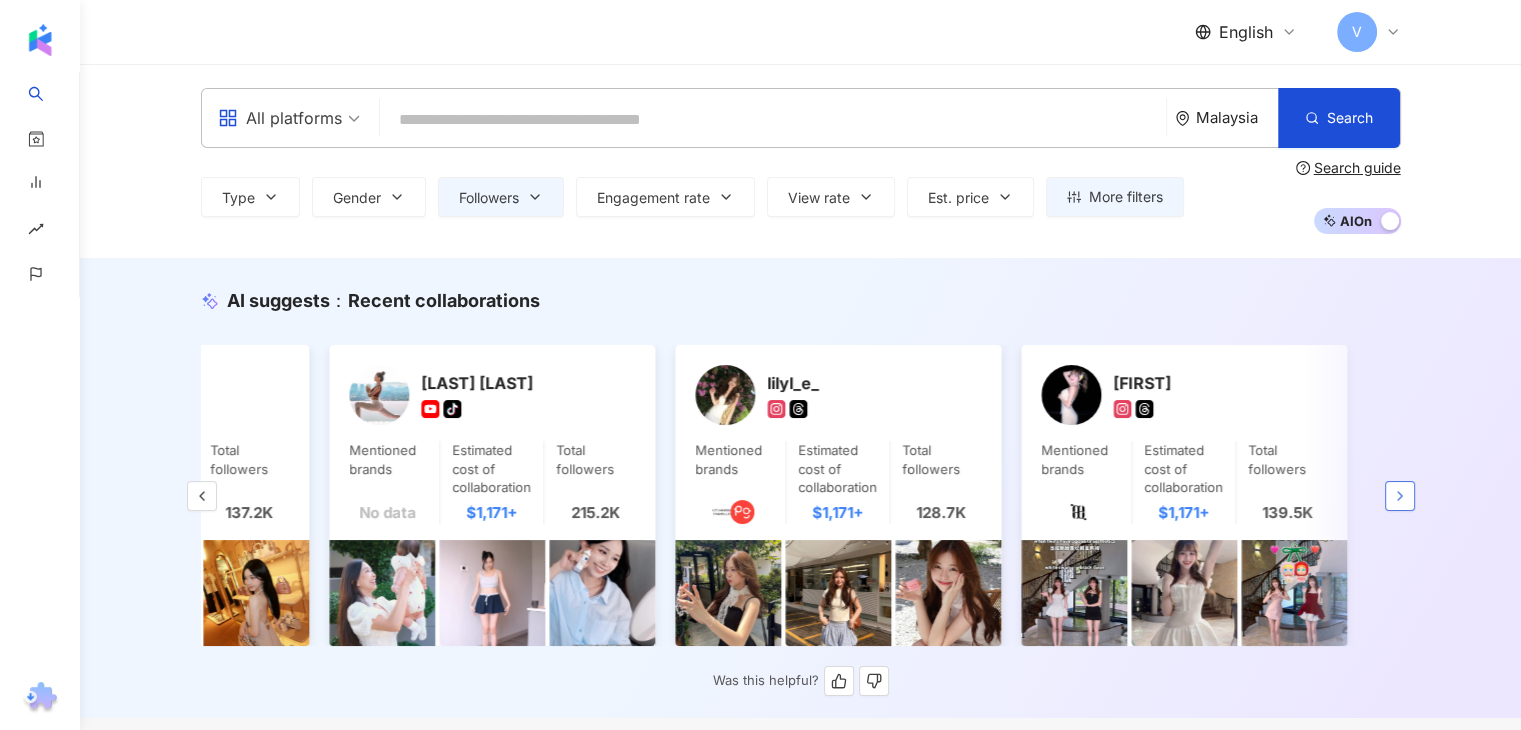 scroll, scrollTop: 0, scrollLeft: 2992, axis: horizontal 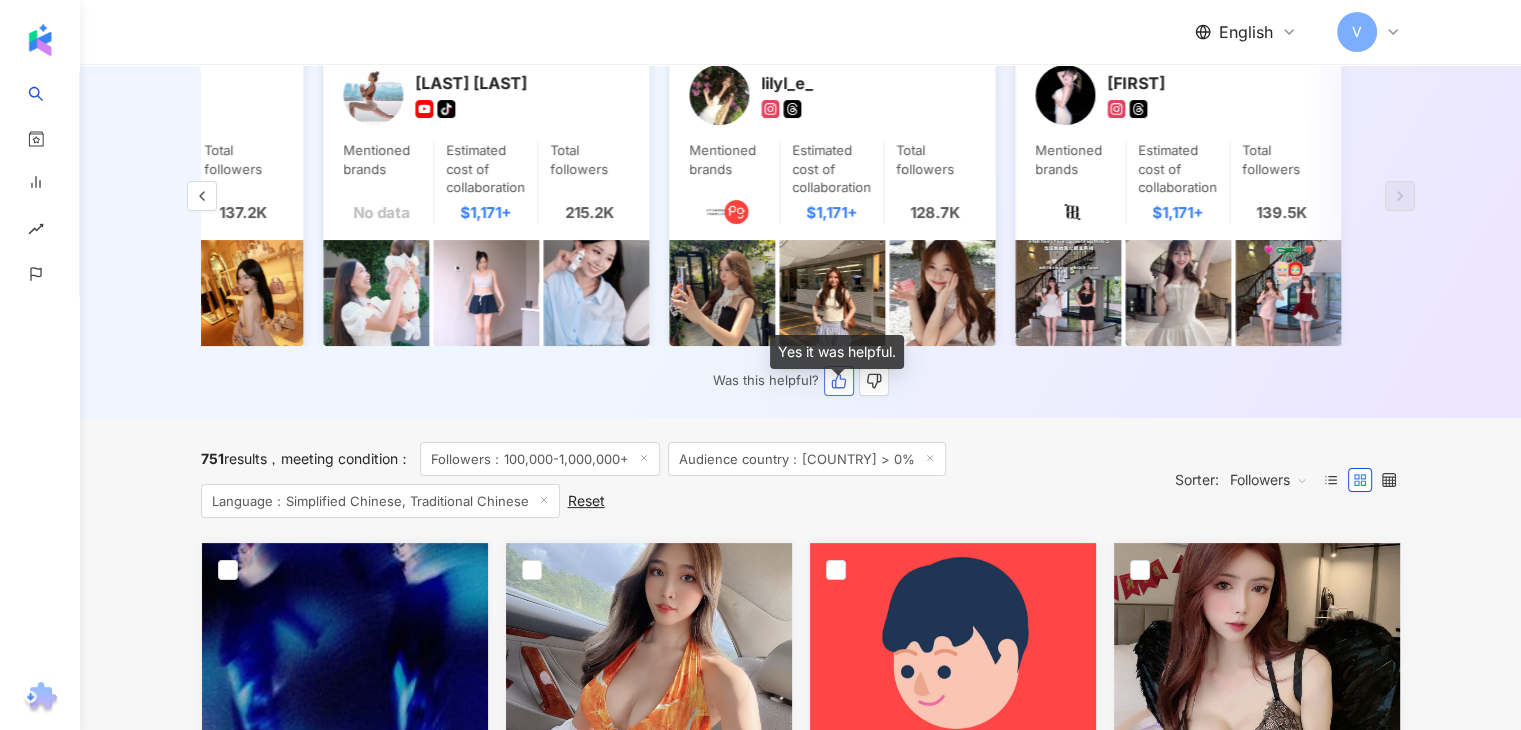 click 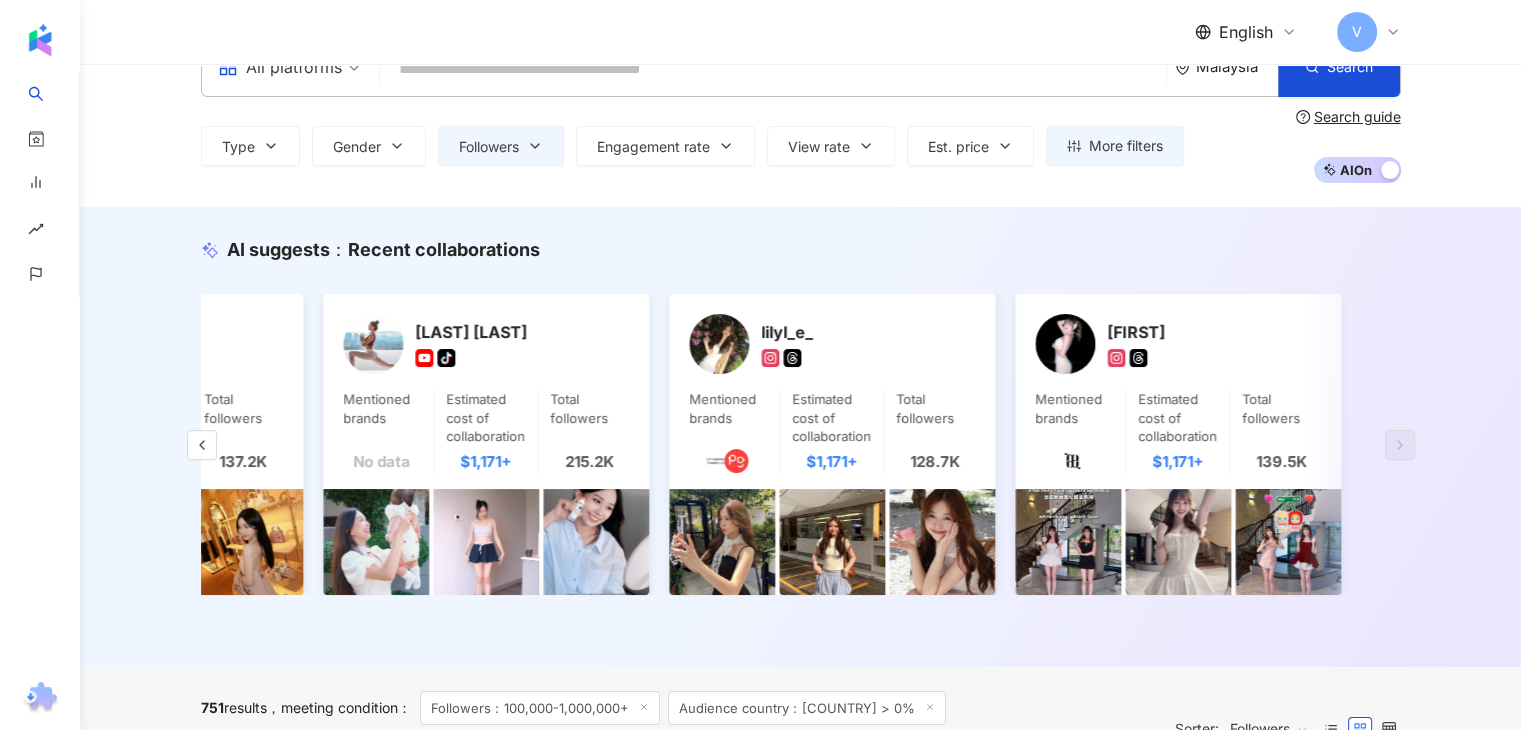 scroll, scrollTop: 0, scrollLeft: 0, axis: both 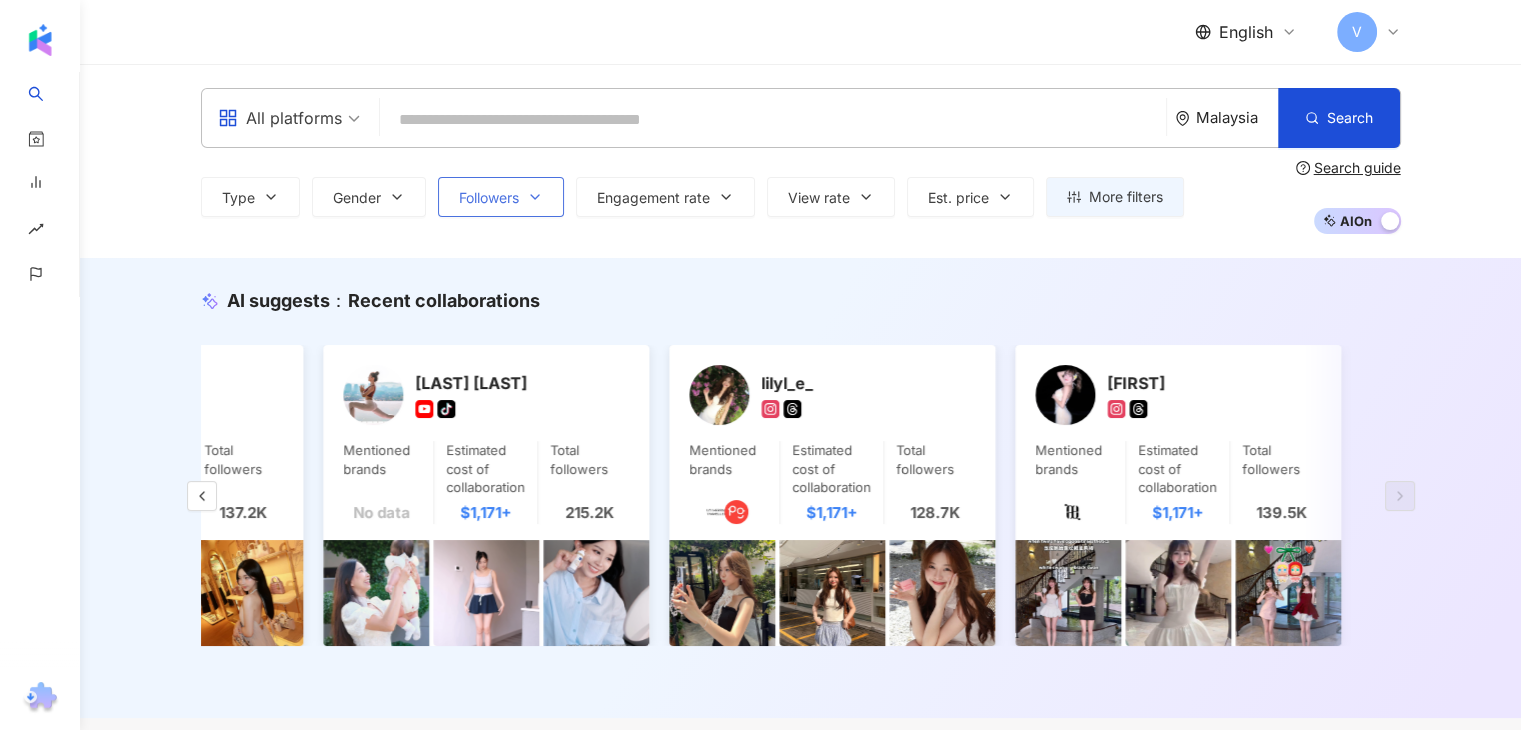 click 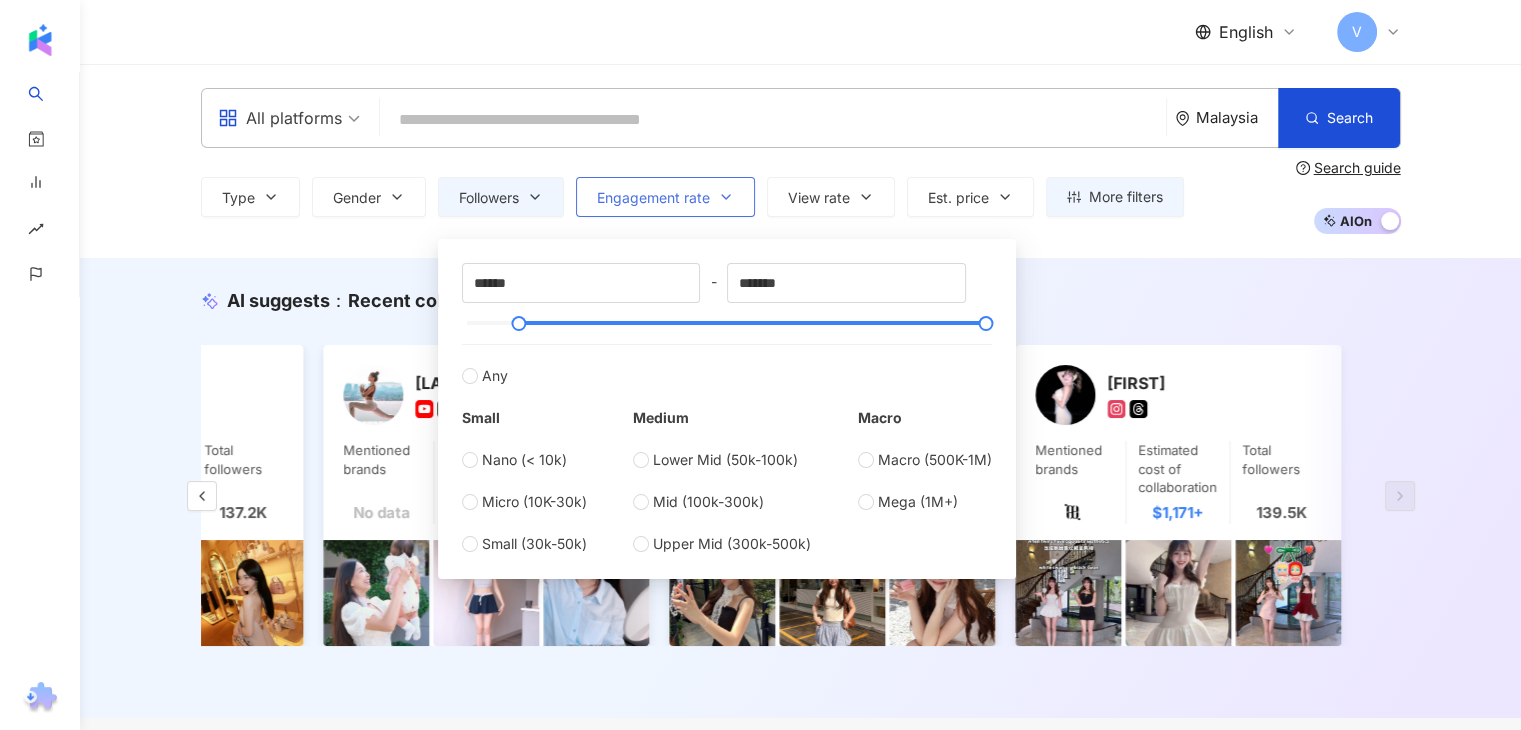 click on "Engagement rate" at bounding box center [665, 197] 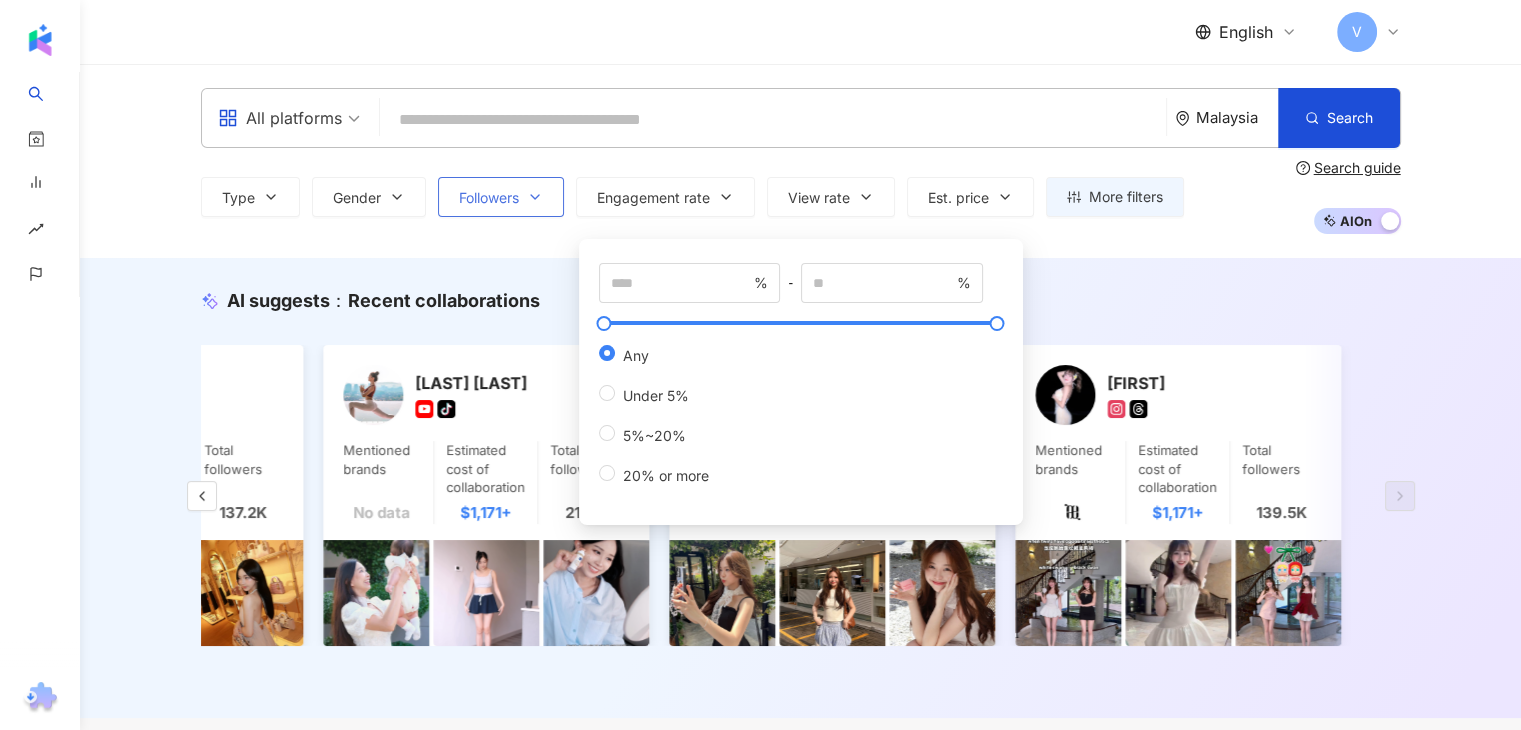 click on "Followers" at bounding box center (489, 198) 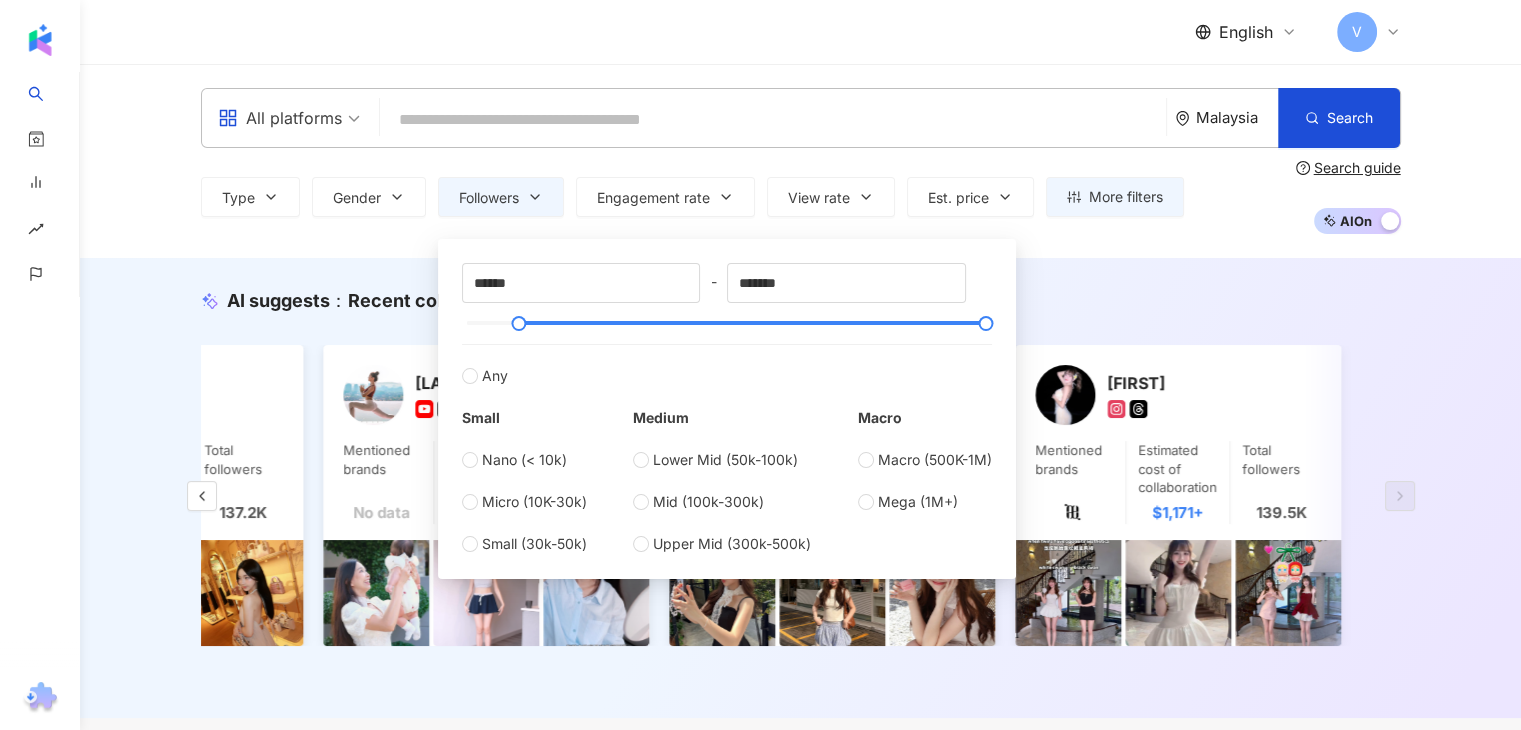 click on "All platforms" at bounding box center (280, 118) 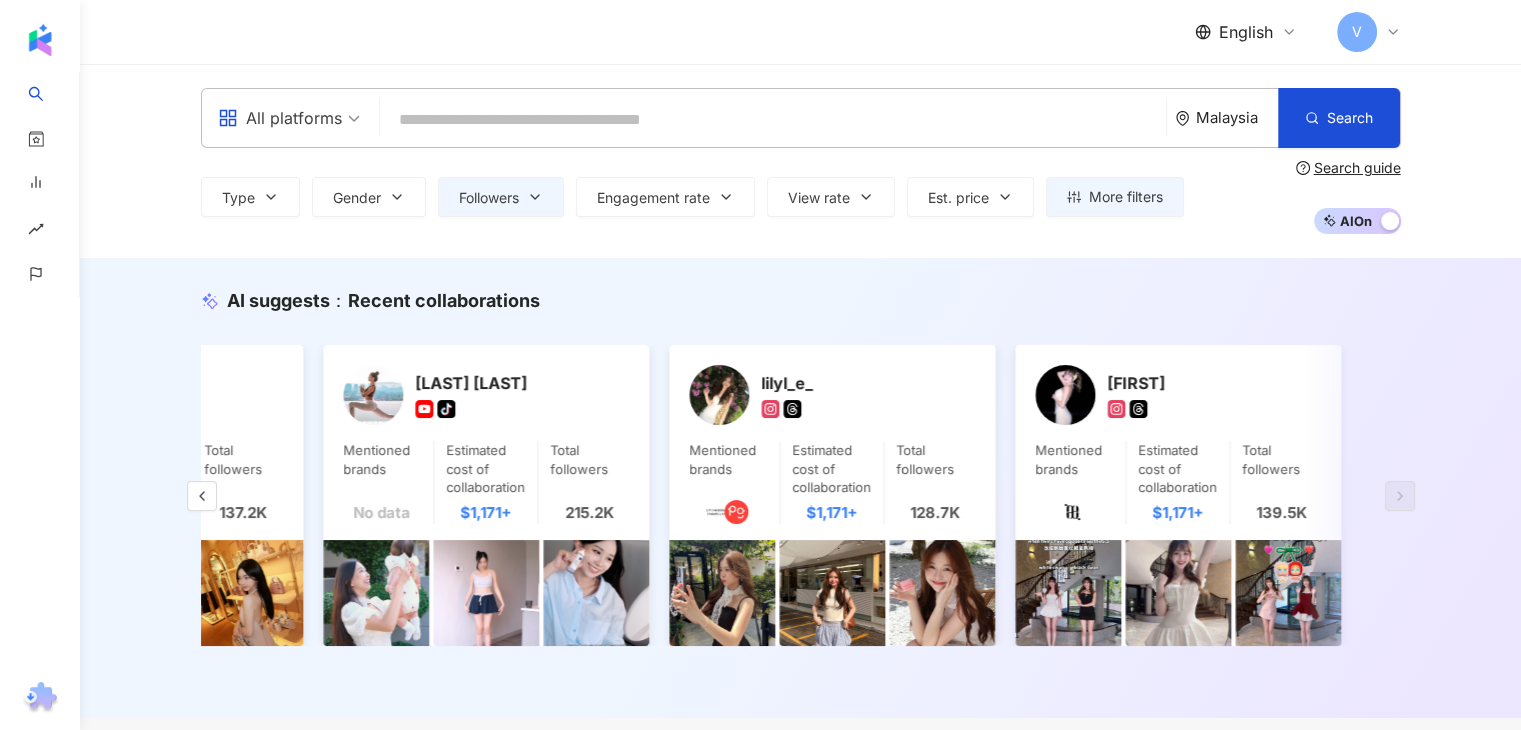 click on "AI suggests ： Recent collaborations AmYnG Mentioned brands No data Estimated cost of collaboration $1,171+ Total followers 162.3K Preston Les 樸頓 Mentioned brands No data Estimated cost of collaboration $1,171+ Total followers 271.2K YEN BING 朱妍彬 Mentioned brands No data Estimated cost of collaboration $1,171+ Total followers 165.1K 李貝而 Yuki Mentioned brands No data Estimated cost of collaboration $1,171+ Total followers 118.1K 小健 Mentioned brands No data Estimated cost of collaboration $1,171+ Total followers 152.3K 賴銘權 Maq Lai Mentioned brands No data Estimated cost of collaboration $1,171+ Total followers 162.4K Nikki Yii Mentioned brands Estimated cost of collaboration $937+ Total followers 114.3K Janice Mentioned brands No data Estimated cost of collaboration $937+ Total followers 105.3K Chloe Mentioned brands No data Estimated cost of collaboration $1,171+ Total followers 137.2K JOEY TNG tiktok-icon Mentioned brands No data Estimated cost of collaboration $1,171+ 215.2K 128.7K" at bounding box center [800, 488] 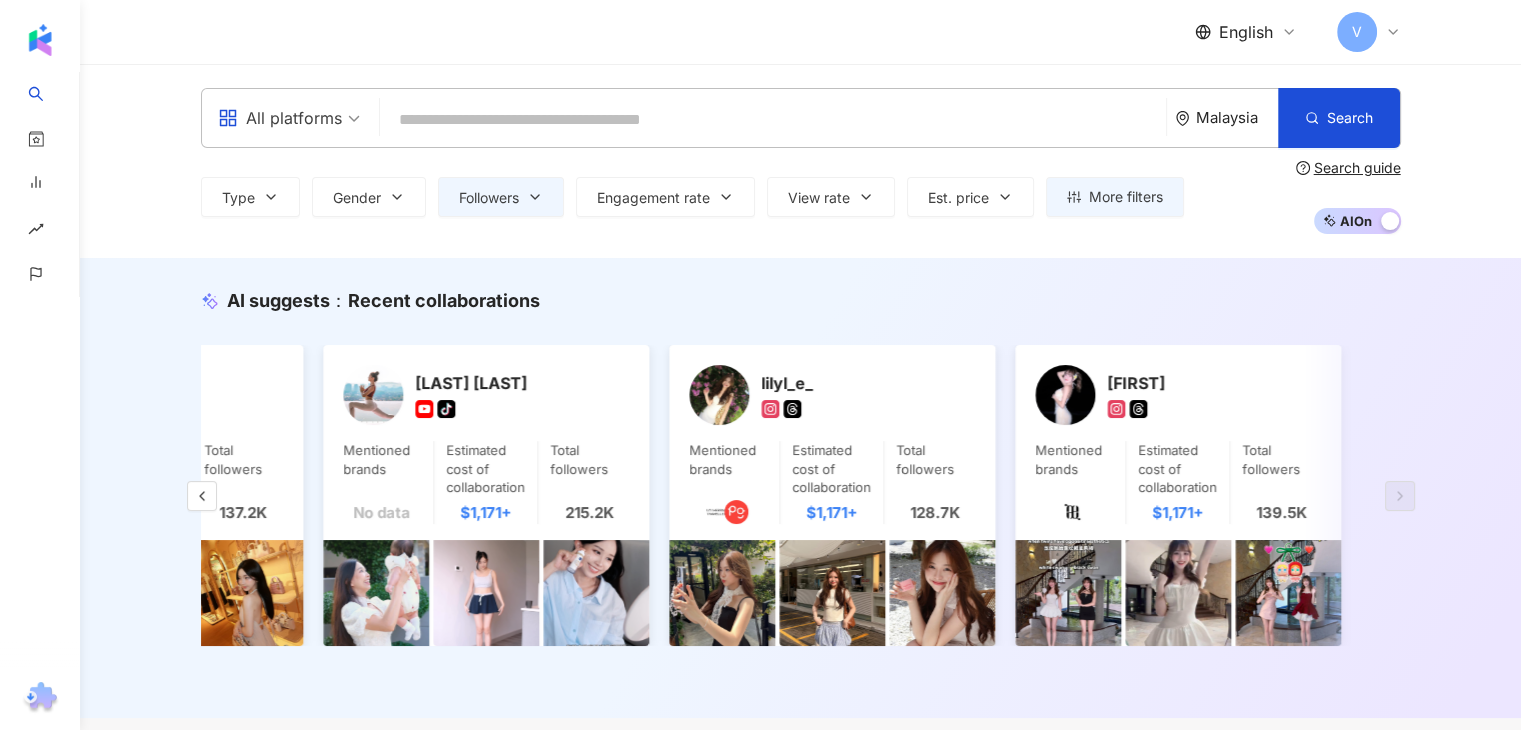 click on "Type Gender Followers Engagement rate View rate Est. price  More filters Filter by Influencer Performance Audience Exclusive Influencer Type  ( Choose the type you want ) Please select Country/Region Malaysia Gender Any Female Male Other Language   Simplified Chinese Traditional Chinese   Followers ******  -  ******* Any Small Nano (< 10k) Micro (10K-30k) Small (30k-50k) Medium Lower Mid (50k-100k) Mid (100k-300k) Upper Mid (300k-500k) Macro Macro (500K-1M) Mega (1M+) Est. price Any Budget limit $ *  -  $ ***** Currency : USD USD Performance Growth potential Any High Moderate Declining Engagement rate %  -  % Any Under 5% 5%~20% 20% or more View rate %  -  % Any Under 10% 10%~50% 50%~200% 200% or more Follower growth rate %  -  % Any Under 10% 10%~50% 50%~200% 200% or more Audience Audience gender Any Male Female   More than  N % Audience age Any 13-17 18-24 25-34 35-44 45-64 65+   More than  0 % Audience country Malaysia Malaysia   More than  0 % Exclusive Verified on KOL Radar Any Verified Unverified Show" at bounding box center [801, 197] 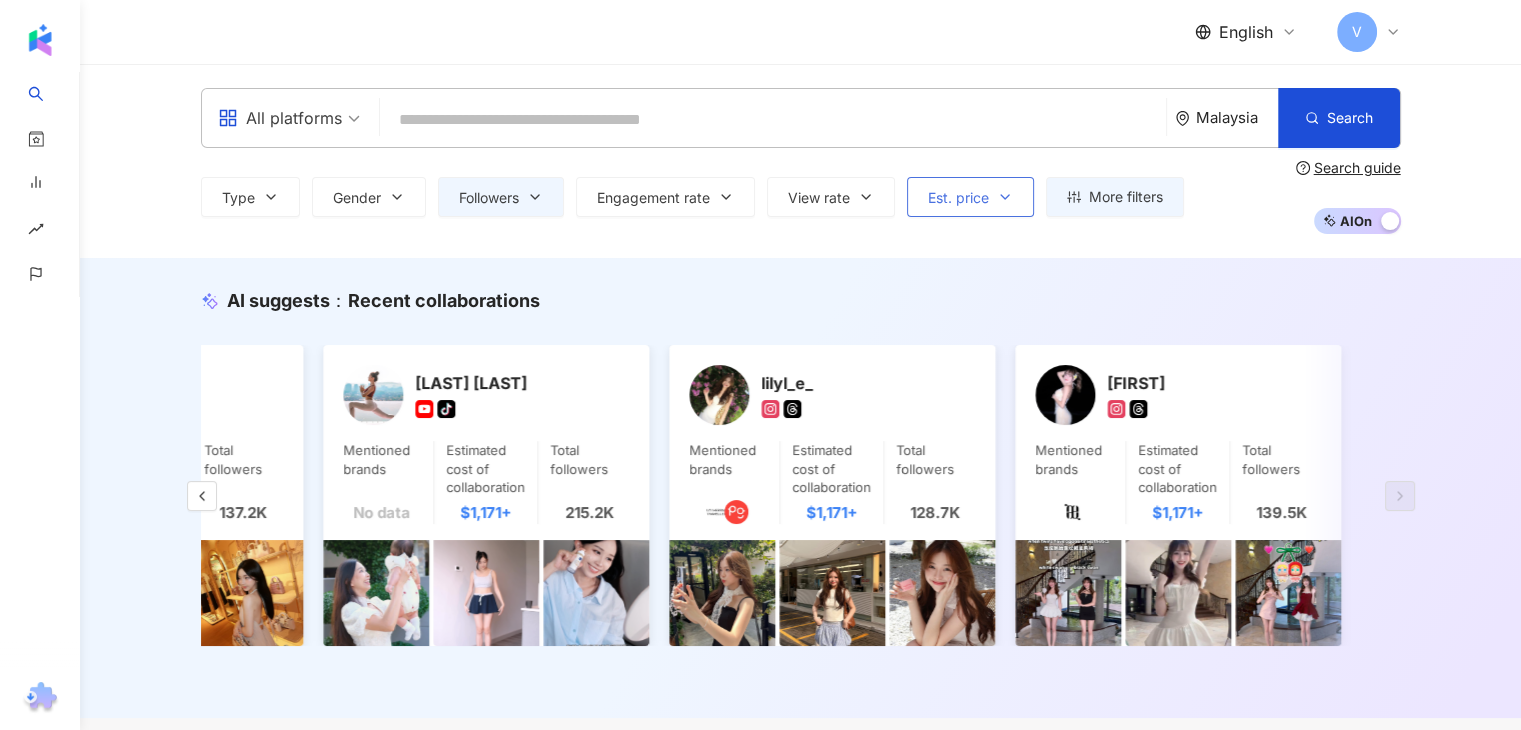 click 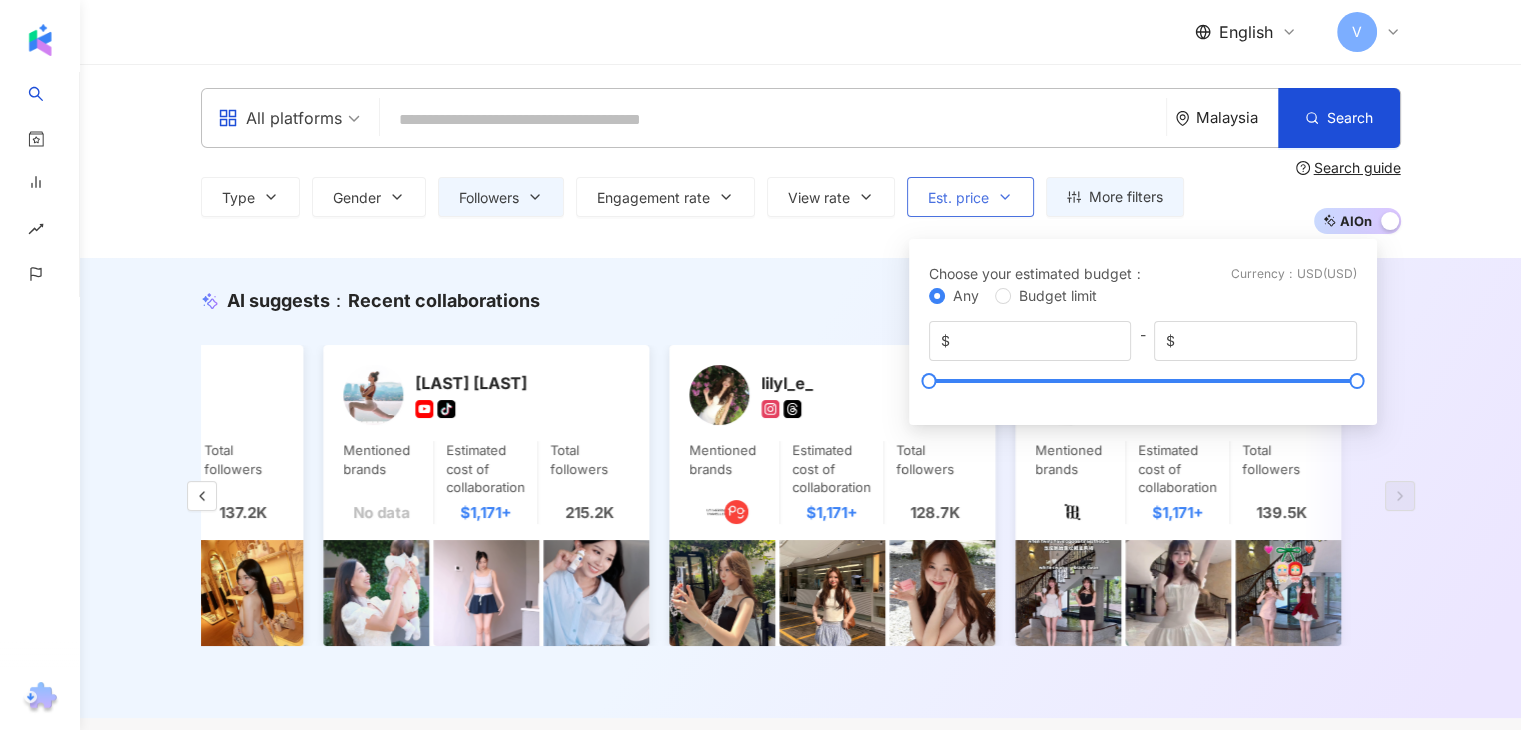 click on "Est. price" at bounding box center [958, 198] 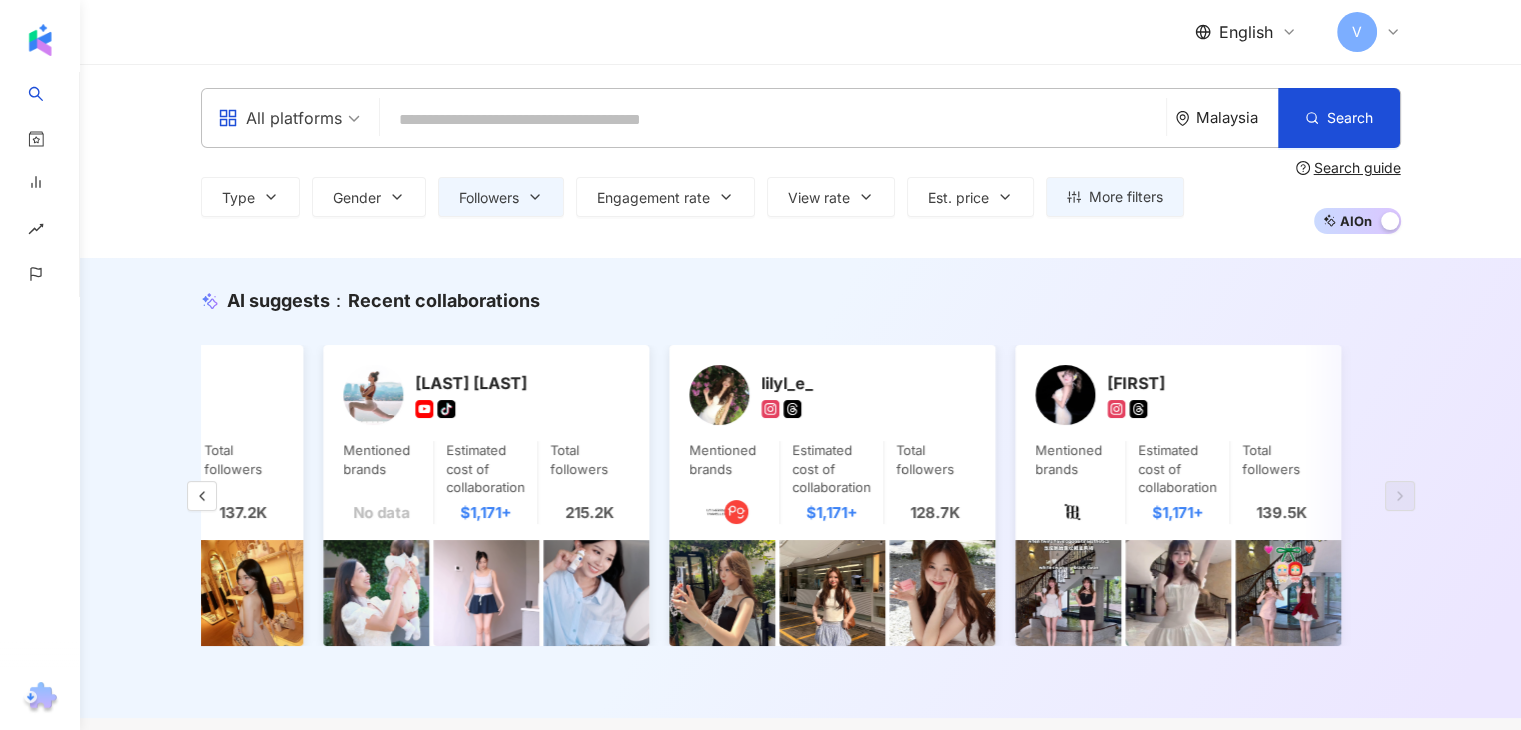 click on "Type Gender Followers Engagement rate View rate Est. price  More filters Filter by Influencer Performance Audience Exclusive Influencer Type  ( Choose the type you want ) Please select Country/Region Malaysia Gender Any Female Male Other Language   Simplified Chinese Traditional Chinese   Followers ******  -  ******* Any Small Nano (< 10k) Micro (10K-30k) Small (30k-50k) Medium Lower Mid (50k-100k) Mid (100k-300k) Upper Mid (300k-500k) Macro Macro (500K-1M) Mega (1M+) Est. price Any Budget limit $ *  -  $ ***** Currency : USD USD Performance Growth potential Any High Moderate Declining Engagement rate %  -  % Any Under 5% 5%~20% 20% or more View rate %  -  % Any Under 10% 10%~50% 50%~200% 200% or more Follower growth rate %  -  % Any Under 10% 10%~50% 50%~200% 200% or more Audience Audience gender Any Male Female   More than  N % Audience age Any 13-17 18-24 25-34 35-44 45-64 65+   More than  0 % Audience country Malaysia Malaysia   More than  0 % Exclusive Verified on KOL Radar Any Verified Unverified Show" at bounding box center [801, 197] 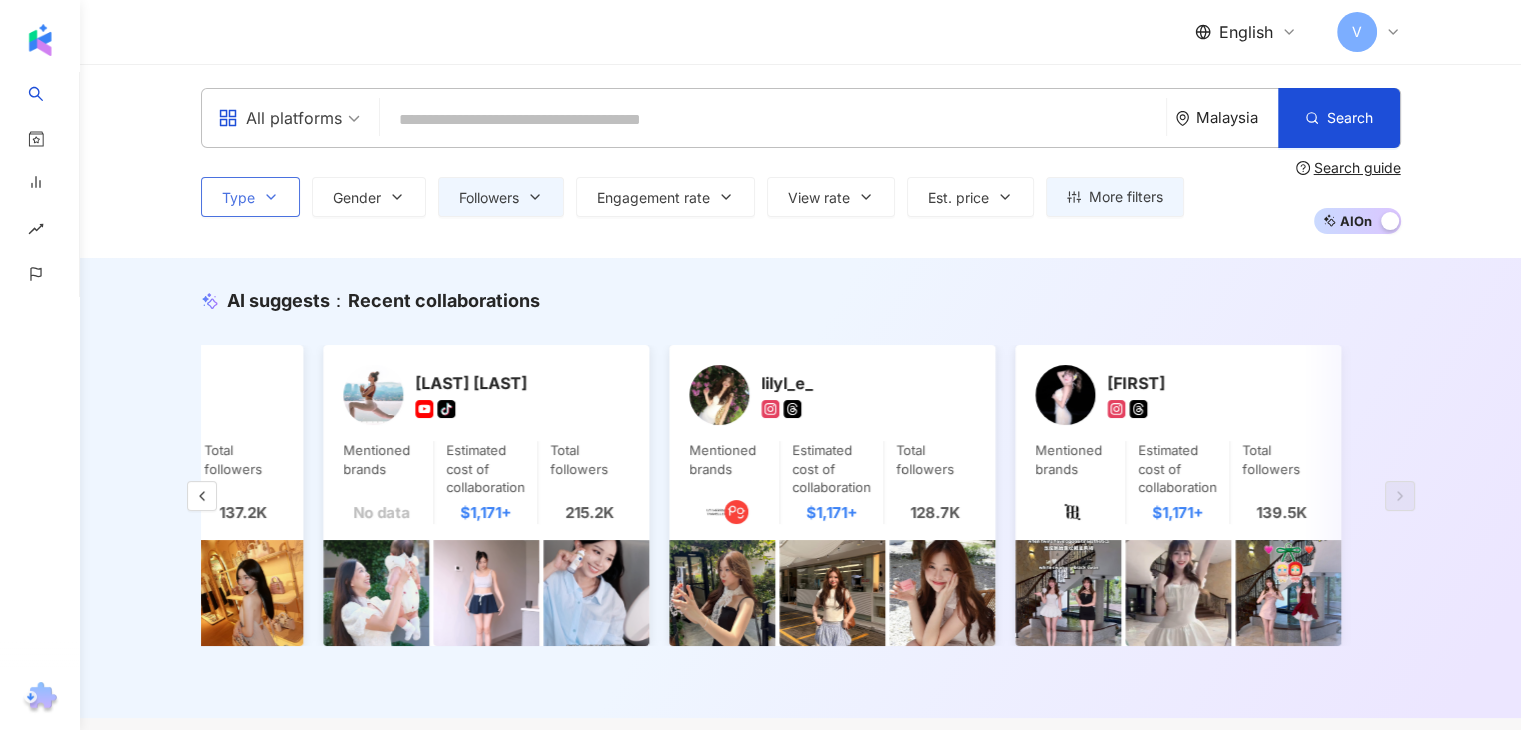 click on "Type" at bounding box center [238, 198] 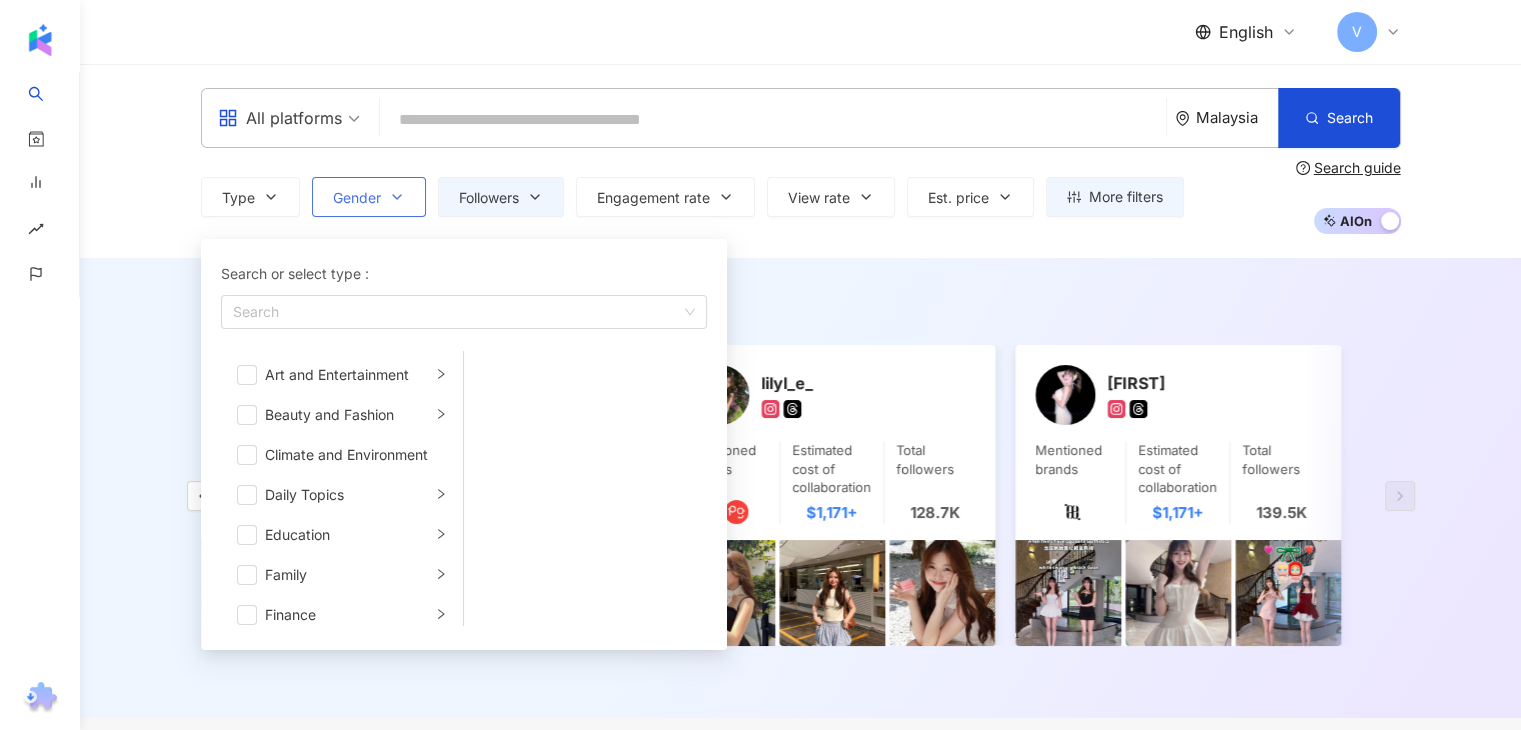 click on "Gender" at bounding box center [369, 197] 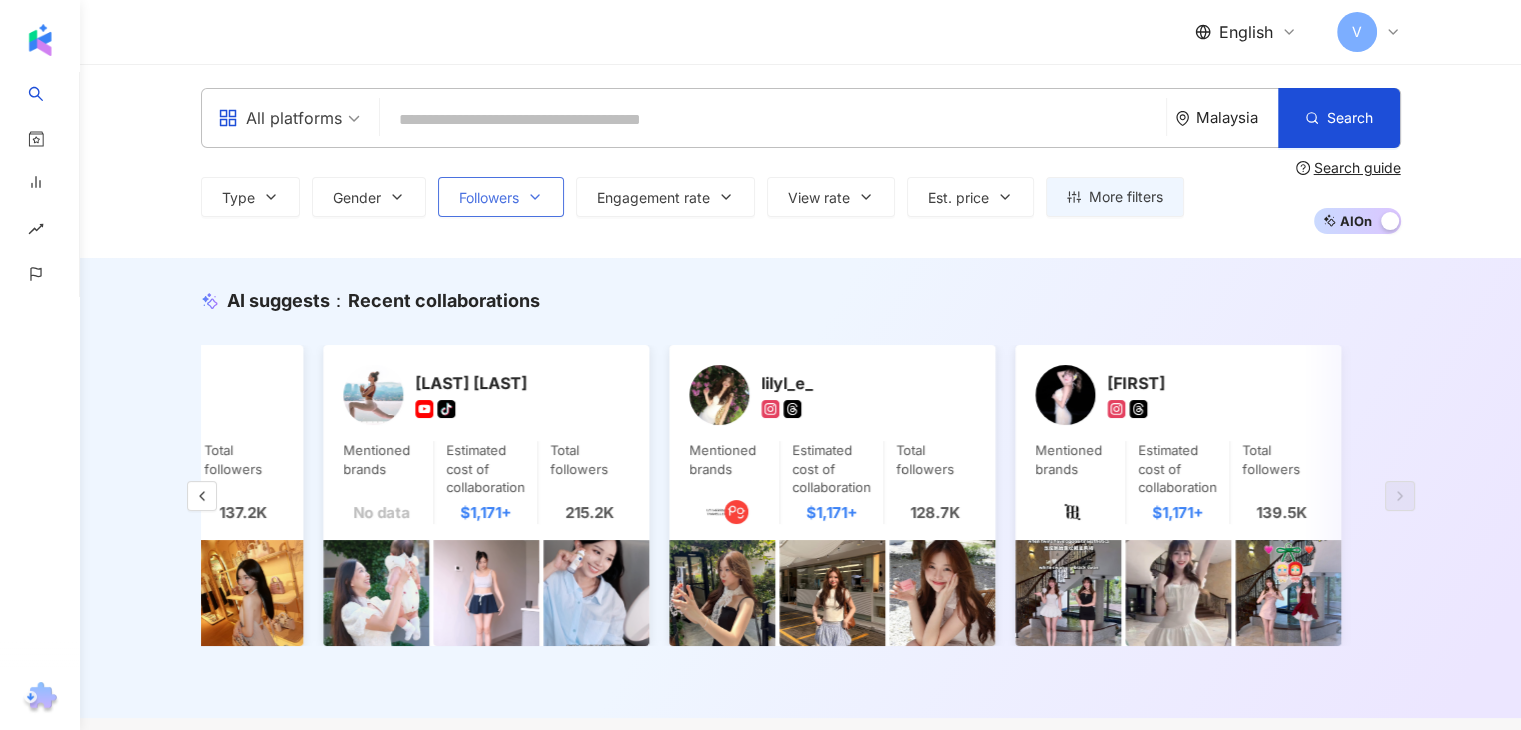 click on "Followers" at bounding box center (501, 197) 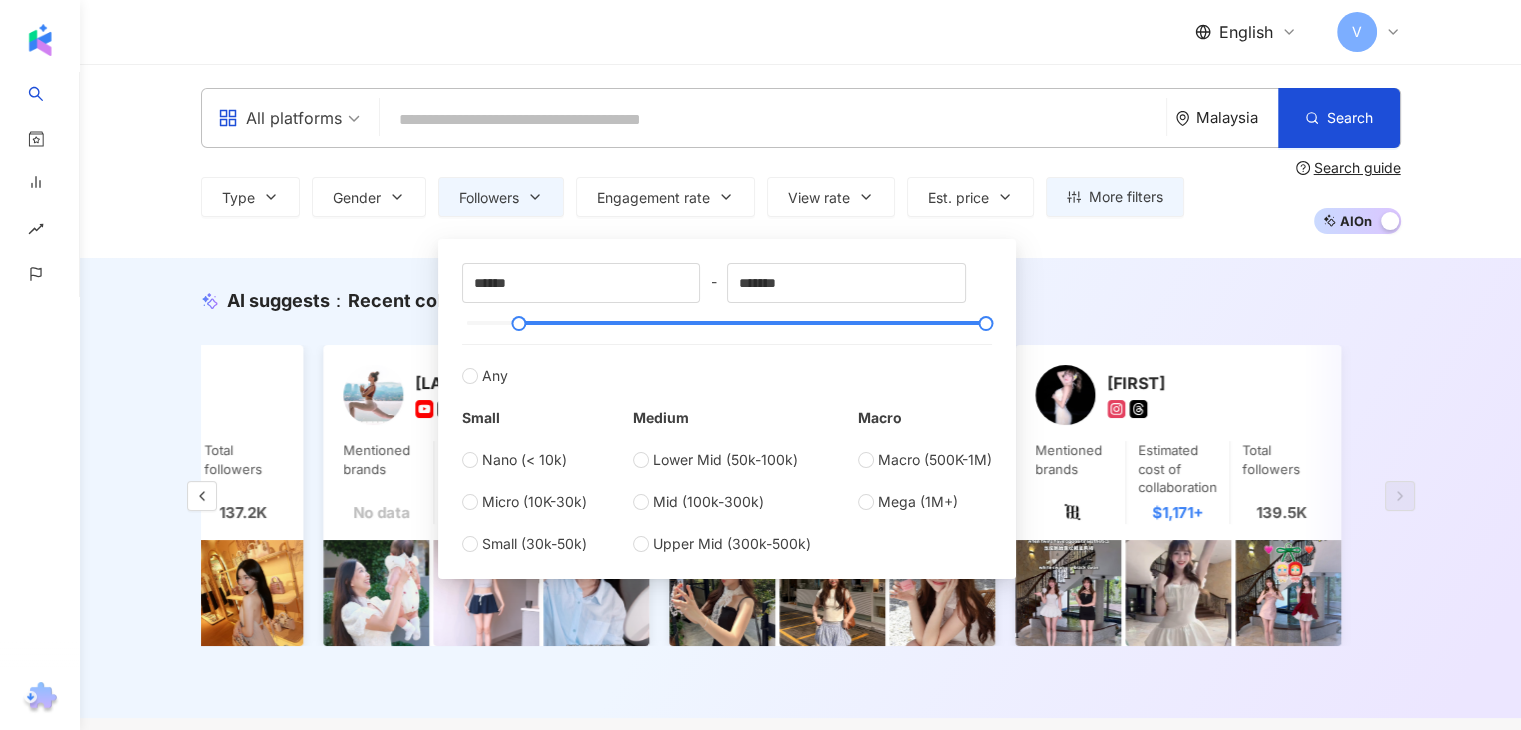 click on "AI suggests ： Recent collaborations AmYnG Mentioned brands No data Estimated cost of collaboration $1,171+ Total followers 162.3K Preston Les 樸頓 Mentioned brands No data Estimated cost of collaboration $1,171+ Total followers 271.2K YEN BING 朱妍彬 Mentioned brands No data Estimated cost of collaboration $1,171+ Total followers 165.1K 李貝而 Yuki Mentioned brands No data Estimated cost of collaboration $1,171+ Total followers 118.1K 小健 Mentioned brands No data Estimated cost of collaboration $1,171+ Total followers 152.3K 賴銘權 Maq Lai Mentioned brands No data Estimated cost of collaboration $1,171+ Total followers 162.4K Nikki Yii Mentioned brands Estimated cost of collaboration $937+ Total followers 114.3K Janice Mentioned brands No data Estimated cost of collaboration $937+ Total followers 105.3K Chloe Mentioned brands No data Estimated cost of collaboration $1,171+ Total followers 137.2K JOEY TNG tiktok-icon Mentioned brands No data Estimated cost of collaboration $1,171+ 215.2K 128.7K" at bounding box center (800, 488) 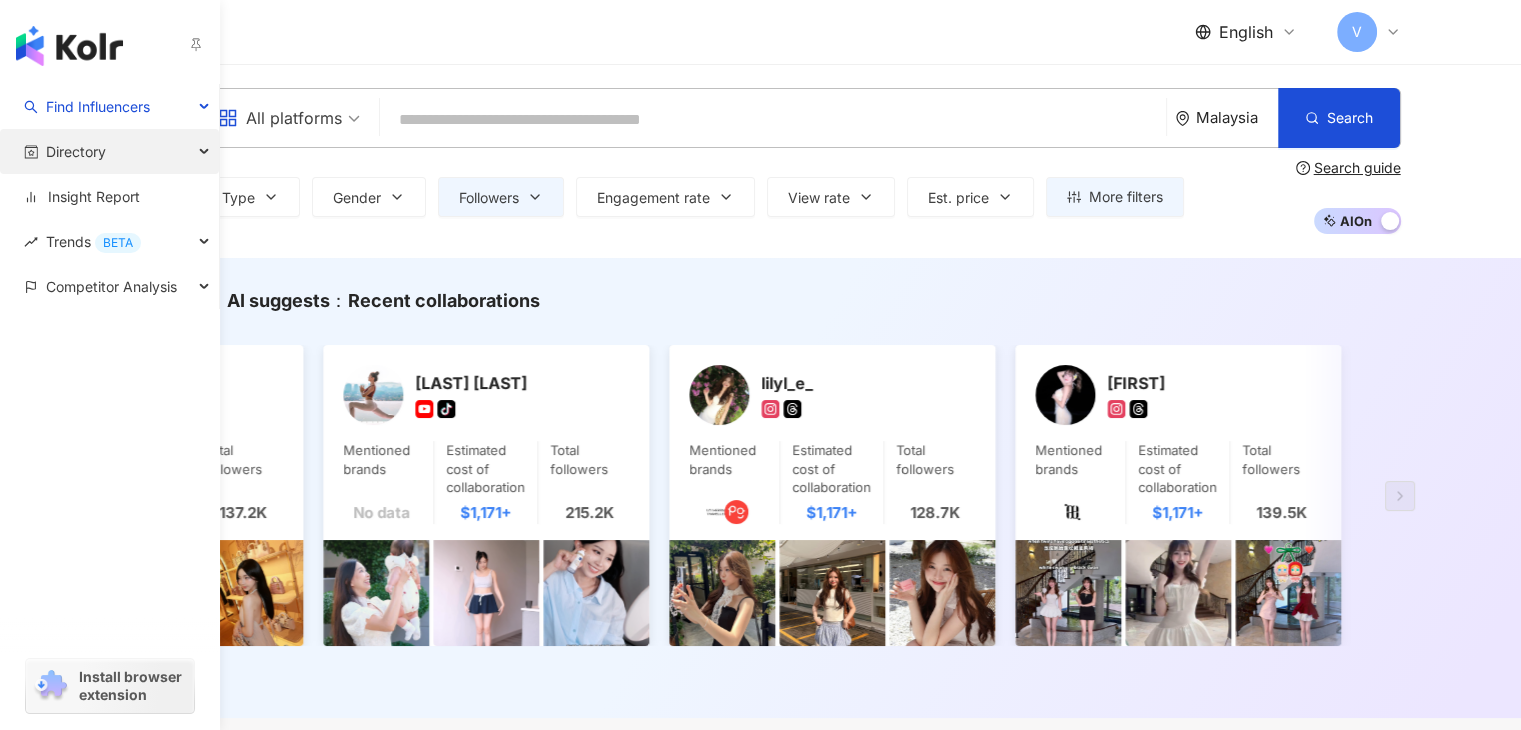 click on "Directory" at bounding box center (109, 151) 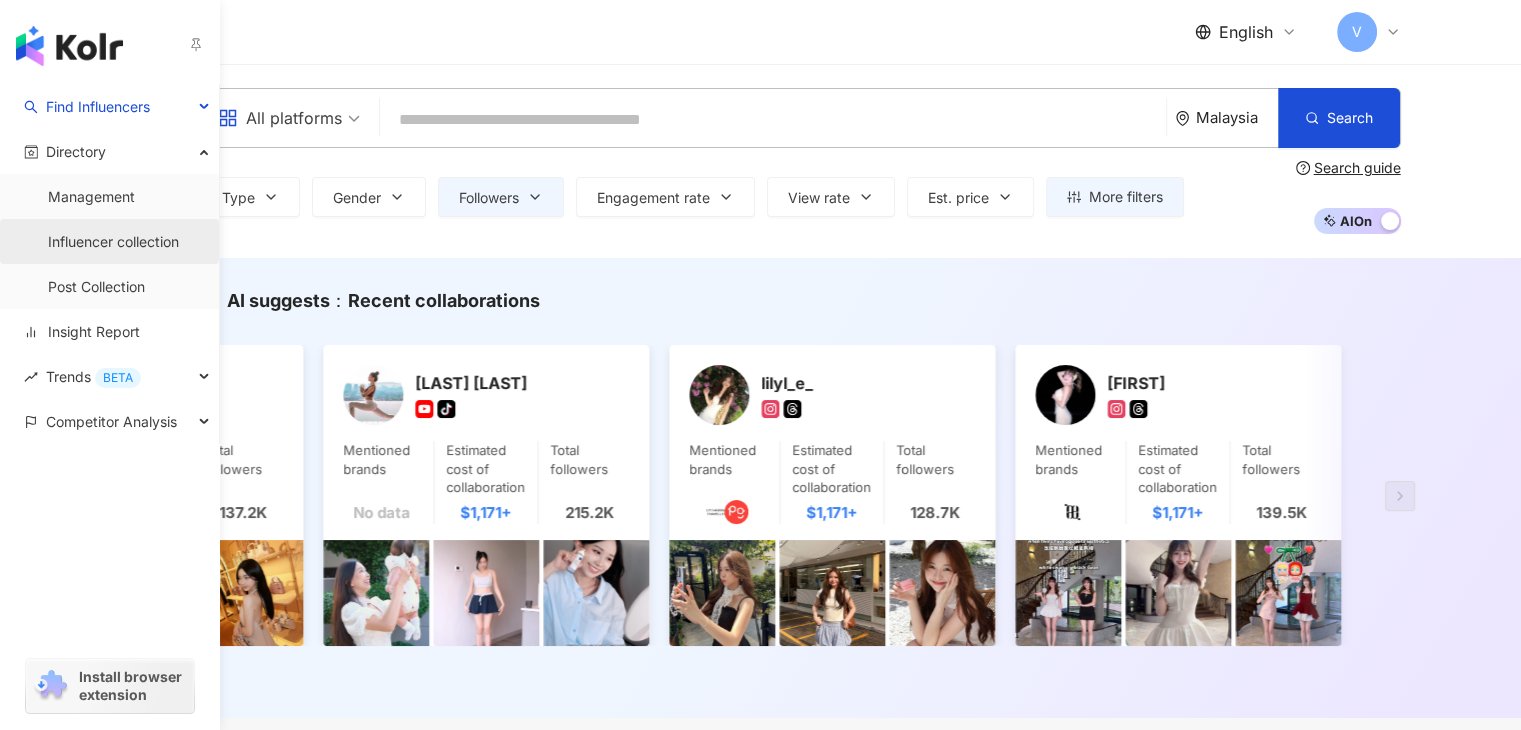 click on "Influencer collection" at bounding box center [113, 242] 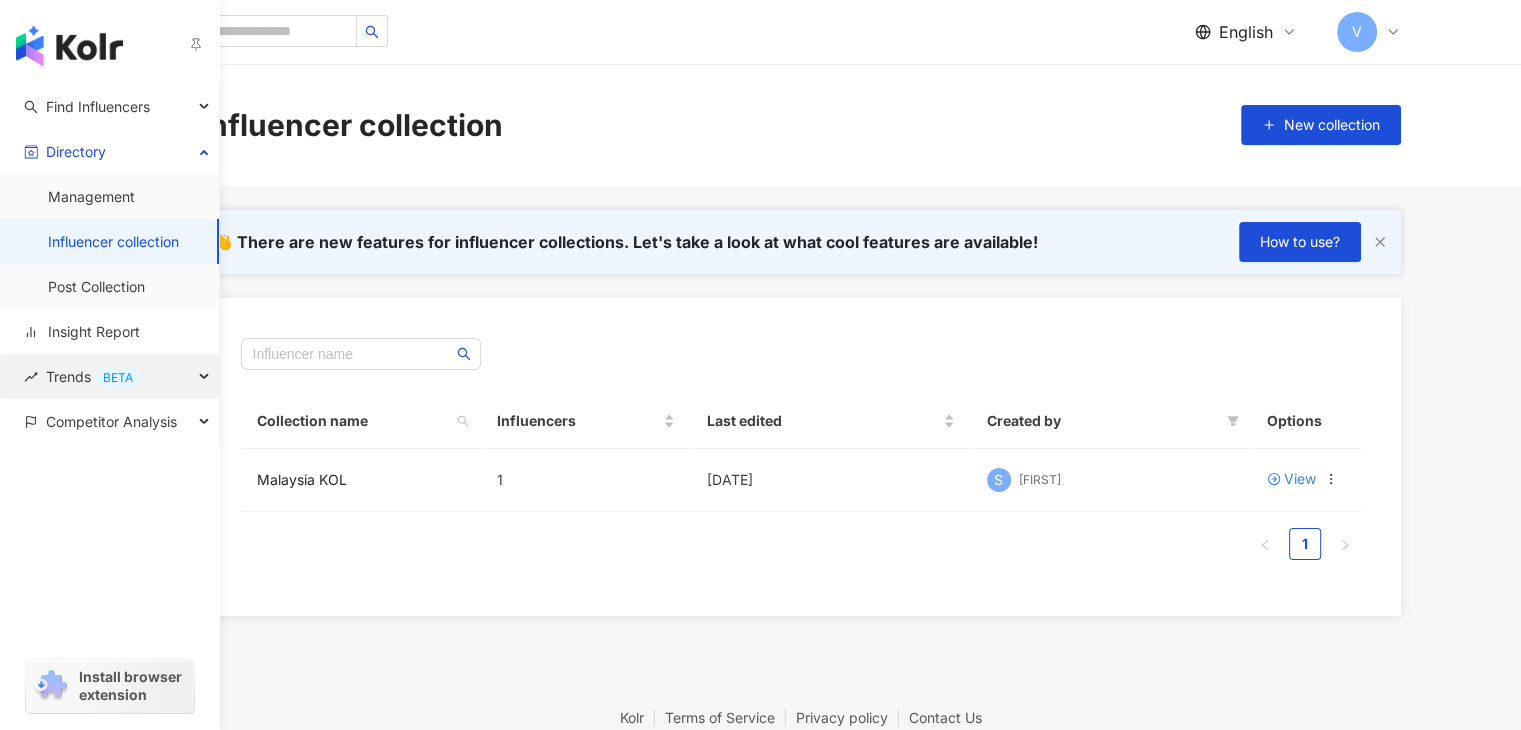 click on "Trends BETA" at bounding box center (93, 376) 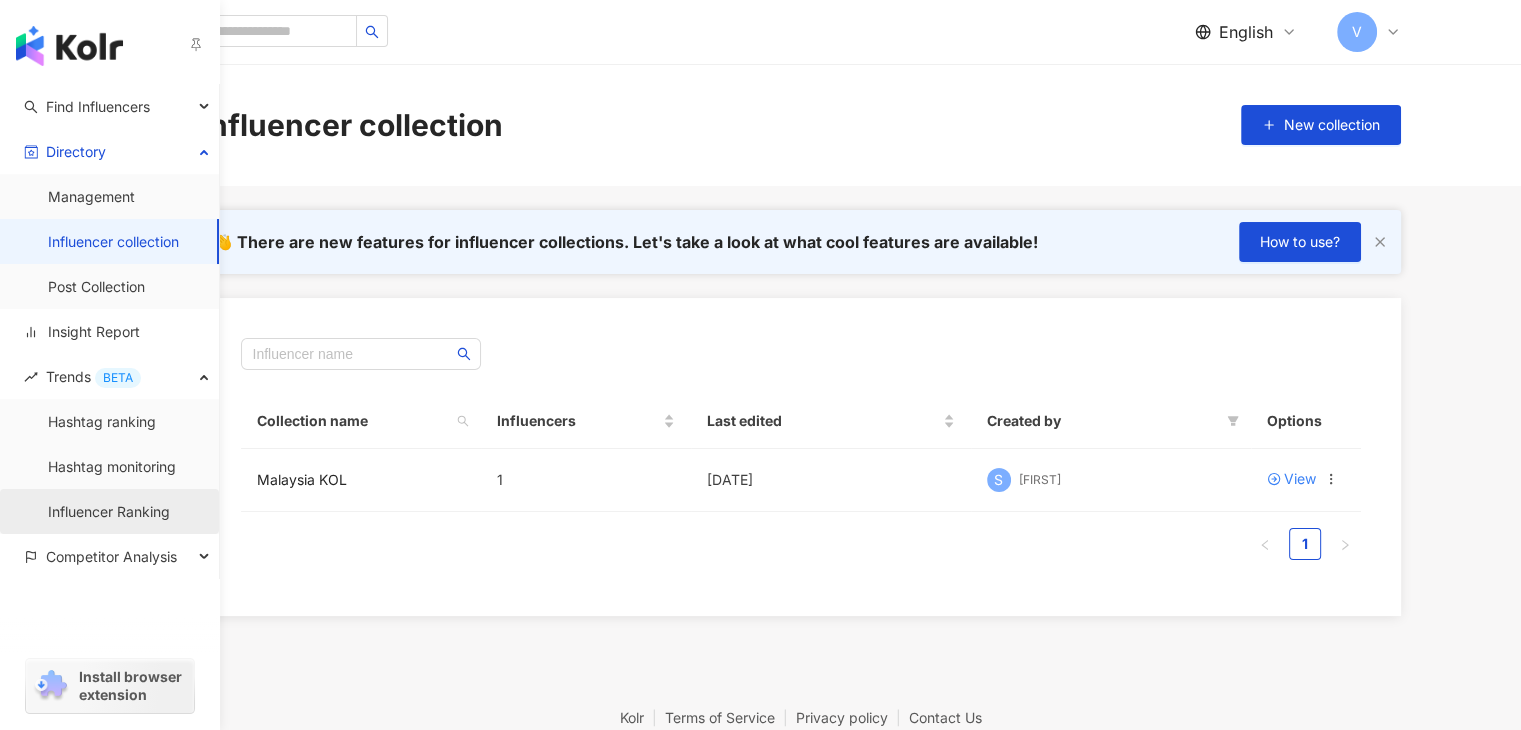 click on "Influencer Ranking" at bounding box center (109, 512) 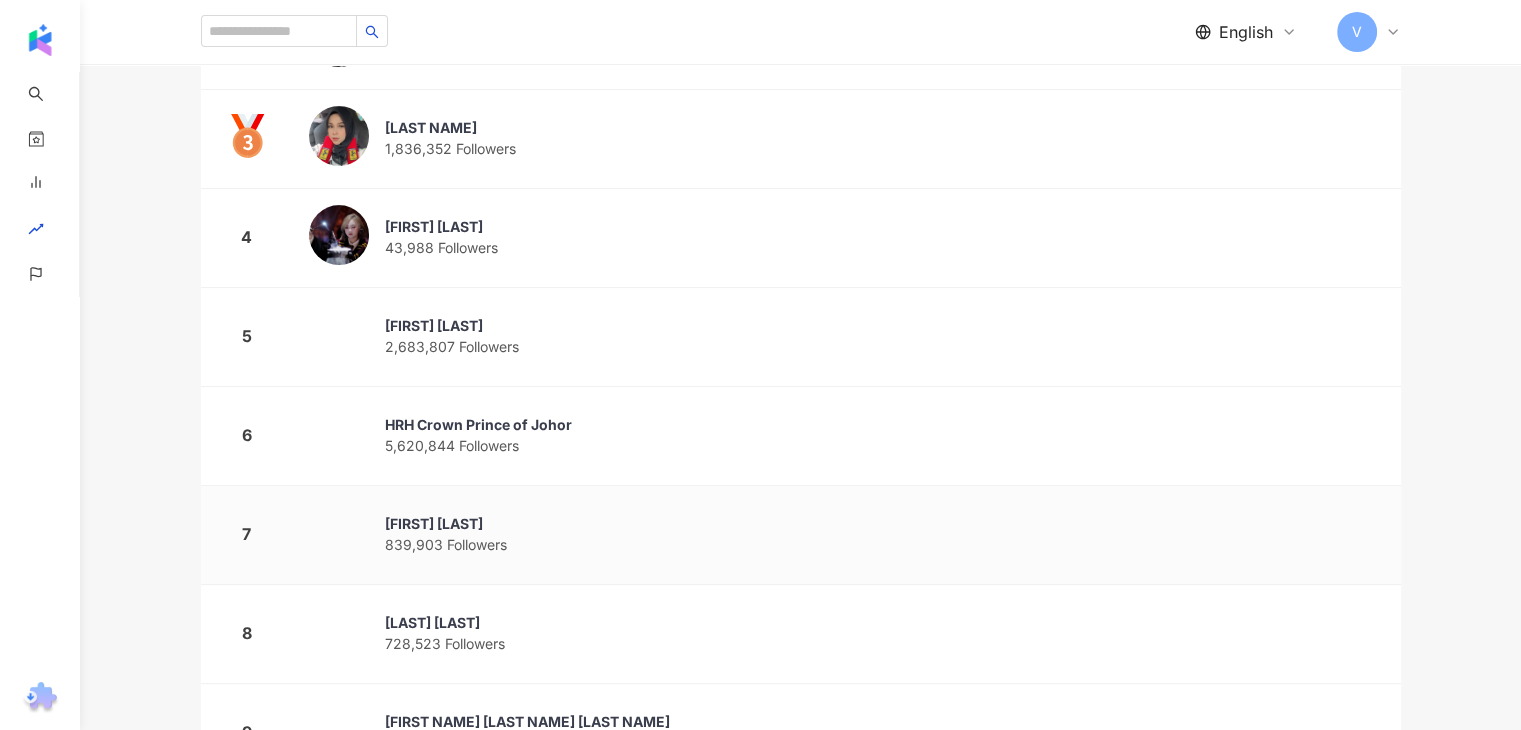 scroll, scrollTop: 0, scrollLeft: 0, axis: both 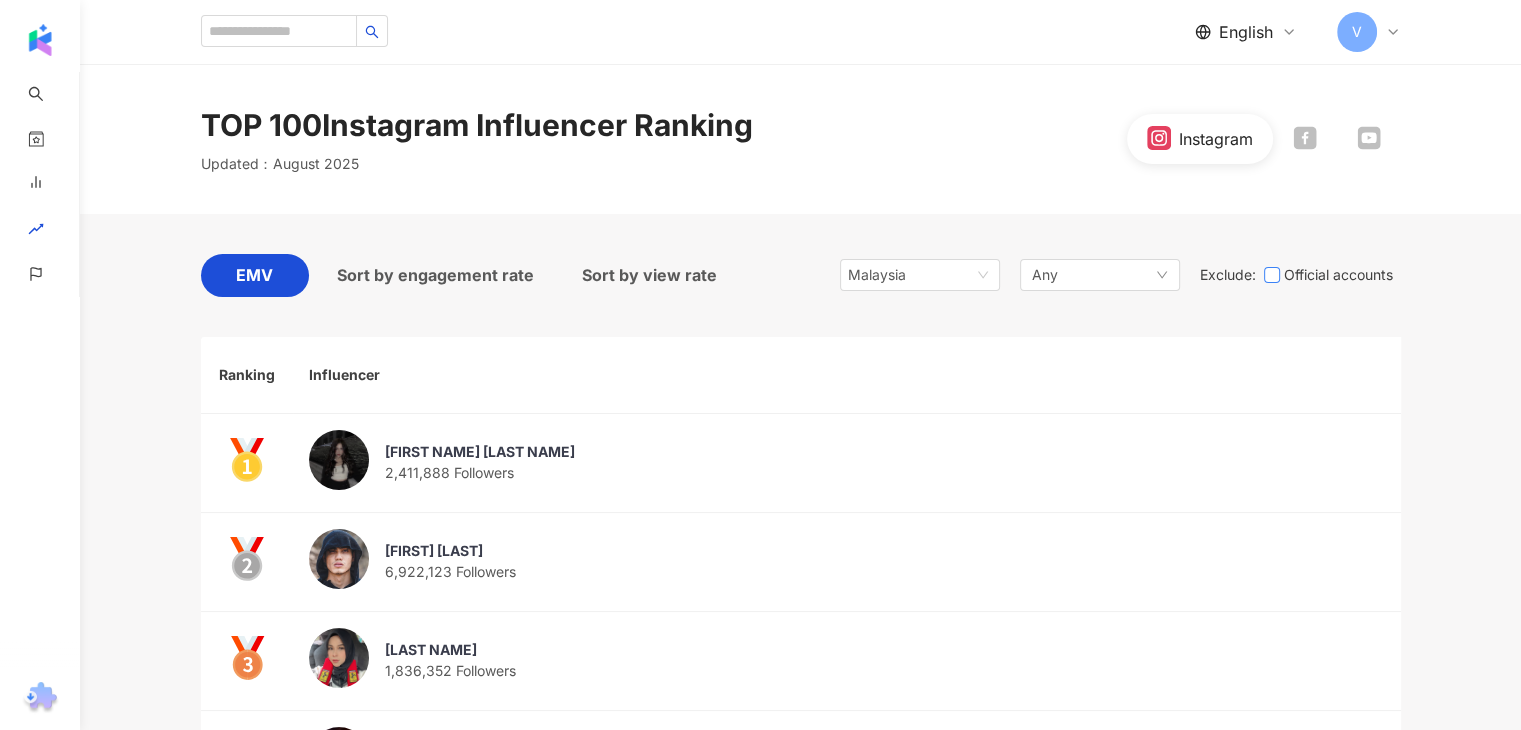 click on "Official accounts" at bounding box center (1340, 275) 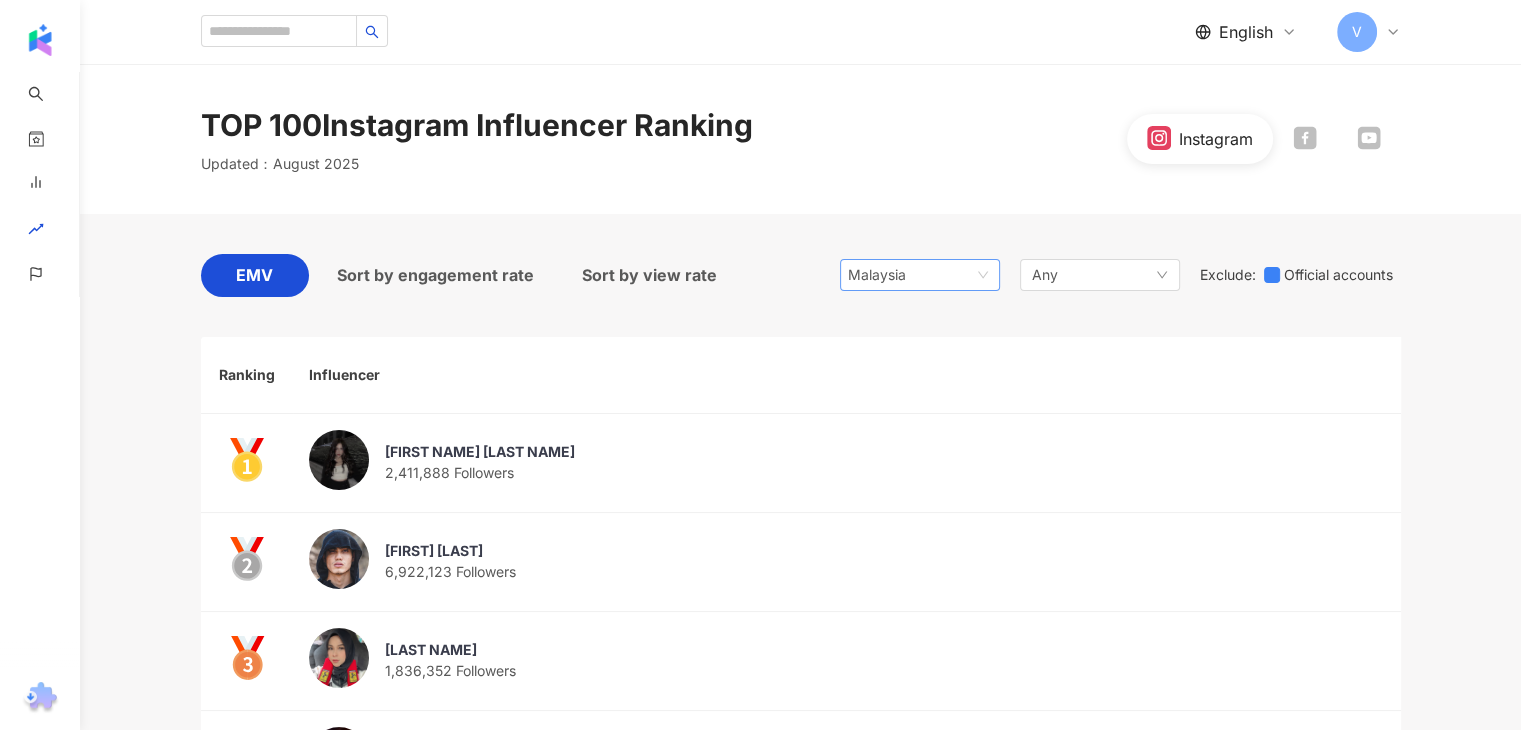 click on "Malaysia" at bounding box center [920, 275] 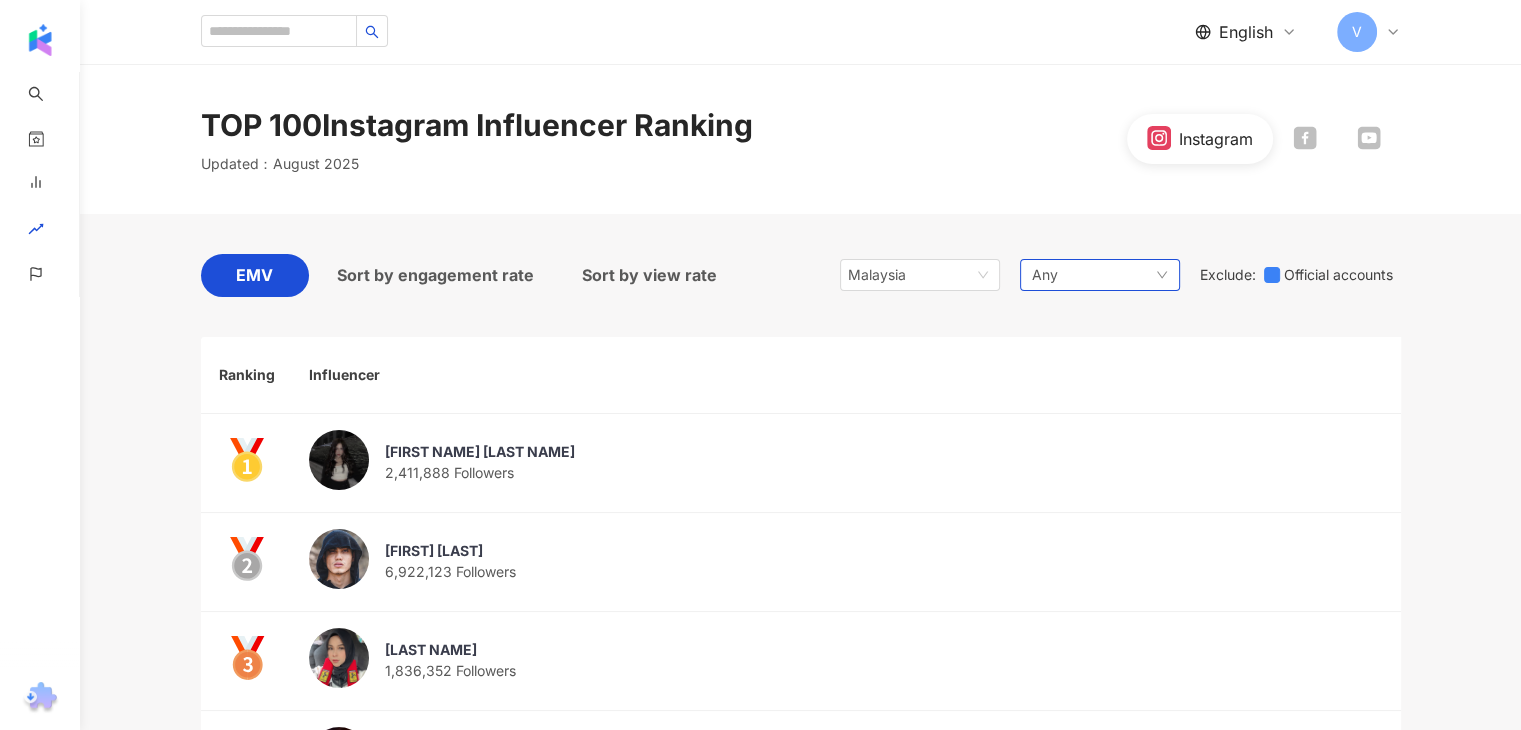 click on "Any" at bounding box center (1100, 275) 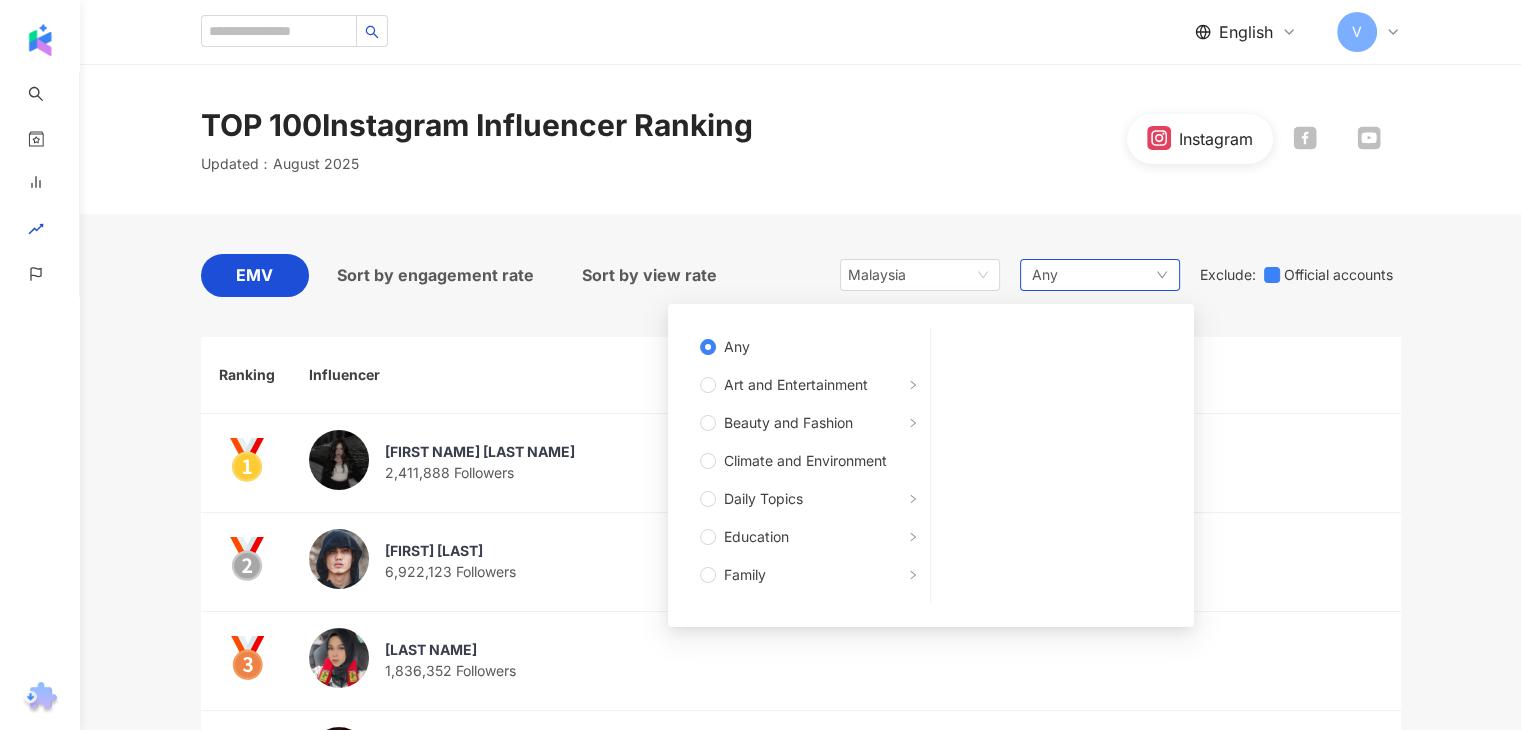 click on "Any Any Art and Entertainment Beauty and Fashion Climate and Environment Daily Topics Education Family Finance Food Fortunetelling Gaming Law and Society Life Style Media Entertainment Medical and Health Pets Photography Relationship Religion Shopping Promoiton Sports Technology Transportation Travel Adult" at bounding box center [1100, 275] 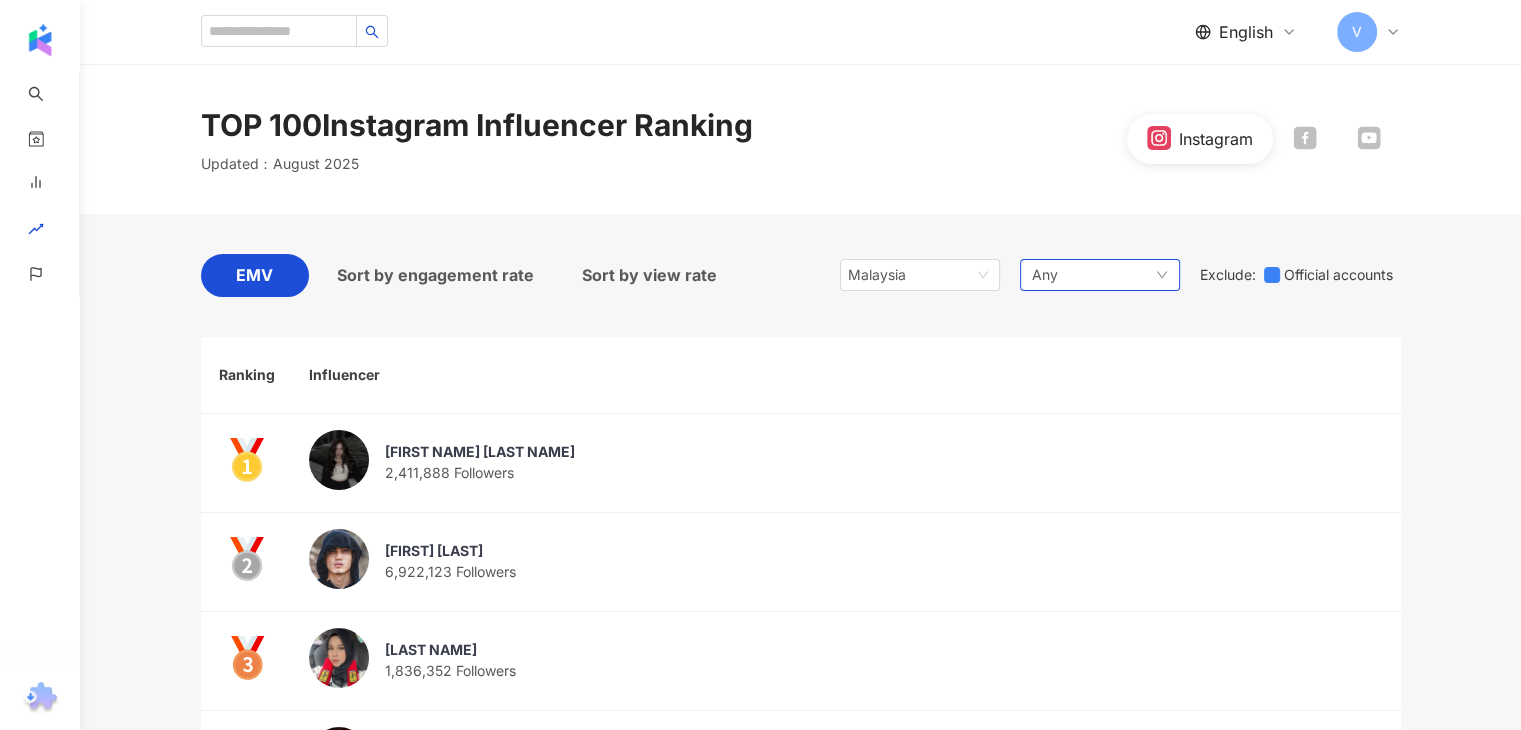click on "Any Any Art and Entertainment Beauty and Fashion Climate and Environment Daily Topics Education Family Finance Food Fortunetelling Gaming Law and Society Life Style Media Entertainment Medical and Health Pets Photography Relationship Religion Shopping Promoiton Sports Technology Transportation Travel Adult" at bounding box center [1100, 275] 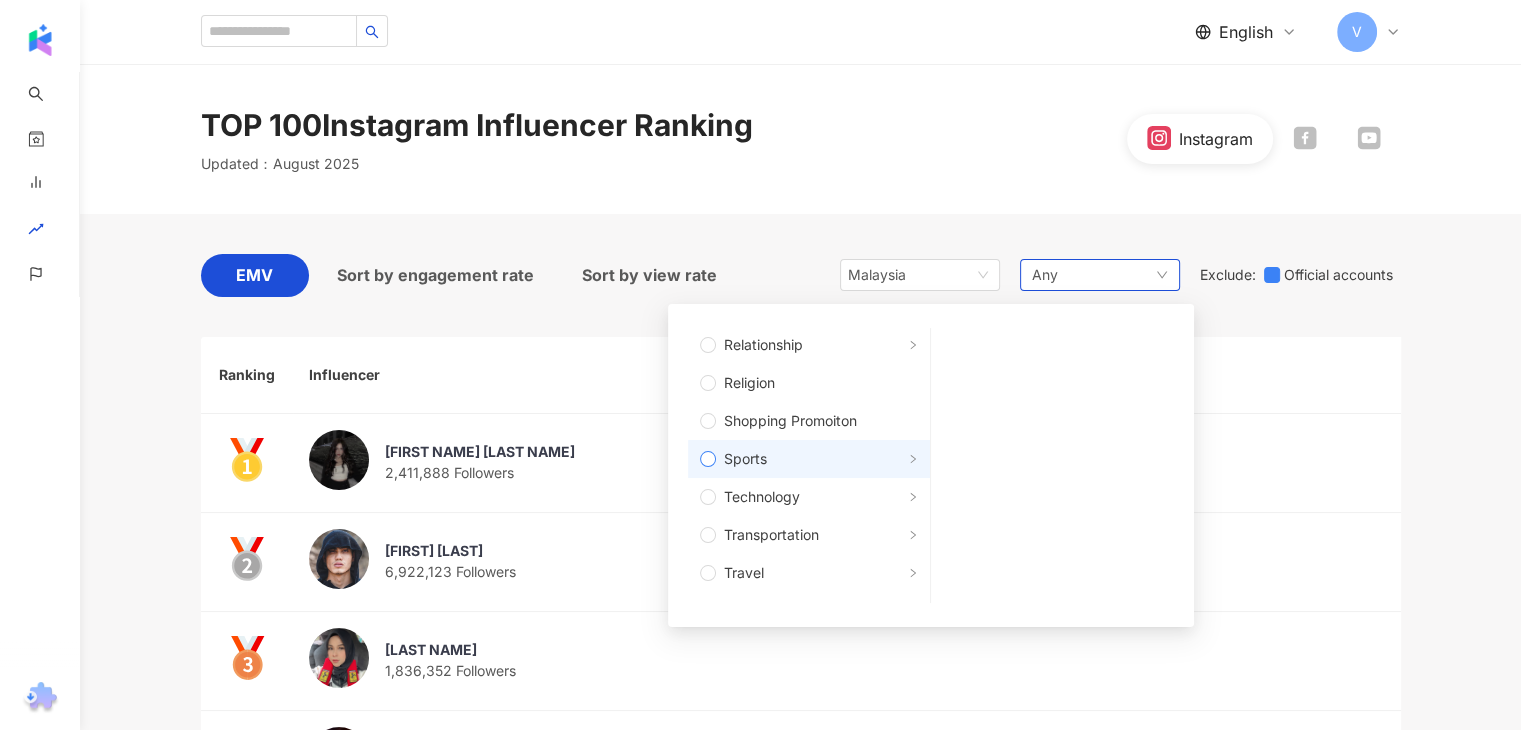 scroll, scrollTop: 675, scrollLeft: 0, axis: vertical 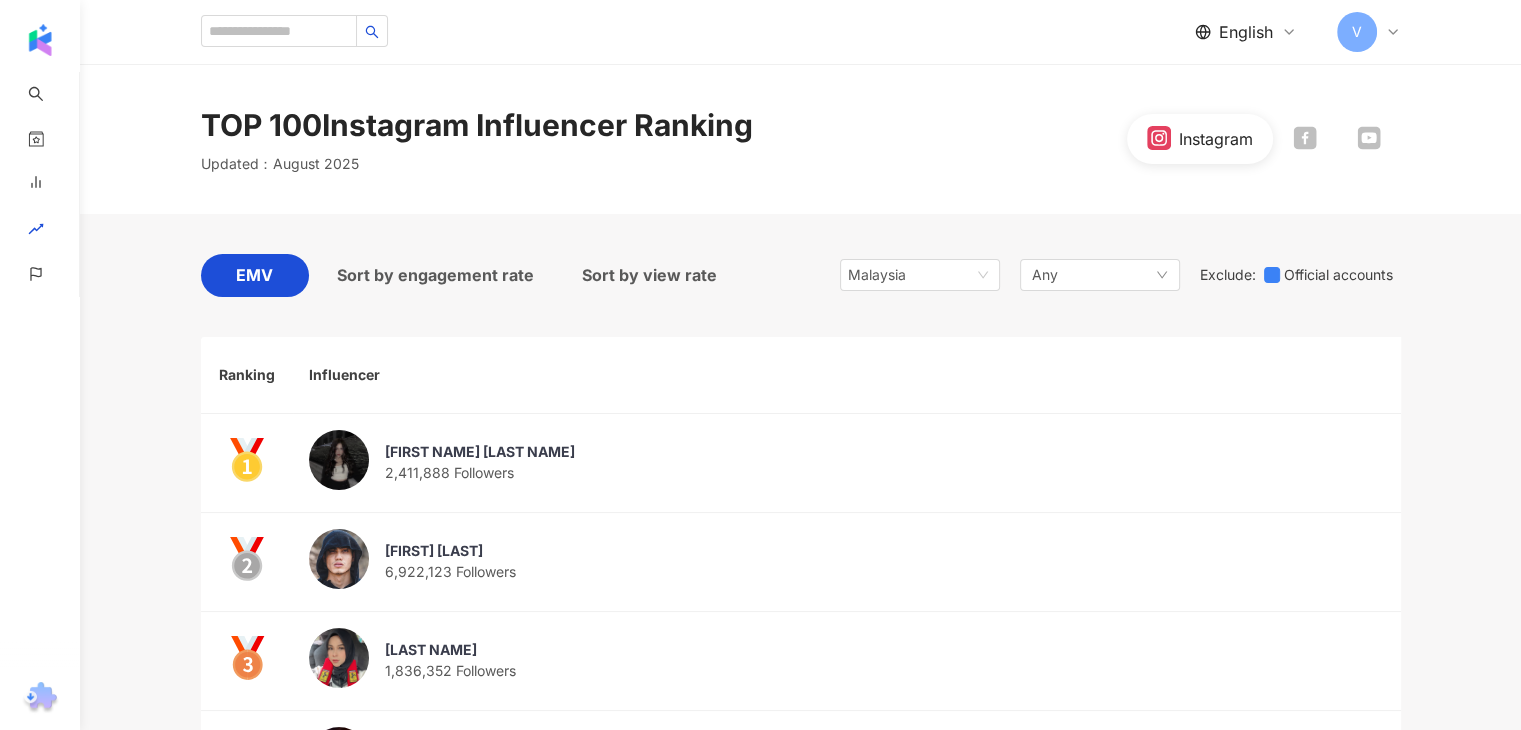 click on "Sort by engagement rate Sort by view rate Malaysia hk my th Taiwan Japan Hong Kong Malaysia Thailand Vietnam Singapore South Korea United States Any Any Art and Entertainment Beauty and Fashion Climate and Environment Daily Topics Education Family Finance Food Fortunetelling Gaming Law and Society Life Style Media Entertainment Medical and Health Pets Photography Relationship Religion Shopping Promoiton Sports Technology Transportation Travel Adult Exclude : Official accounts Ranking Influencer EMV Engagement rate View rate             [USERNAME] [NUMBER]   Followers [NUMBER] [PERCENTAGE]% [PERCENTAGE]% [USERNAME] [NUMBER]   Followers [NUMBER] [PERCENTAGE]% [PERCENTAGE]% [LAST NAME] [LAST NAME] [NUMBER]   Followers [NUMBER] [PERCENTAGE]% [PERCENTAGE]% [NUMBER] [USERNAME] [NUMBER]   Followers [NUMBER] [PERCENTAGE]% [PERCENTAGE]% [FIRST NAME] [LAST NAME] [CHINESE NAME] [NUMBER]   Followers [NUMBER] [PERCENTAGE]% [PERCENTAGE]% [TITLE] [NUMBER]   Followers [NUMBER] [PERCENTAGE]% [PERCENTAGE]% [NUMBER] [FIRST NAME] [LAST NAME] [NUMBER]   Followers [NUMBER] [PERCENTAGE]% - [NUMBER] [FIRST NAME] [LAST NAME] [NUMBER]   Followers [NUMBER] [PERCENTAGE]% [PERCENTAGE]%" at bounding box center [801, 5349] 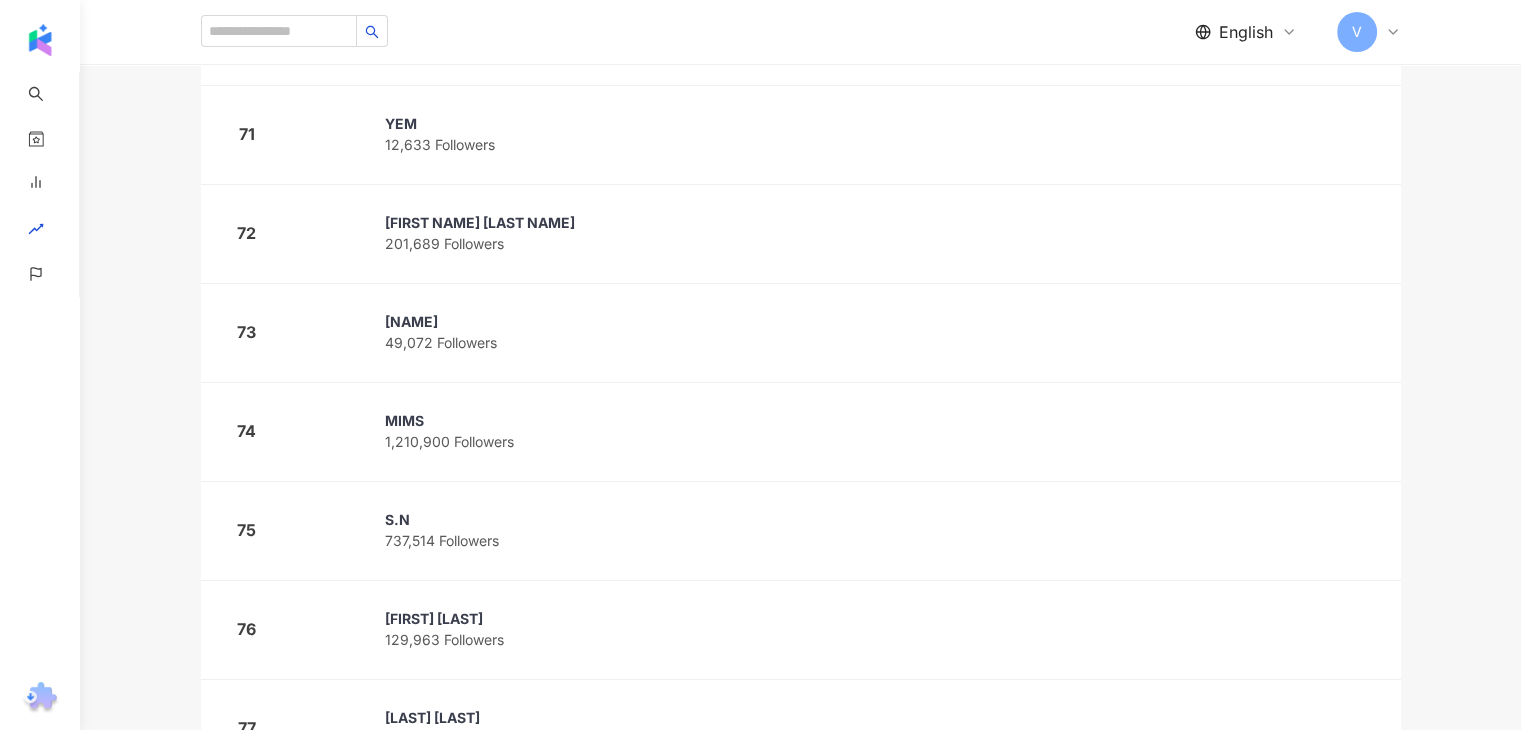 scroll, scrollTop: 9825, scrollLeft: 0, axis: vertical 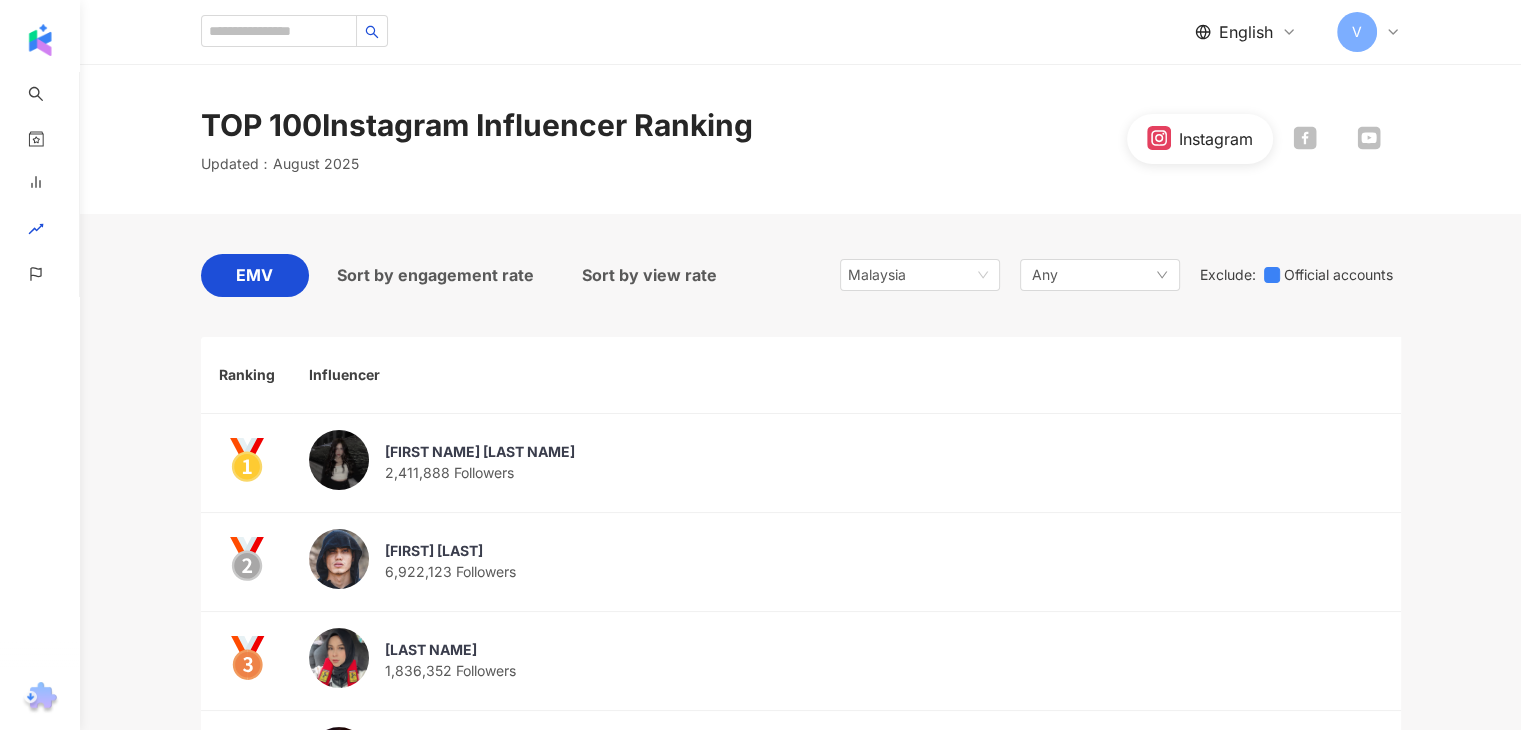 click on "English" at bounding box center (1246, 32) 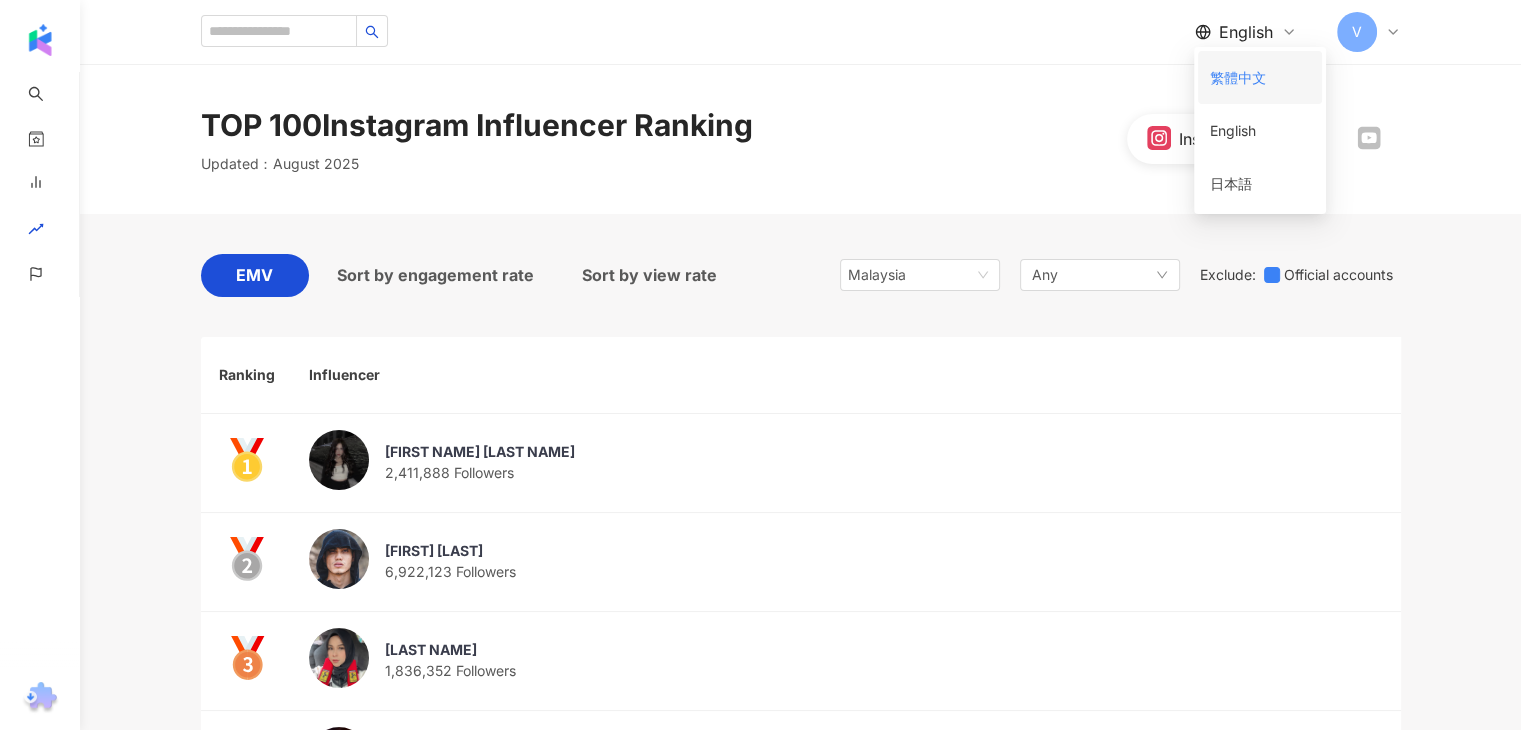 click on "繁體中文" at bounding box center (1260, 77) 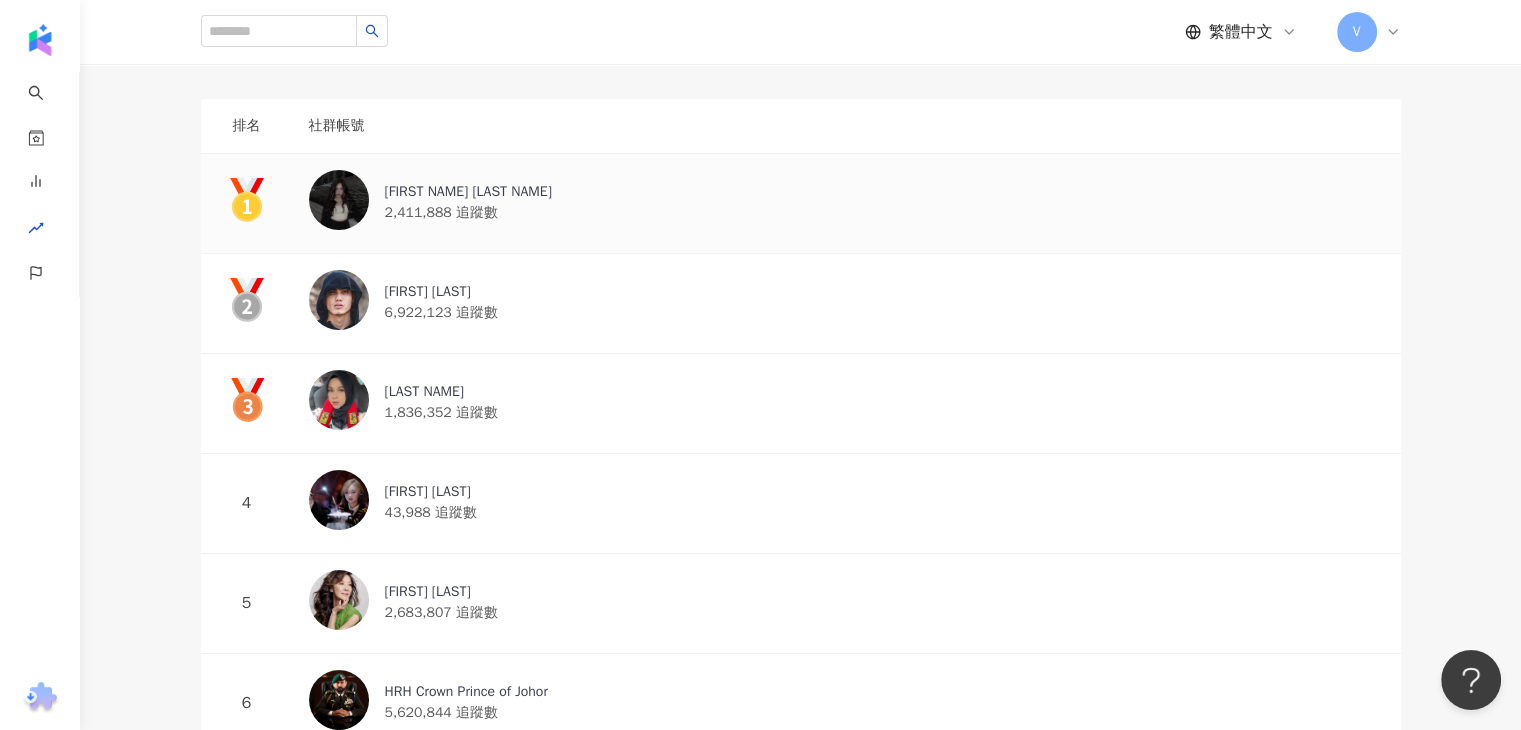 scroll, scrollTop: 0, scrollLeft: 0, axis: both 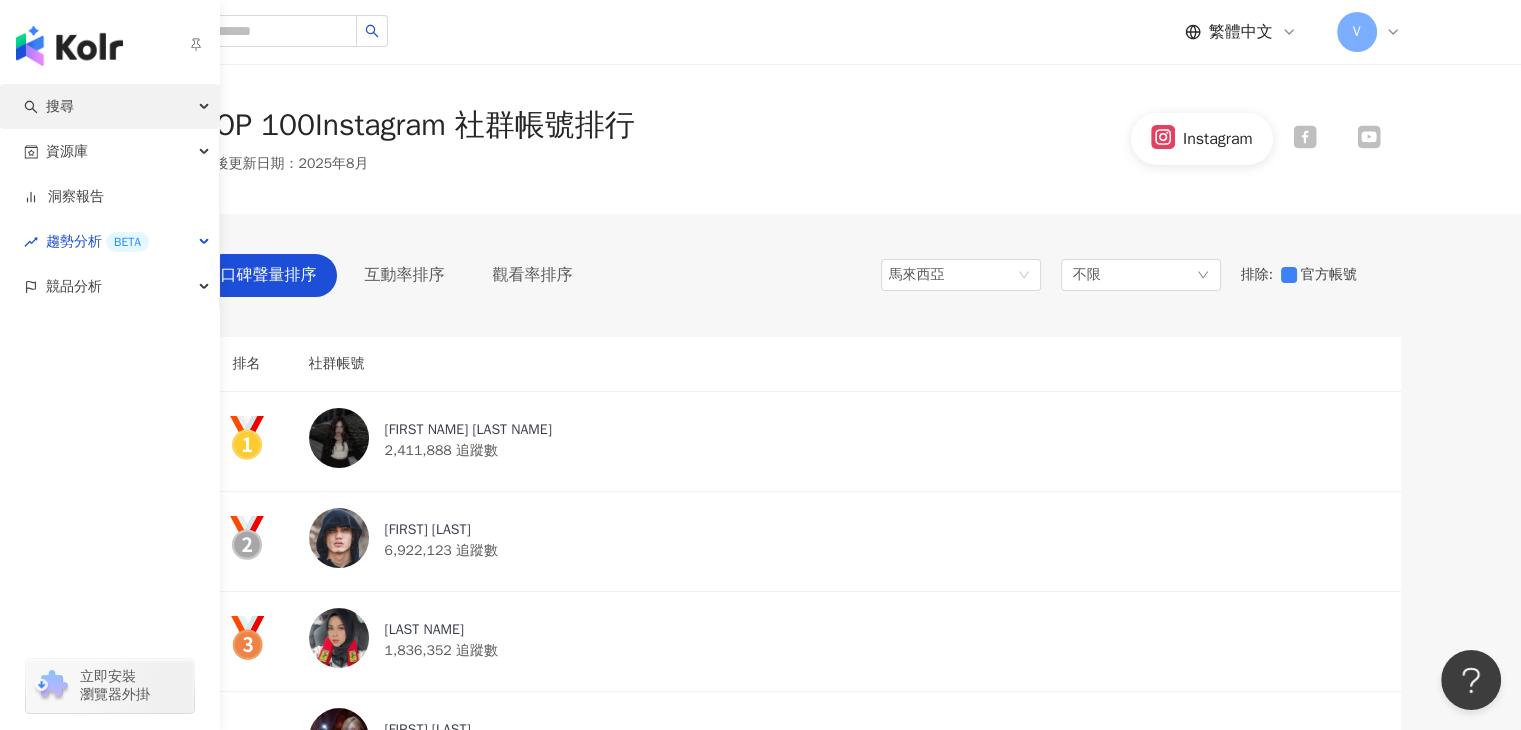 click on "搜尋" at bounding box center (60, 106) 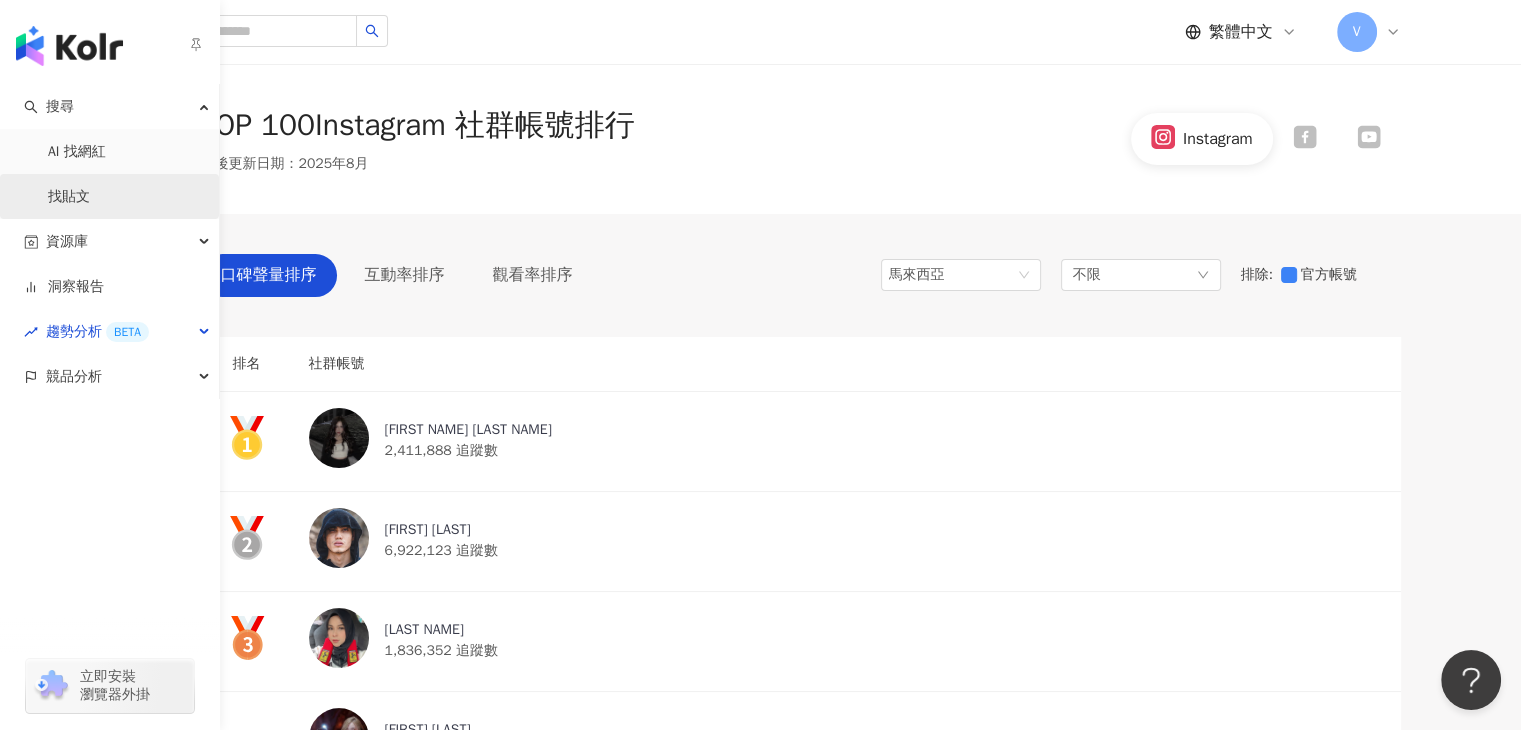 click on "找貼文" at bounding box center [69, 197] 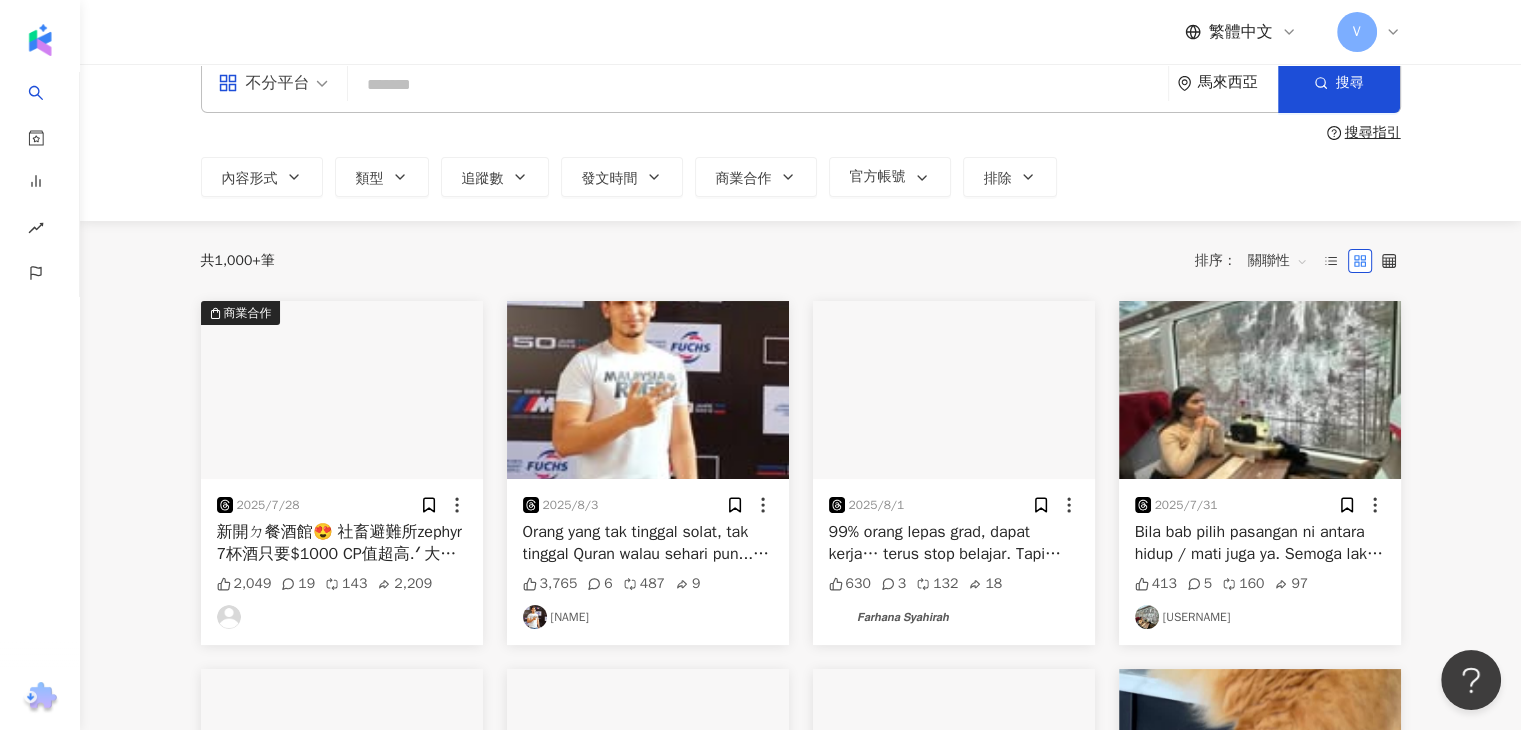 scroll, scrollTop: 0, scrollLeft: 0, axis: both 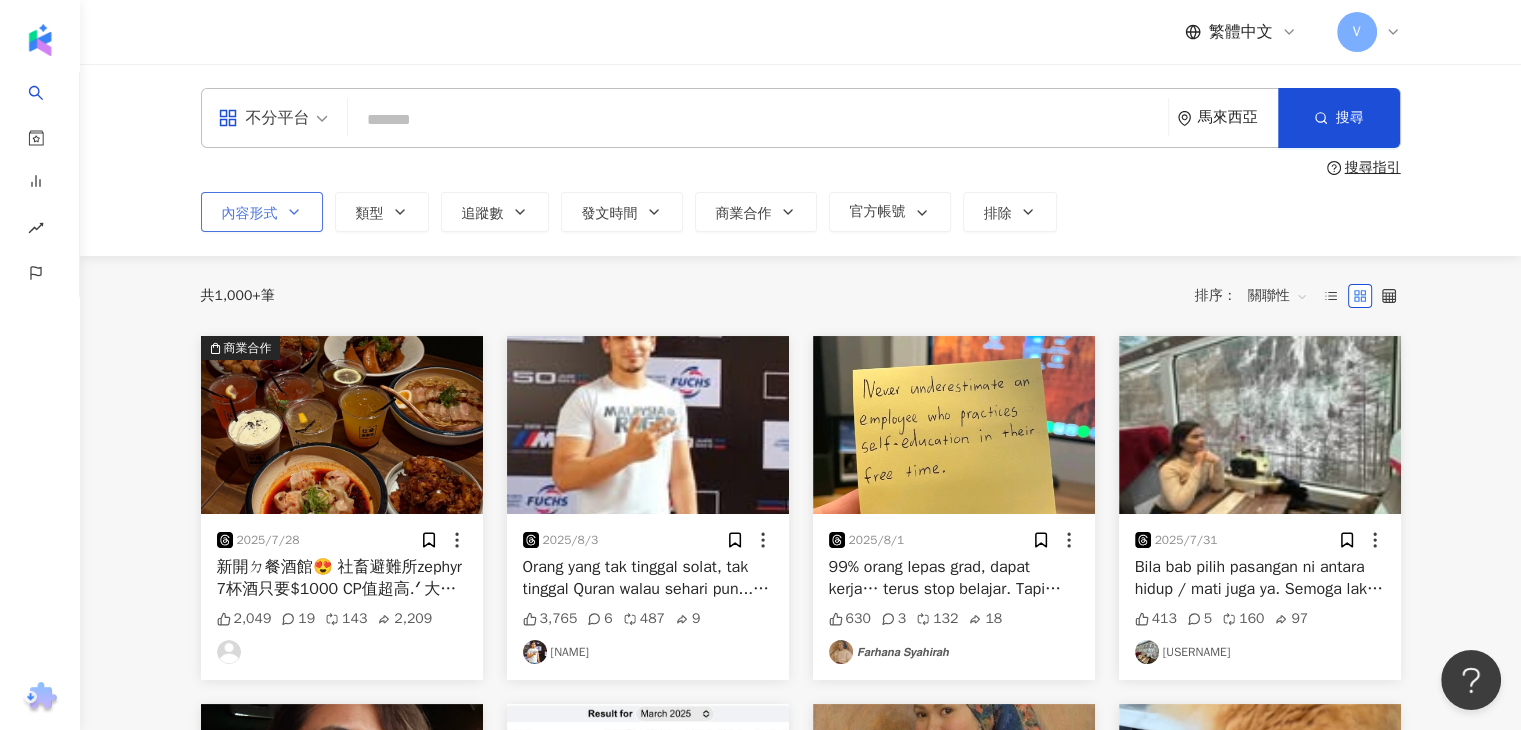 click on "內容形式" at bounding box center (262, 212) 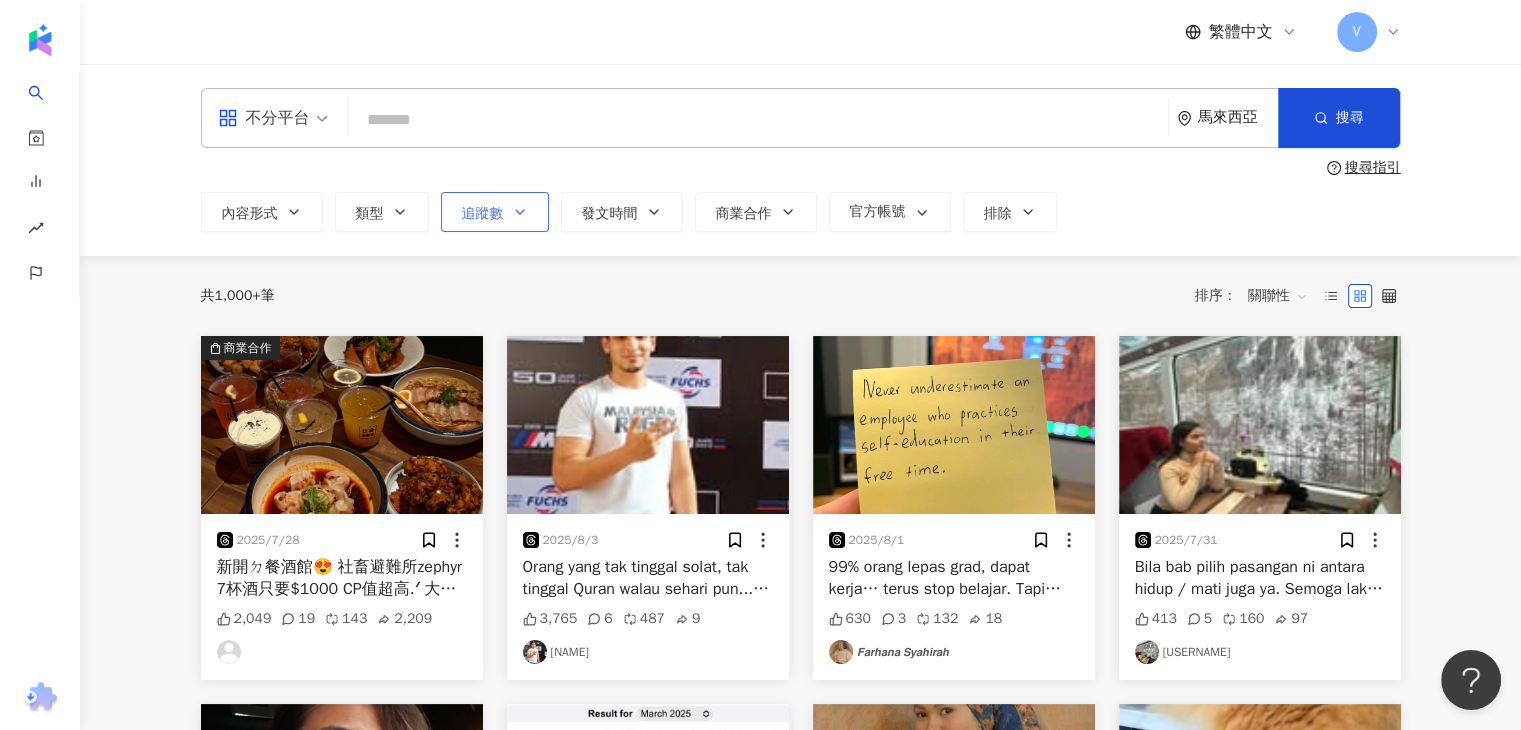 click on "追蹤數" at bounding box center [495, 212] 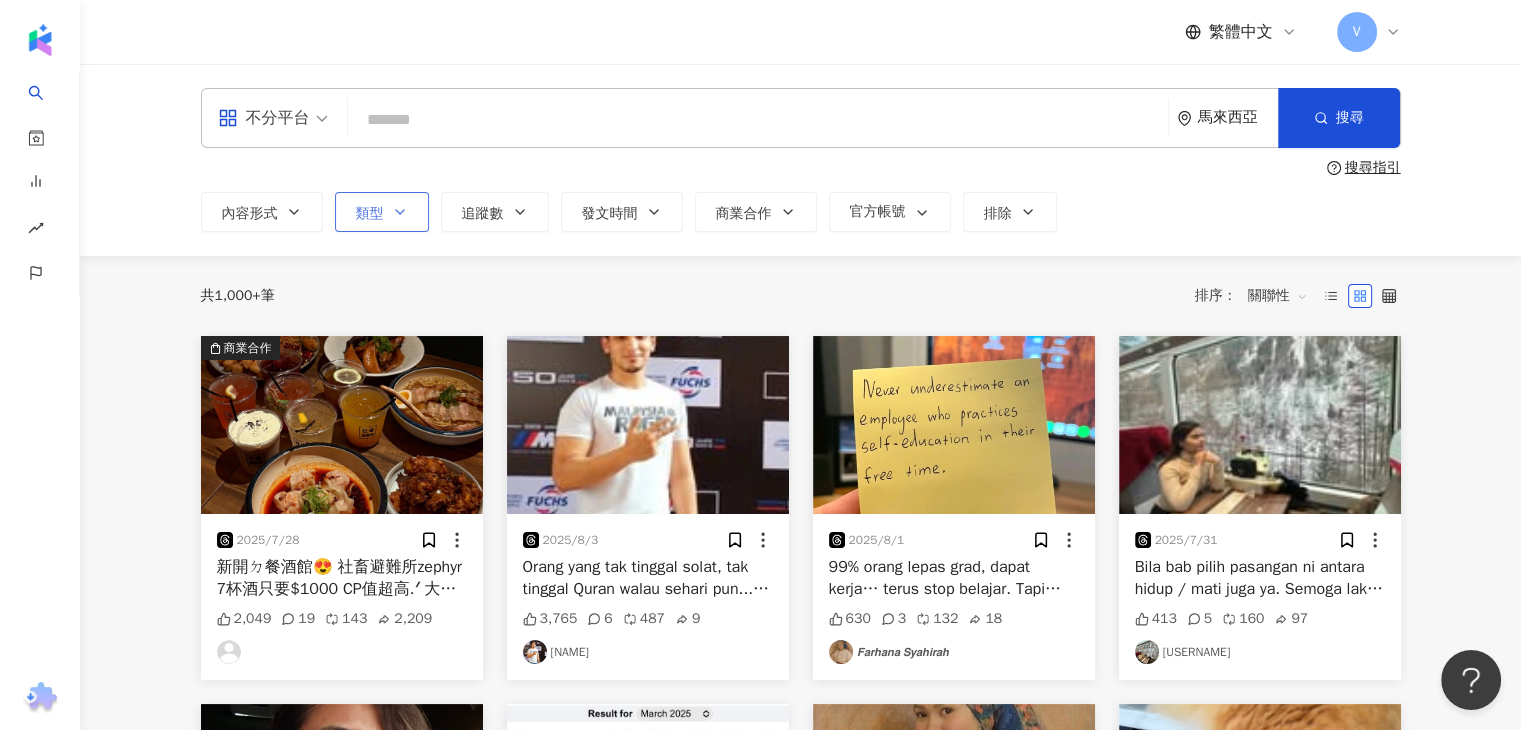 click on "類型" at bounding box center [382, 212] 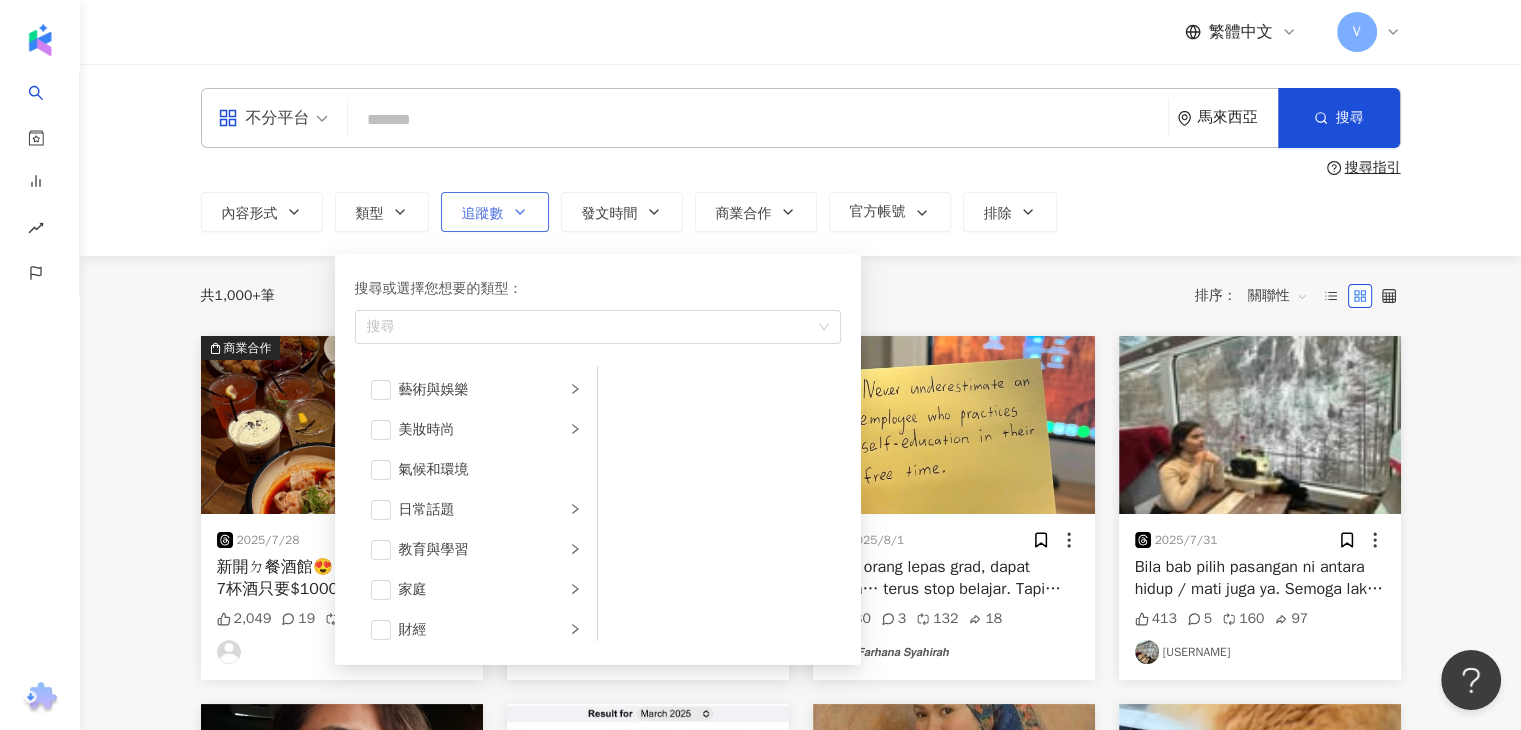 type 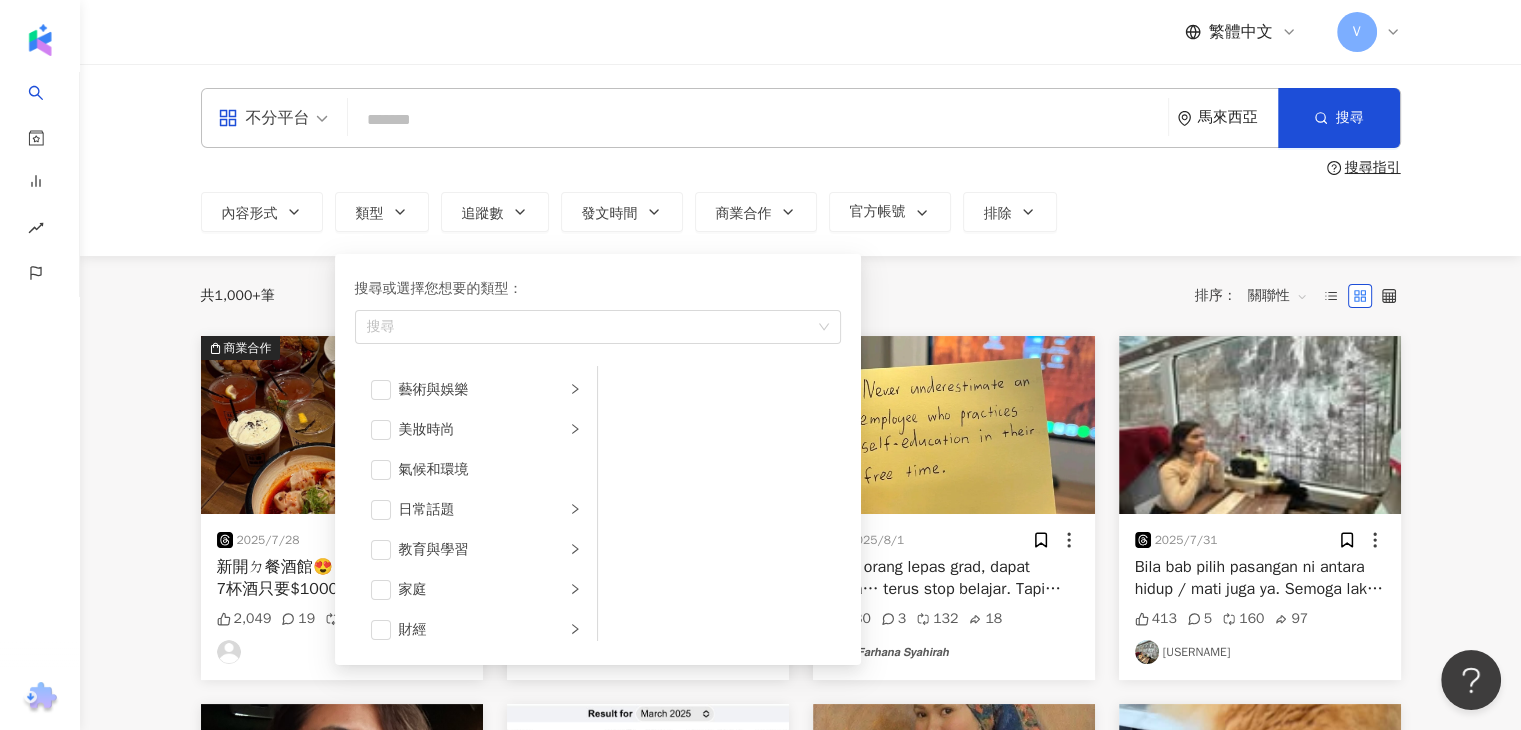 click on "不分平台 馬來西亞 搜尋 搜尋指引 內容形式 類型 搜尋或選擇您想要的類型：   搜尋 藝術與娛樂 美妝時尚 氣候和環境 日常話題 教育與學習 家庭 財經 美食 命理占卜 遊戲 法政社會 生活風格 影視娛樂 醫療與健康 寵物 攝影 感情 宗教 促購導購 運動 科技 交通工具 旅遊 成人 追蹤數 發文時間 商業合作 官方帳號  排除  不限 貼文 全部影音 *  -  ******* 不限 小型 奈米網紅 (<1萬) 微型網紅 (1萬-3萬) 小型網紅 (3萬-5萬) 中型 中小型網紅 (5萬-10萬) 中型網紅 (10萬-30萬) 中大型網紅 (30萬-50萬) 大型 大型網紅 (50萬-100萬) 百萬網紅 (>100萬)" at bounding box center (801, 160) 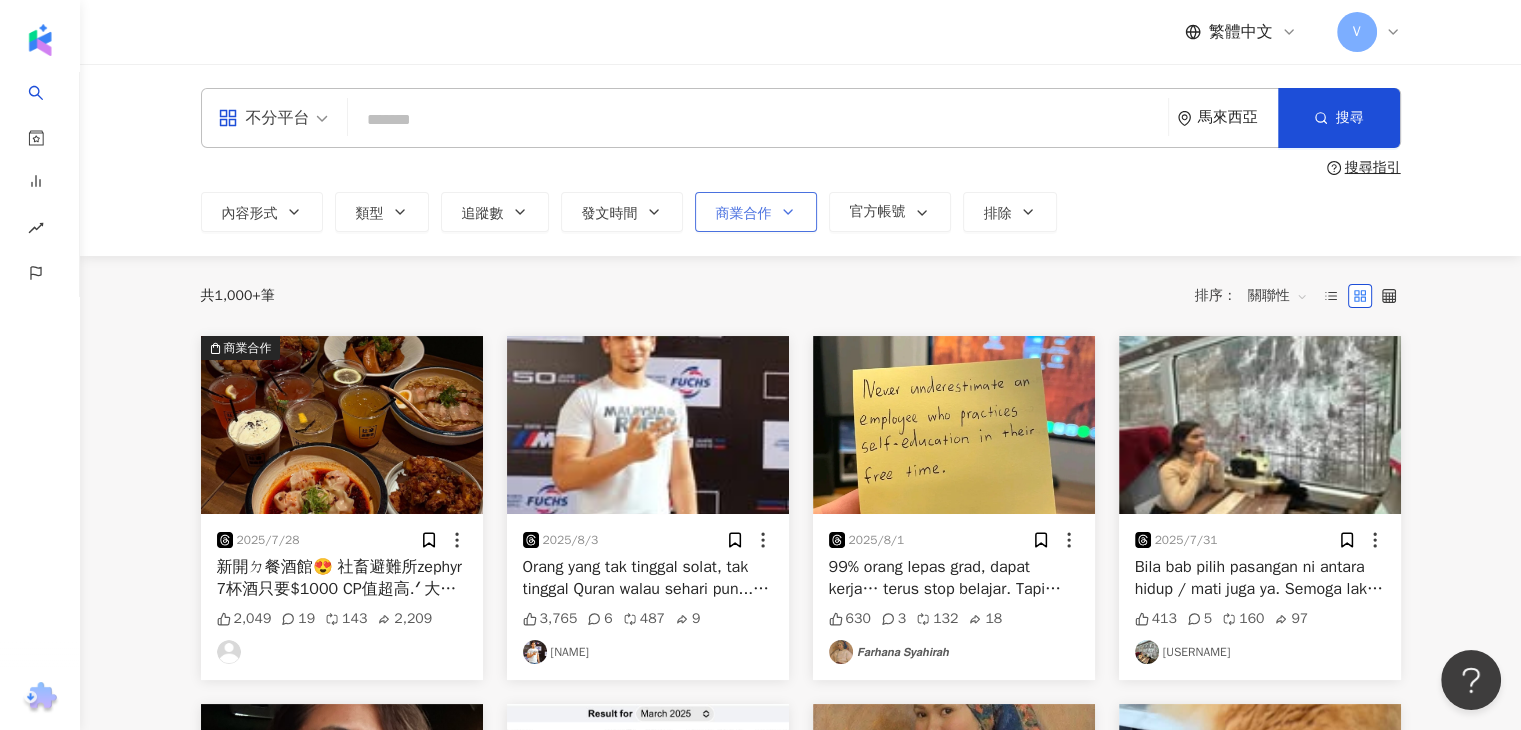 click on "商業合作" at bounding box center (756, 212) 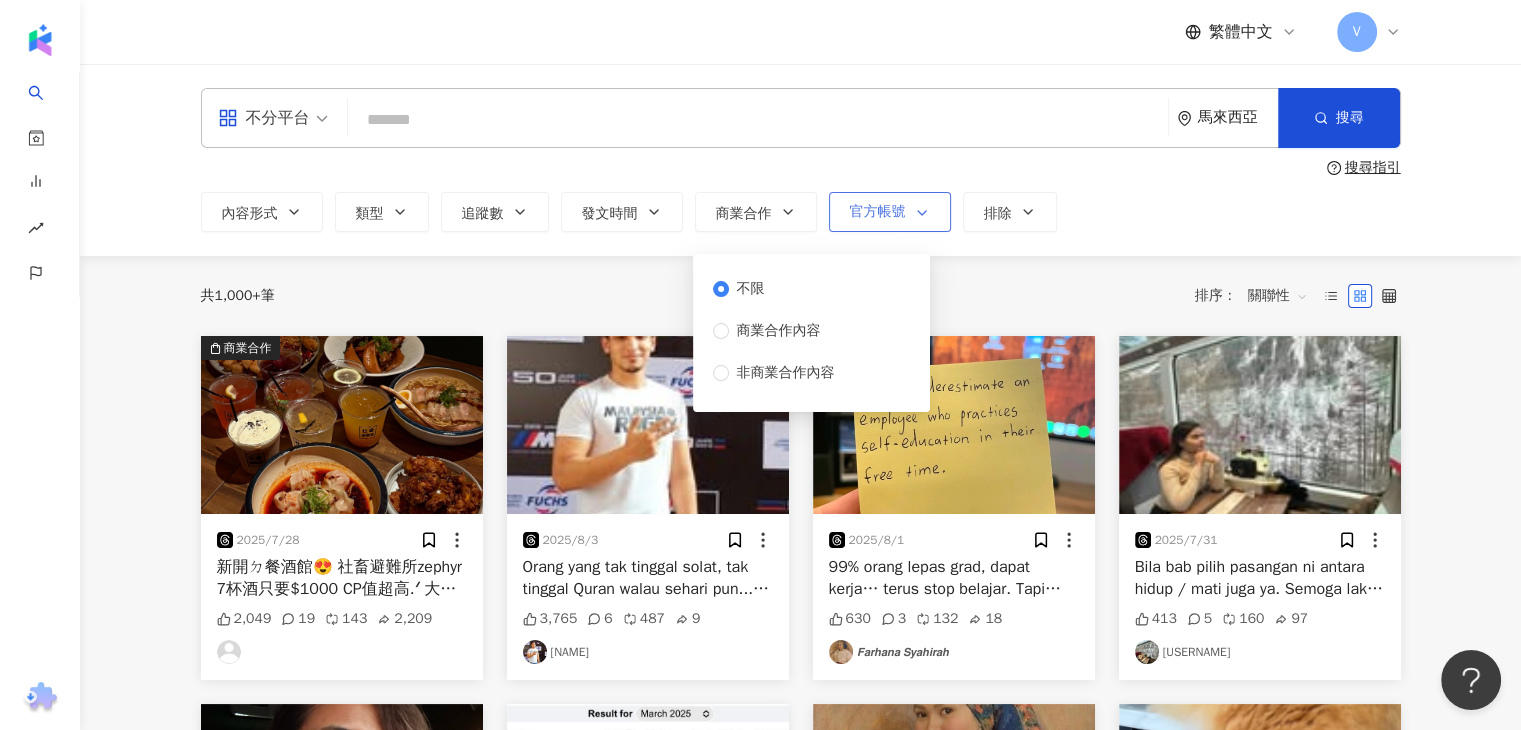 click at bounding box center [918, 213] 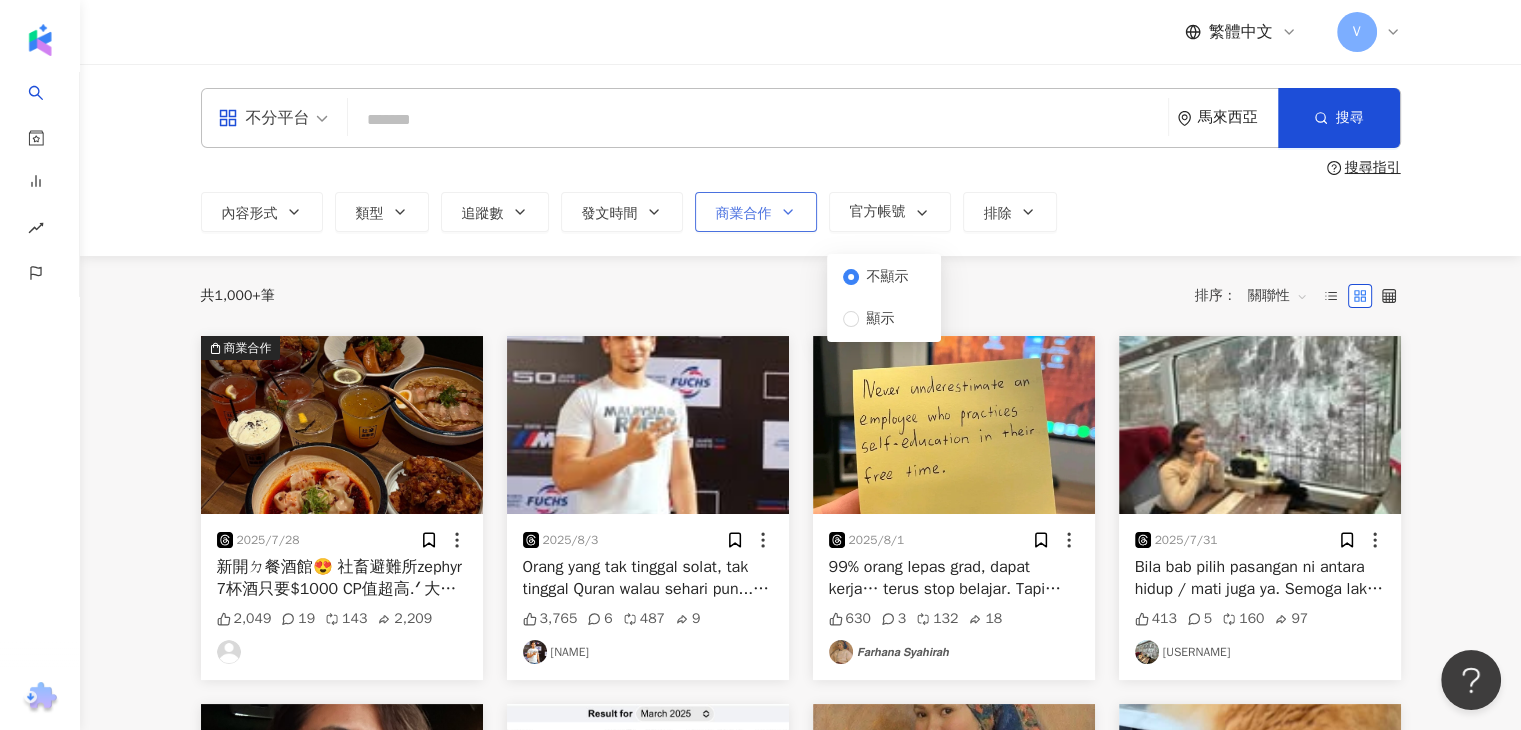 click on "商業合作" at bounding box center [744, 214] 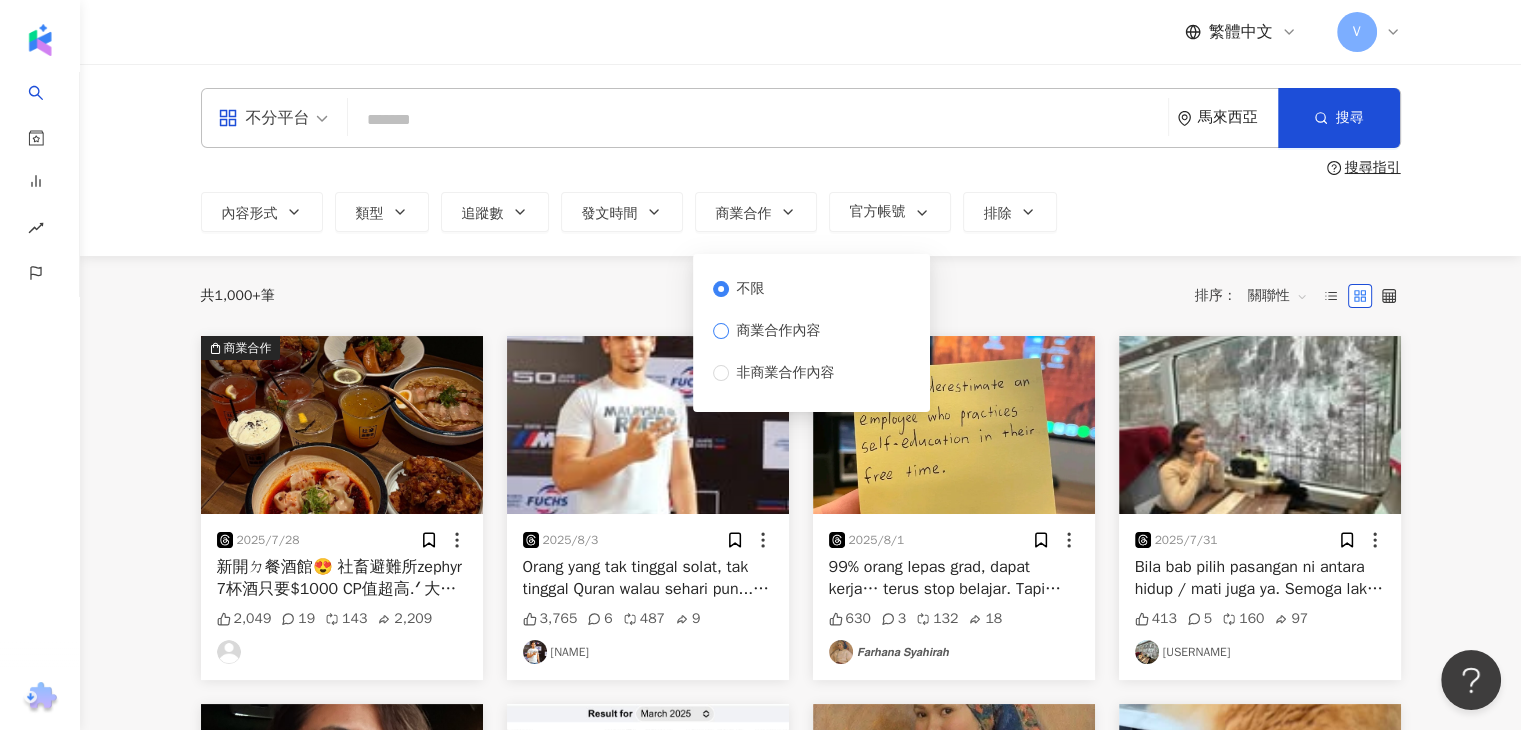 click on "商業合作內容" at bounding box center (779, 331) 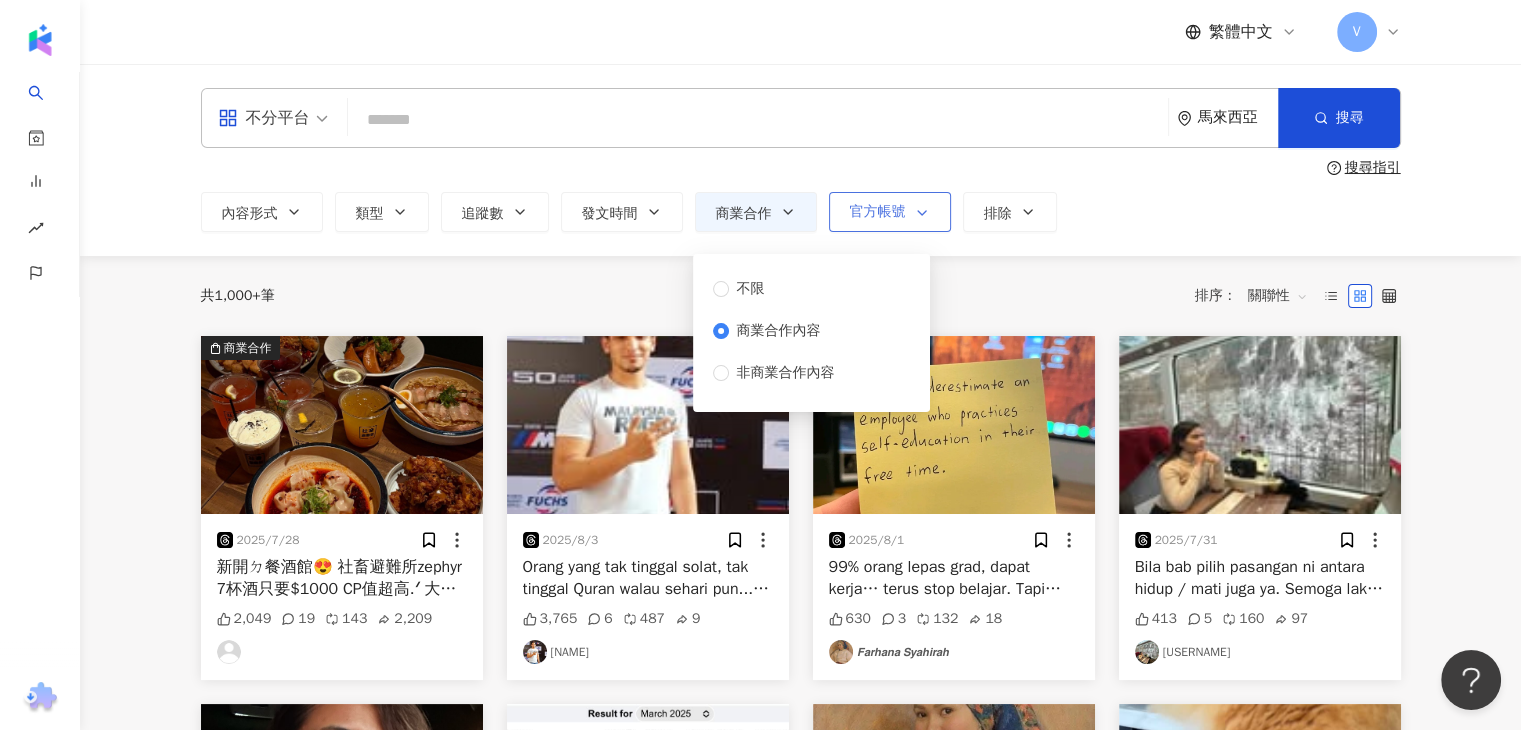 click on "官方帳號" at bounding box center (890, 212) 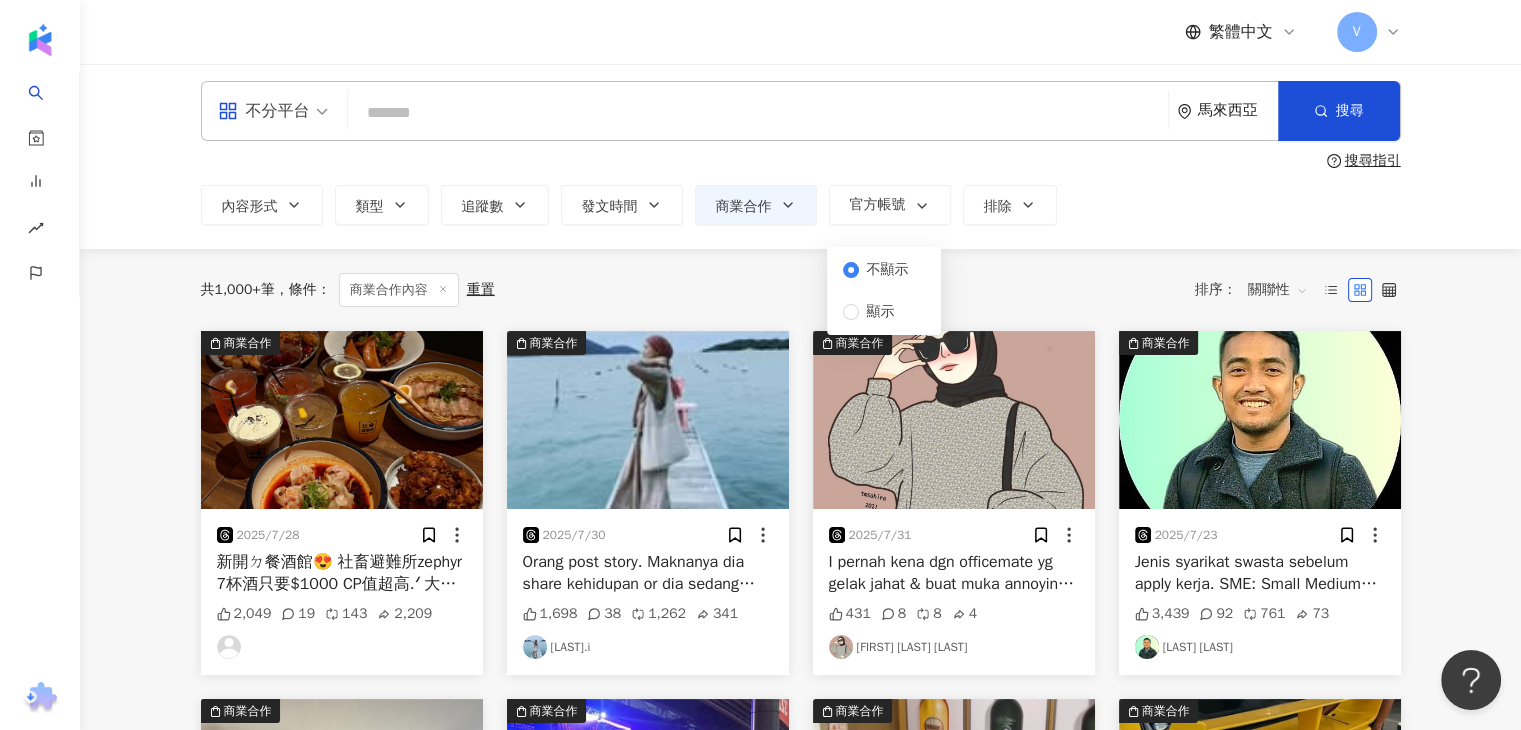 scroll, scrollTop: 0, scrollLeft: 0, axis: both 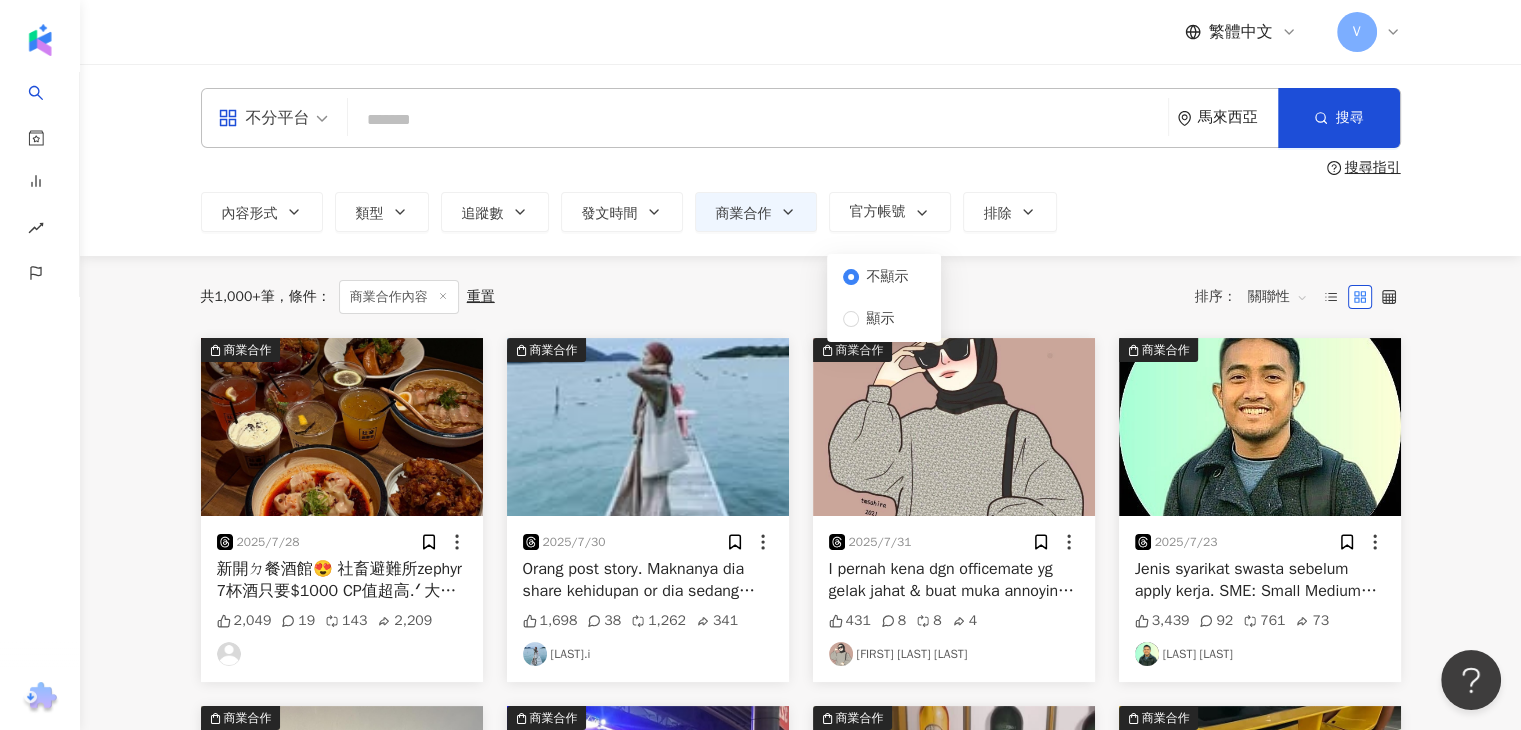 click on "不分平台 馬來西亞 搜尋 搜尋指引 內容形式 類型 追蹤數 發文時間 商業合作 官方帳號  排除  不限 貼文 全部影音 *  -  ******* 不限 小型 奈米網紅 (<1萬) 微型網紅 (1萬-3萬) 小型網紅 (3萬-5萬) 中型 中小型網紅 (5萬-10萬) 中型網紅 (10萬-30萬) 中大型網紅 (30萬-50萬) 大型 大型網紅 (50萬-100萬) 百萬網紅 (>100萬) 不限 商業合作內容 非商業合作內容 不顯示 顯示" at bounding box center (800, 160) 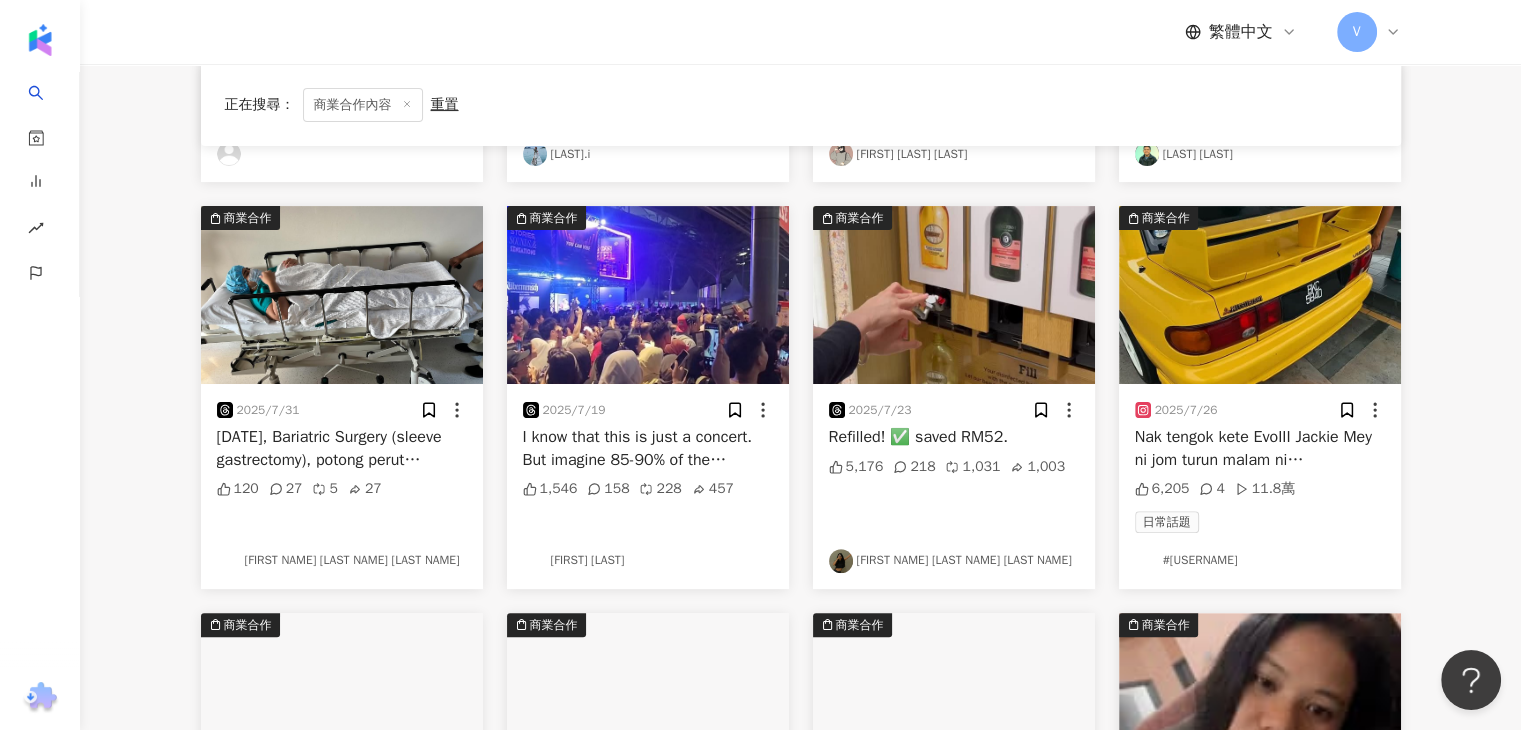 scroll, scrollTop: 0, scrollLeft: 0, axis: both 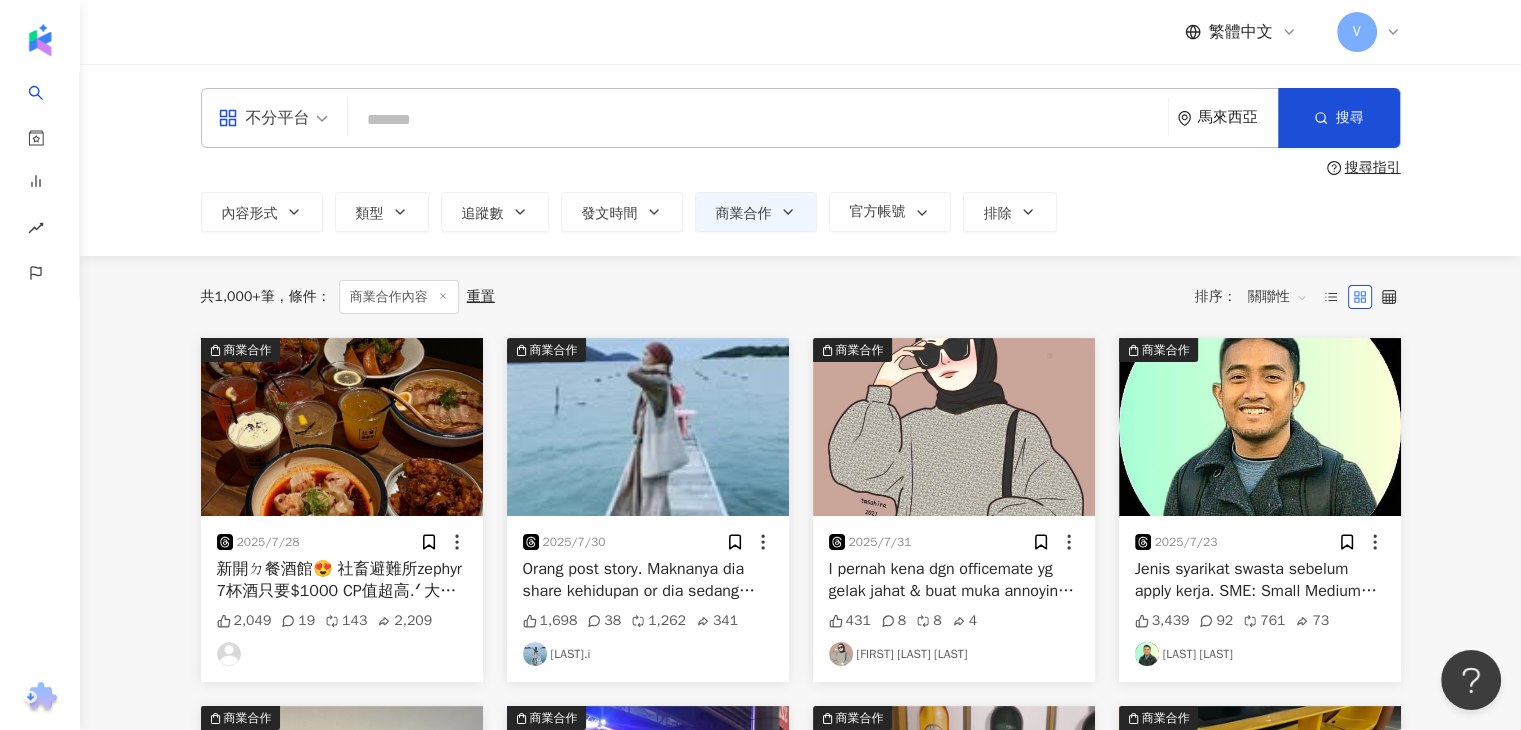click at bounding box center [273, 118] 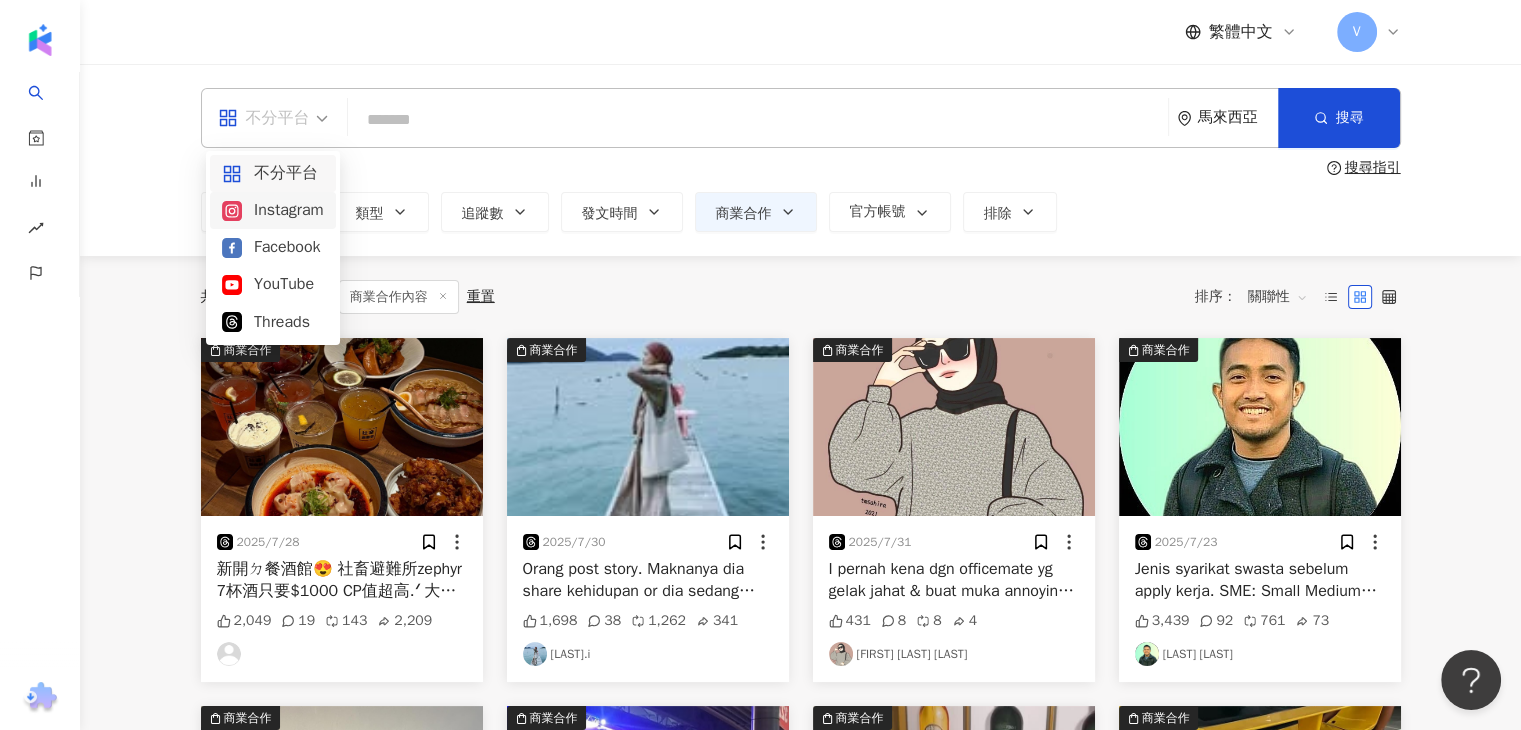 click on "Instagram" at bounding box center (273, 210) 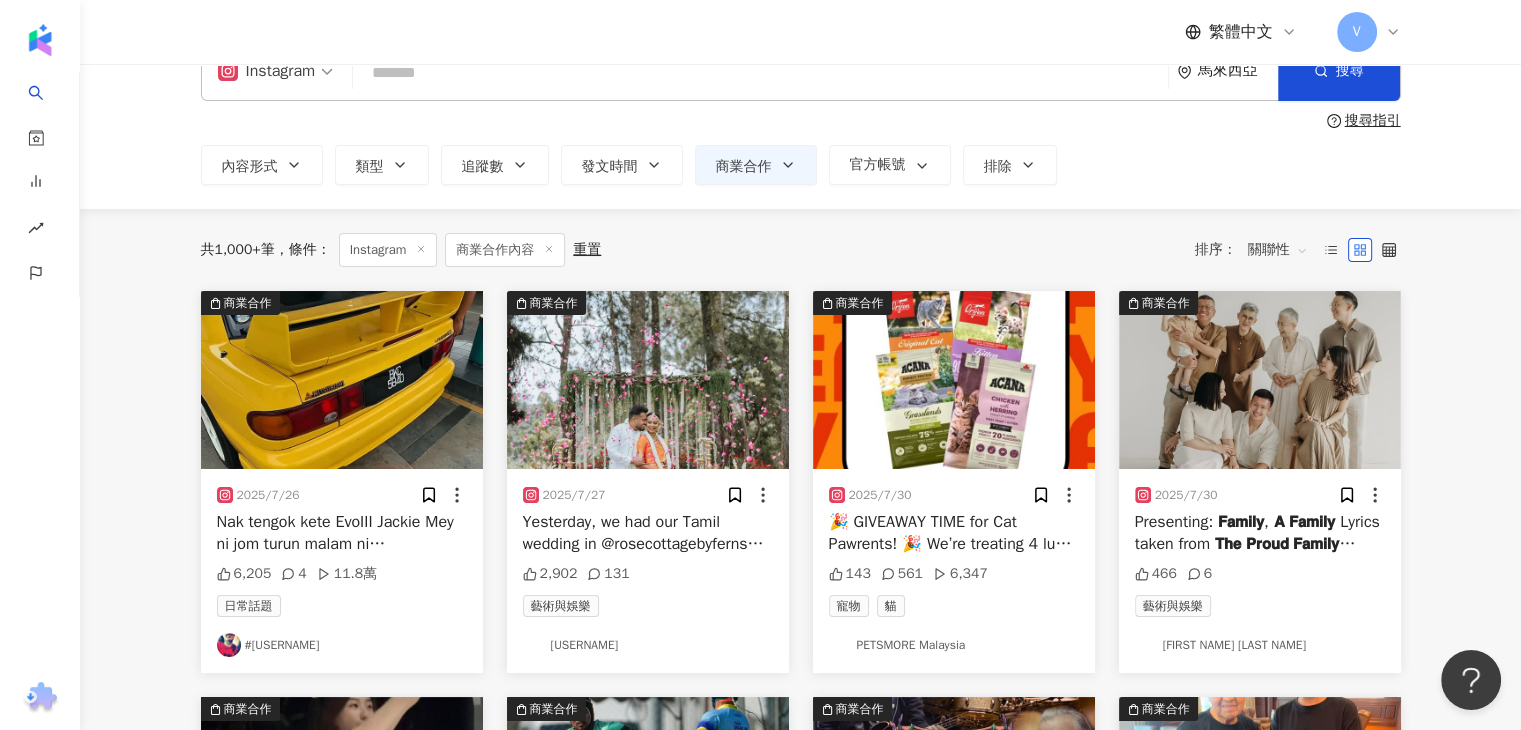 scroll, scrollTop: 0, scrollLeft: 0, axis: both 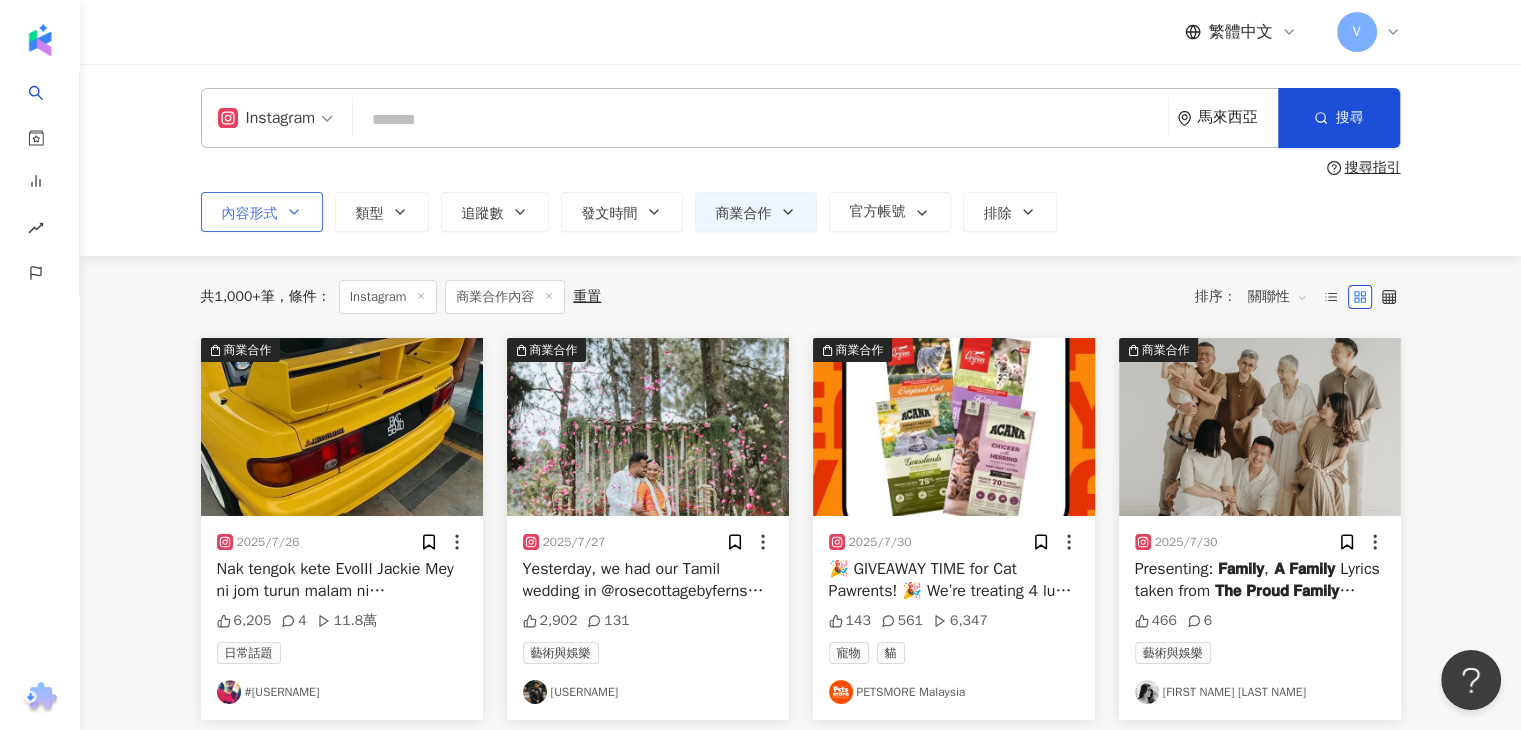 click on "內容形式" at bounding box center [262, 212] 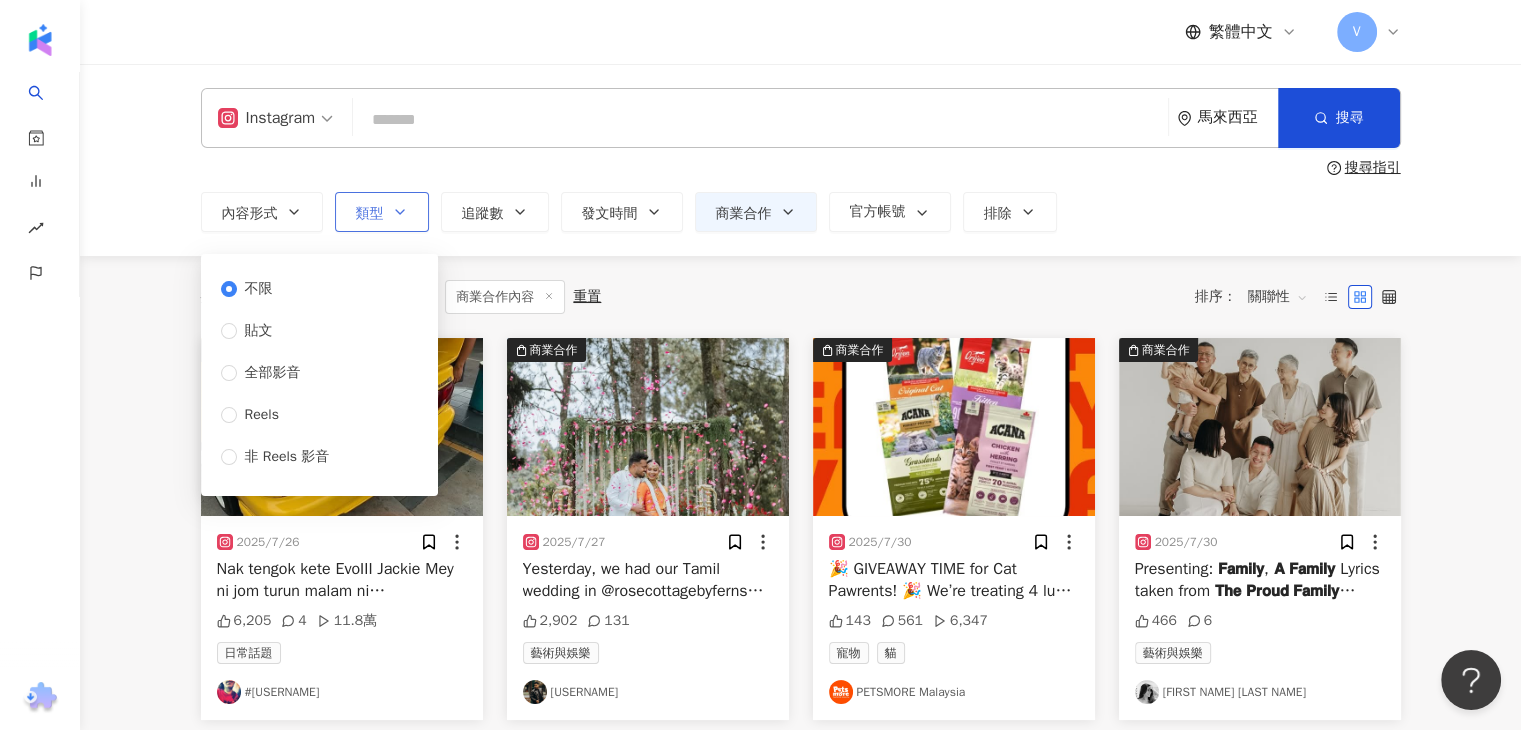 click on "類型" at bounding box center (370, 214) 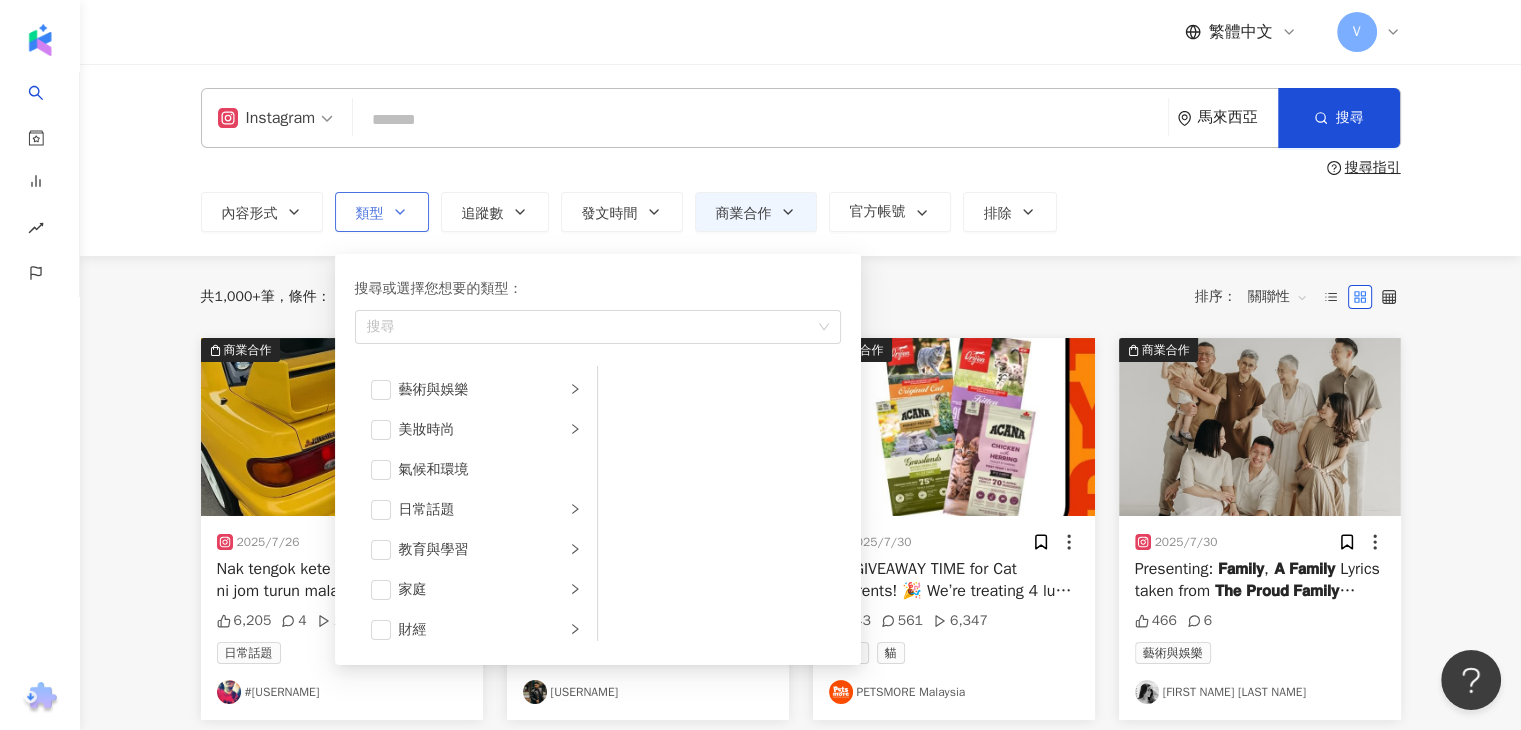 click on "類型 搜尋或選擇您想要的類型：   搜尋 藝術與娛樂 美妝時尚 氣候和環境 日常話題 教育與學習 家庭 財經 美食 命理占卜 遊戲 法政社會 生活風格 影視娛樂 醫療與健康 寵物 攝影 感情 宗教 促購導購 運動 科技 交通工具 旅遊 成人" at bounding box center [382, 212] 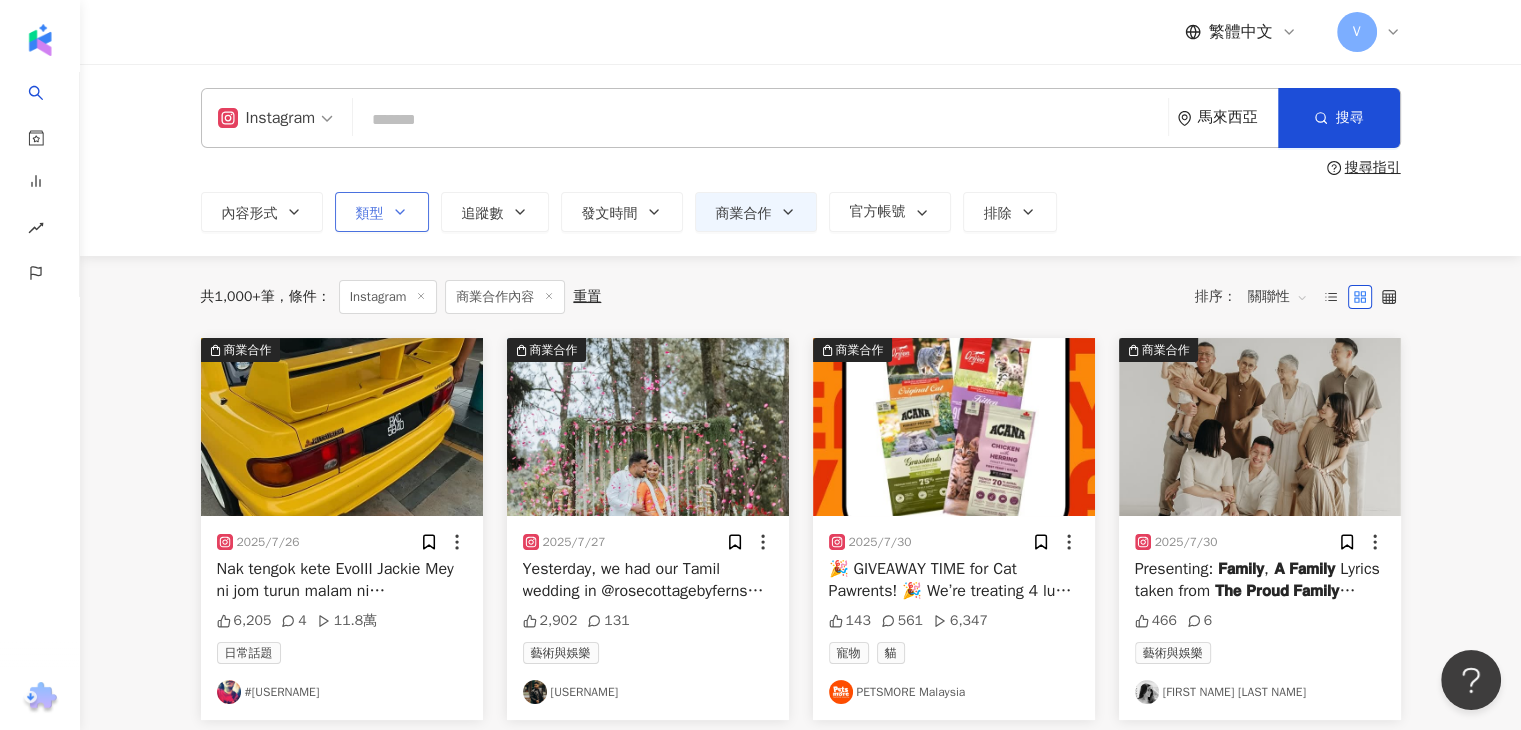 click on "類型" at bounding box center (382, 212) 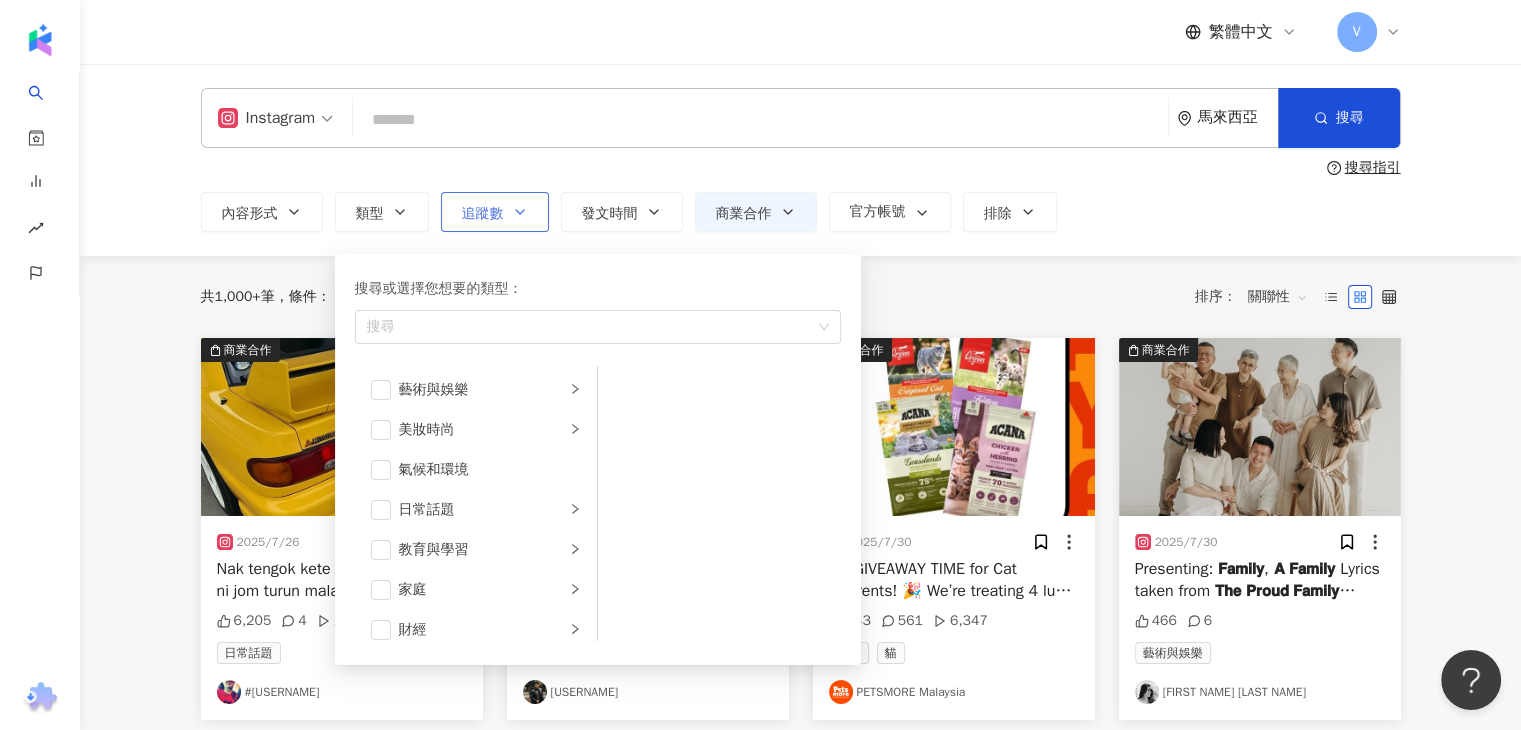 click 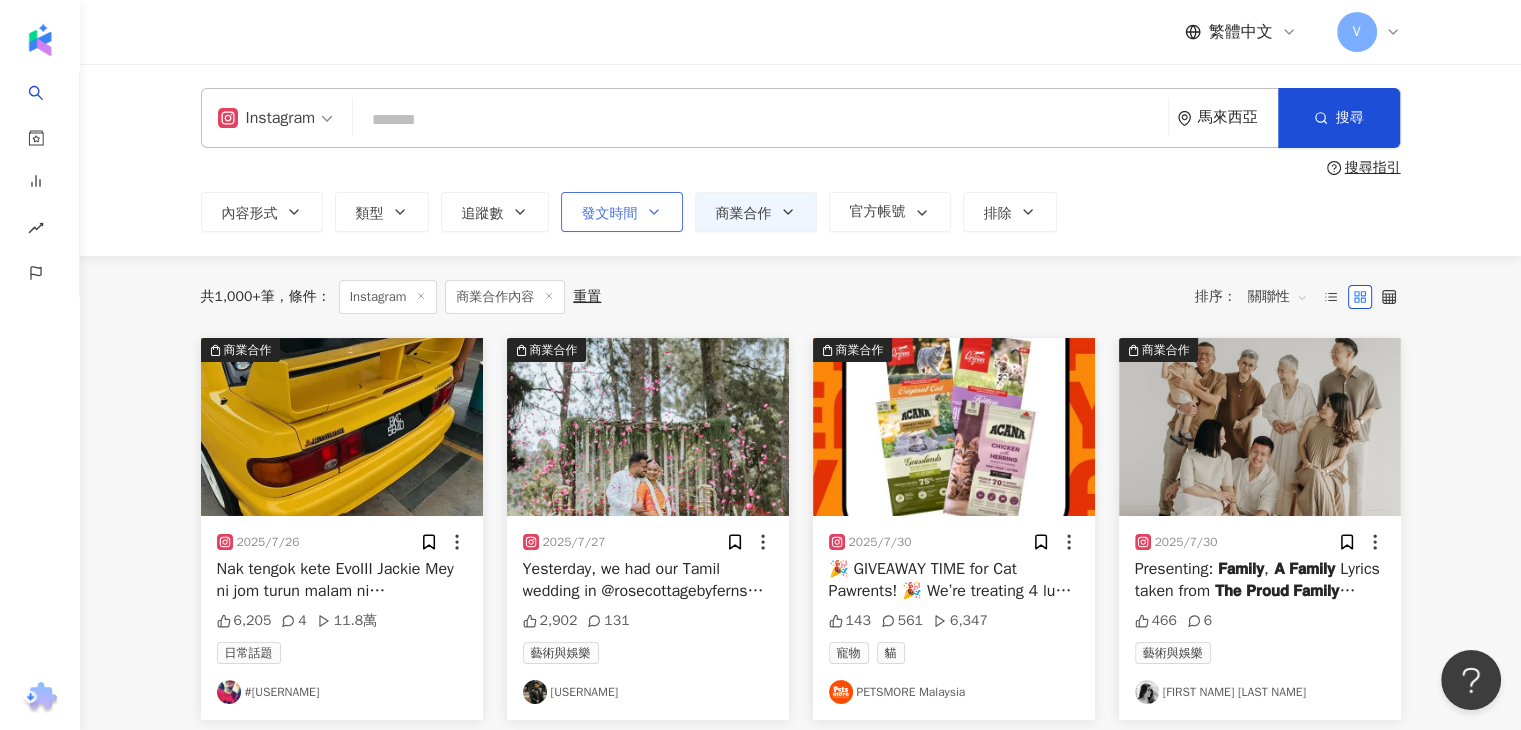 click on "發文時間" at bounding box center [610, 214] 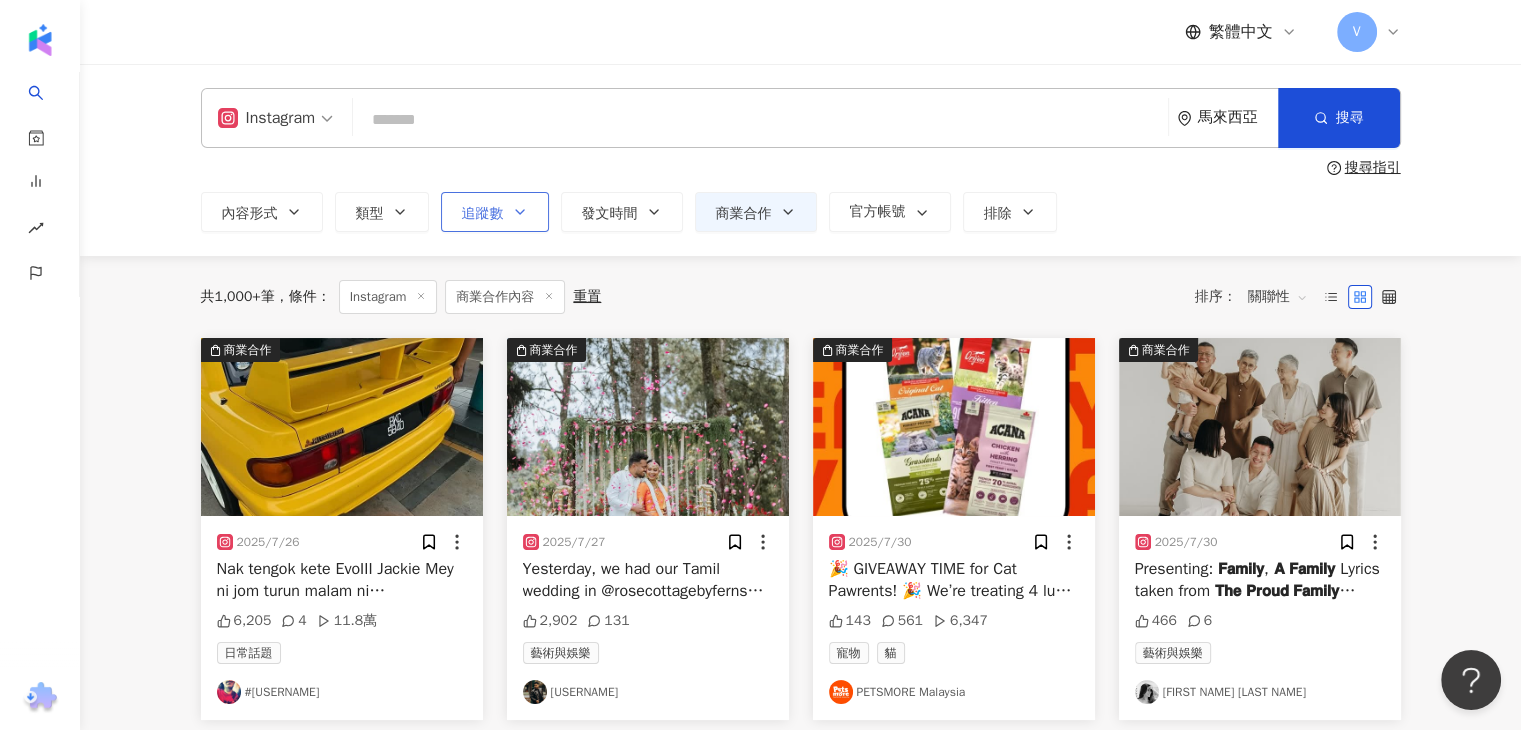 click 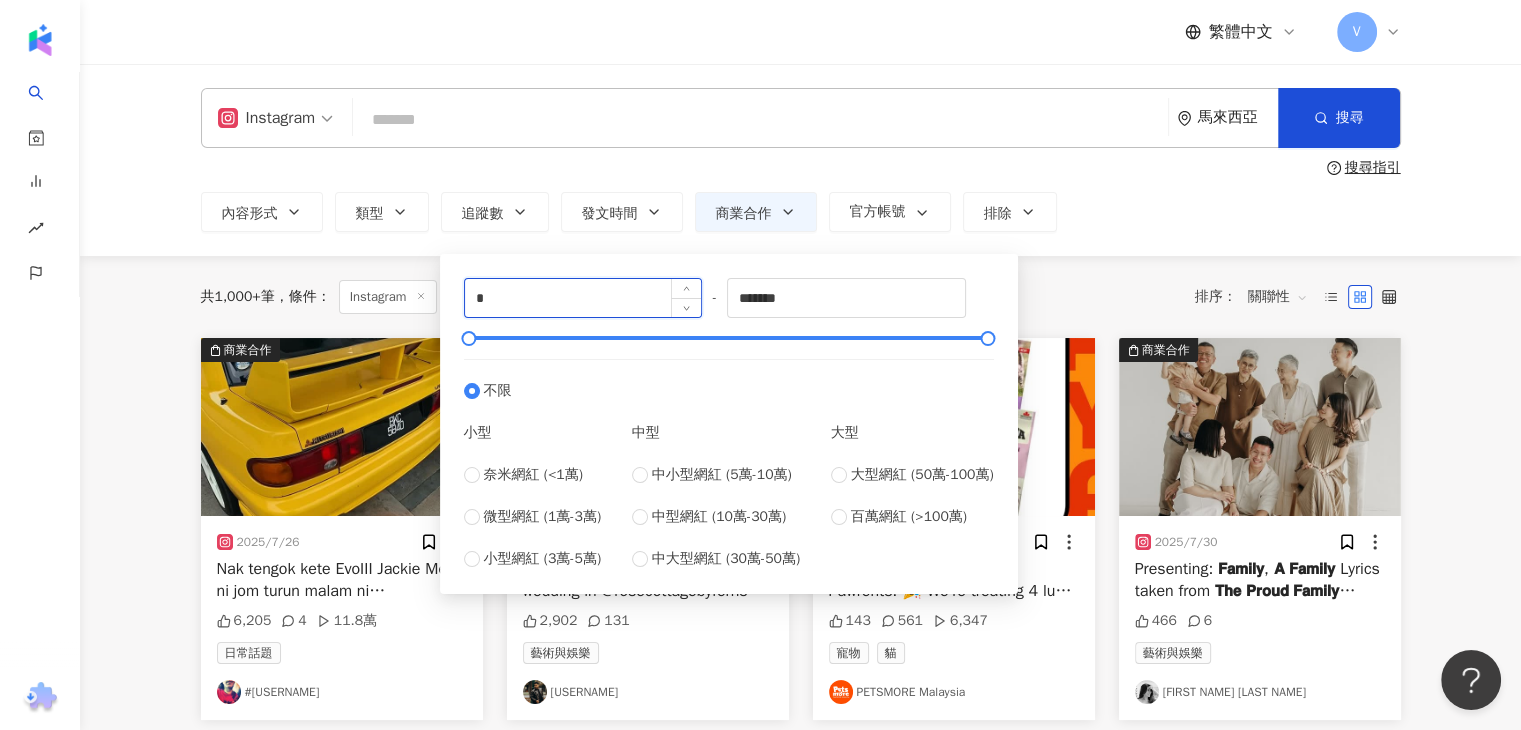 click on "*" at bounding box center [583, 298] 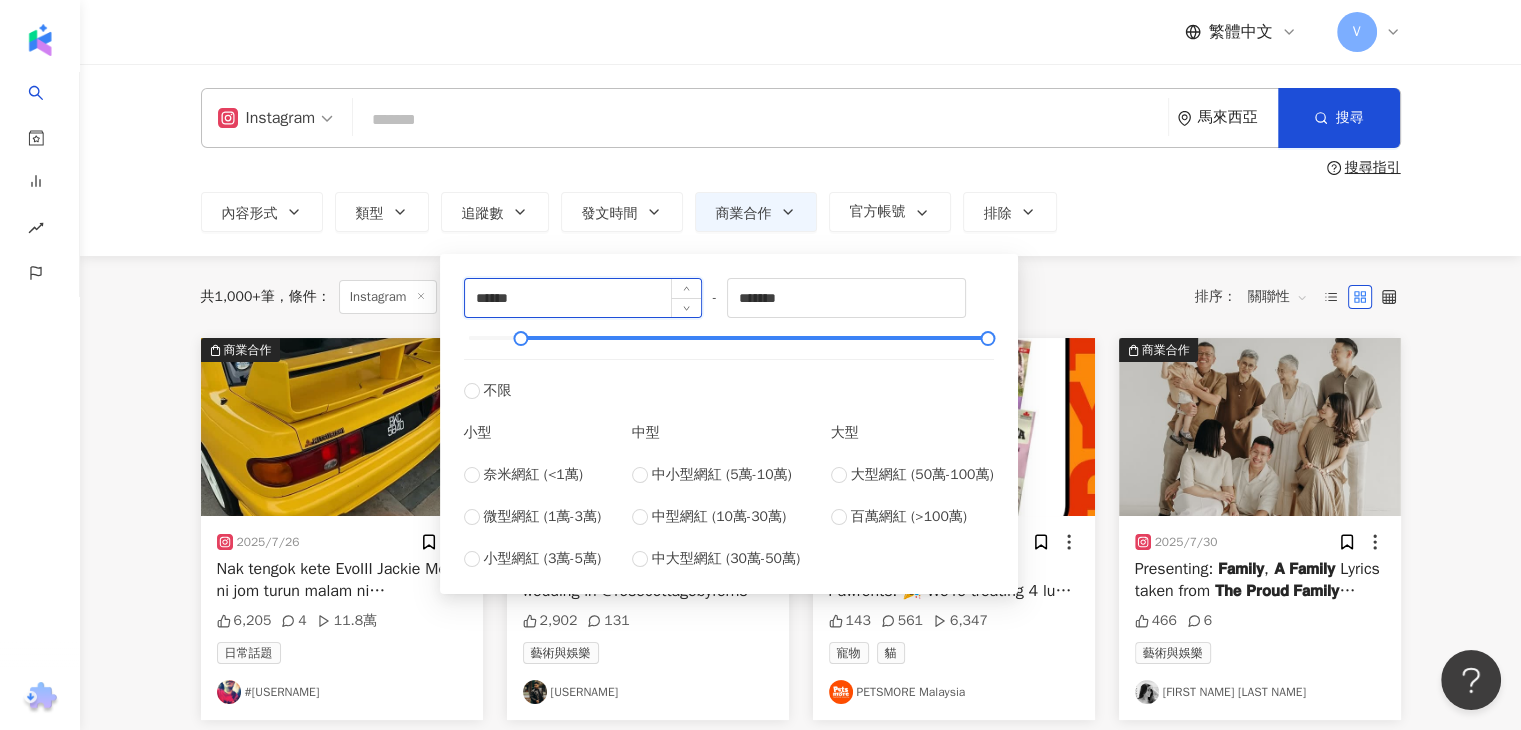 click on "******" at bounding box center (583, 298) 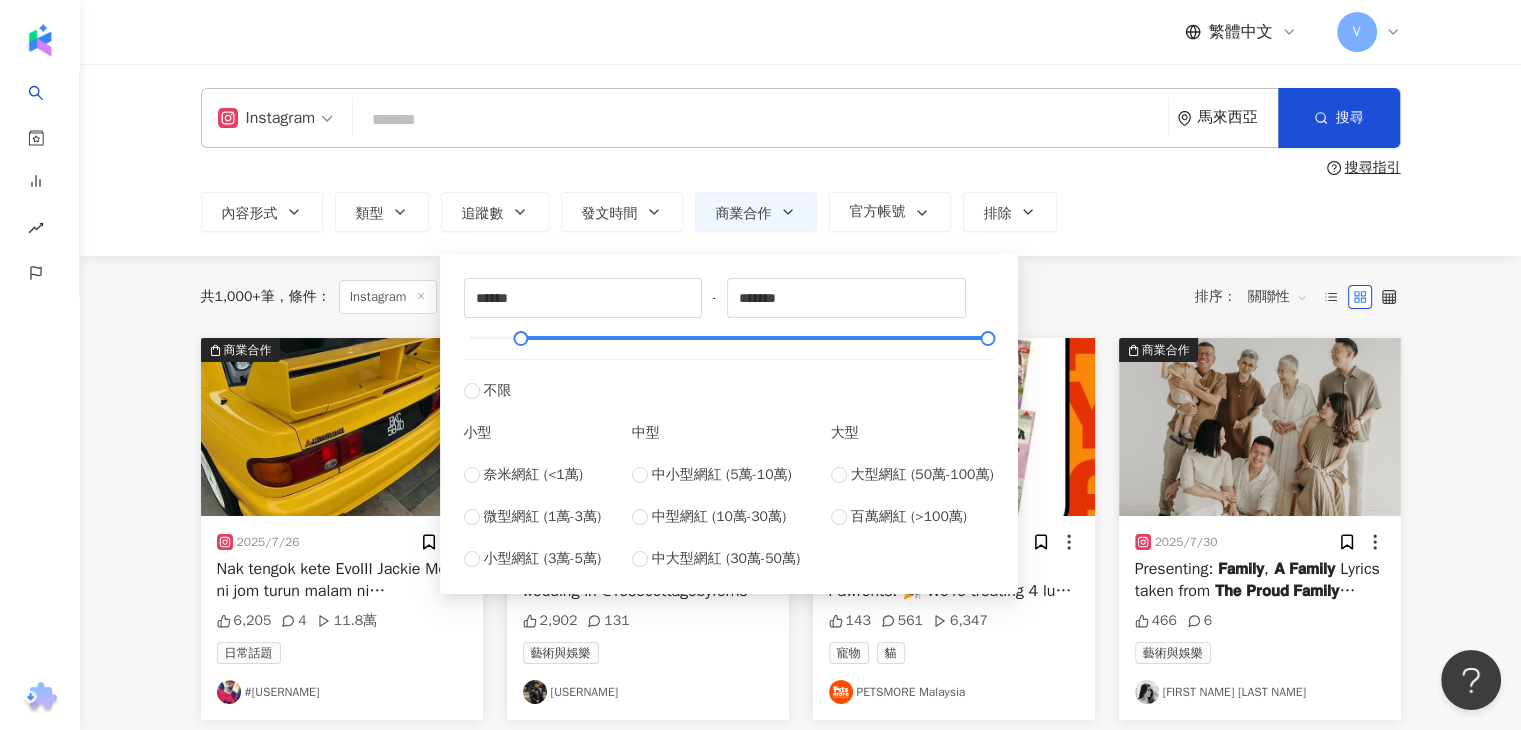 click on "內容形式 類型 追蹤數 發文時間 Aug 2025 Su Mo Tu We Th Fr Sa 27 28 29 30 31 1 2 3 4 5 6 7 8 9 10 11 12 13 14 15 16 17 18 19 20 21 22 23 24 25 26 27 28 29 30 31 1 2 3 4 5 6 Sep 2025 Su Mo Tu We Th Fr Sa 31 1 2 3 4 5 6 7 8 9 10 11 12 13 14 15 16 17 18 19 20 21 22 23 24 25 26 27 28 29 30 1 2 3 4 5 6 7 8 9 10 11 商業合作 官方帳號  排除  不限 貼文 全部影音 Reels 非 Reels 影音 ******  -  ******* 不限 小型 奈米網紅 (<1萬) 微型網紅 (1萬-3萬) 小型網紅 (3萬-5萬) 中型 中小型網紅 (5萬-10萬) 中型網紅 (10萬-30萬) 中大型網紅 (30萬-50萬) 大型 大型網紅 (50萬-100萬) 百萬網紅 (>100萬) 不限 商業合作內容 非商業合作內容 不顯示 顯示" at bounding box center [801, 212] 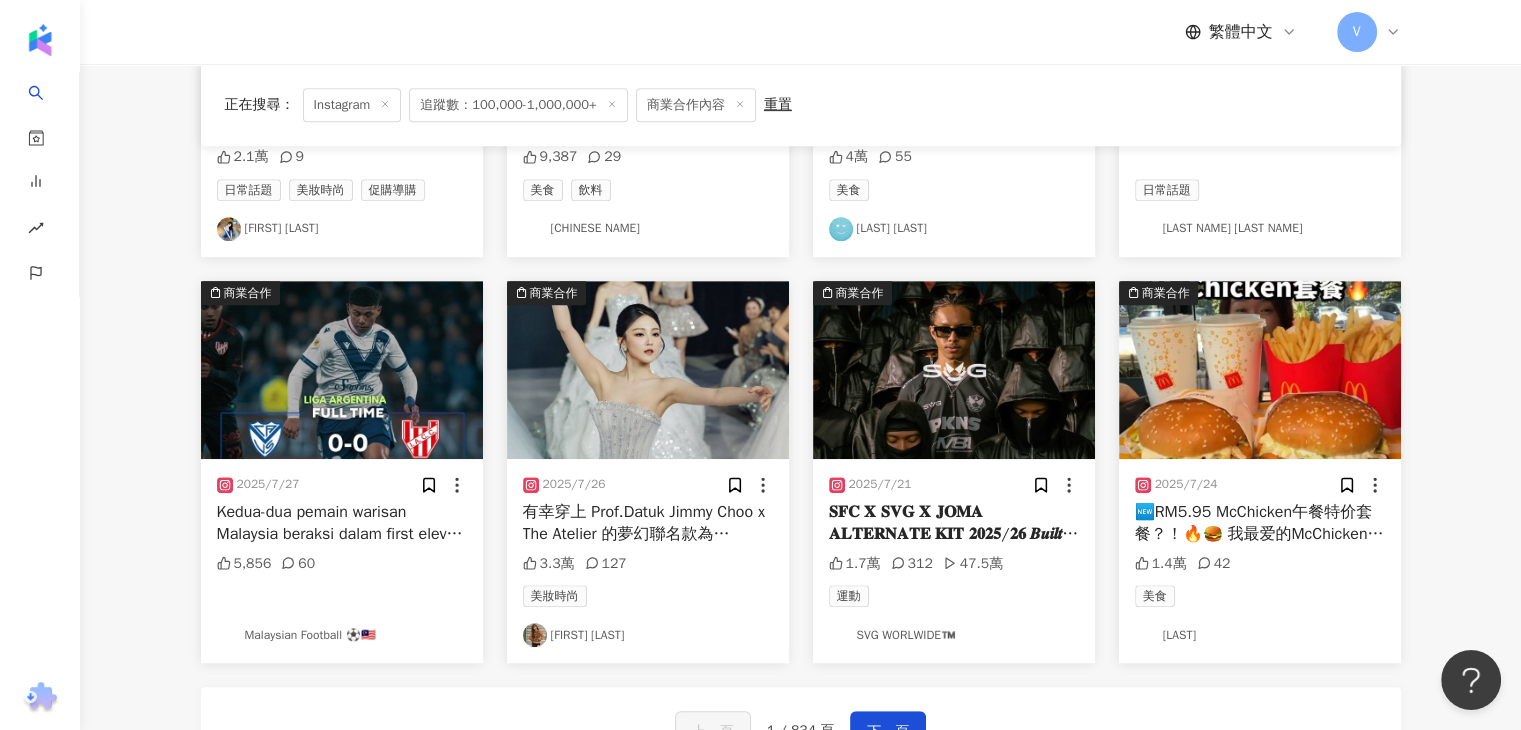 scroll, scrollTop: 900, scrollLeft: 0, axis: vertical 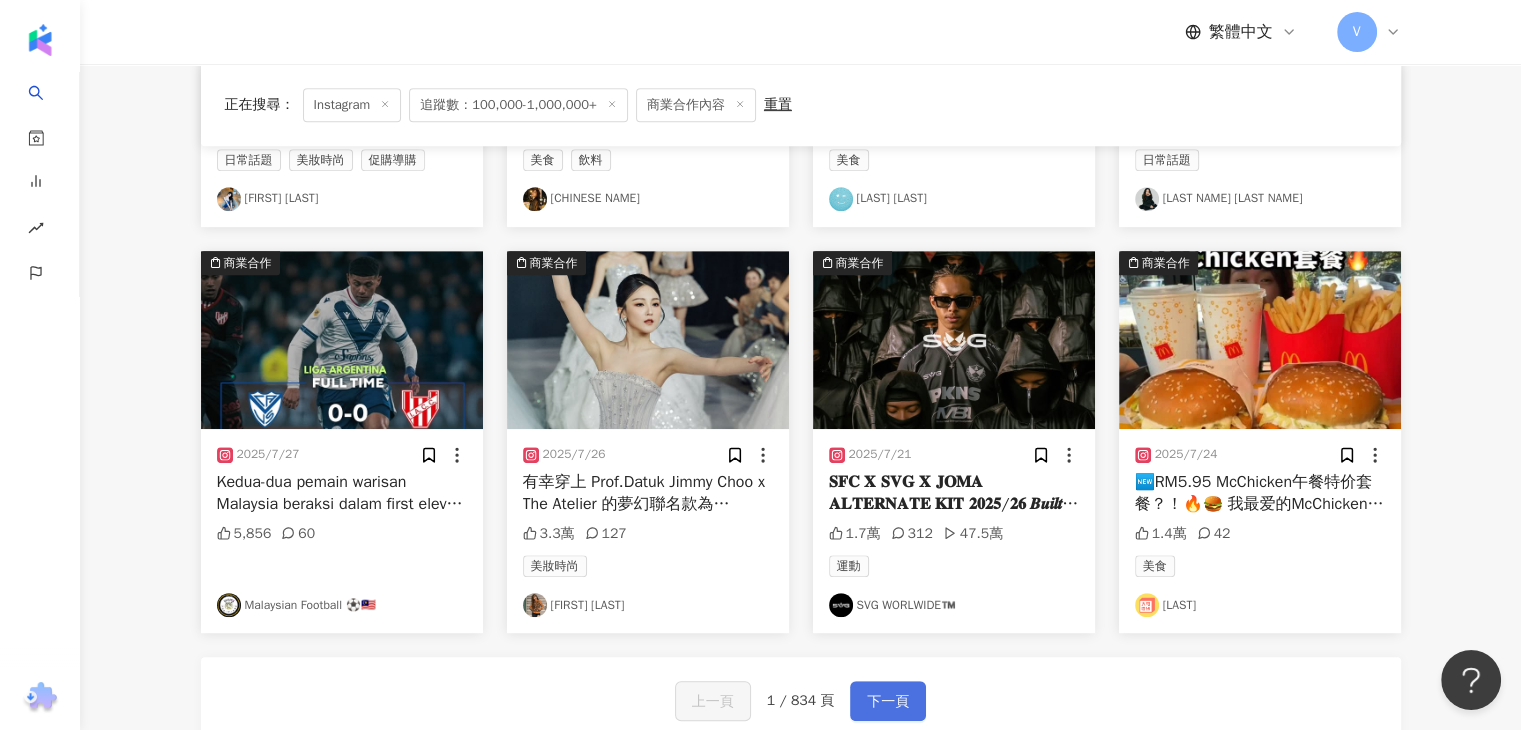 click on "下一頁" at bounding box center (888, 702) 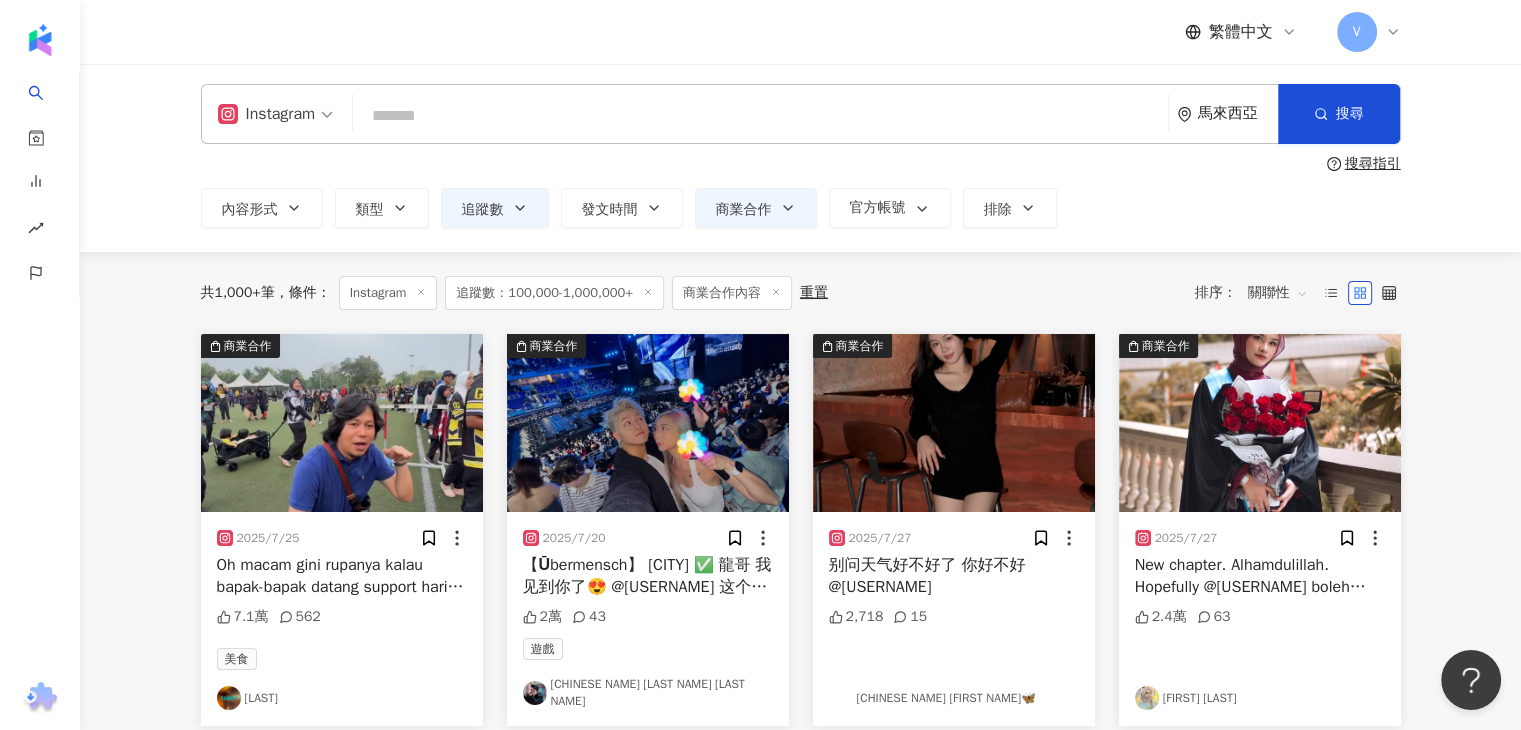 scroll, scrollTop: 0, scrollLeft: 0, axis: both 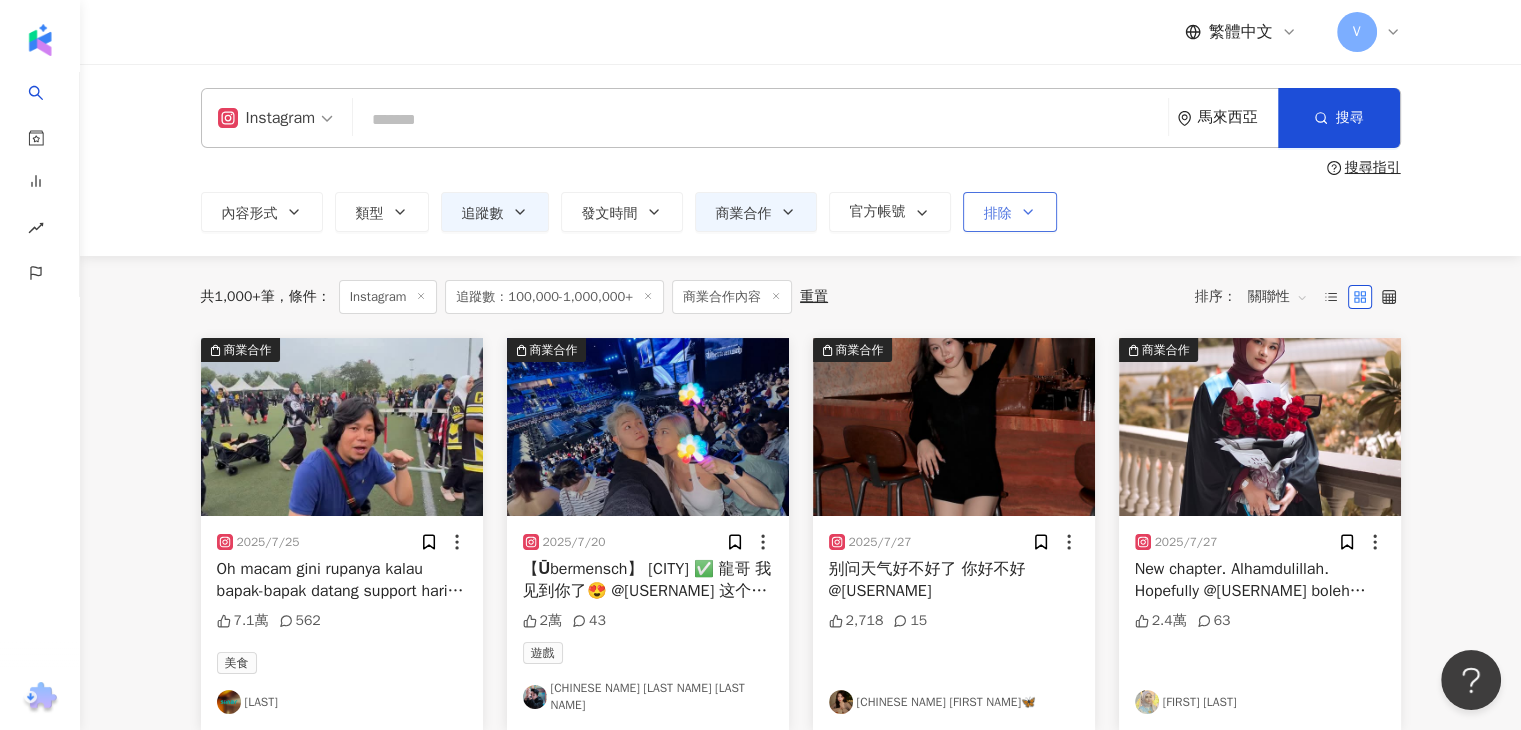 click on "排除" at bounding box center (998, 214) 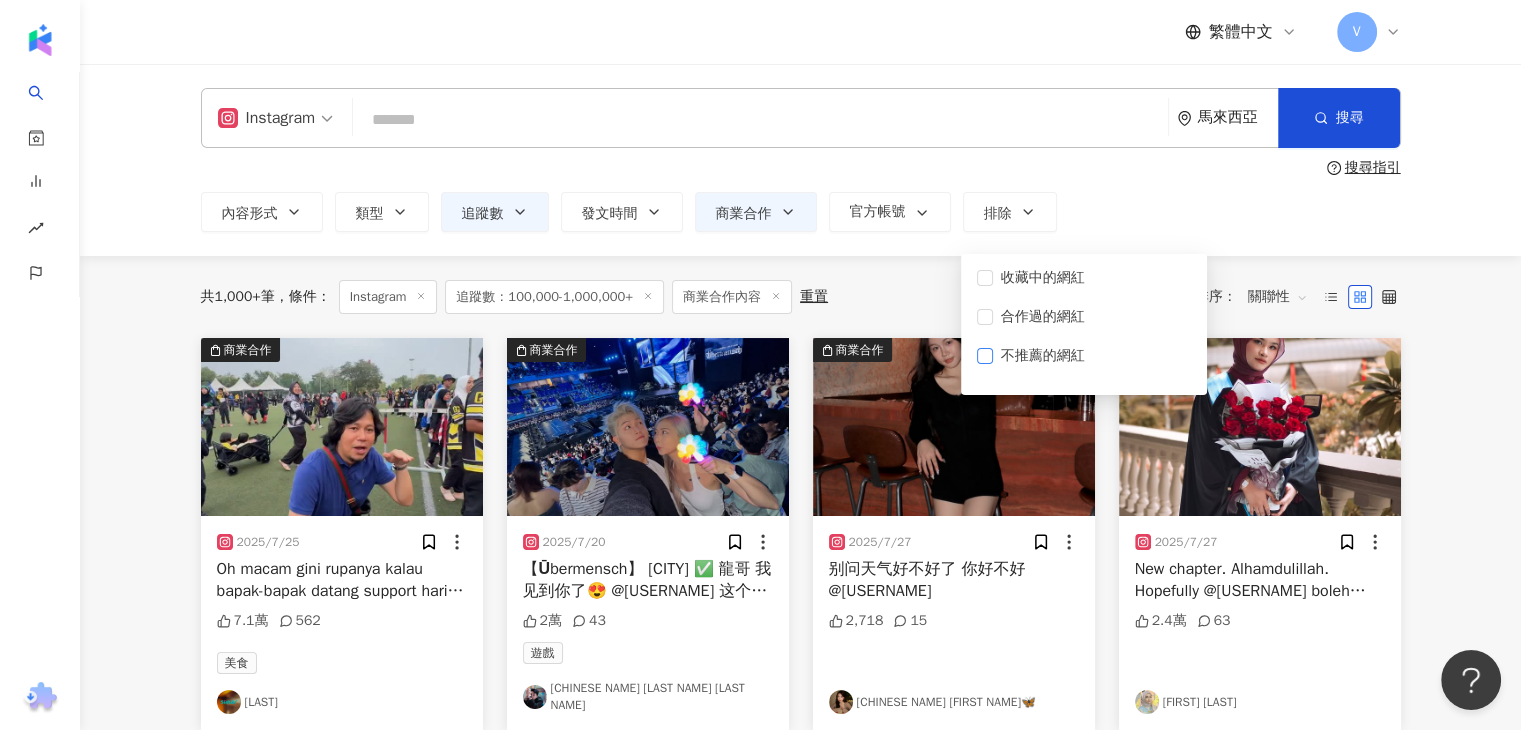 click on "不推薦的網紅" at bounding box center [1043, 356] 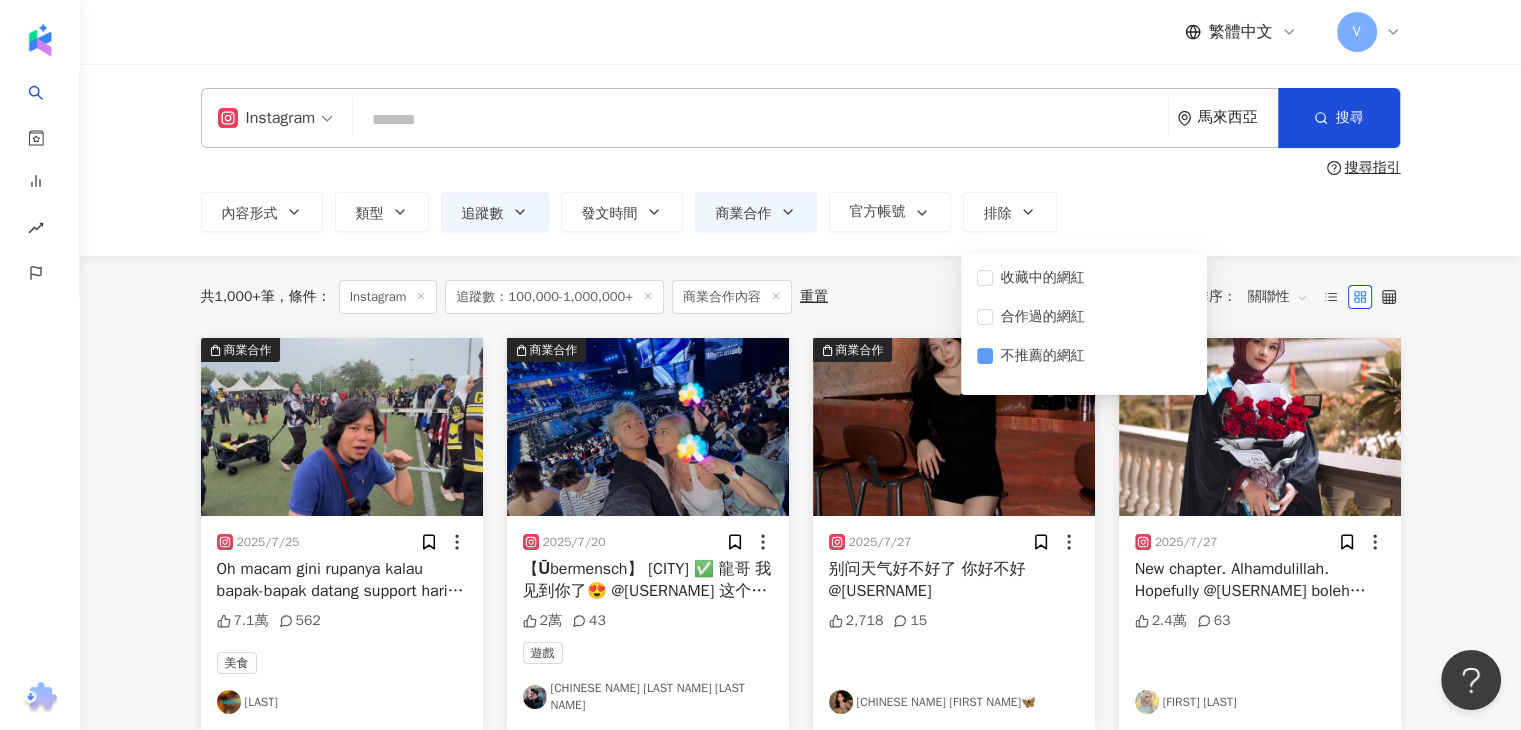 click on "不推薦的網紅" at bounding box center (1043, 356) 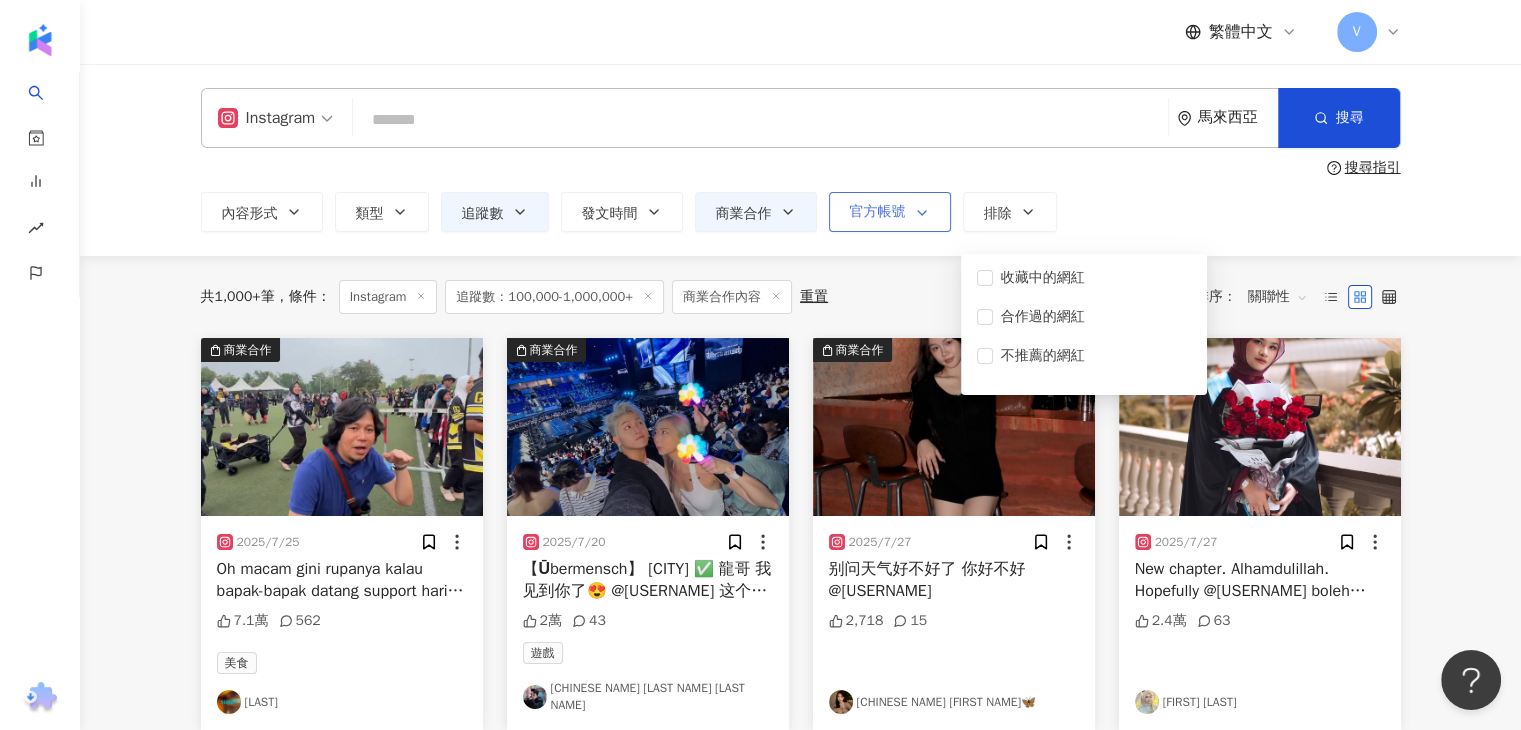 click on "官方帳號" at bounding box center (878, 212) 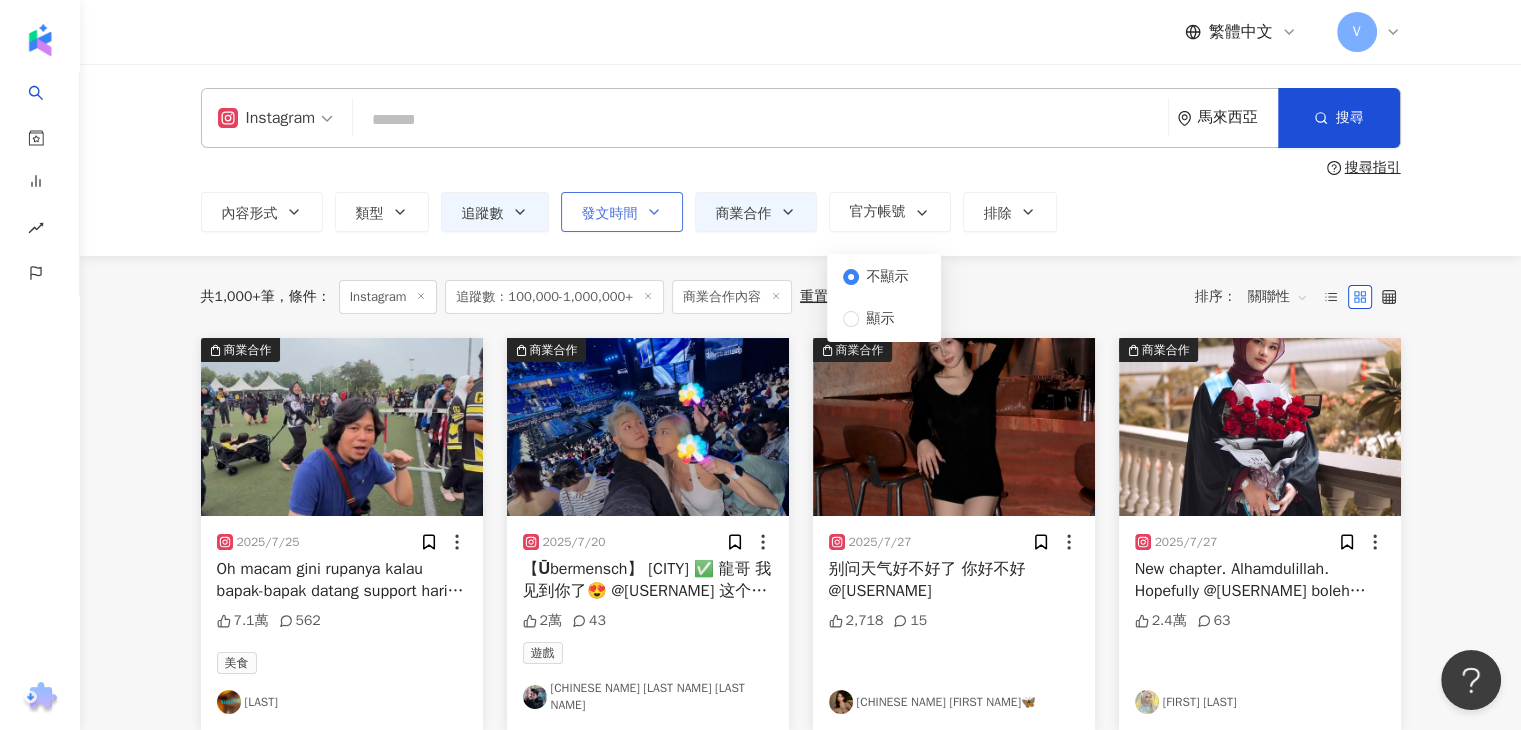 click on "發文時間" at bounding box center [622, 212] 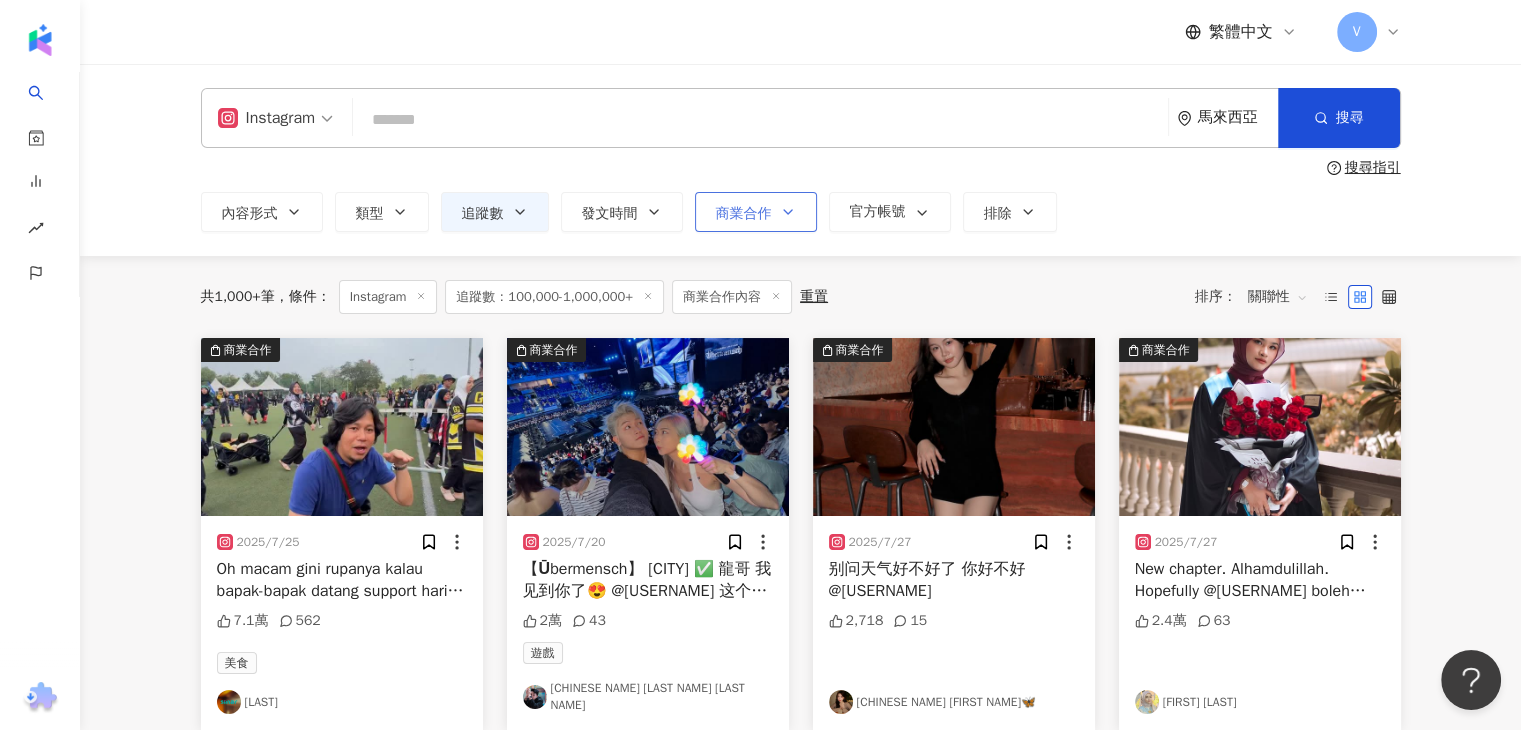 click on "商業合作" at bounding box center [744, 214] 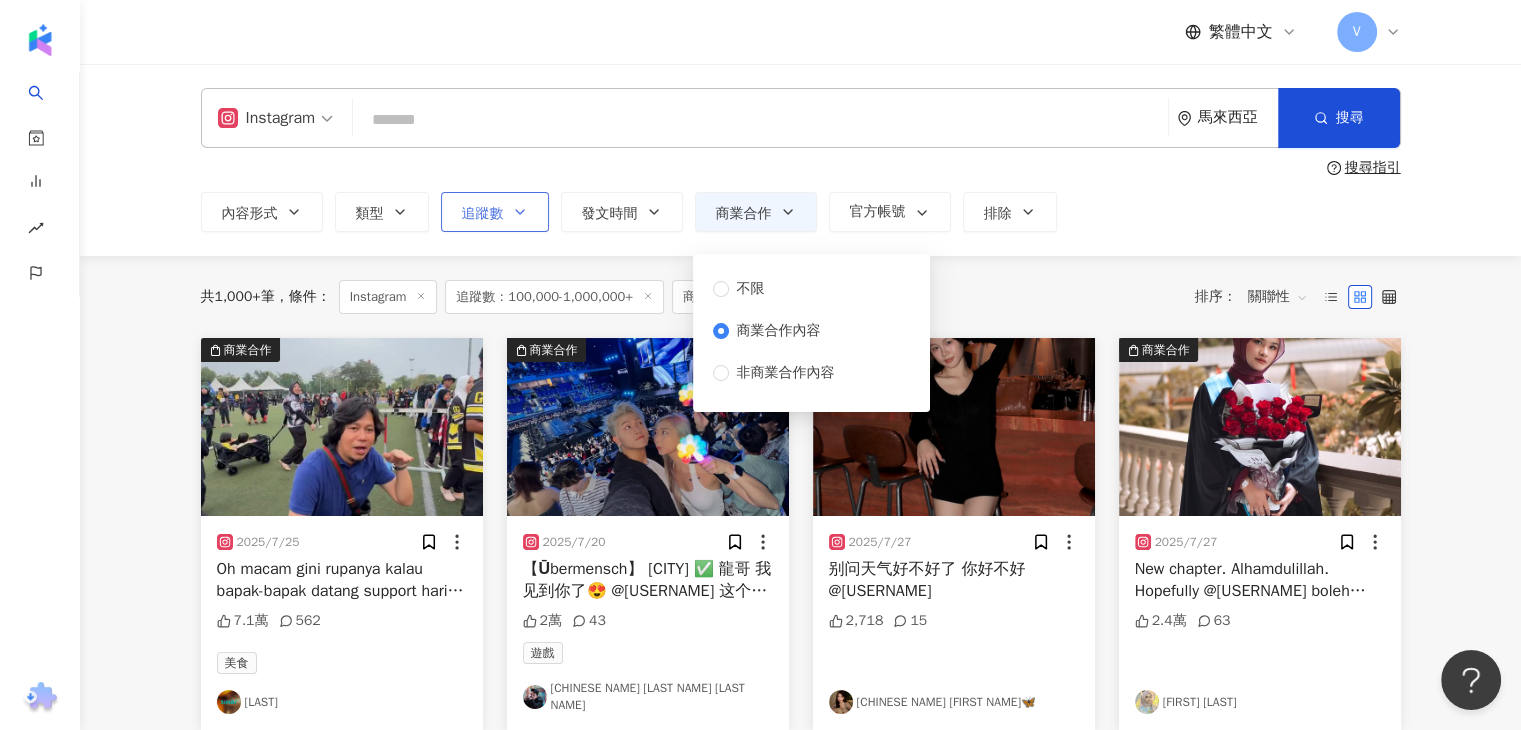click on "追蹤數" at bounding box center [483, 214] 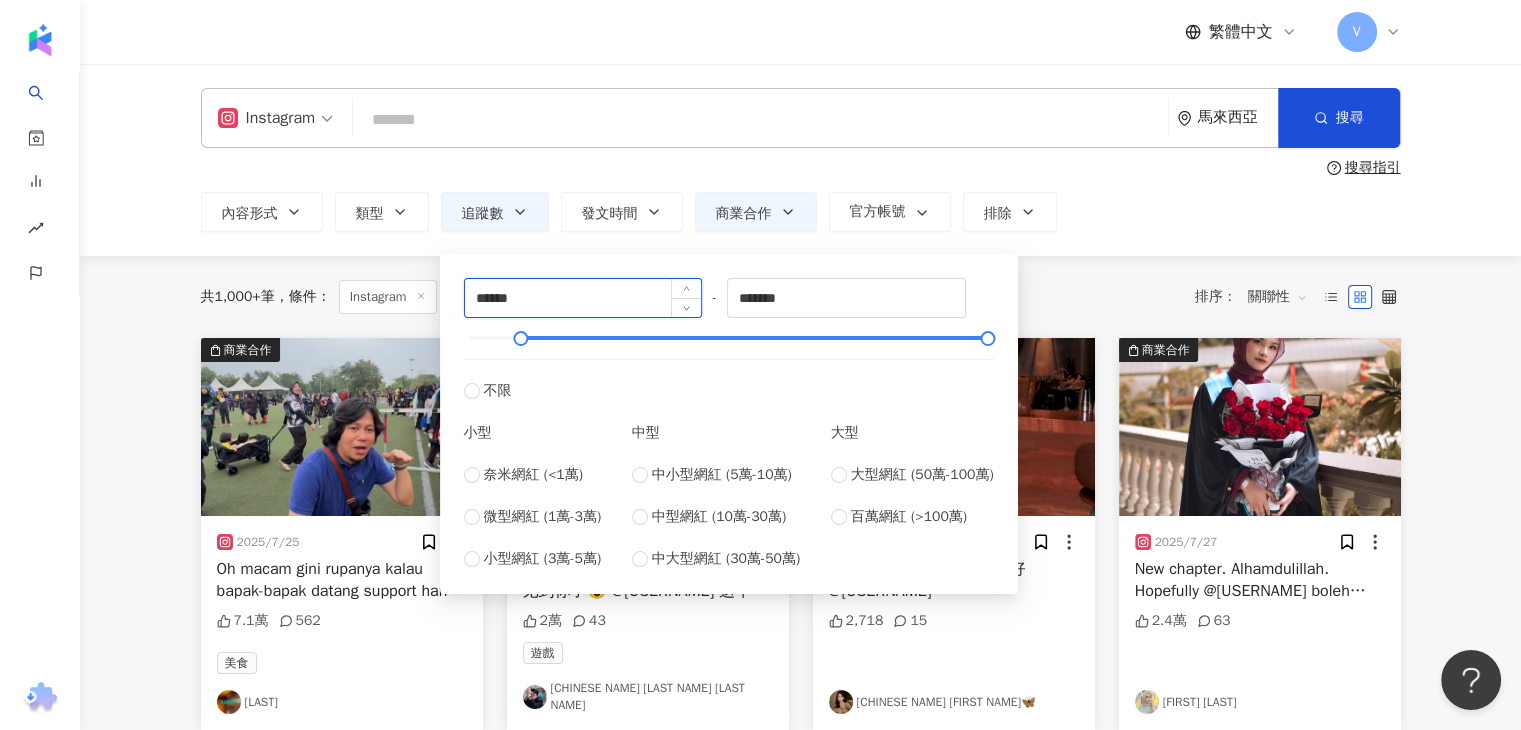 click on "******" at bounding box center [583, 298] 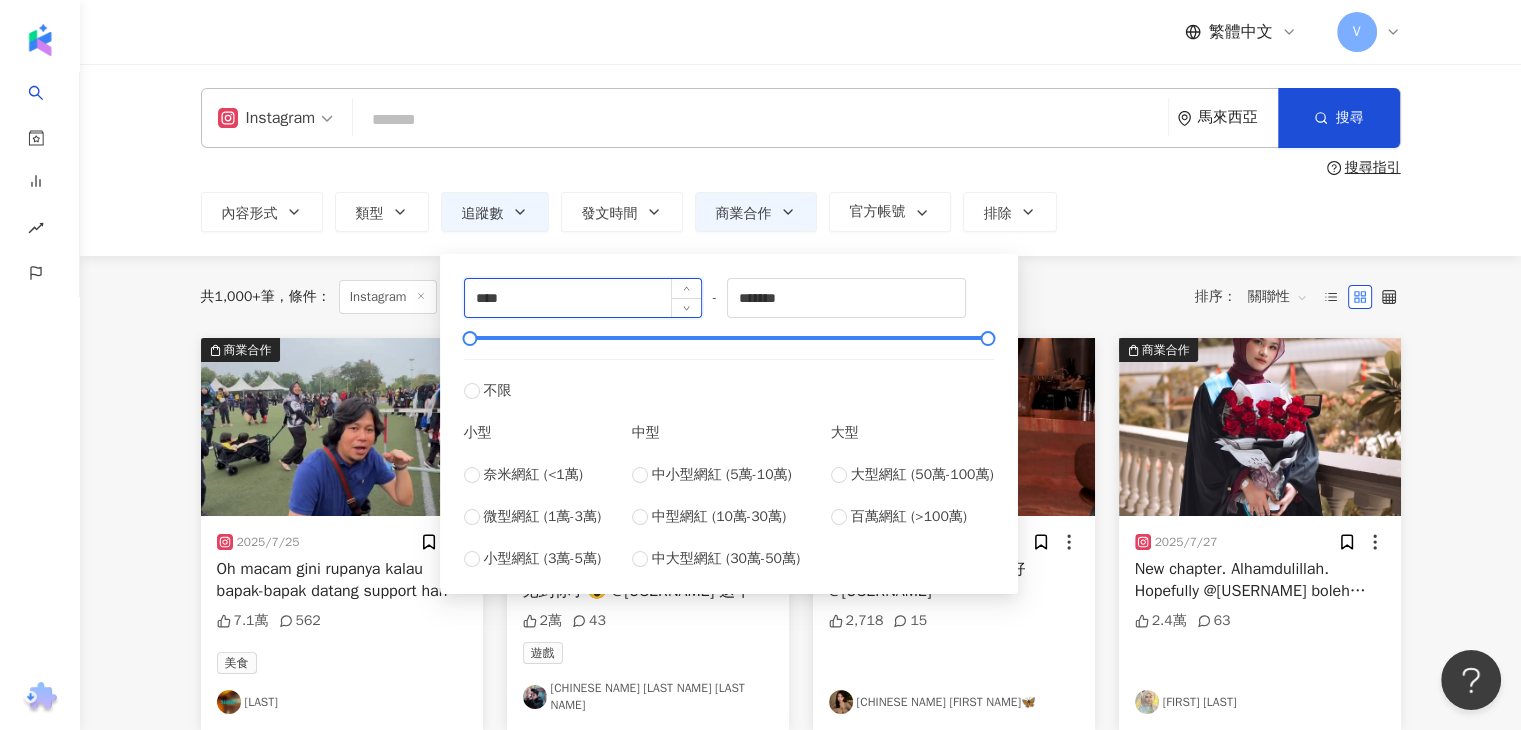 click on "****" at bounding box center (583, 298) 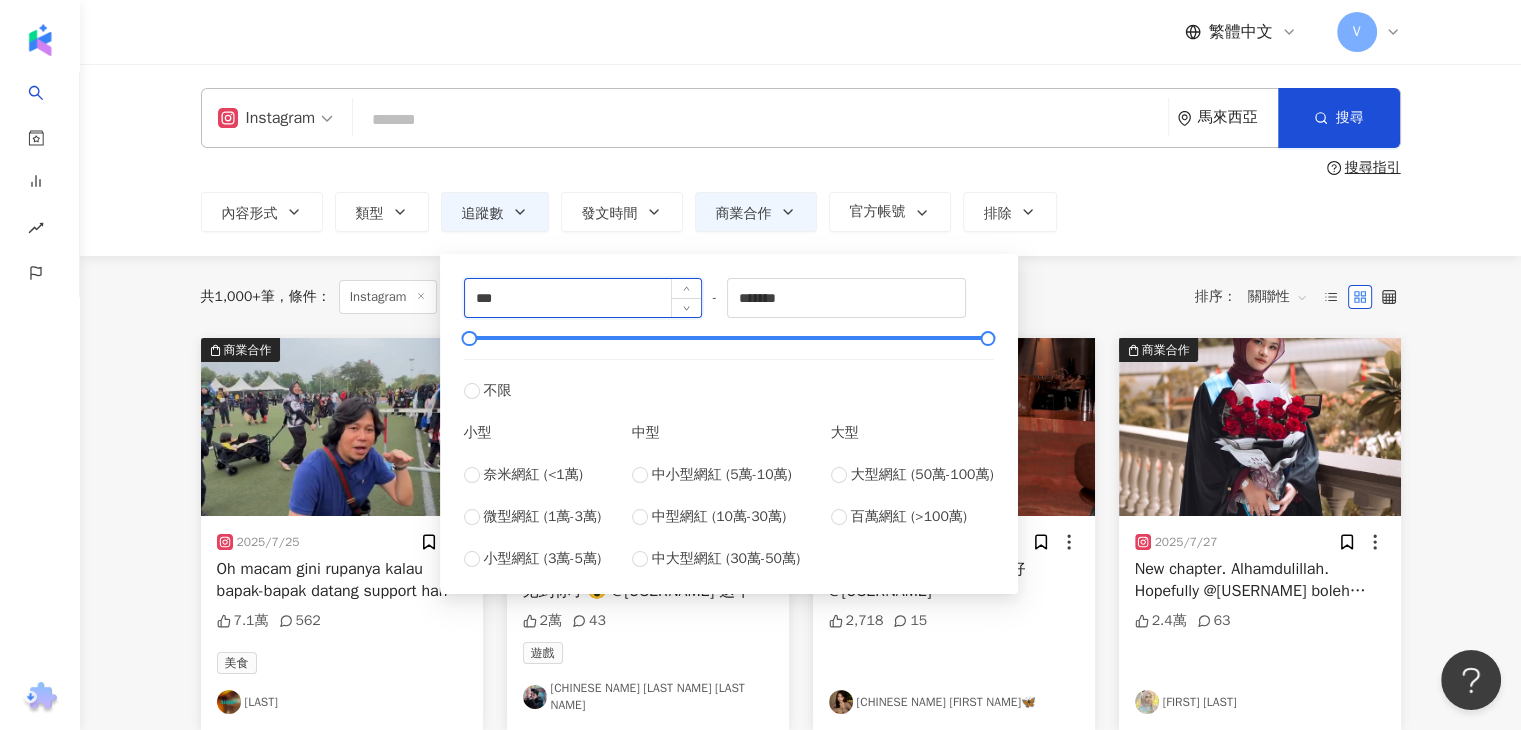 click on "***" at bounding box center [583, 298] 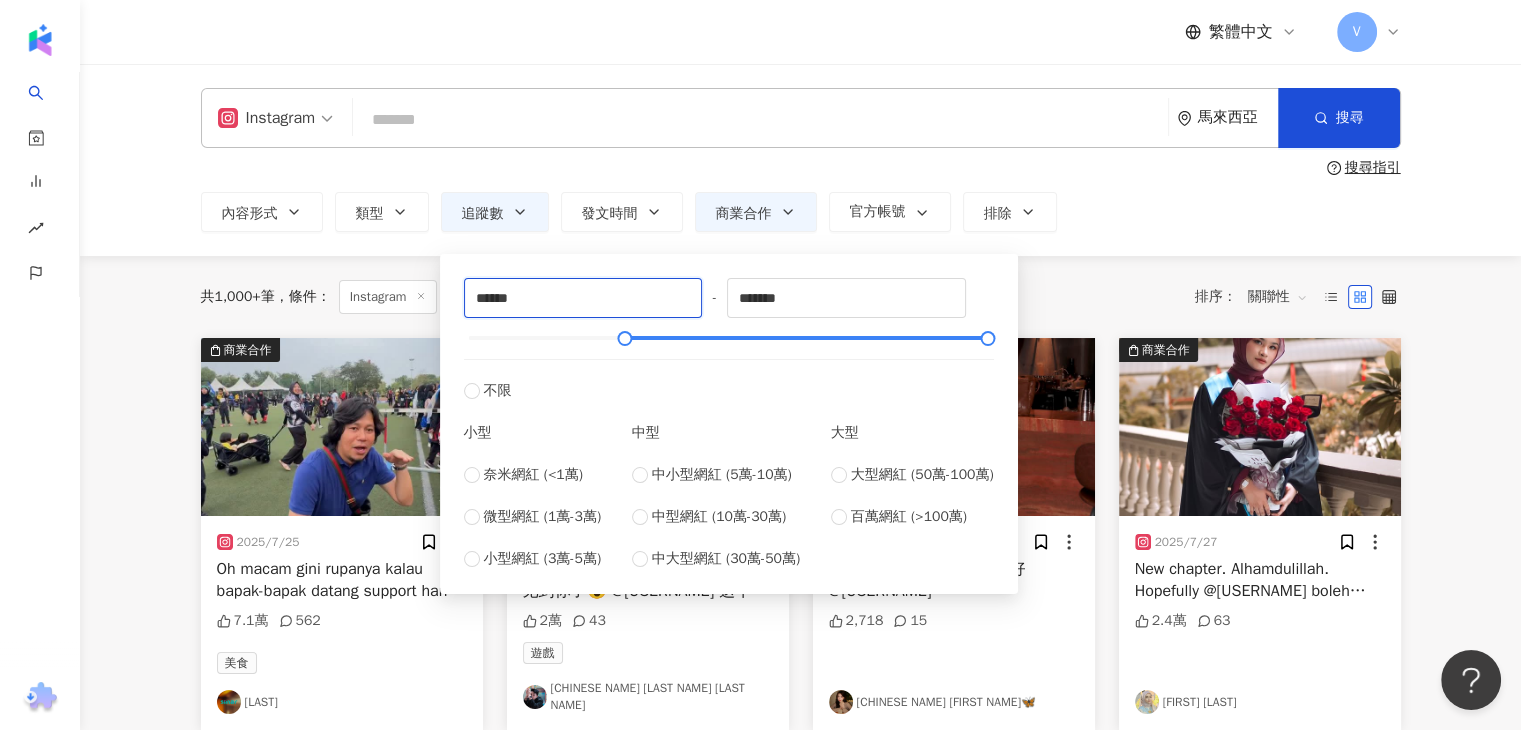 type on "******" 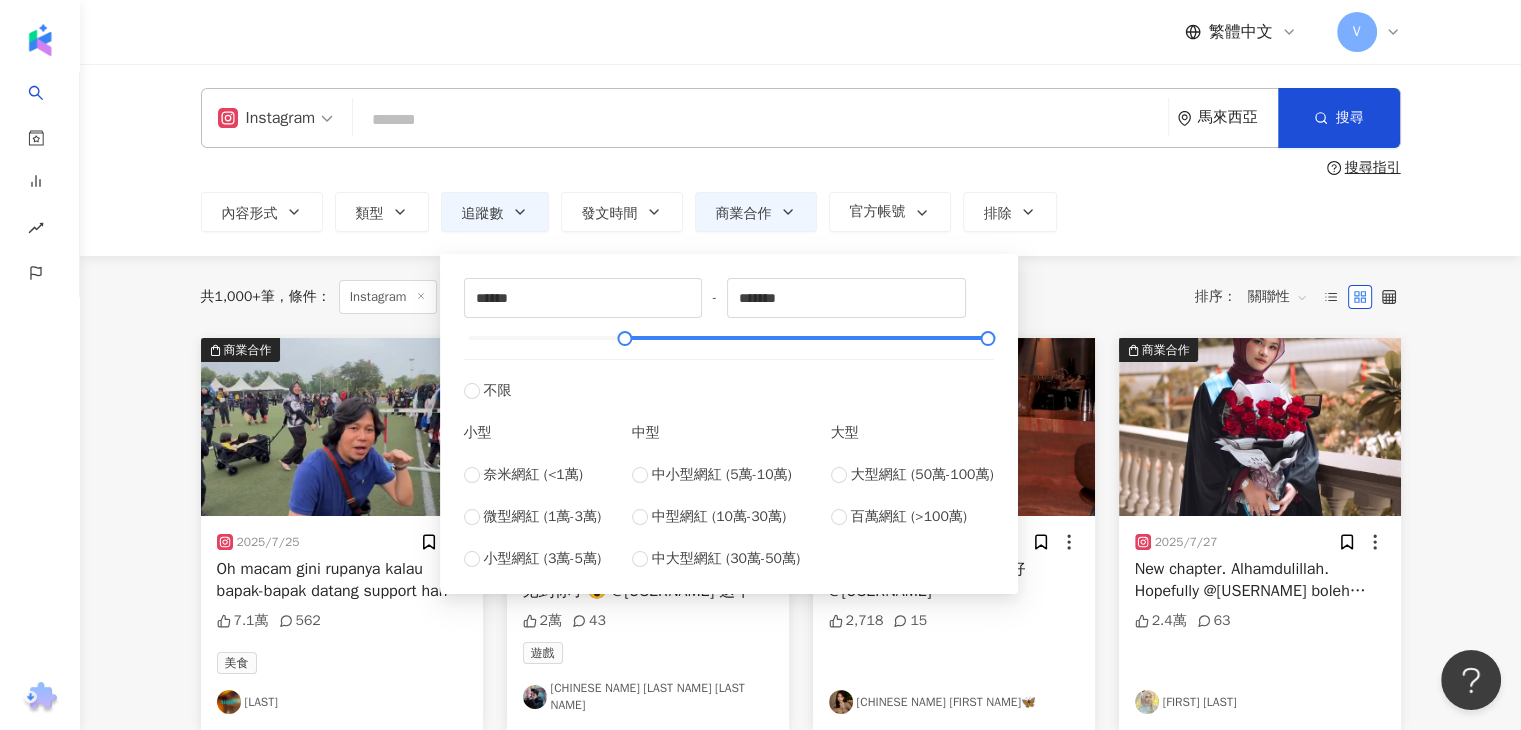 click on "共  1,000+  筆 條件 ： Instagram 追蹤數：100,000-1,000,000+ 商業合作內容 重置 排序： 關聯性" at bounding box center [801, 297] 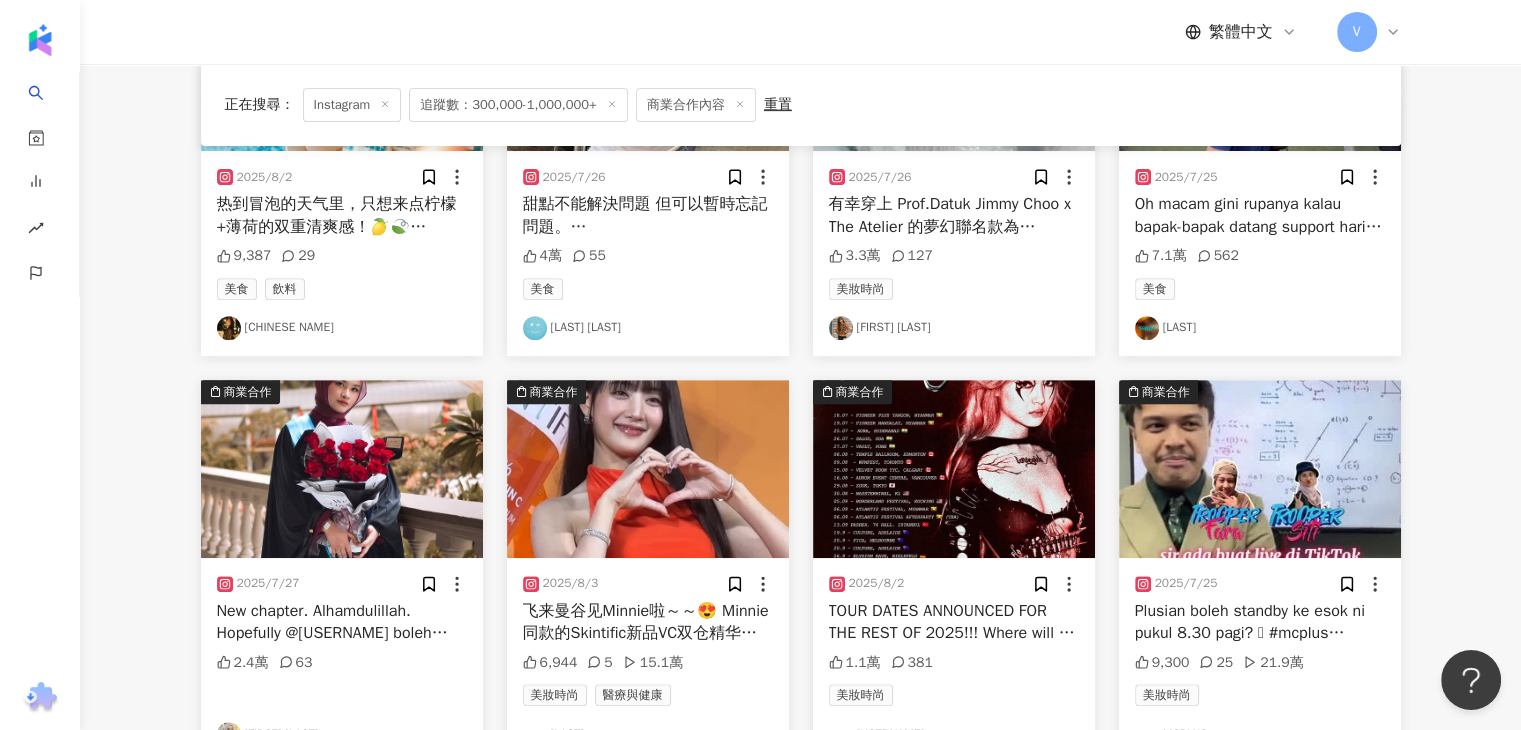 scroll, scrollTop: 1000, scrollLeft: 0, axis: vertical 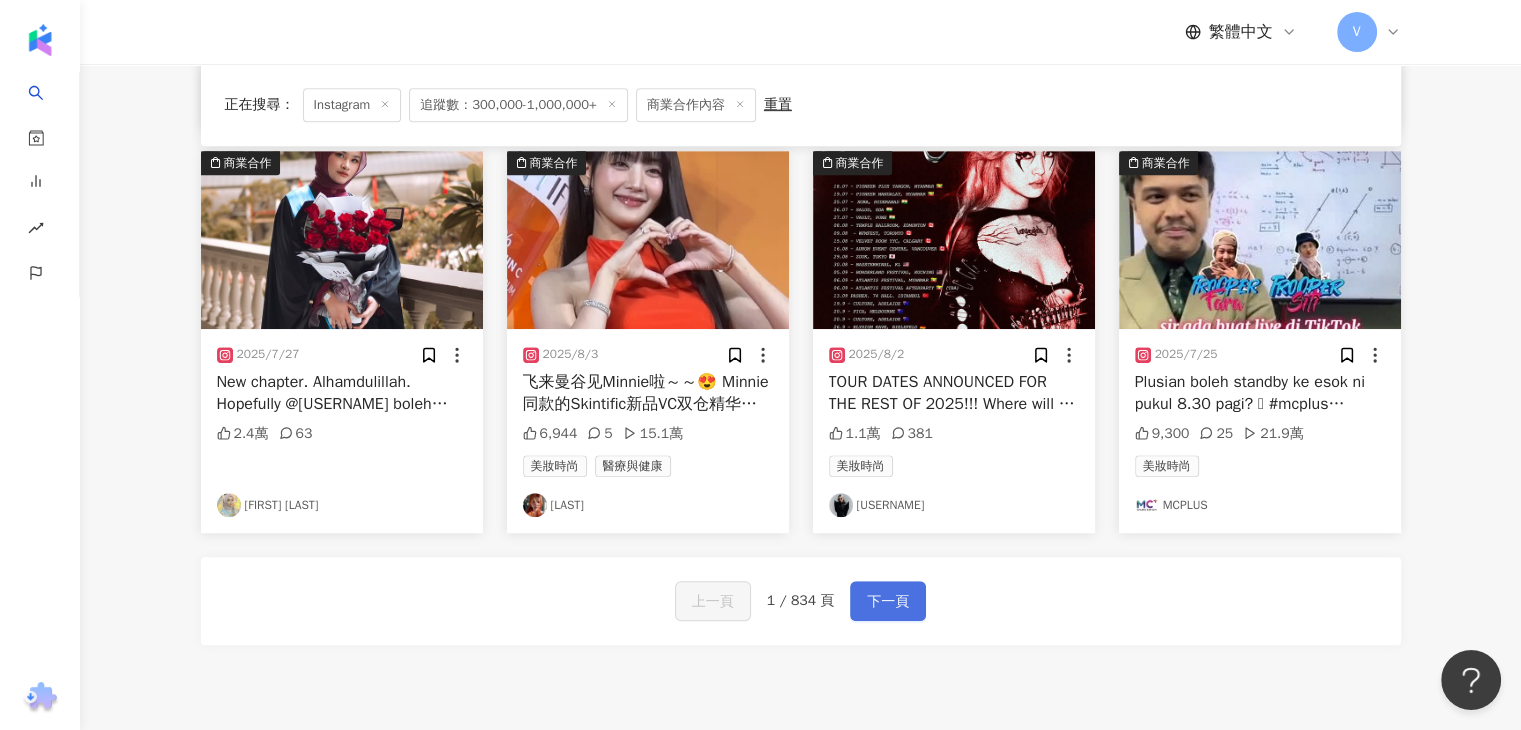 click on "下一頁" at bounding box center [888, 602] 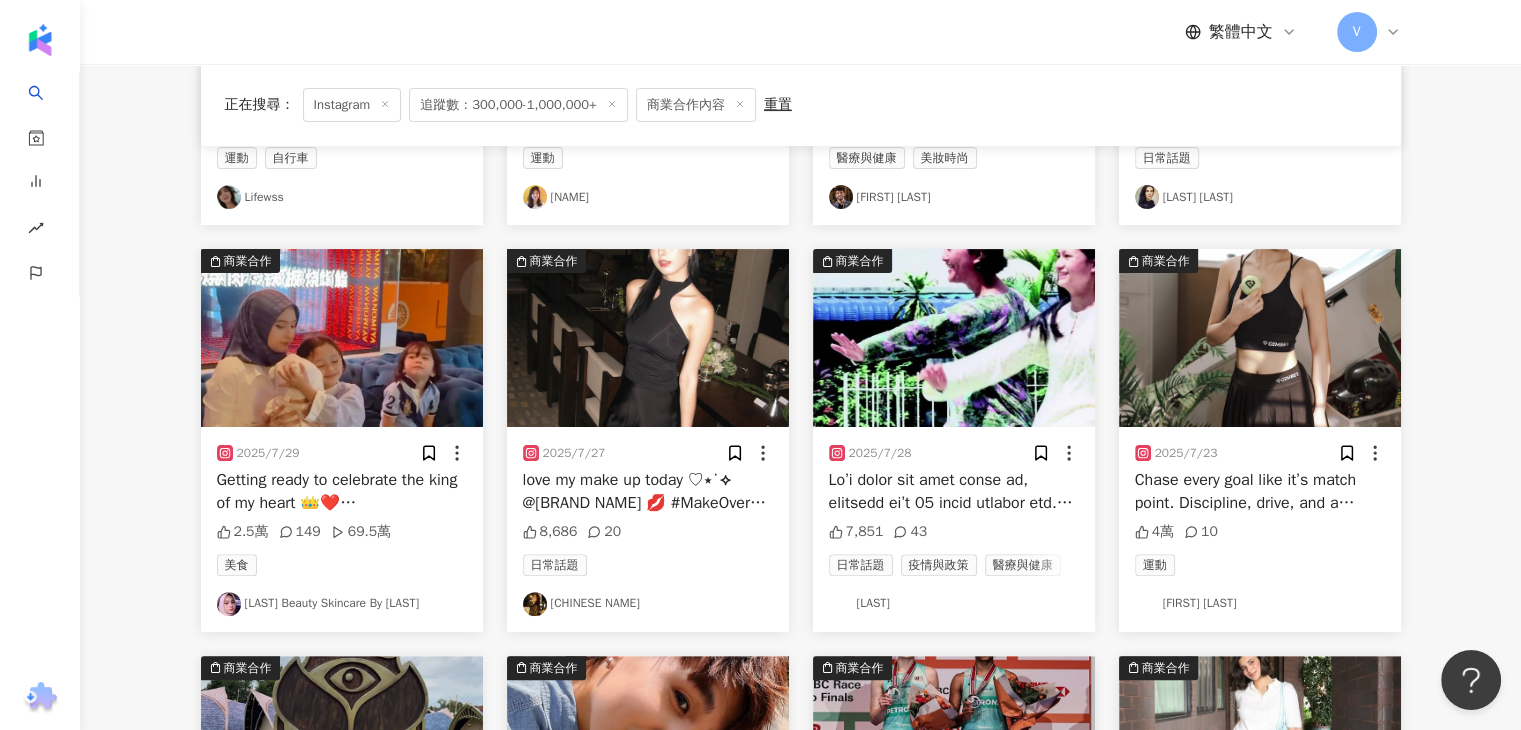 scroll, scrollTop: 500, scrollLeft: 0, axis: vertical 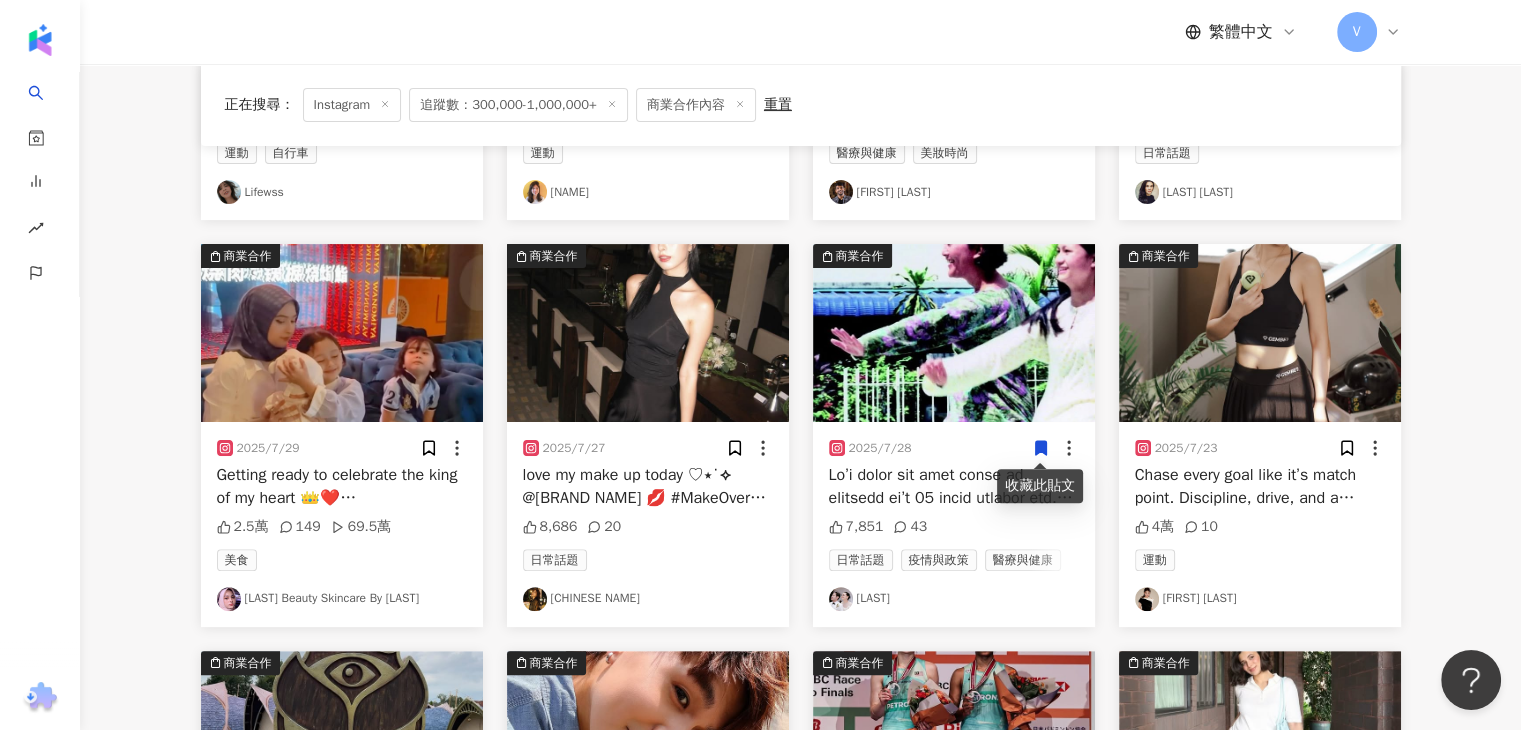 drag, startPoint x: 1196, startPoint y: 483, endPoint x: 1180, endPoint y: 474, distance: 18.35756 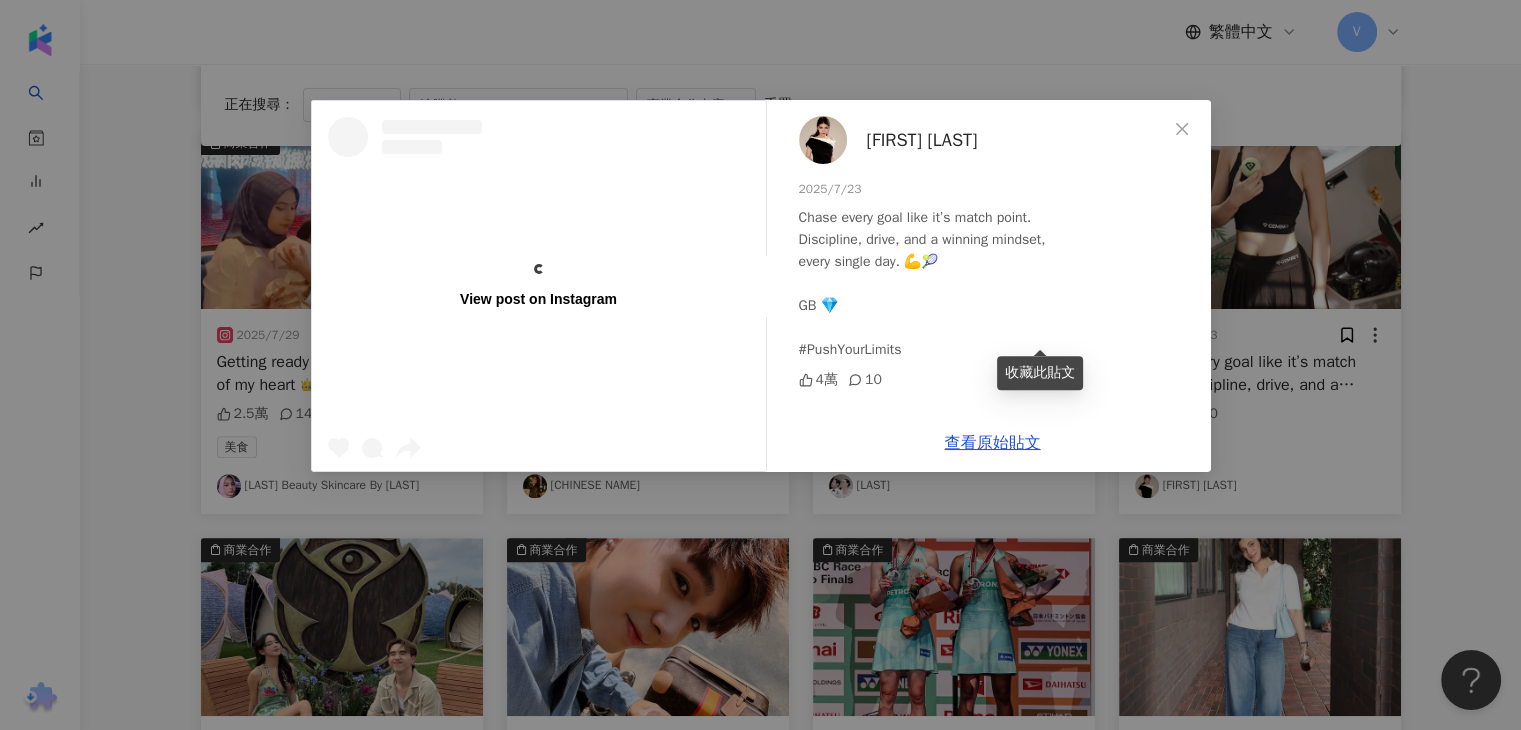 scroll, scrollTop: 400, scrollLeft: 0, axis: vertical 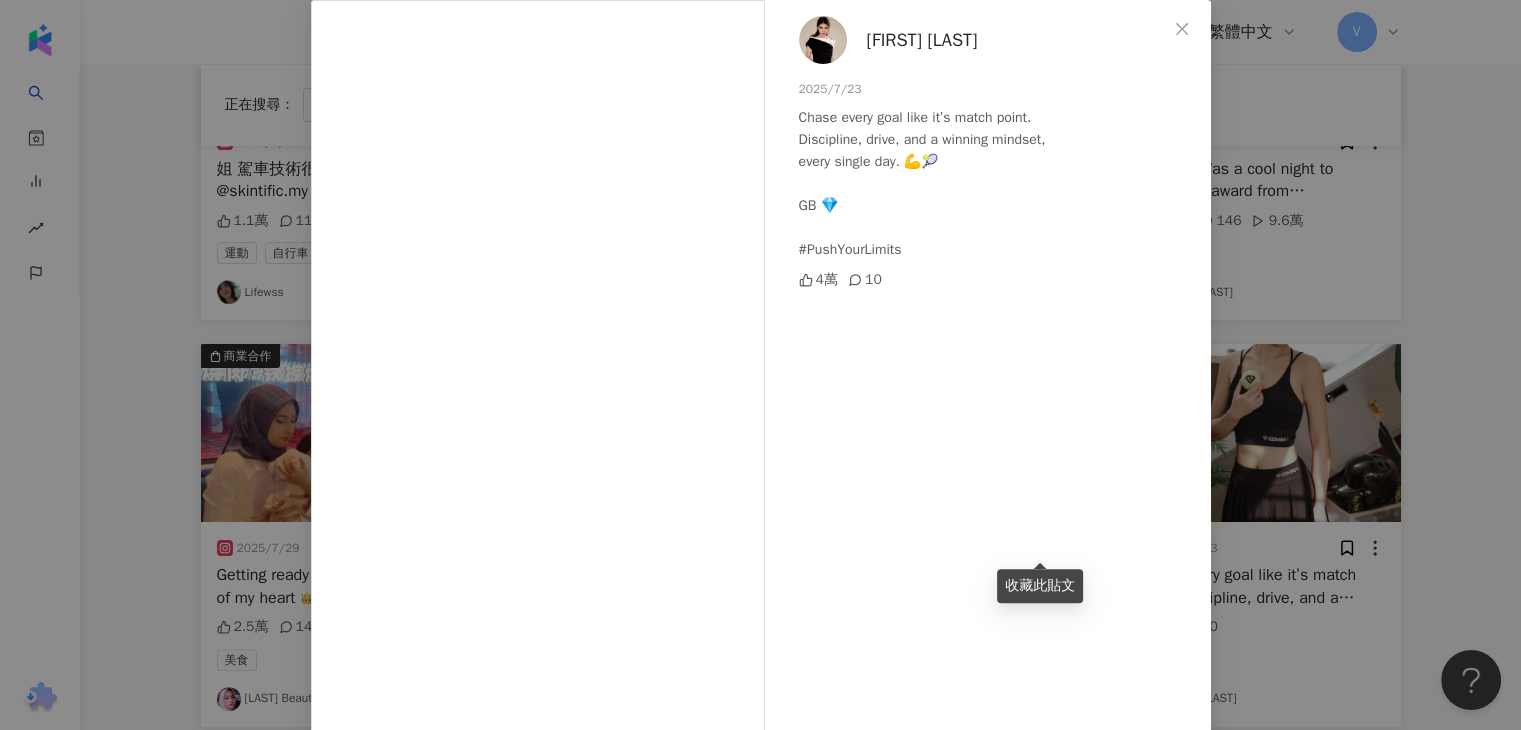 click on "[LAST] [LAST] 2025/7/23 Chase every goal like it’s match point.
Discipline, drive, and a winning mindset,
every single day. 💪🎾
GB 💎
#PushYourLimits 4萬 10 查看原始貼文" at bounding box center (760, 365) 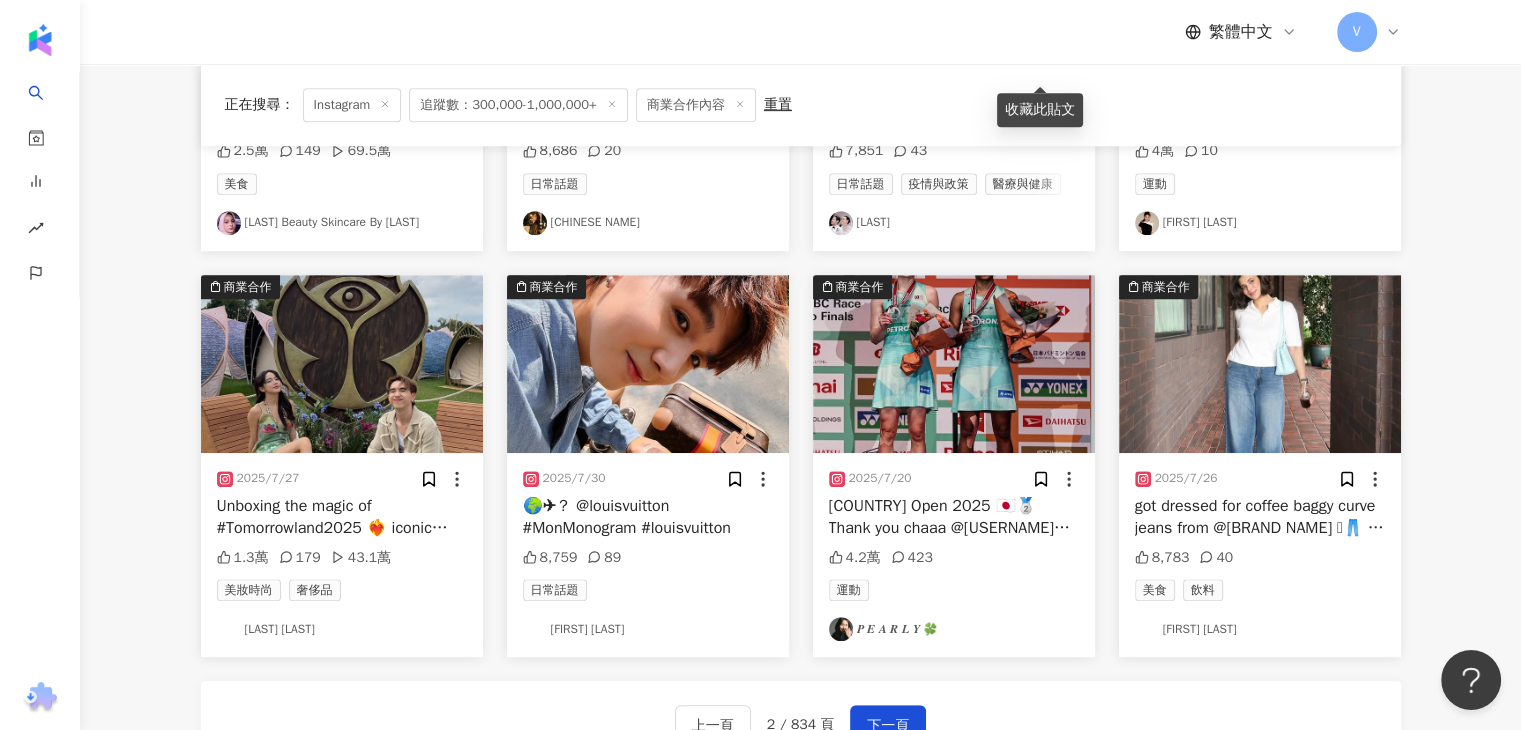 scroll, scrollTop: 1000, scrollLeft: 0, axis: vertical 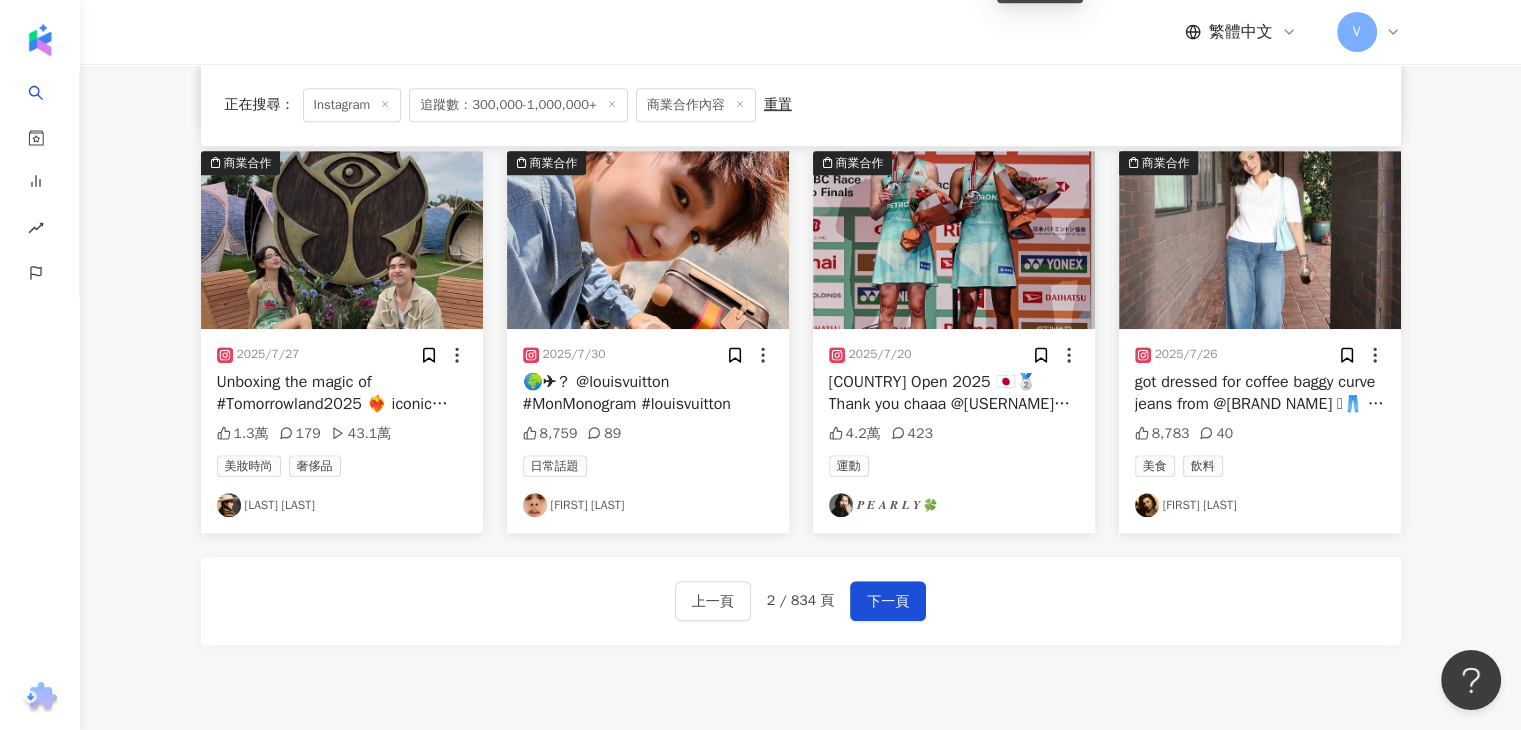 click on "[LAST] [LAST]" at bounding box center [342, 505] 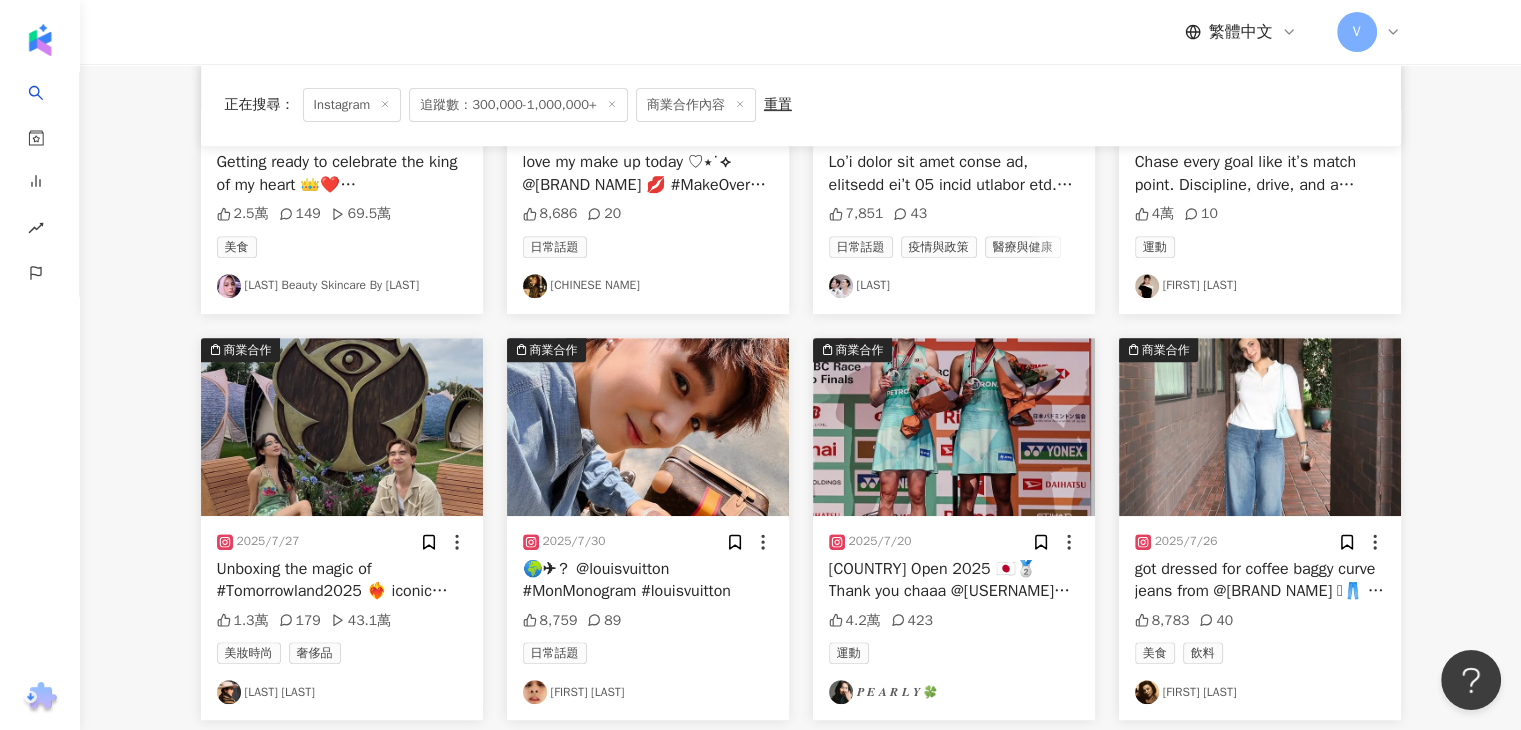 scroll, scrollTop: 1186, scrollLeft: 0, axis: vertical 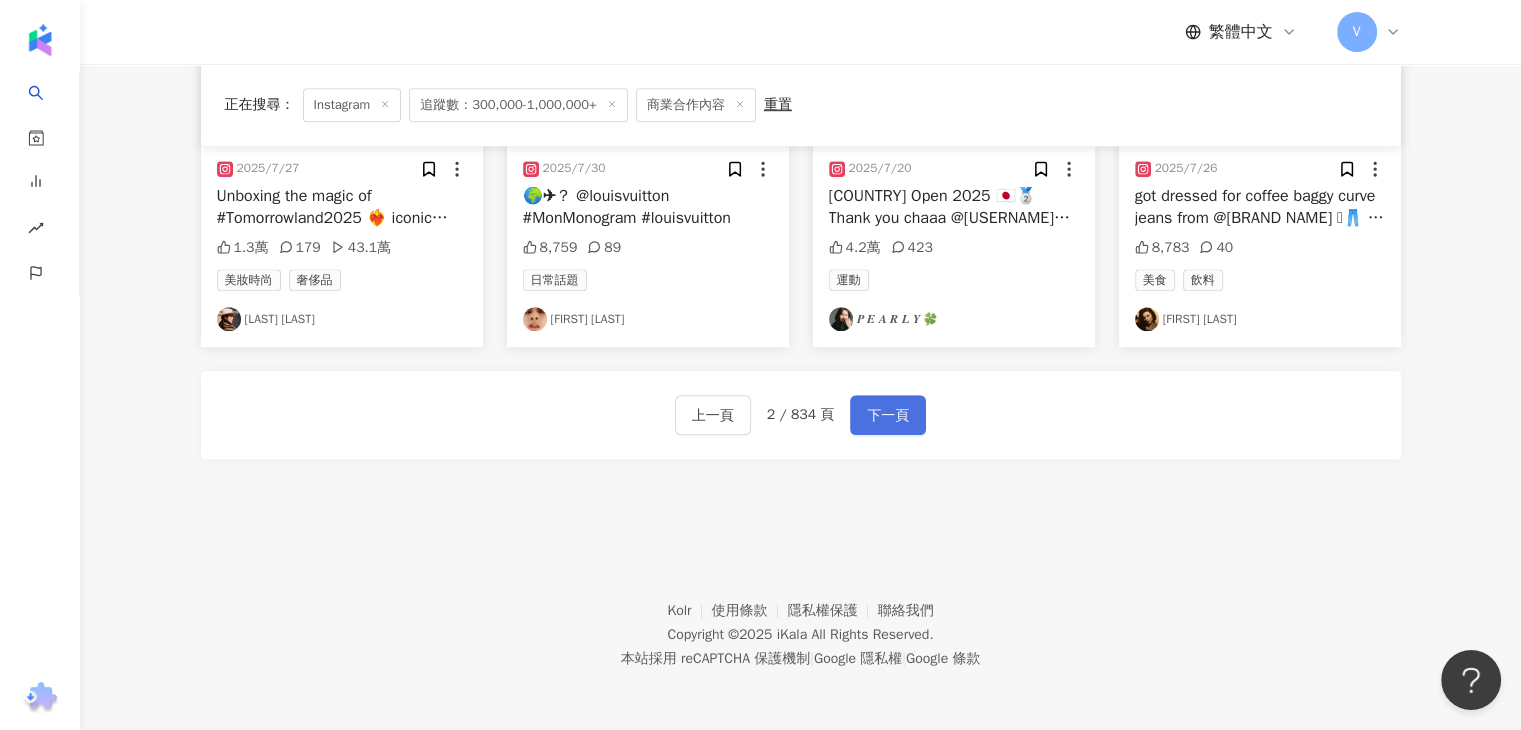 click on "下一頁" at bounding box center (888, 416) 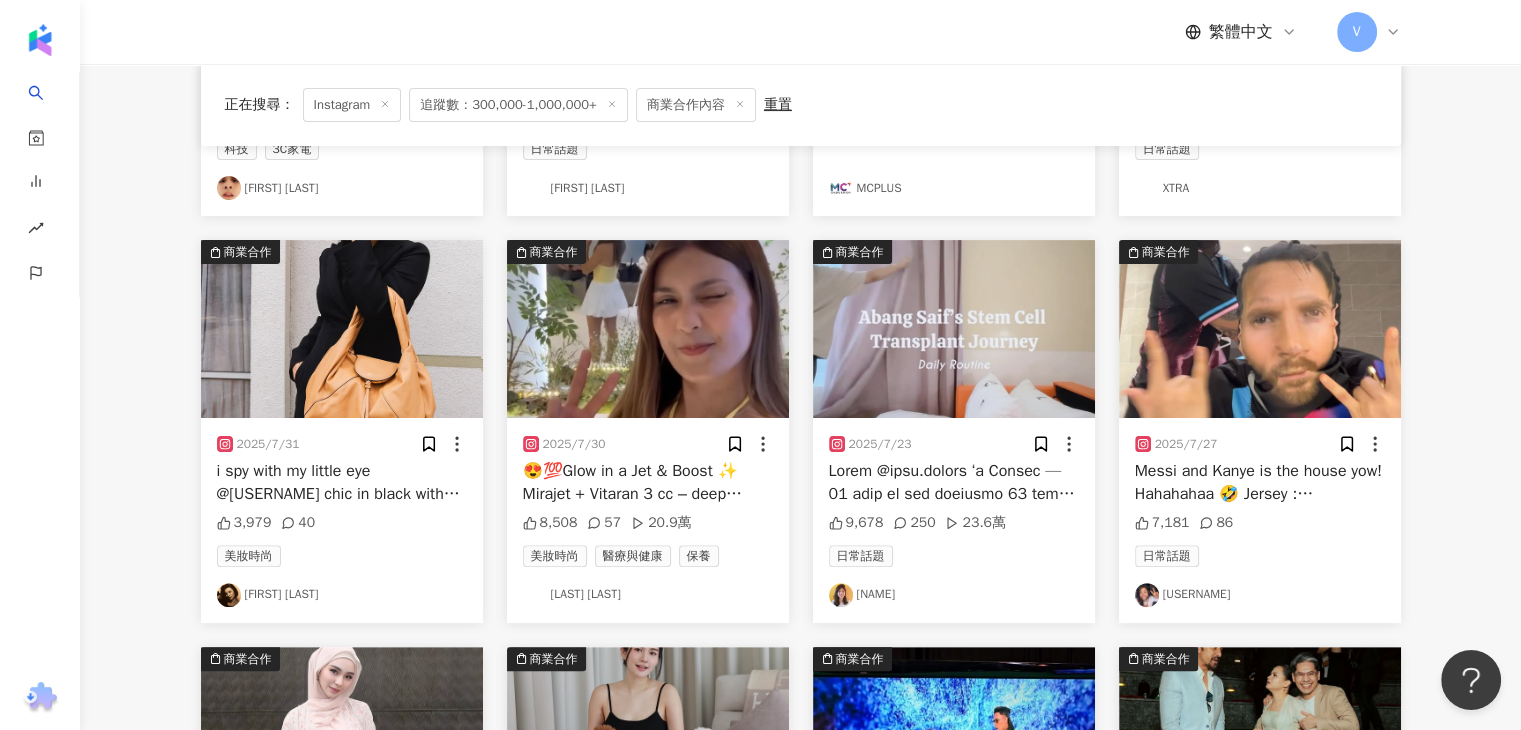 scroll, scrollTop: 904, scrollLeft: 0, axis: vertical 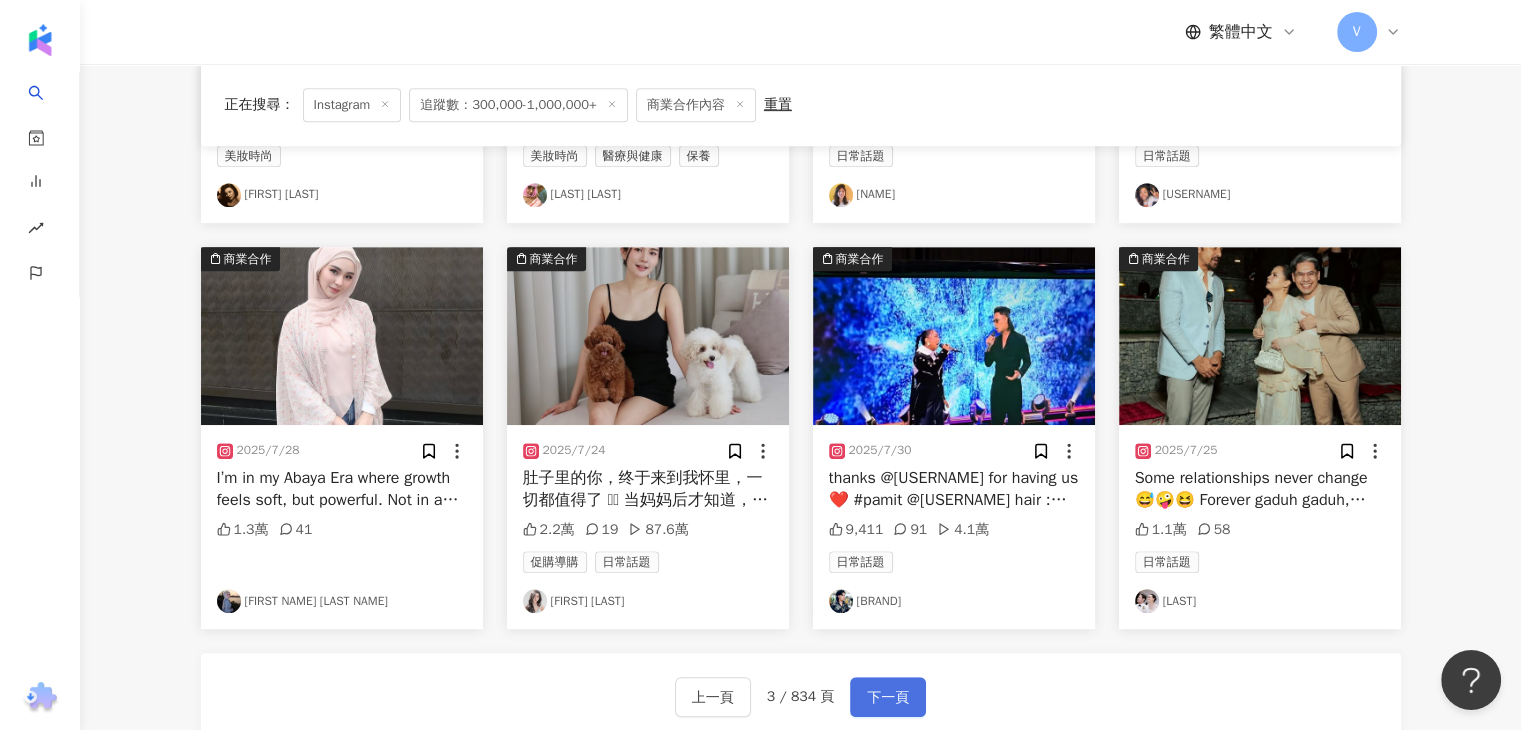 drag, startPoint x: 925, startPoint y: 683, endPoint x: 901, endPoint y: 694, distance: 26.400757 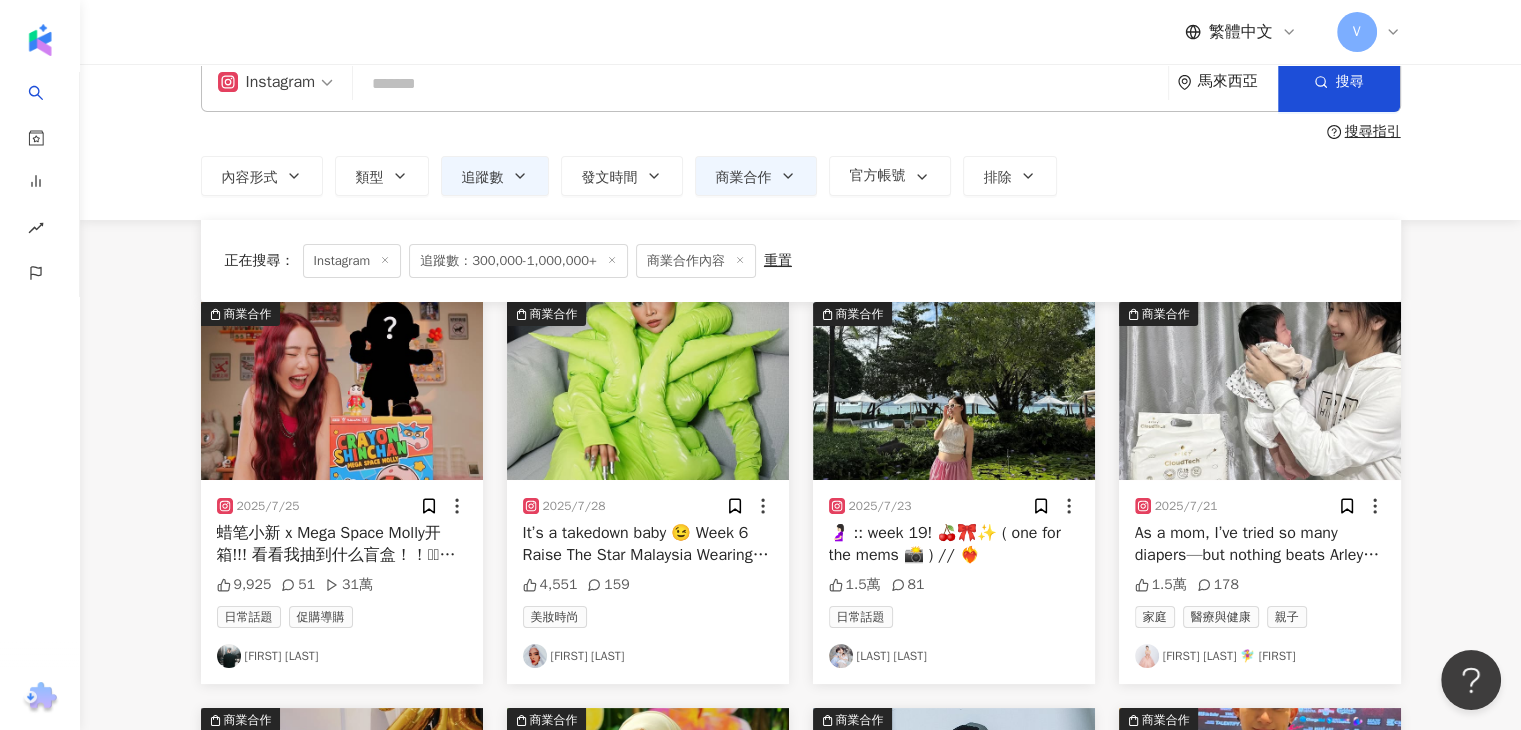 scroll, scrollTop: 0, scrollLeft: 0, axis: both 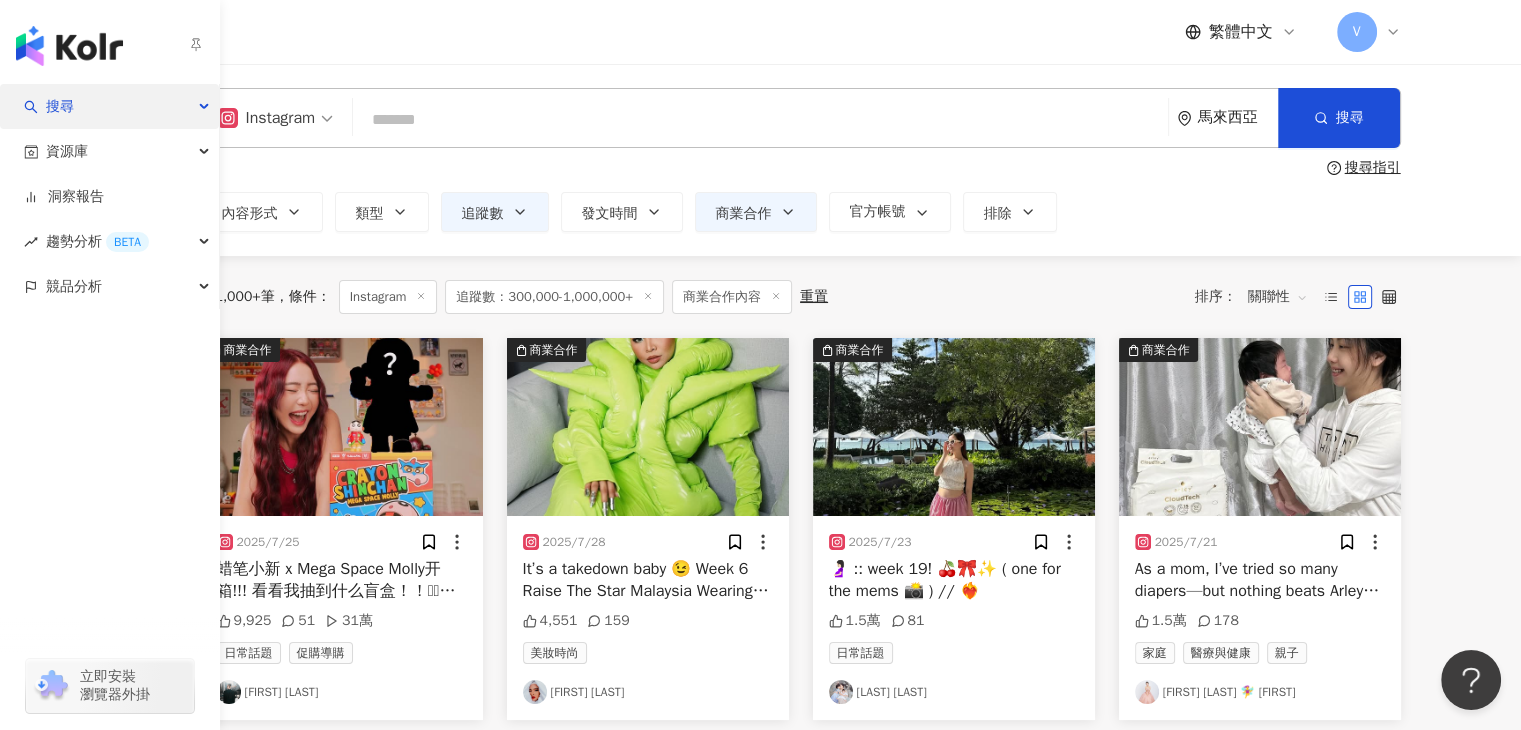 click at bounding box center [206, 107] 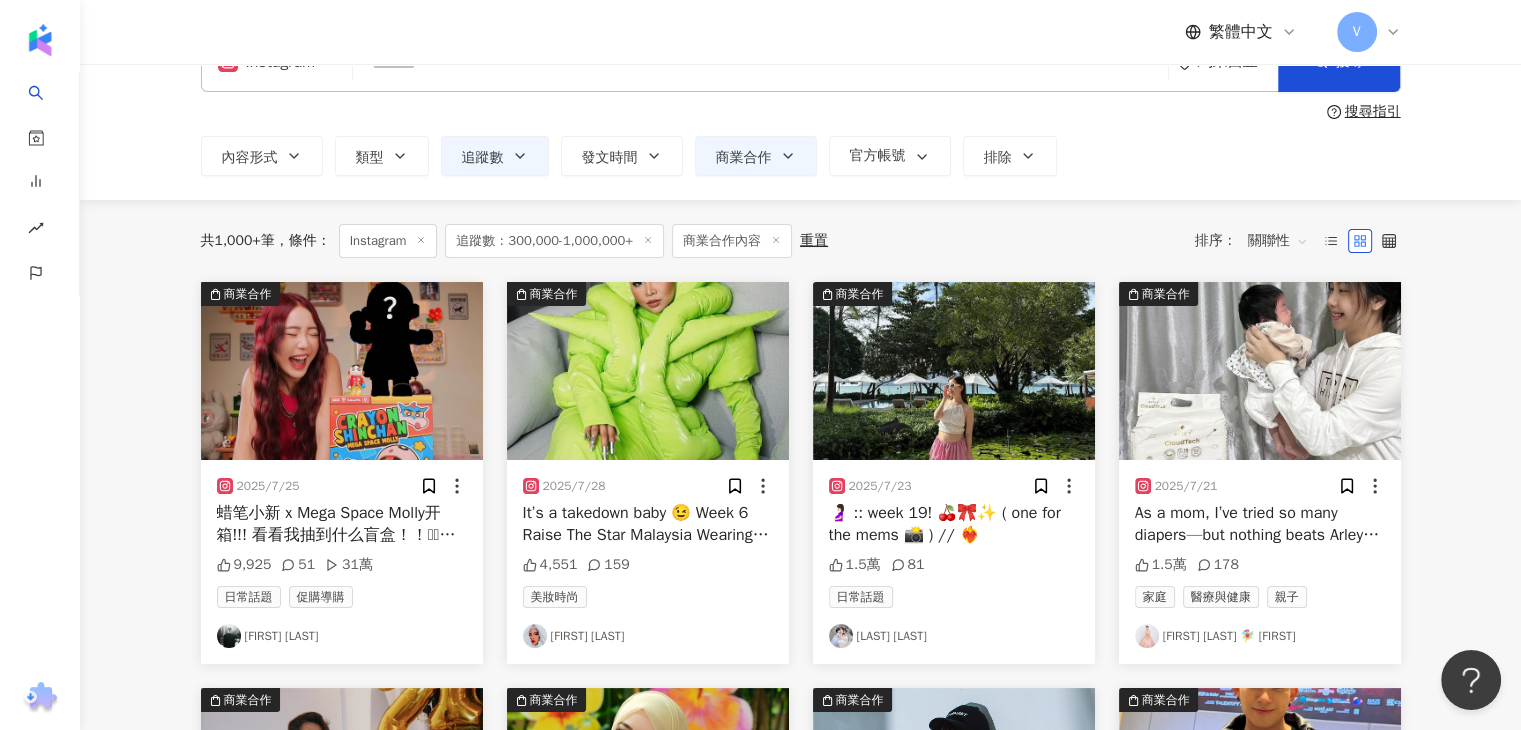 scroll, scrollTop: 100, scrollLeft: 0, axis: vertical 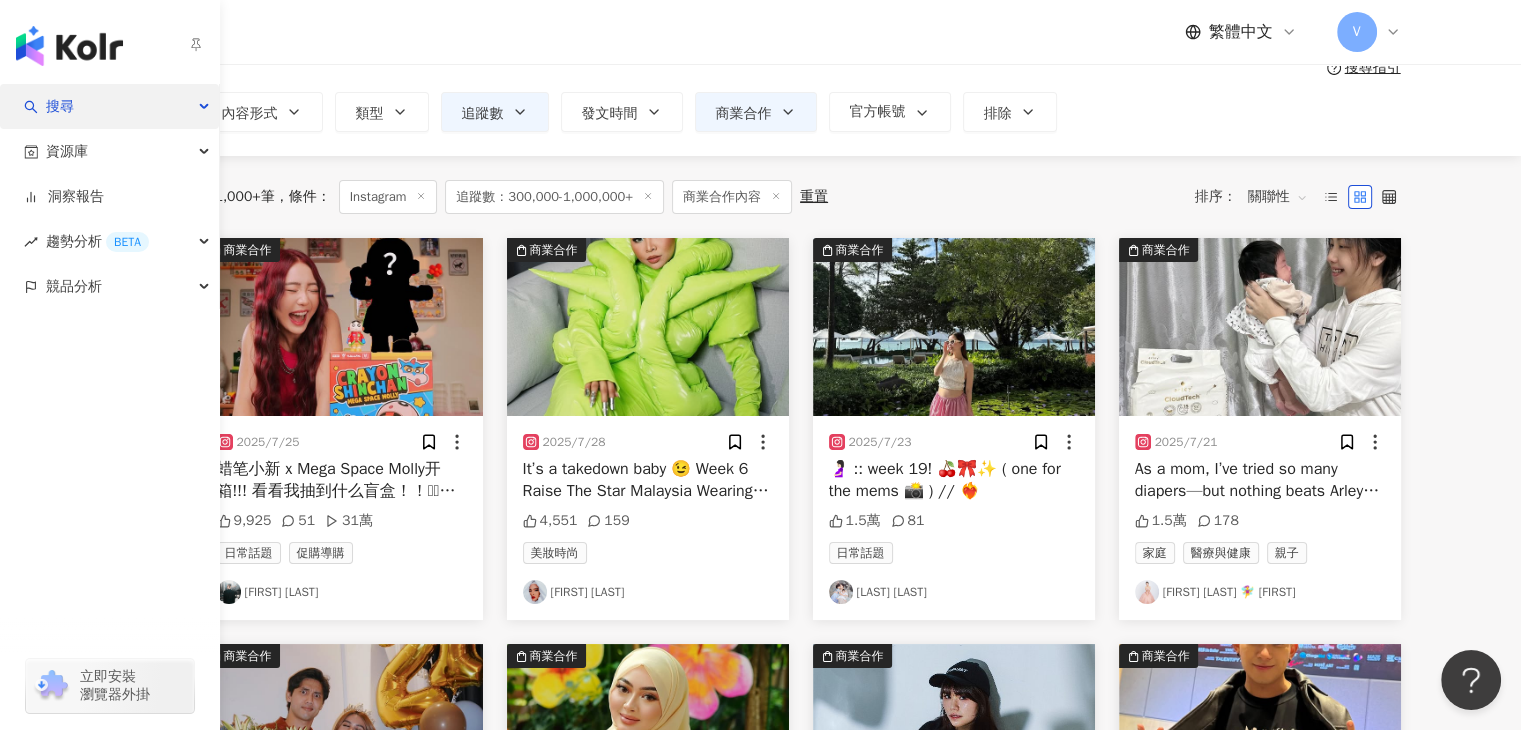 click on "搜尋" at bounding box center [109, 106] 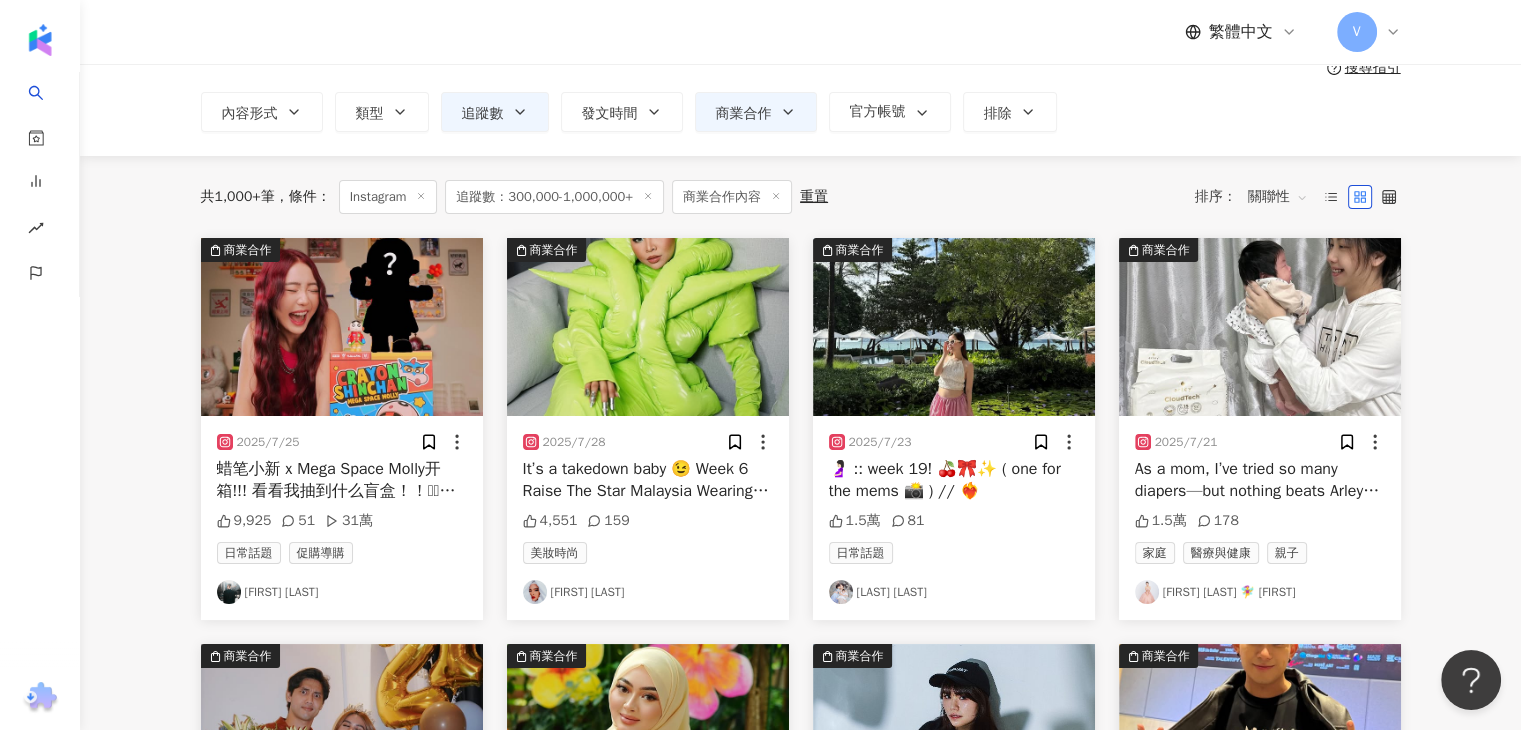 click on "共  1,000+  筆 條件 ： Instagram 追蹤數：300,000-1,000,000+ 商業合作內容 重置 排序： 關聯性" at bounding box center [801, 197] 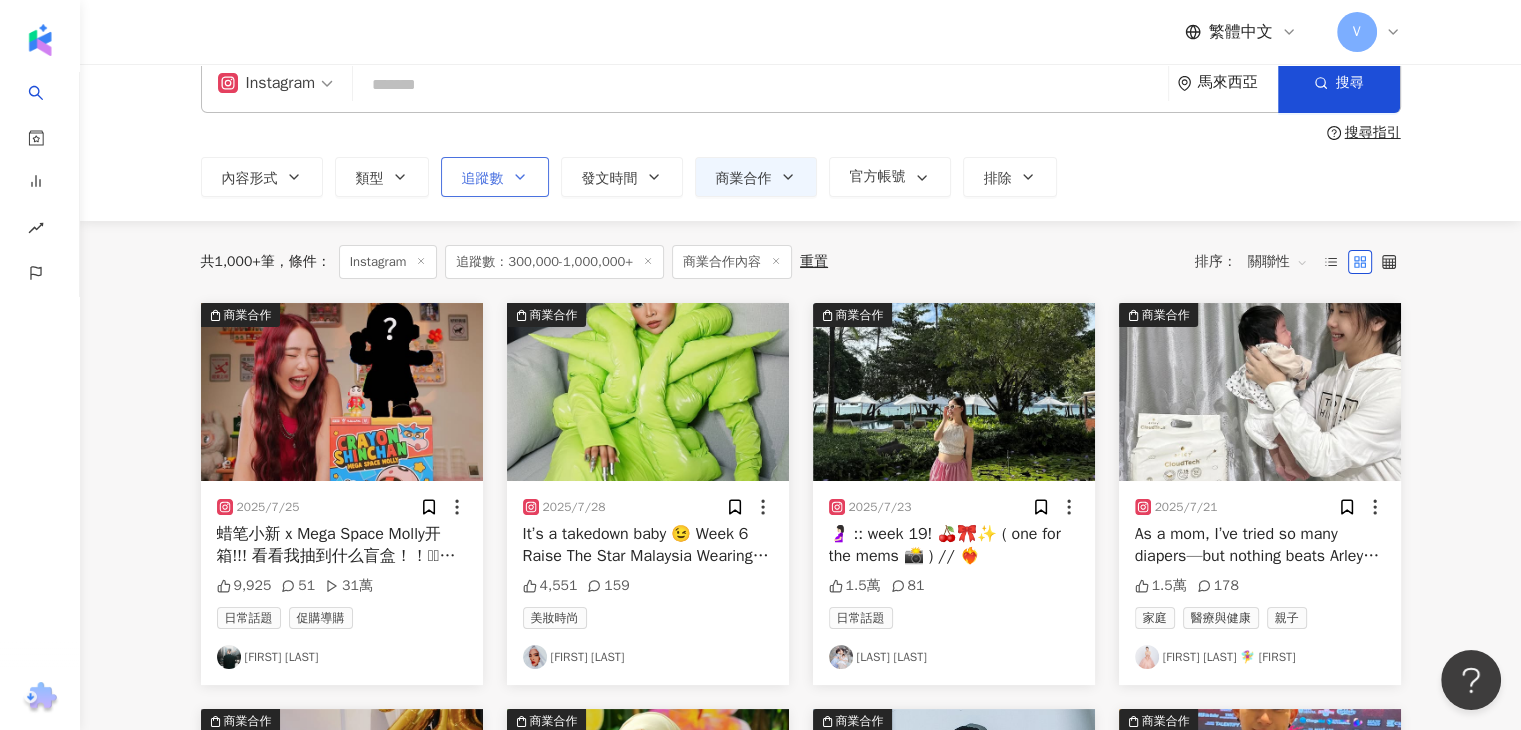 scroll, scrollTop: 0, scrollLeft: 0, axis: both 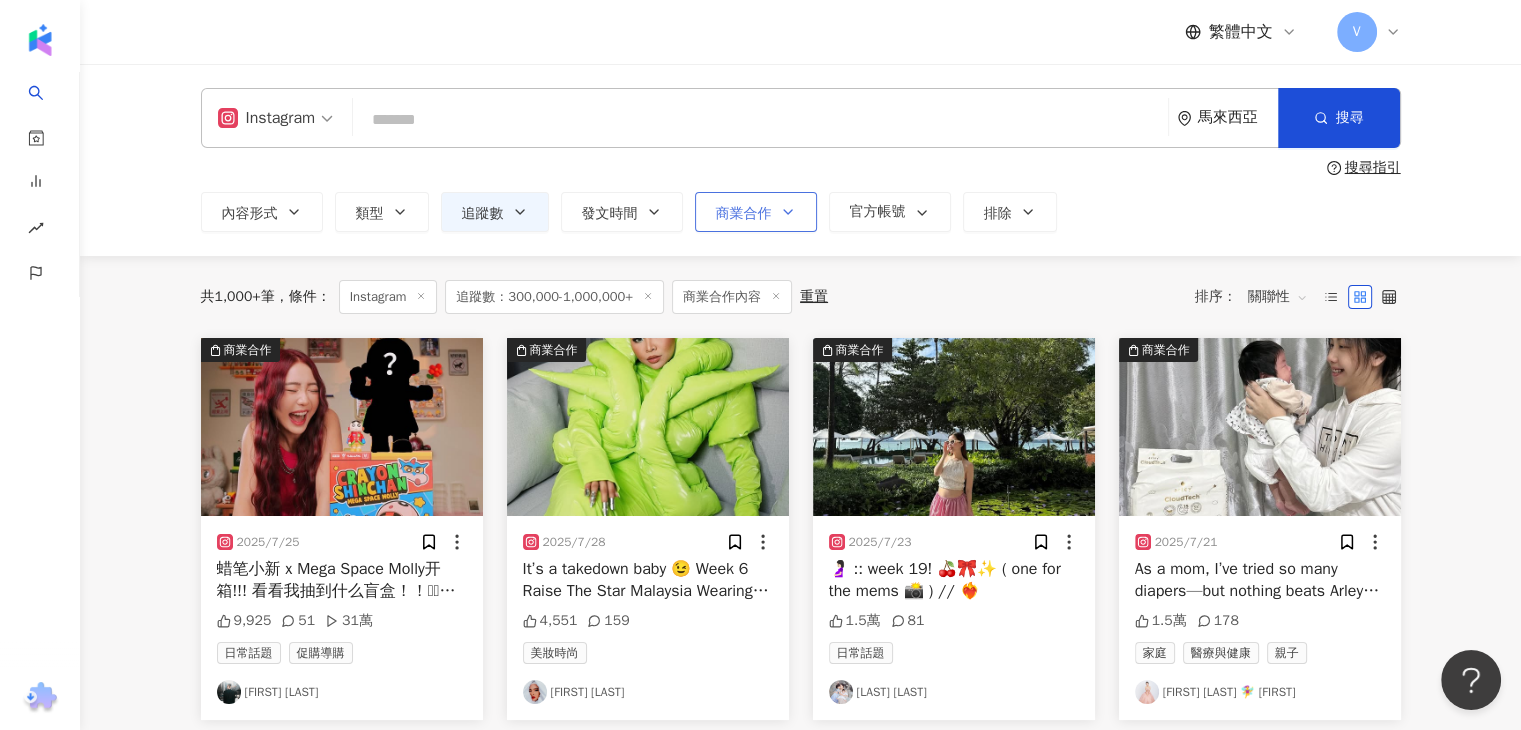 click 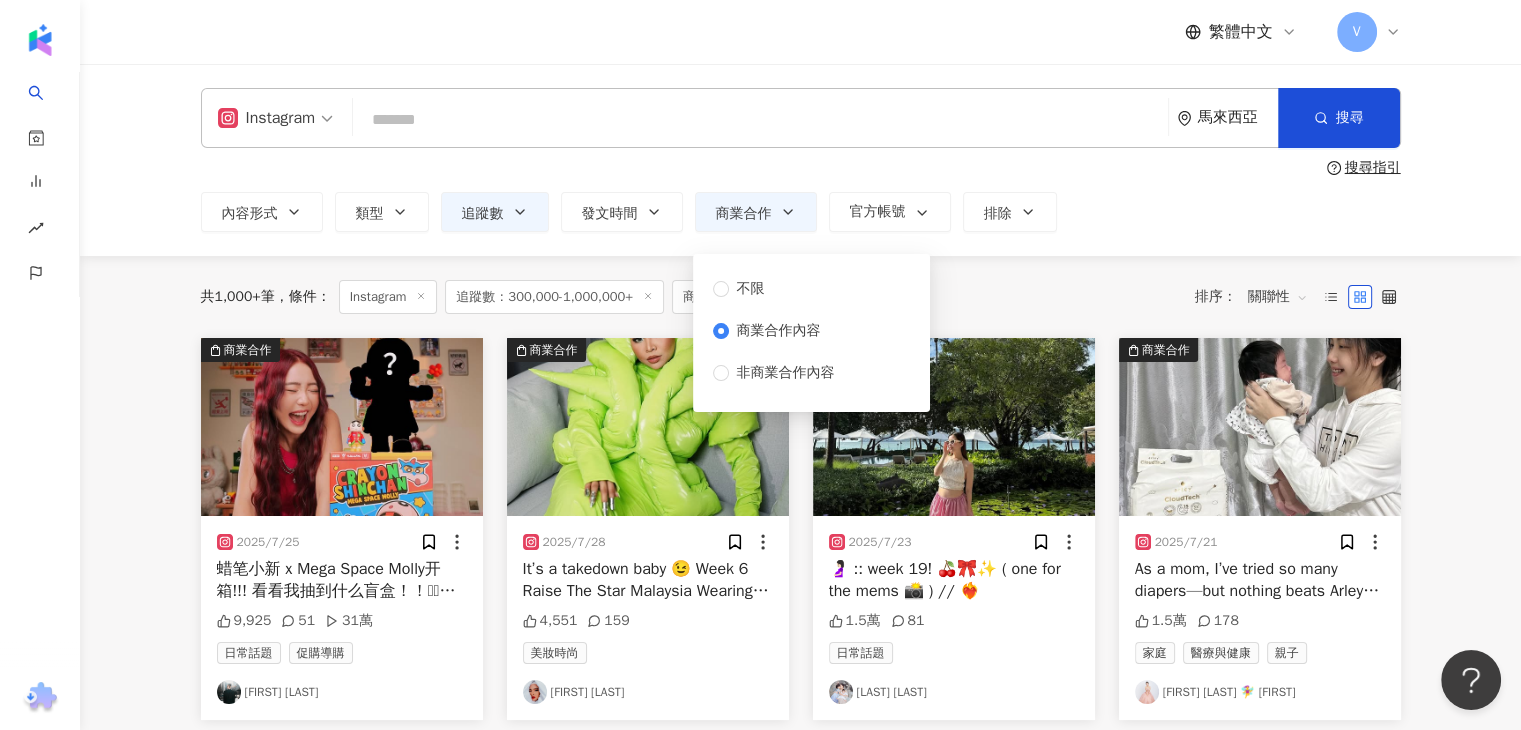 click on "共  1,000+  筆 條件 ： Instagram 追蹤數：300,000-1,000,000+ 商業合作內容 重置 排序： 關聯性" at bounding box center (801, 297) 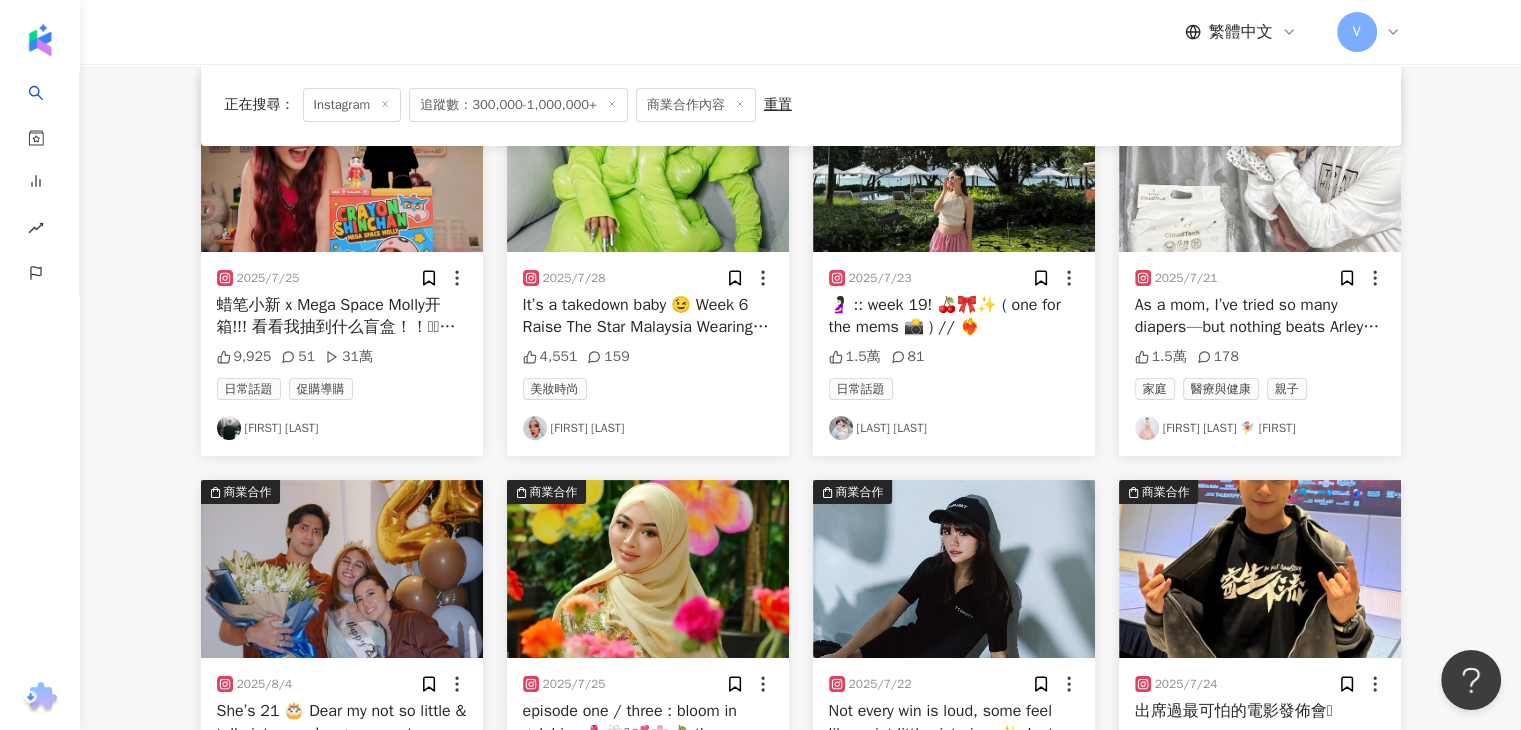 scroll, scrollTop: 300, scrollLeft: 0, axis: vertical 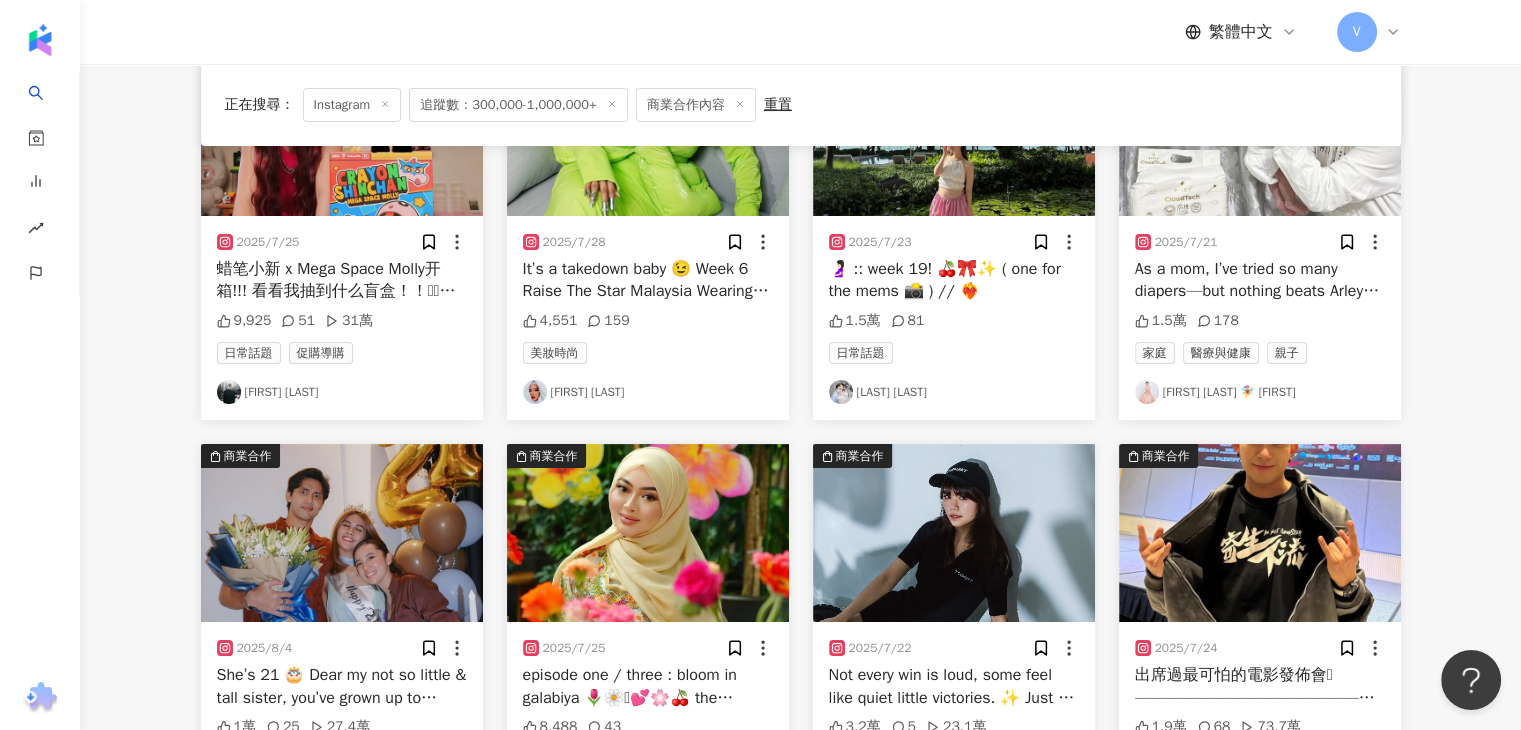 click on "[FIRST] [LAST] 🧚‍♀️ [FIRST]" at bounding box center (1260, 392) 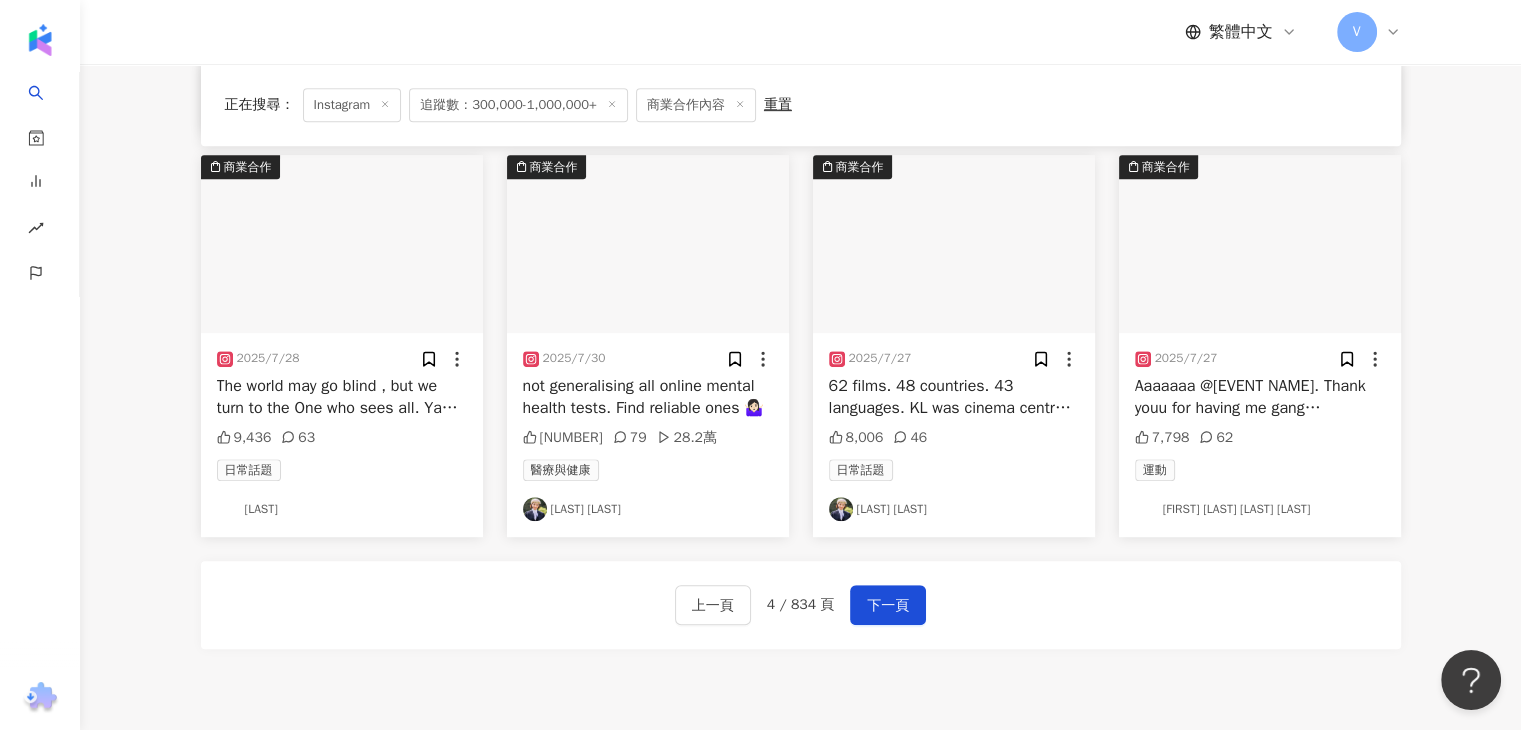 scroll, scrollTop: 1000, scrollLeft: 0, axis: vertical 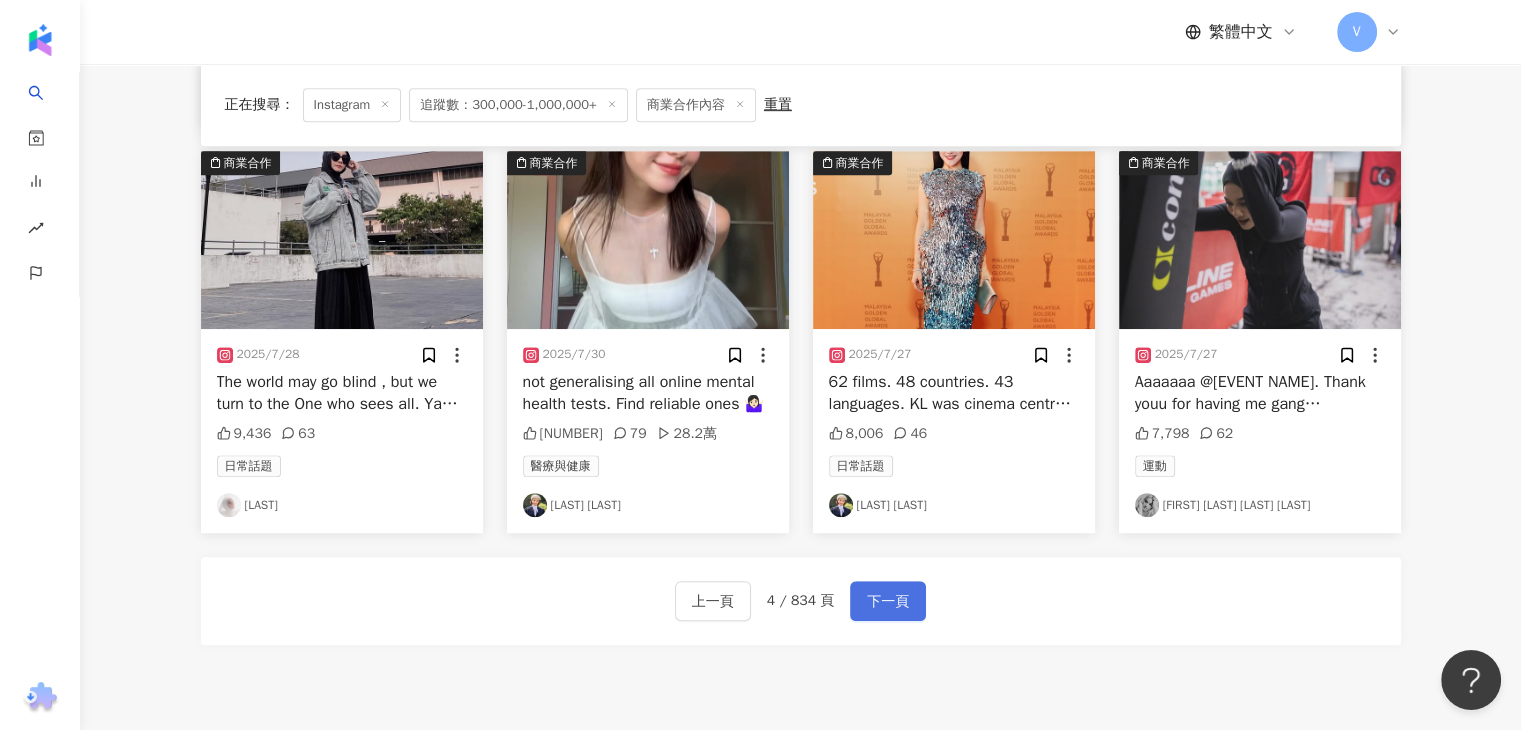 click on "下一頁" at bounding box center [888, 602] 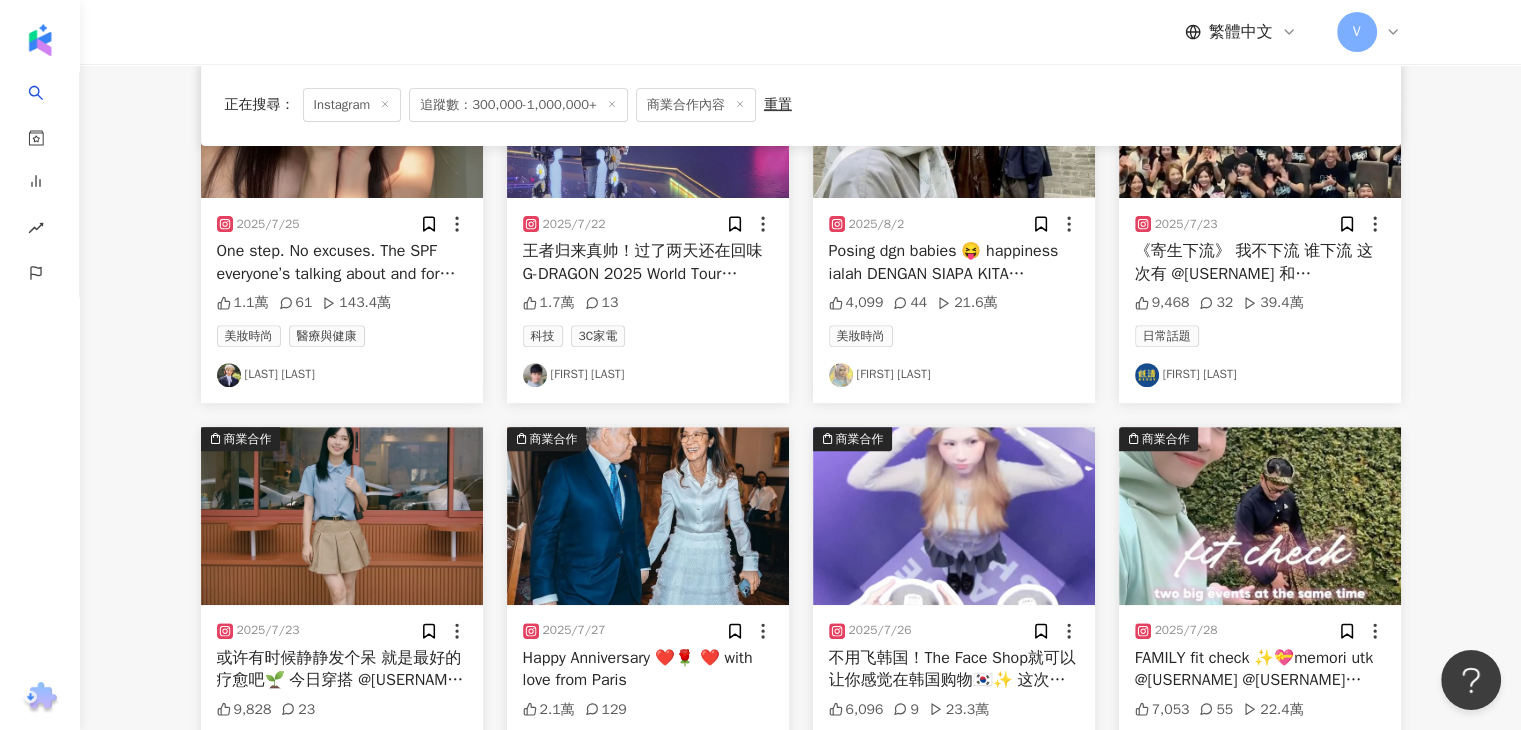 scroll, scrollTop: 1000, scrollLeft: 0, axis: vertical 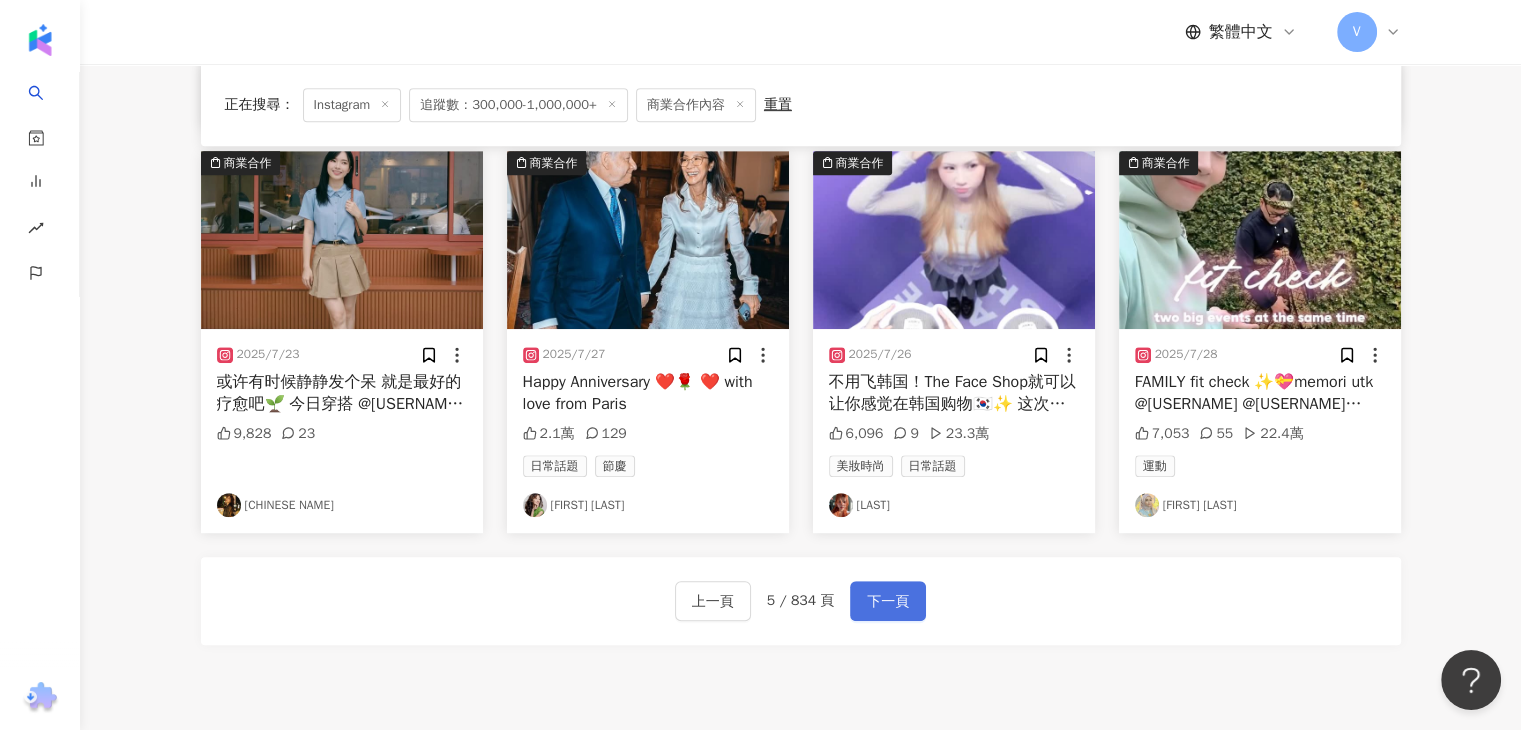 click on "下一頁" at bounding box center [888, 602] 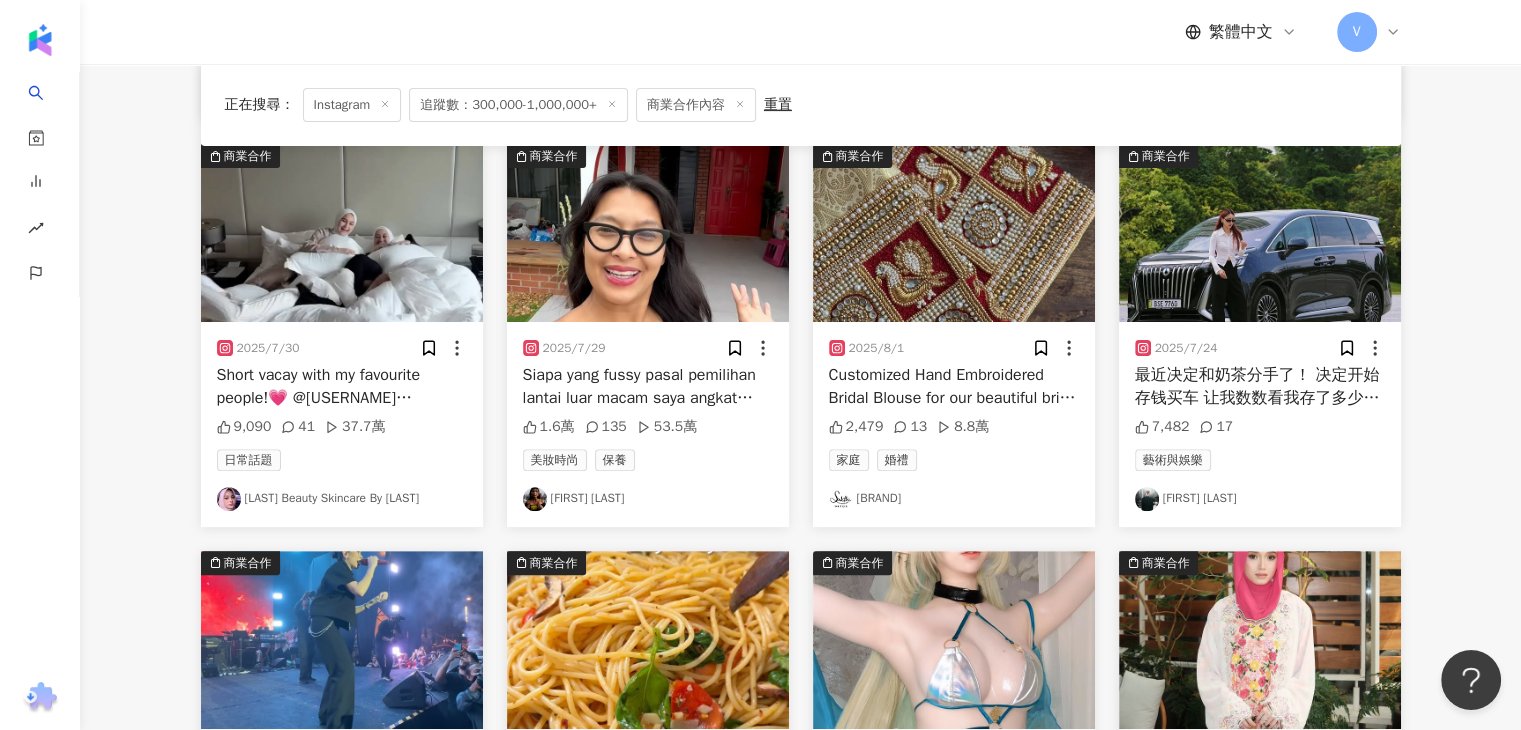 scroll, scrollTop: 700, scrollLeft: 0, axis: vertical 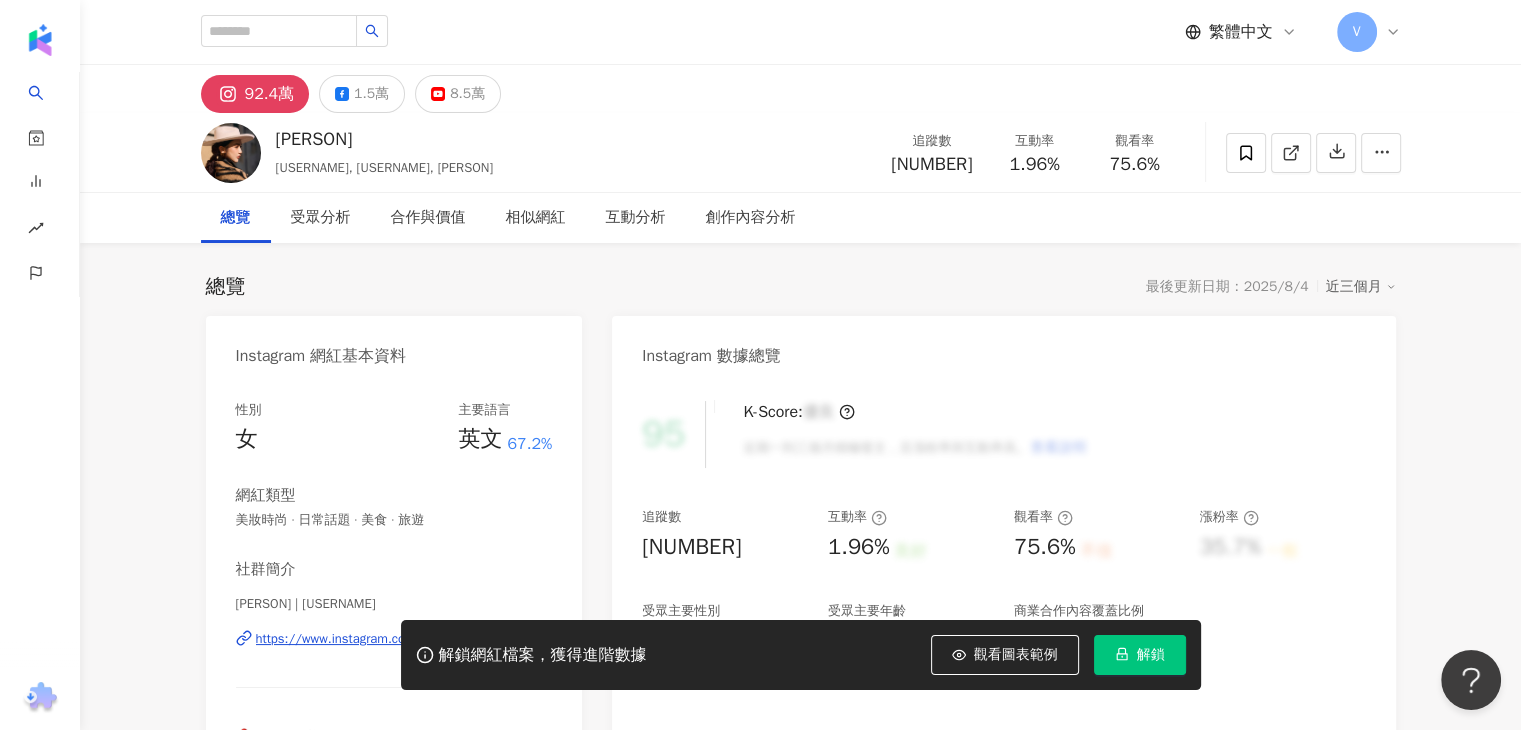 click on "總覽 最後更新日期：2025/8/4 近三個月 Instagram 網紅基本資料 性別   女 主要語言   英文 67.2% 網紅類型 美妝時尚 · 日常話題 · 美食 · 旅遊 社群簡介 Christinna Kuan | ms_kuan https://www.instagram.com/ms_kuan/ 📍Tomorrowland 🦋
managed by @ufcomedia
@the.sisclub
@preloved.imloved
@cakechela 看更多 Instagram 數據總覽 95 K-Score :   優良 近期一到三個月積極發文，且漲粉率與互動率高。 查看說明 追蹤數   923,730 互動率   1.96% 良好 觀看率   75.6% 不佳 漲粉率   35.7% 一般 受眾主要性別   女性 76% 受眾主要年齡   25-34 歲 76% 商業合作內容覆蓋比例   30% AI Instagram 成效等級三大指標 互動率 1.96% 良好 同等級網紅的互動率中位數為  0.19% 觀看率 75.6% 不佳 同等級網紅的觀看率中位數為  35.5% 漲粉率 35.7% 一般 同等級網紅的漲粉率中位數為  0.8% 成效等級 ： 優秀 良好 普通 不佳 Instagram 成長趨勢分析 追蹤數   923,730" at bounding box center [801, 3504] 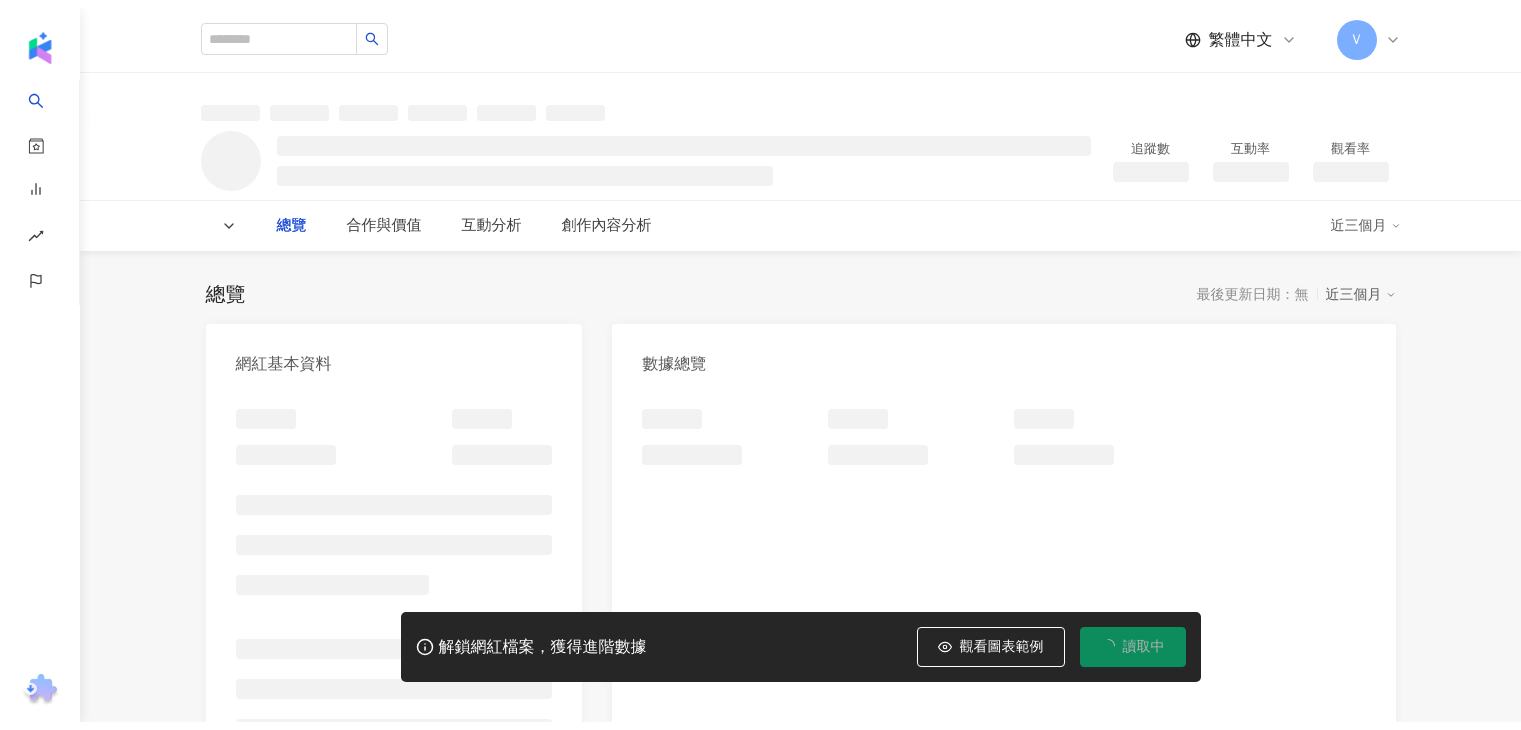 scroll, scrollTop: 0, scrollLeft: 0, axis: both 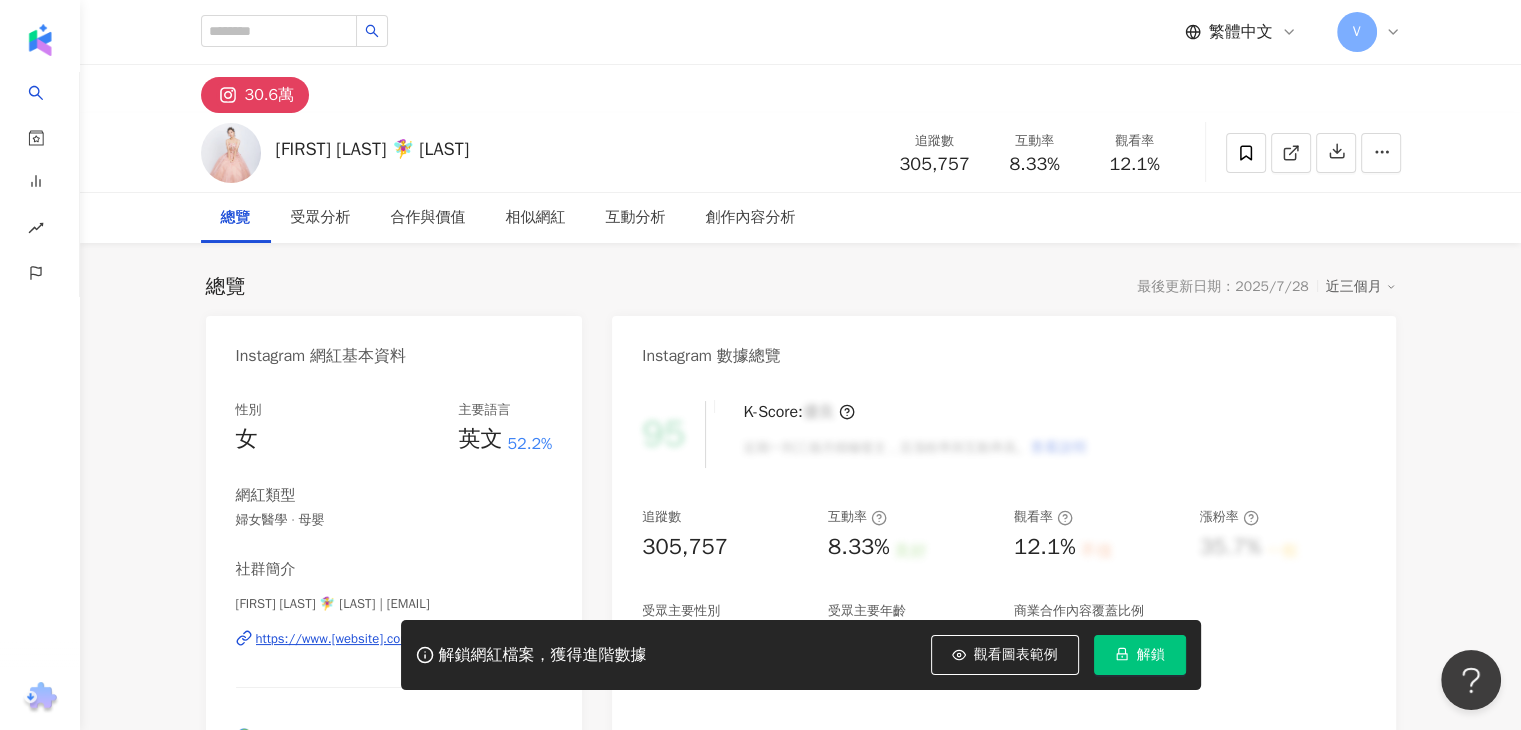 click on "30.6萬" at bounding box center [270, 95] 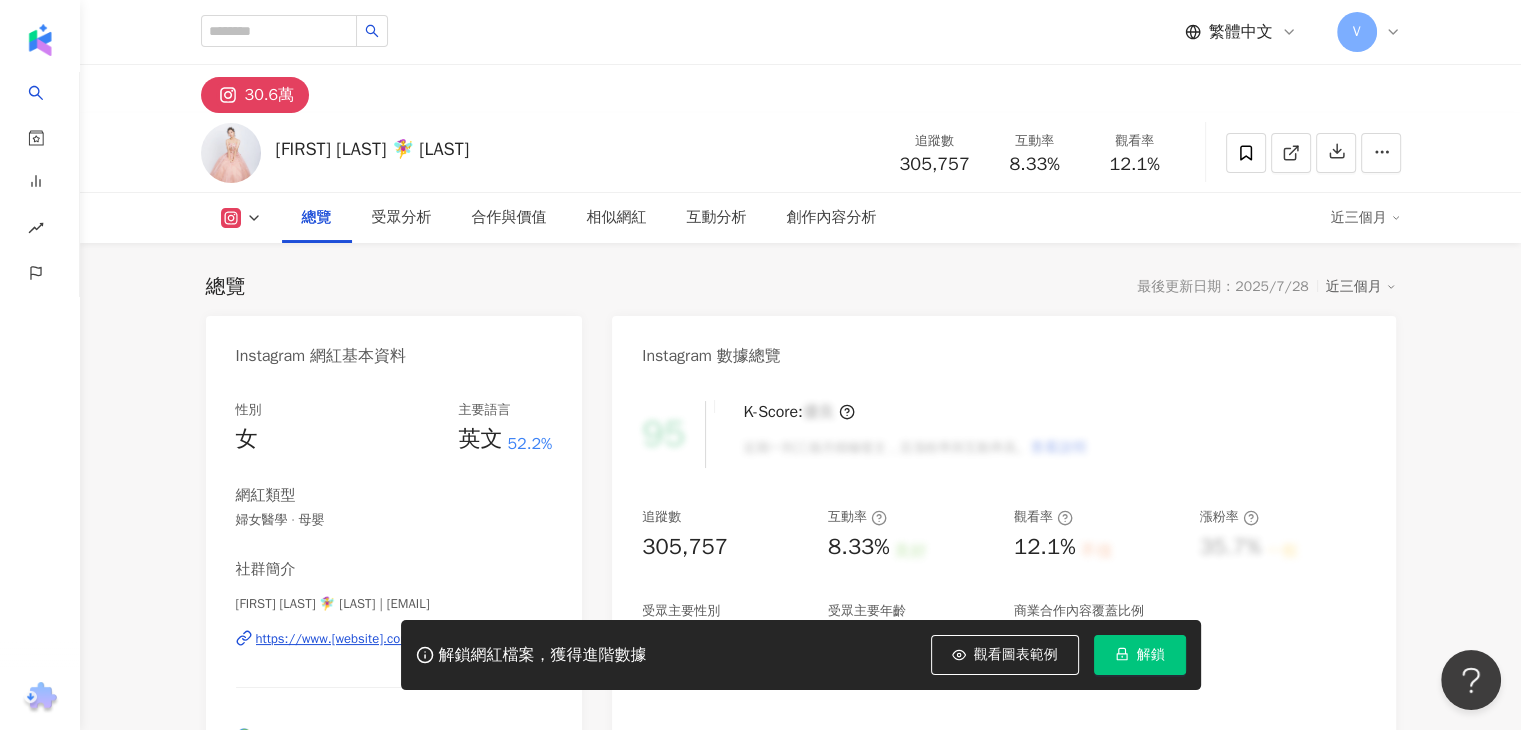 scroll, scrollTop: 100, scrollLeft: 0, axis: vertical 